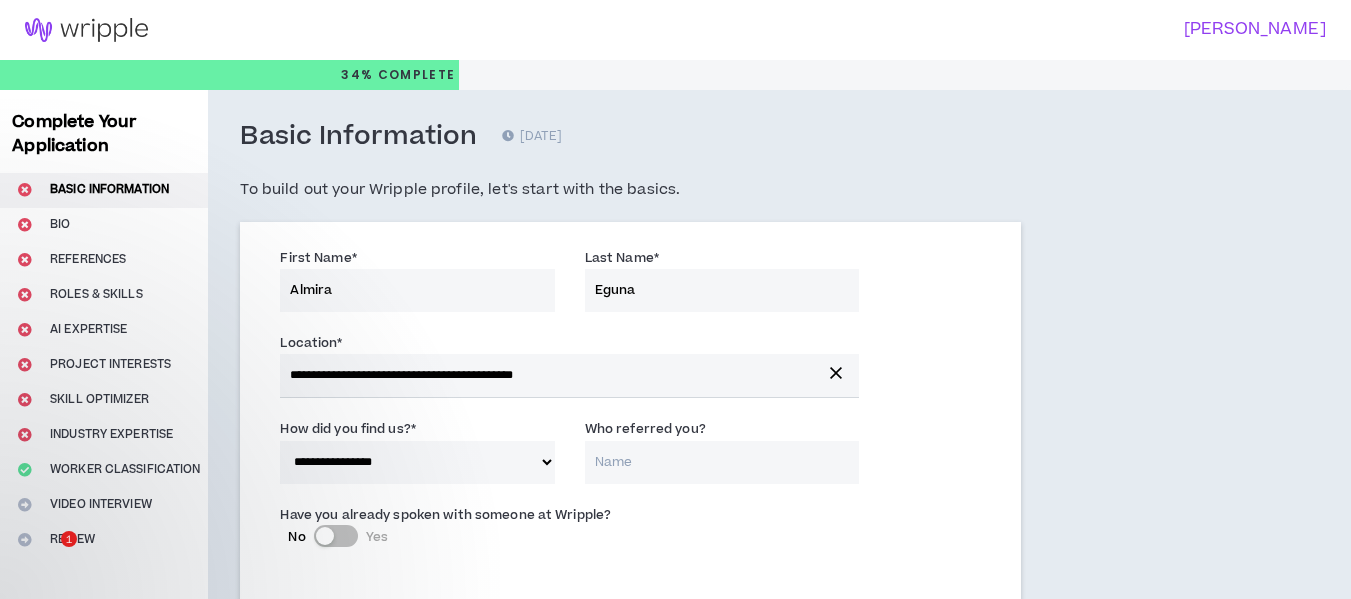 select on "*" 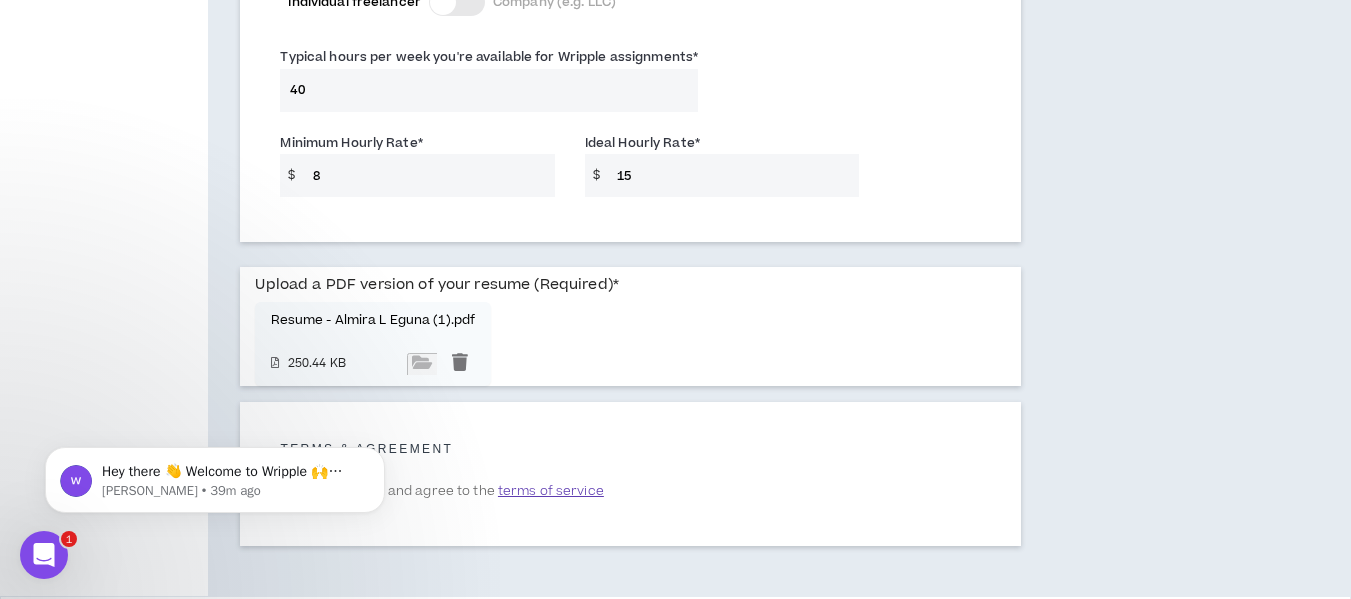 scroll, scrollTop: 0, scrollLeft: 0, axis: both 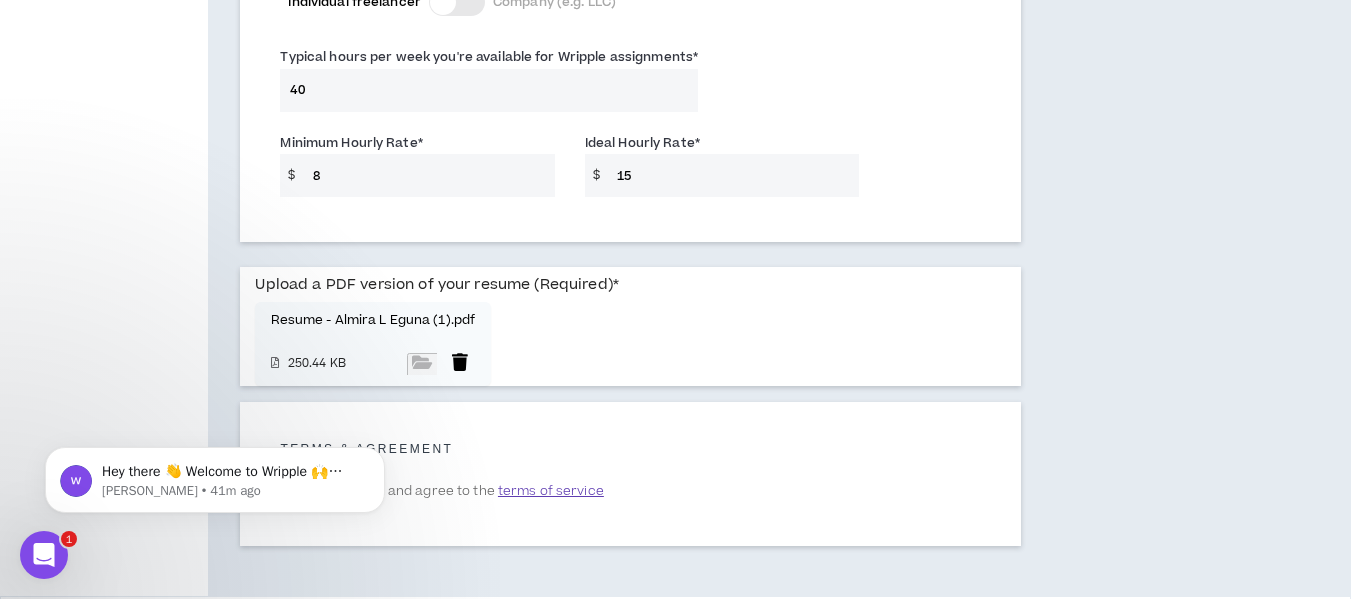 click at bounding box center [460, 364] 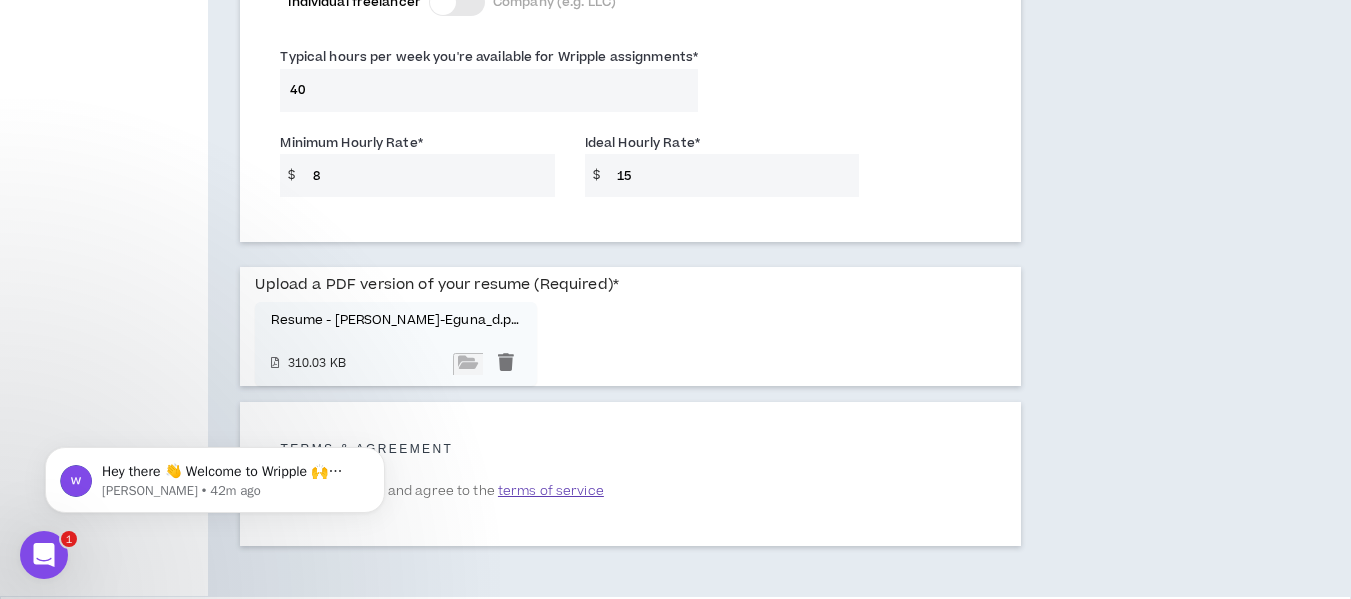 scroll, scrollTop: 1611, scrollLeft: 0, axis: vertical 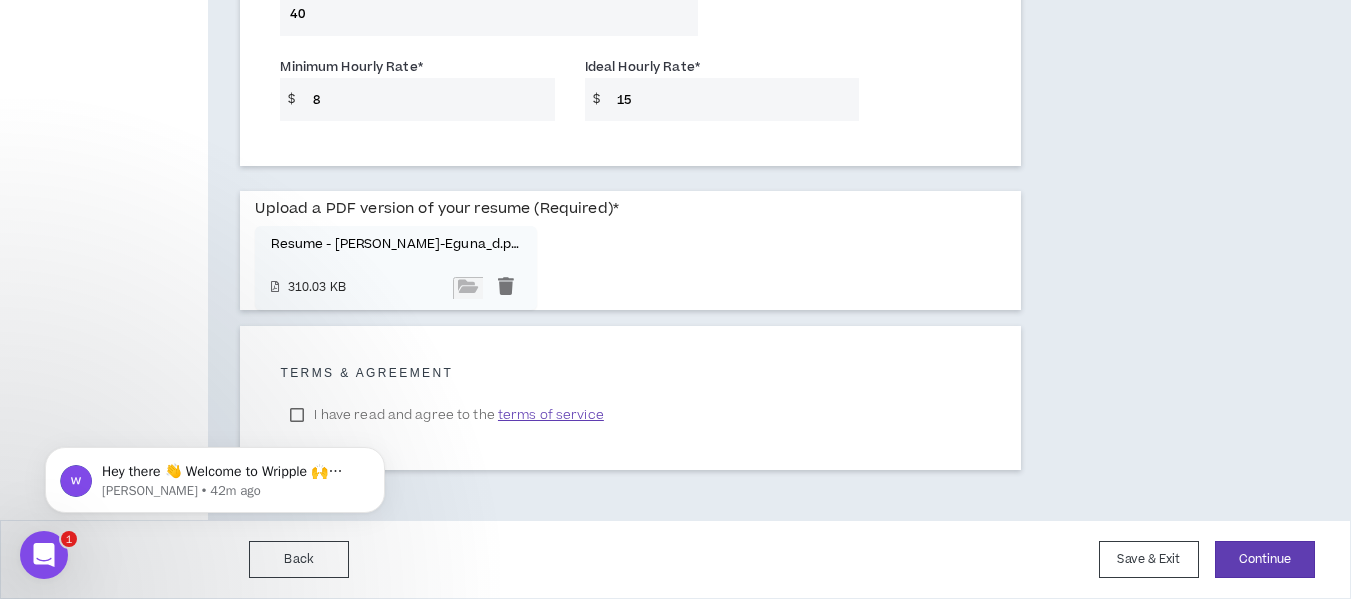 click on "terms of service" at bounding box center (551, 415) 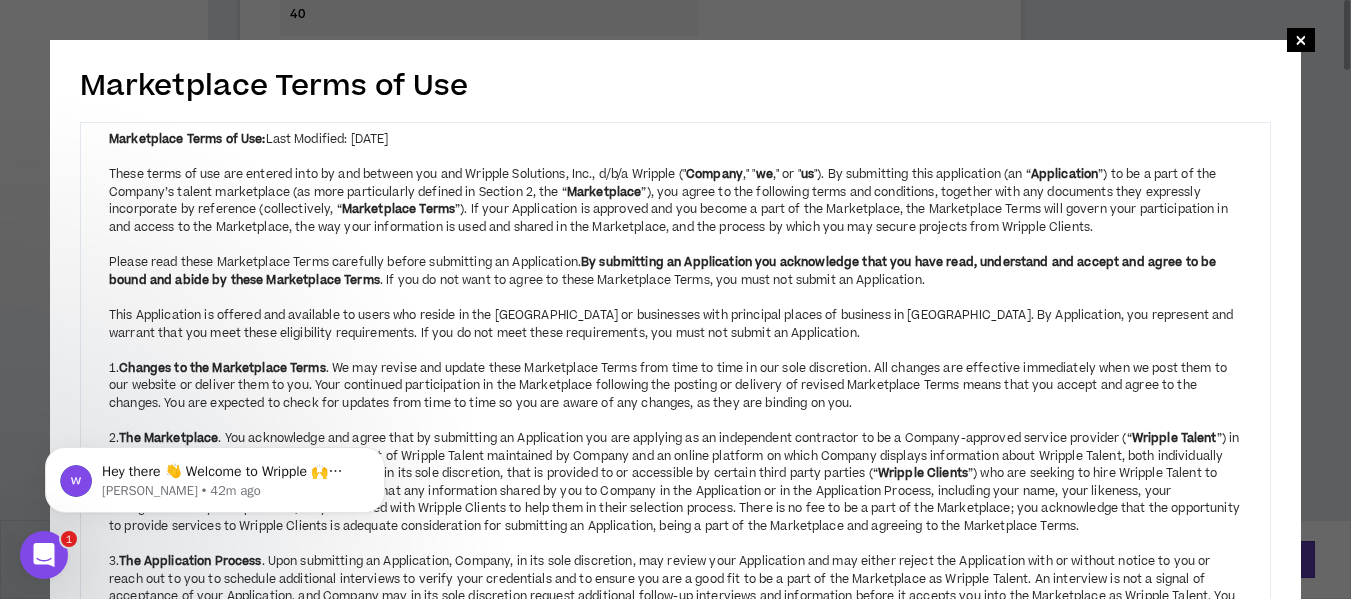 click on "Marketplace Terms of Use × Marketplace Terms of Use:  Last Modified: January 3, 2024    These terms of use are entered into by and between you and Wripple Solutions, Inc., d/b/a Wripple (" Company ," " we ," or " us "). By submitting this application (an “ Application ”) to be a part of the Company’s talent marketplace (as more particularly defined in Section 2, the “ Marketplace ”), you agree to the following terms and conditions, together with any documents they expressly incorporate by reference (collectively, “ Marketplace Terms ”). If your Application is approved and you become a part of the Marketplace, the Marketplace Terms will govern your participation in and access to the Marketplace, the way your information is used and shared in the Marketplace, and the process by which you may secure projects from Wripple Clients.    Please read these Marketplace Terms carefully before submitting an Application.      1.  Changes to the Marketplace Terms   2.  The Marketplace Wripple Talent" at bounding box center [675, 2572] 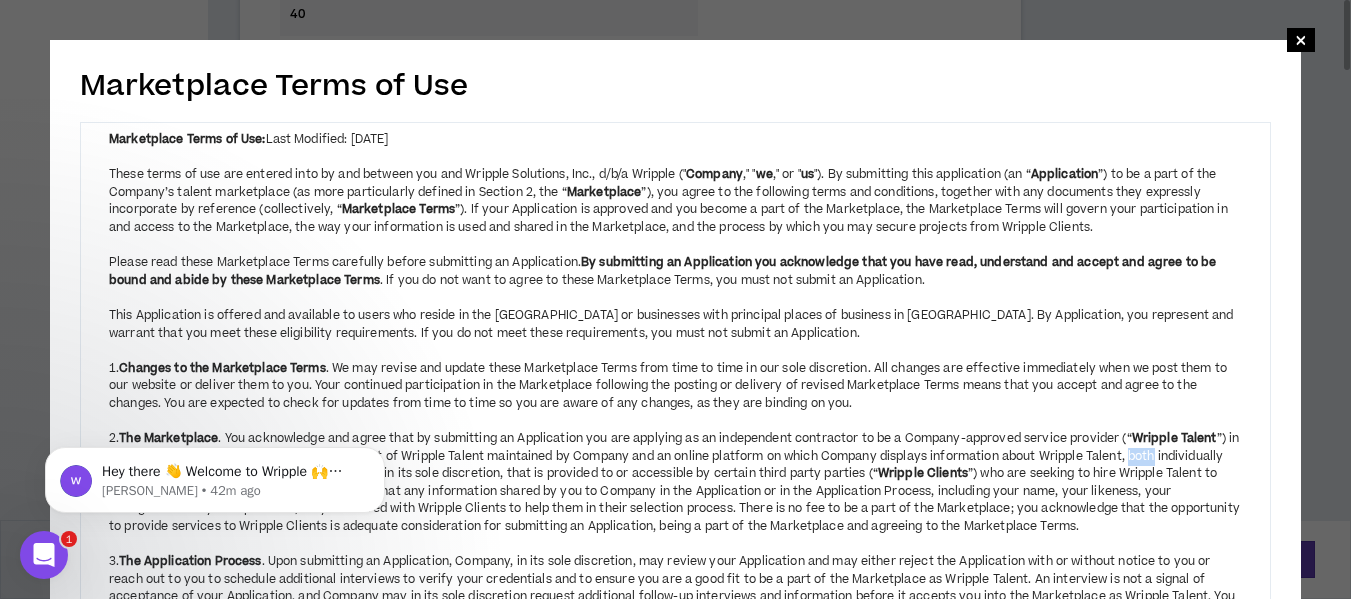 click on "Marketplace Terms of Use × Marketplace Terms of Use:  Last Modified: January 3, 2024    These terms of use are entered into by and between you and Wripple Solutions, Inc., d/b/a Wripple (" Company ," " we ," or " us "). By submitting this application (an “ Application ”) to be a part of the Company’s talent marketplace (as more particularly defined in Section 2, the “ Marketplace ”), you agree to the following terms and conditions, together with any documents they expressly incorporate by reference (collectively, “ Marketplace Terms ”). If your Application is approved and you become a part of the Marketplace, the Marketplace Terms will govern your participation in and access to the Marketplace, the way your information is used and shared in the Marketplace, and the process by which you may secure projects from Wripple Clients.    Please read these Marketplace Terms carefully before submitting an Application.      1.  Changes to the Marketplace Terms   2.  The Marketplace Wripple Talent" at bounding box center [675, 2572] 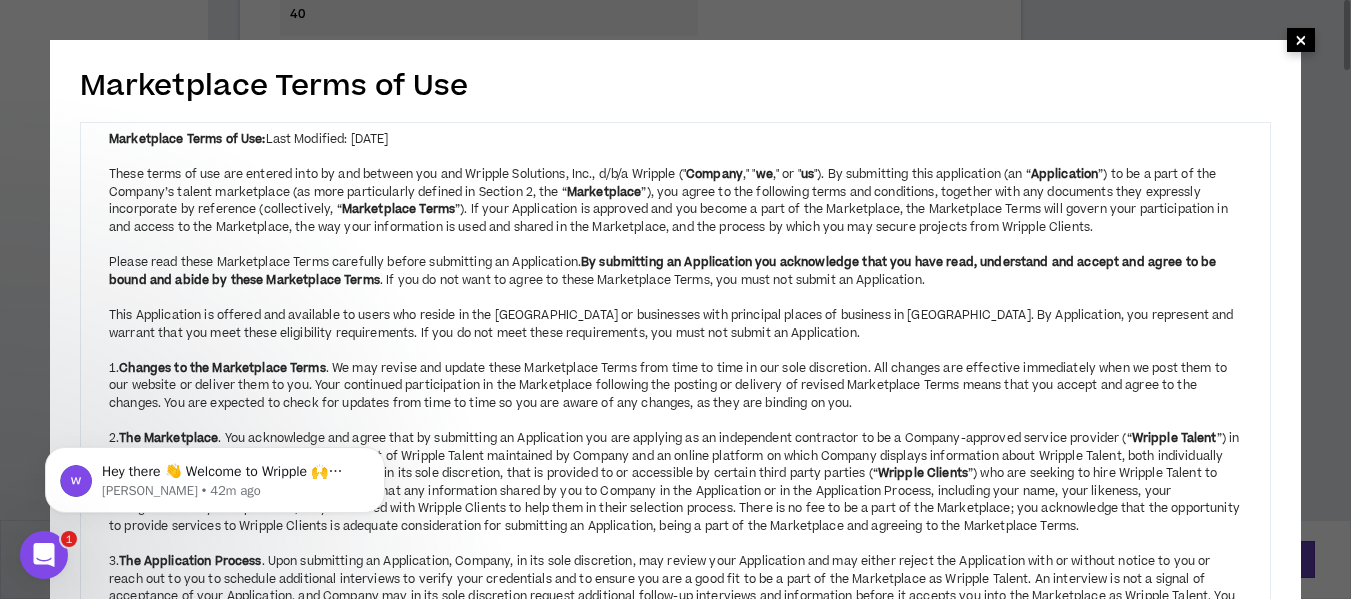 click on "×" at bounding box center [1301, 40] 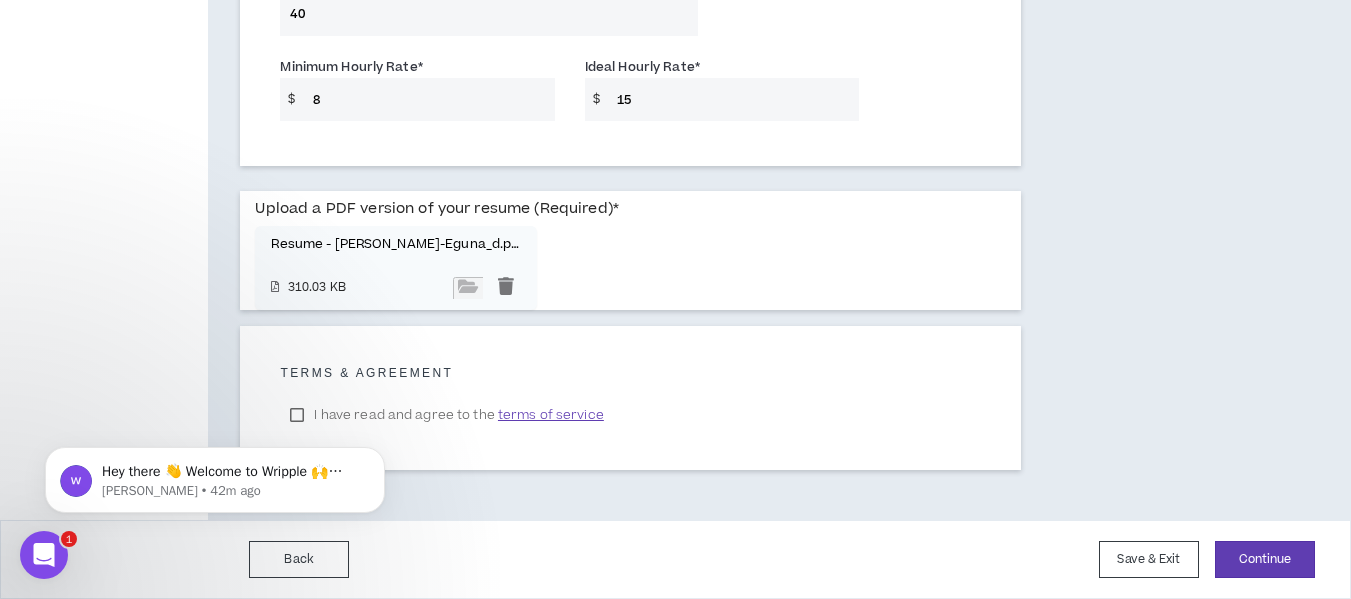 click on "Hey there 👋 Welcome to Wripple 🙌 Take a look around! If you have any questions, just reply to this message. Morgan Morgan • 42m ago" 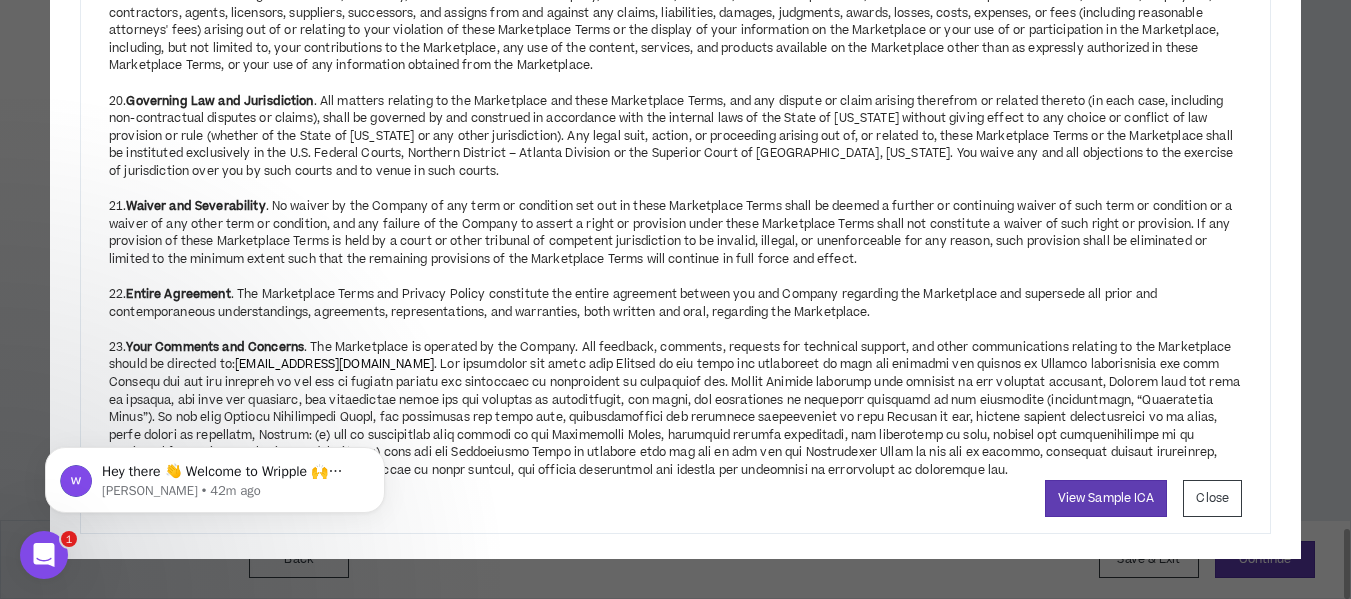 drag, startPoint x: 1346, startPoint y: 45, endPoint x: 1317, endPoint y: 593, distance: 548.7668 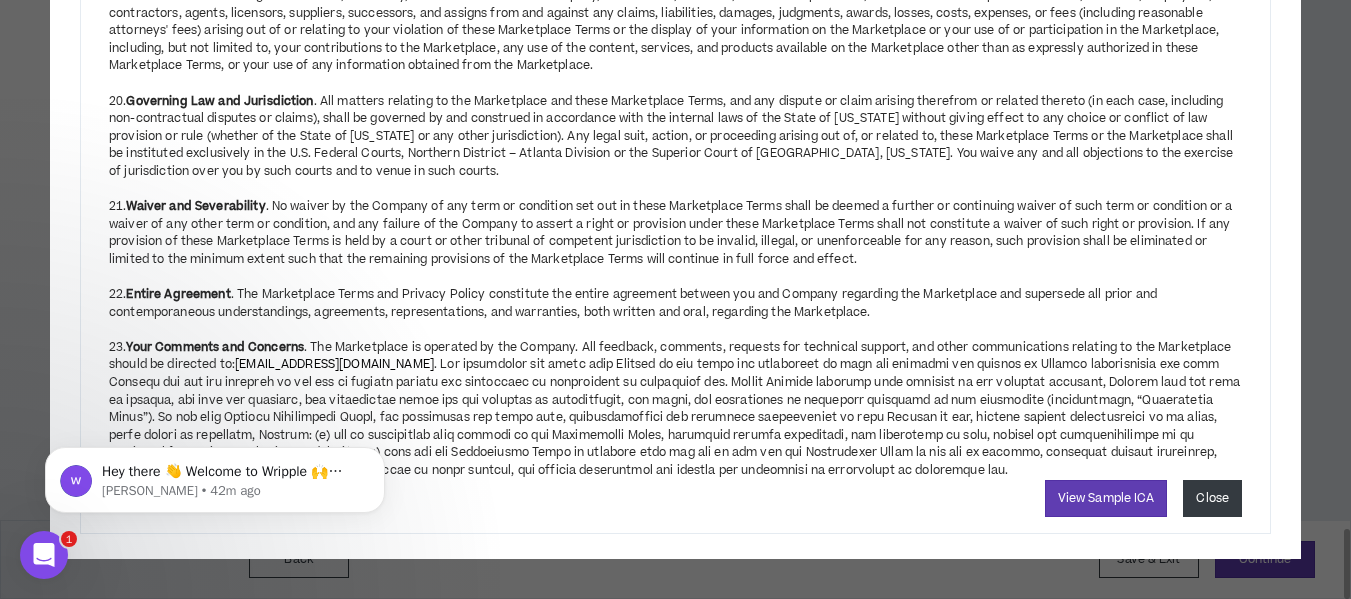 click on "Close" at bounding box center (1212, 498) 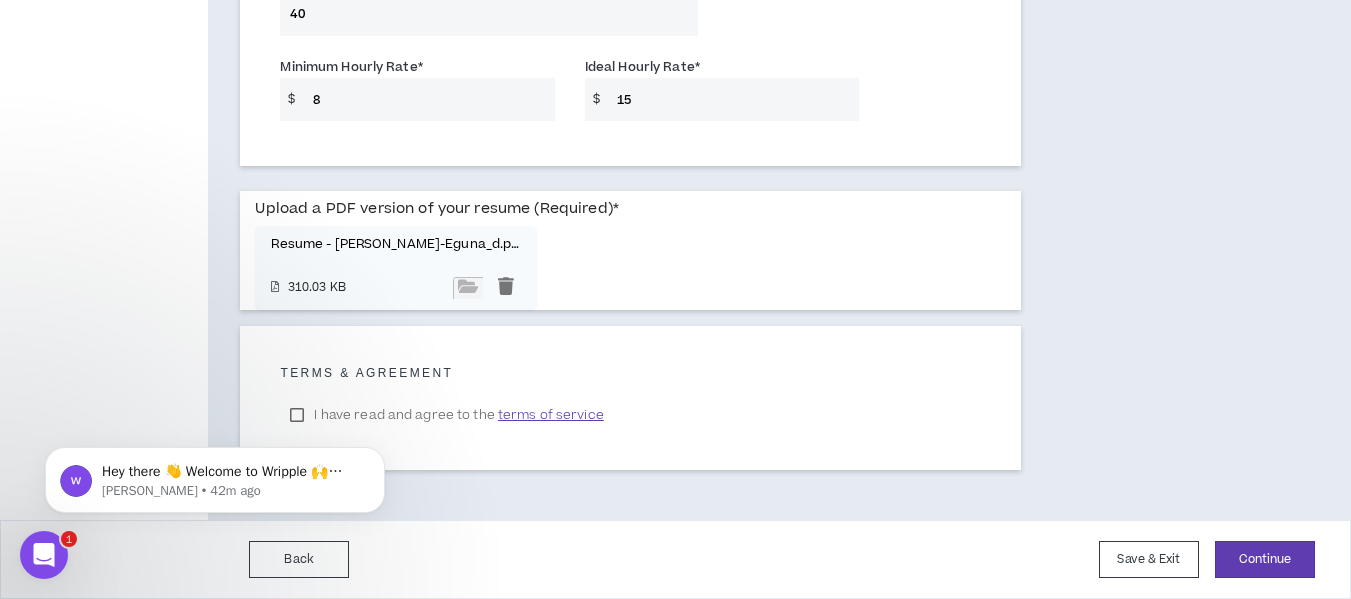 click on "Hey there 👋 Welcome to Wripple 🙌 Take a look around! If you have any questions, just reply to this message. Morgan Morgan • 42m ago" 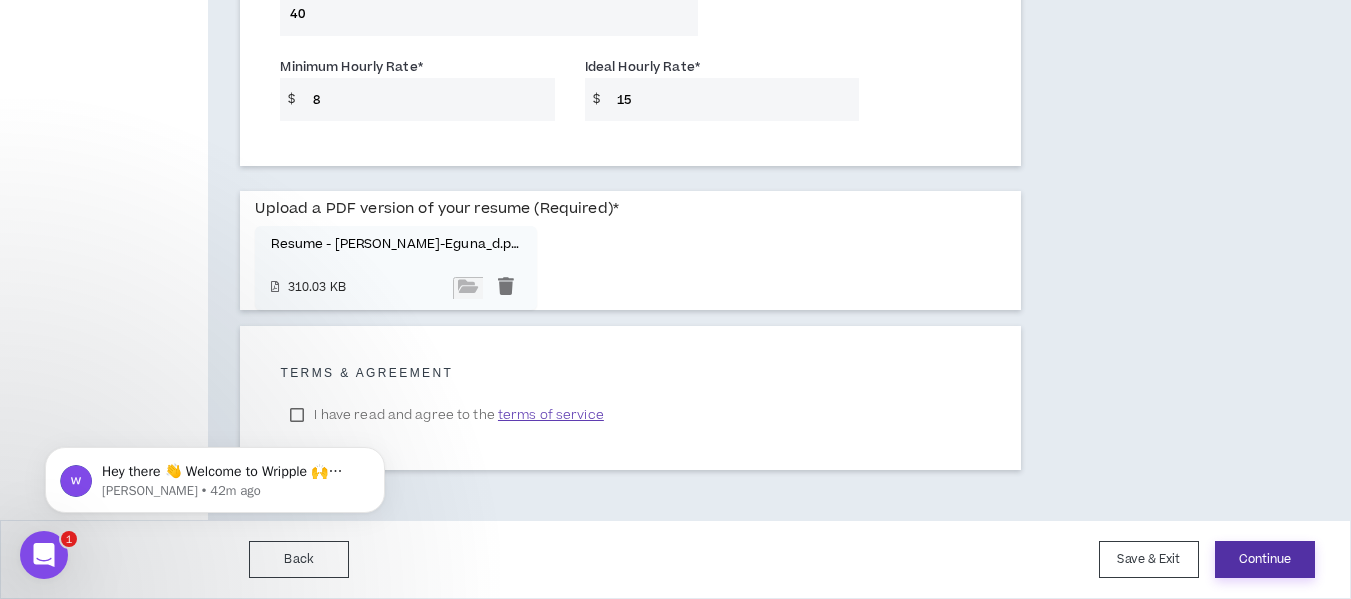 click on "Continue" at bounding box center (1265, 559) 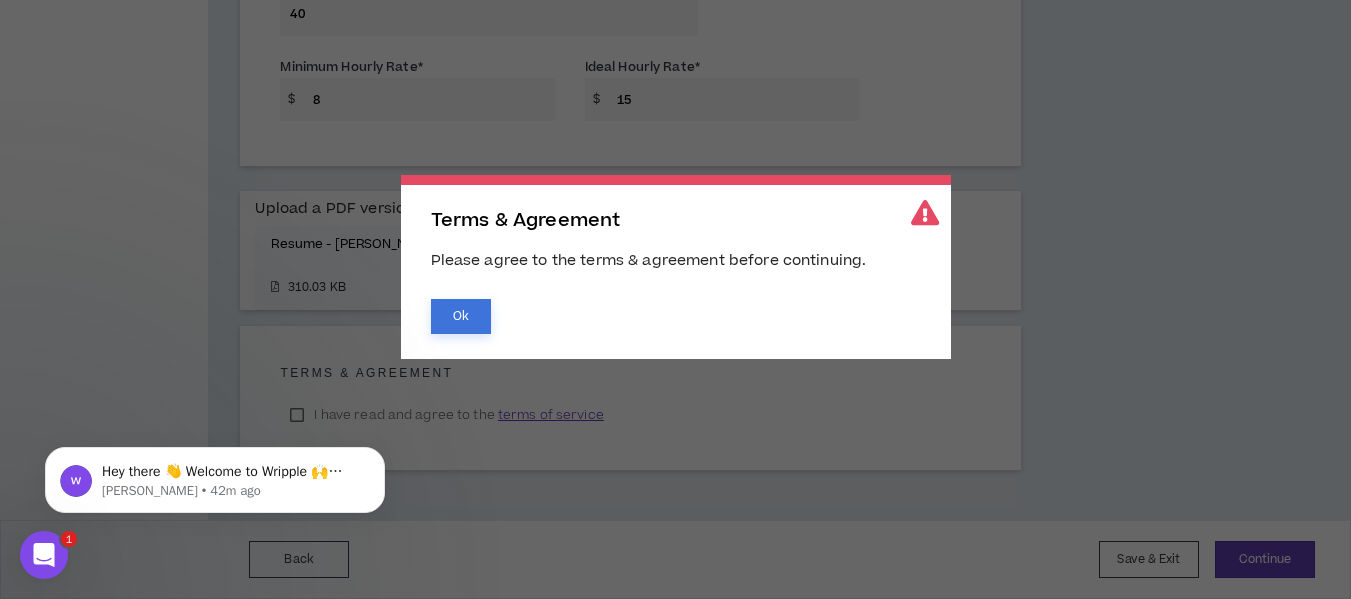 click on "Ok" at bounding box center (461, 316) 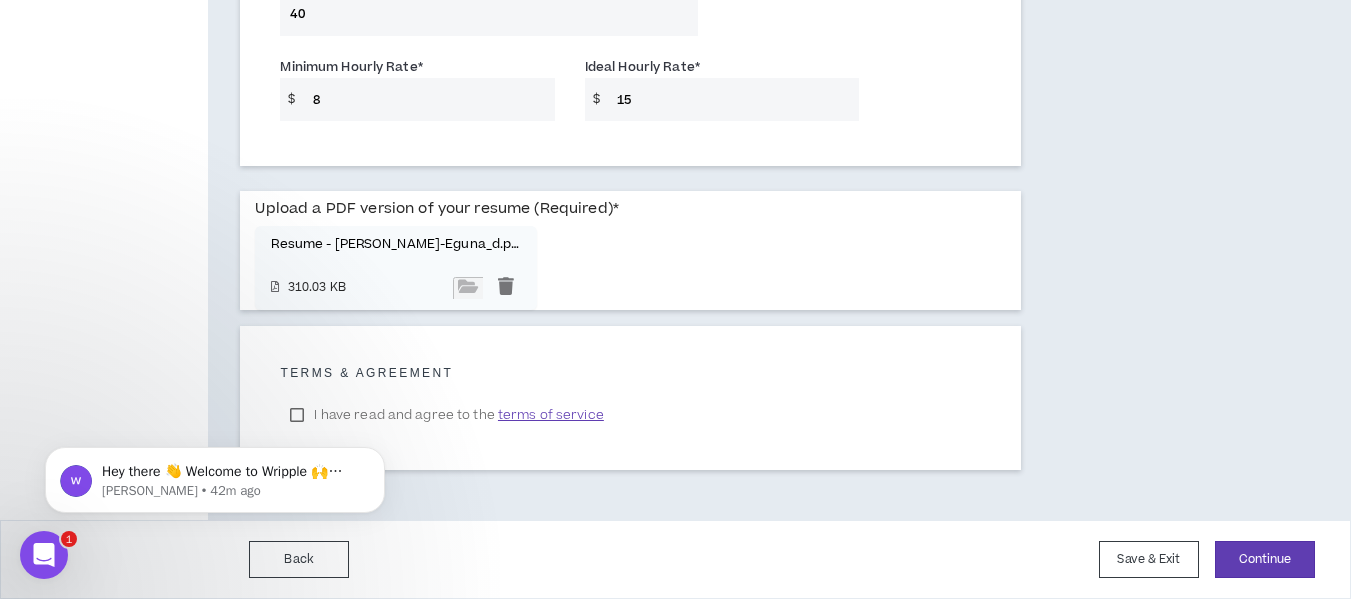 click on "Hey there 👋 Welcome to Wripple 🙌 Take a look around! If you have any questions, just reply to this message. Morgan Morgan • 42m ago" 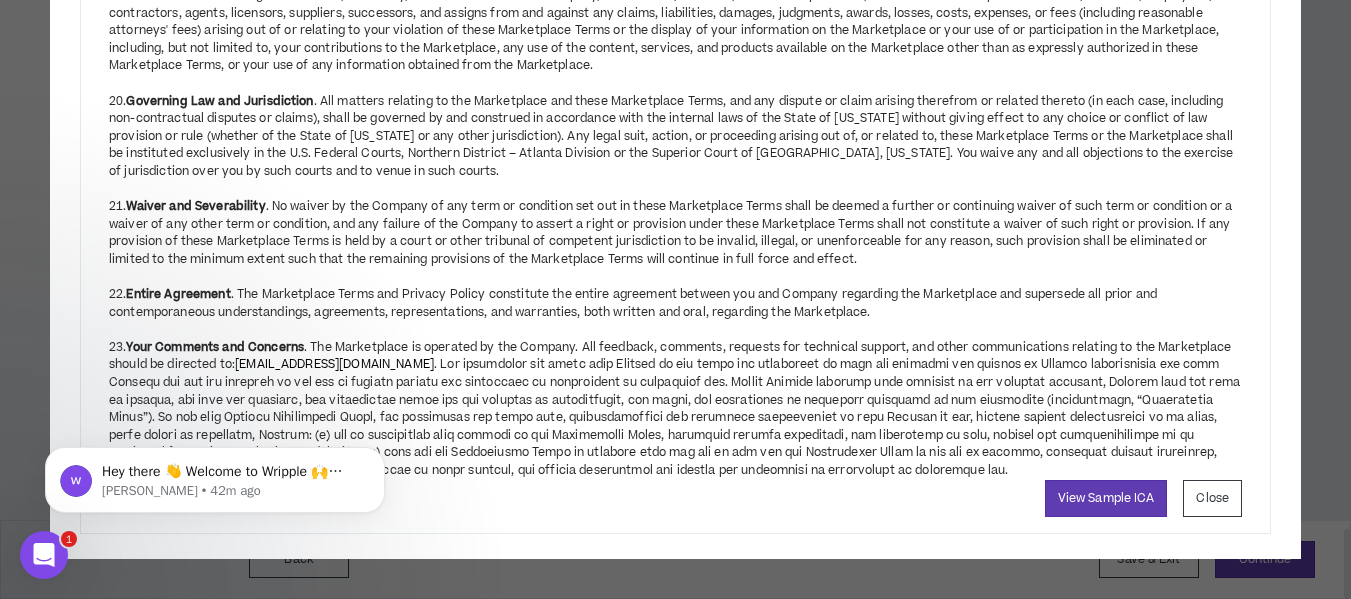drag, startPoint x: 1346, startPoint y: 53, endPoint x: 1328, endPoint y: 611, distance: 558.2902 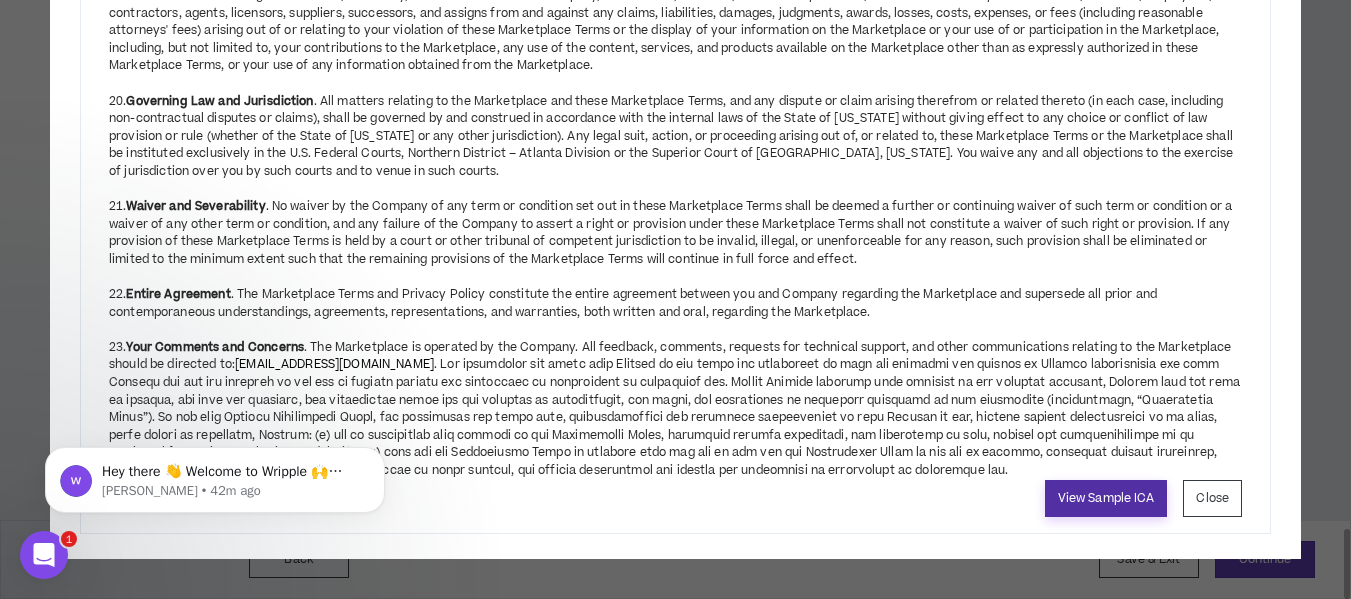 click on "View Sample ICA" at bounding box center (1106, 498) 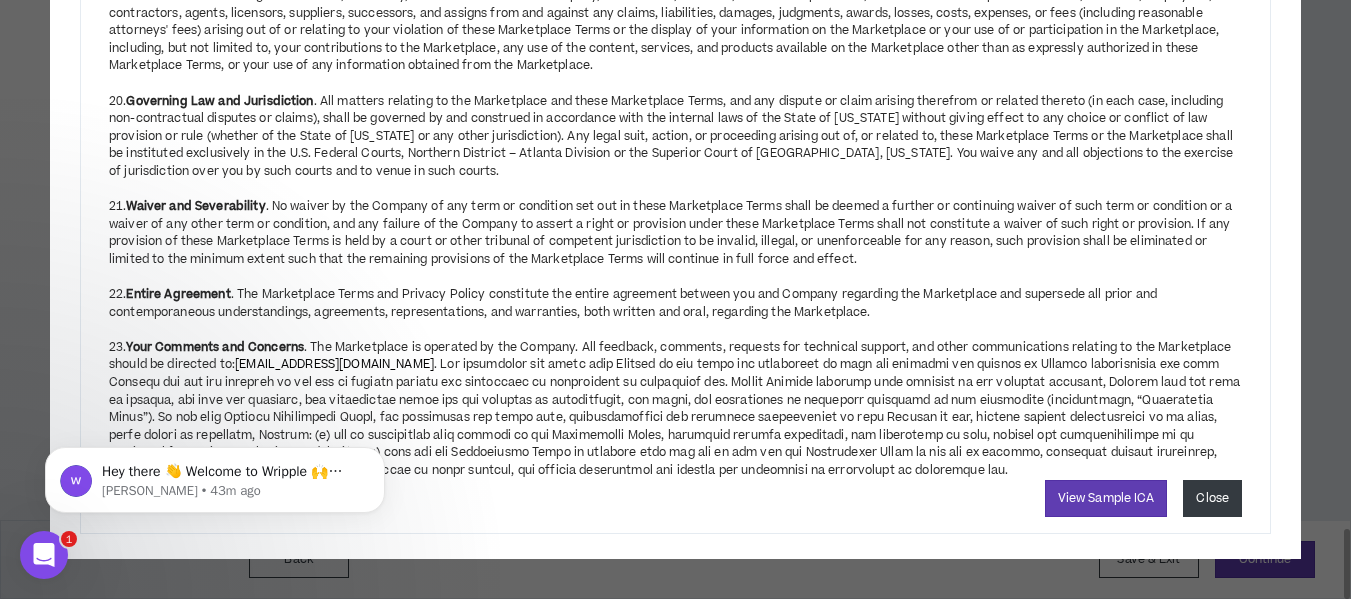 click on "Close" at bounding box center [1212, 498] 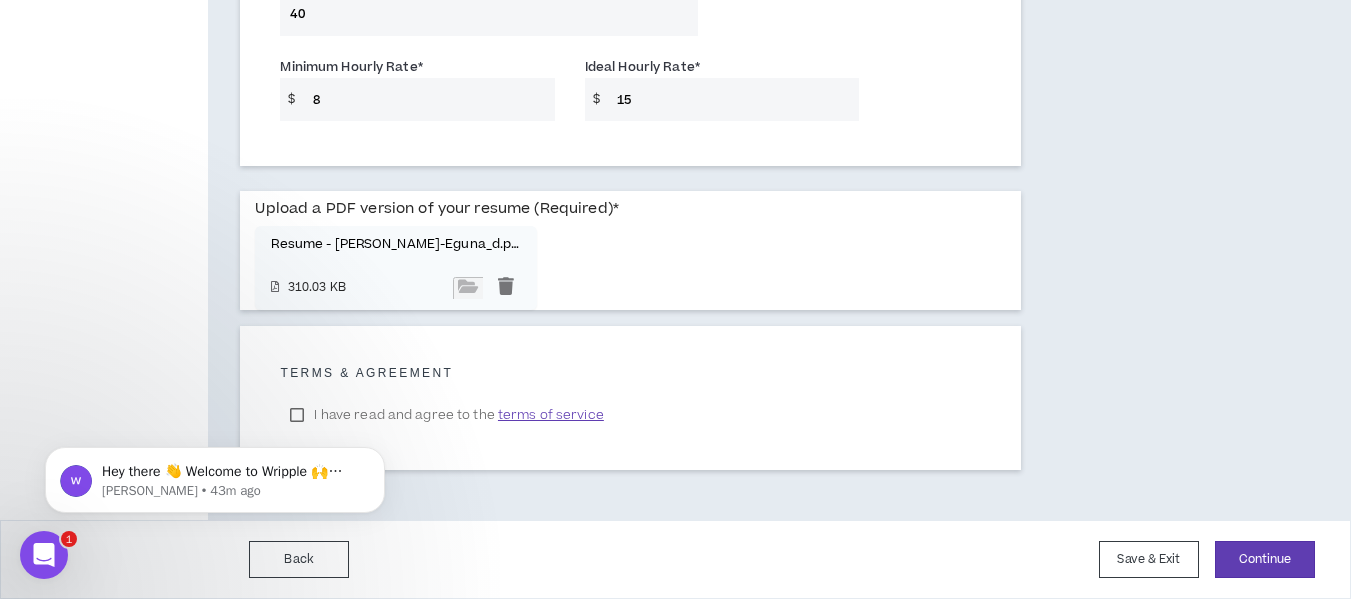 click on "Hey there 👋 Welcome to Wripple 🙌 Take a look around! If you have any questions, just reply to this message. Morgan Morgan • 43m ago" at bounding box center [215, 388] 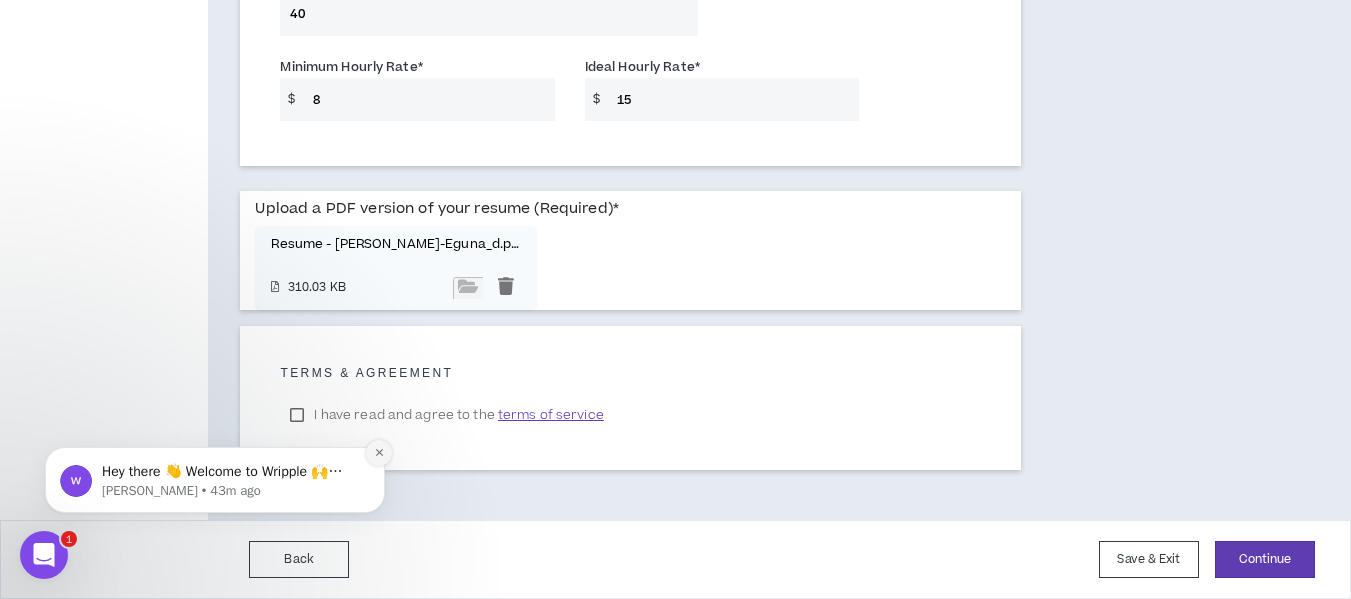 click 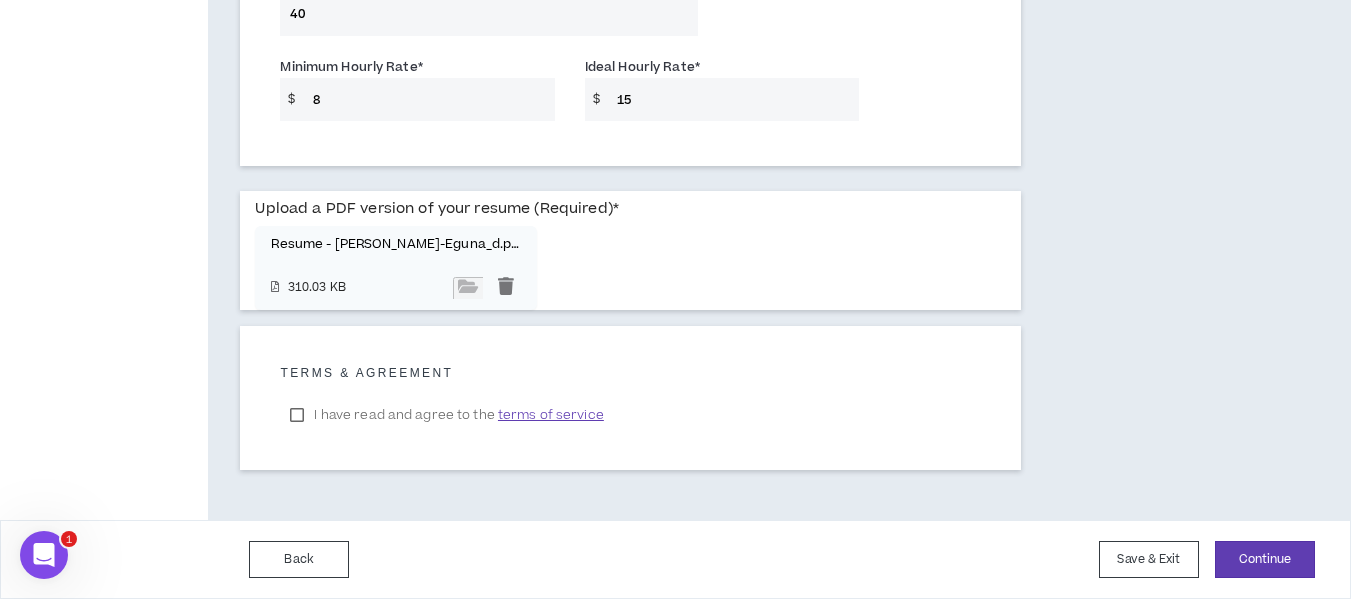 click on "I have read and agree to the    terms of service" at bounding box center [446, 415] 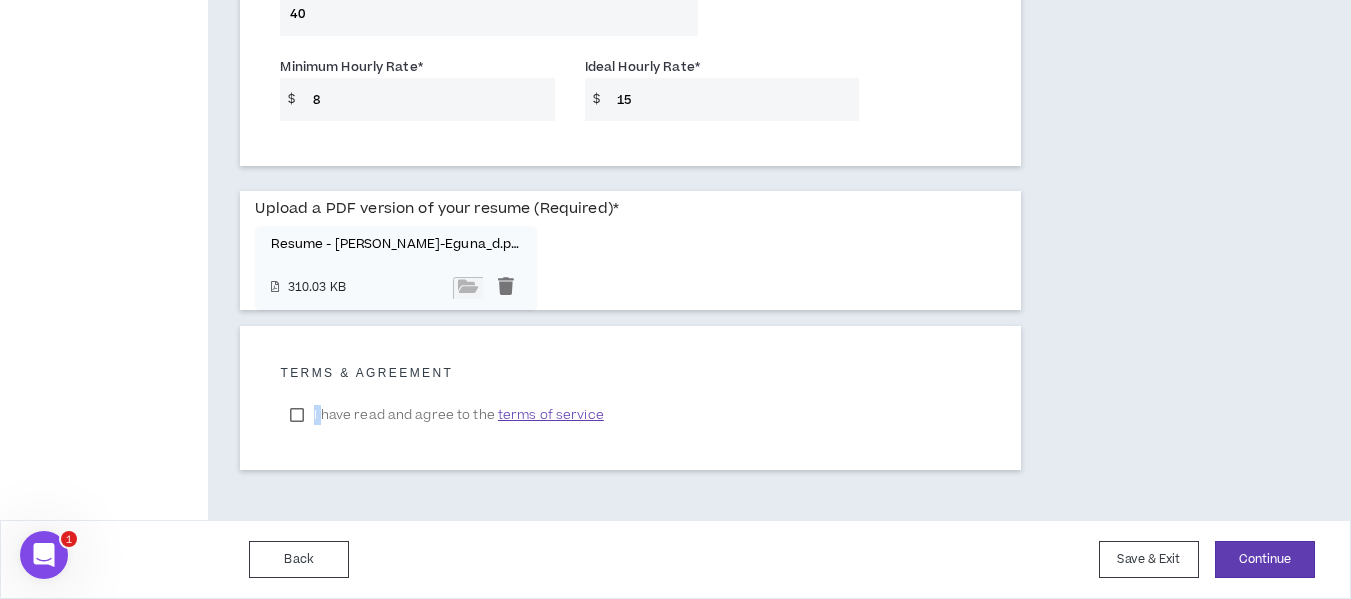 click on "I have read and agree to the    terms of service" at bounding box center (446, 415) 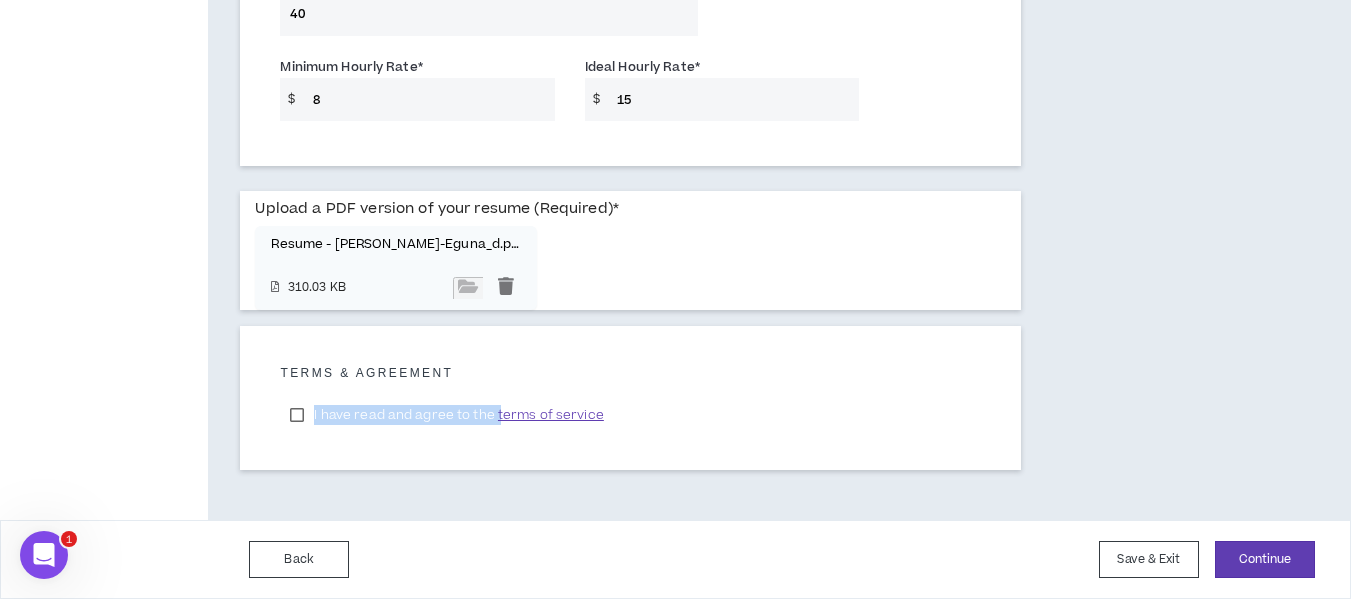 click on "I have read and agree to the    terms of service" at bounding box center (446, 415) 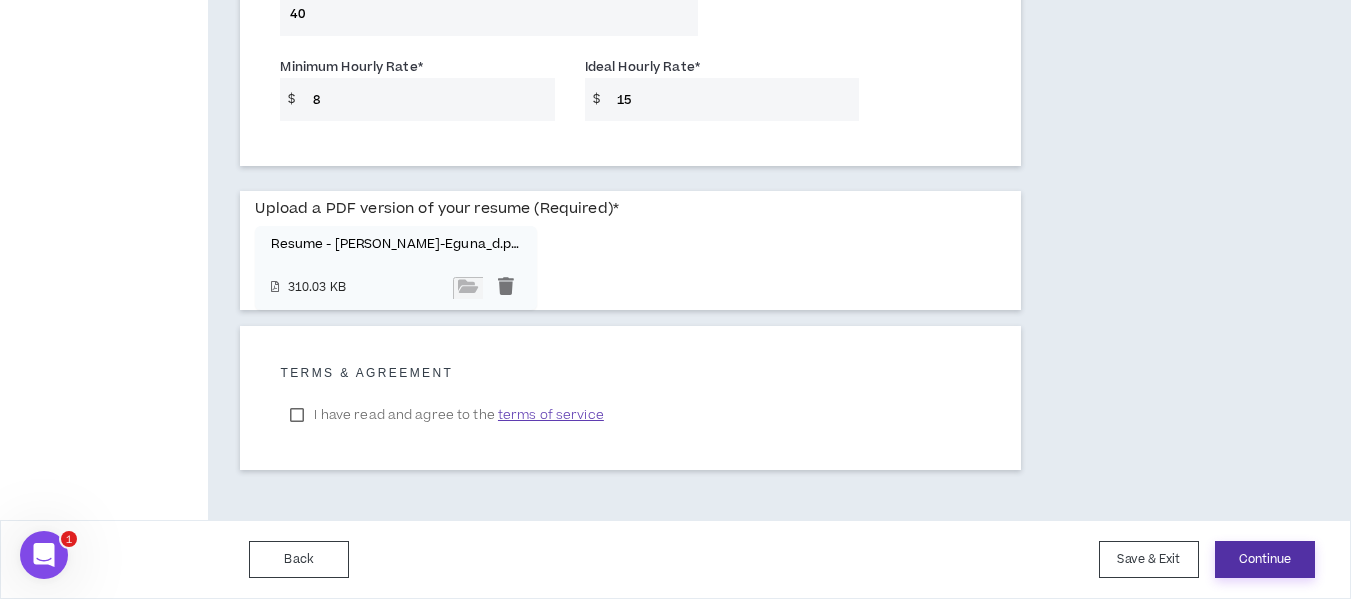 click on "Continue" at bounding box center (1265, 559) 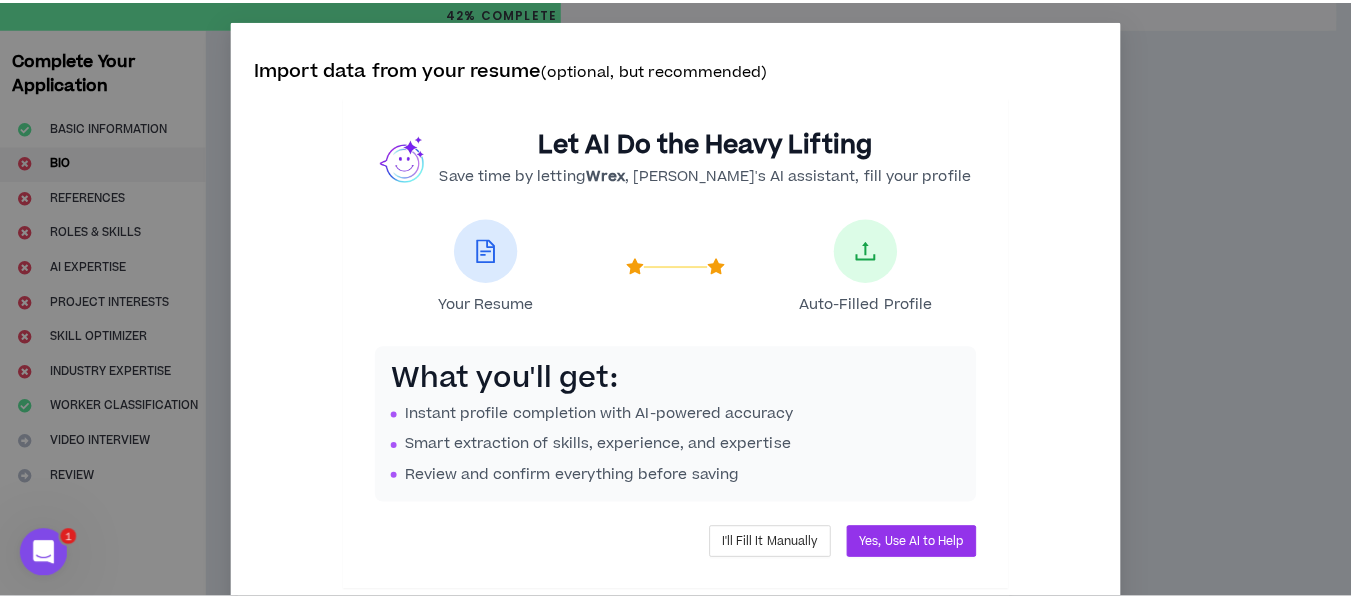 scroll, scrollTop: 0, scrollLeft: 0, axis: both 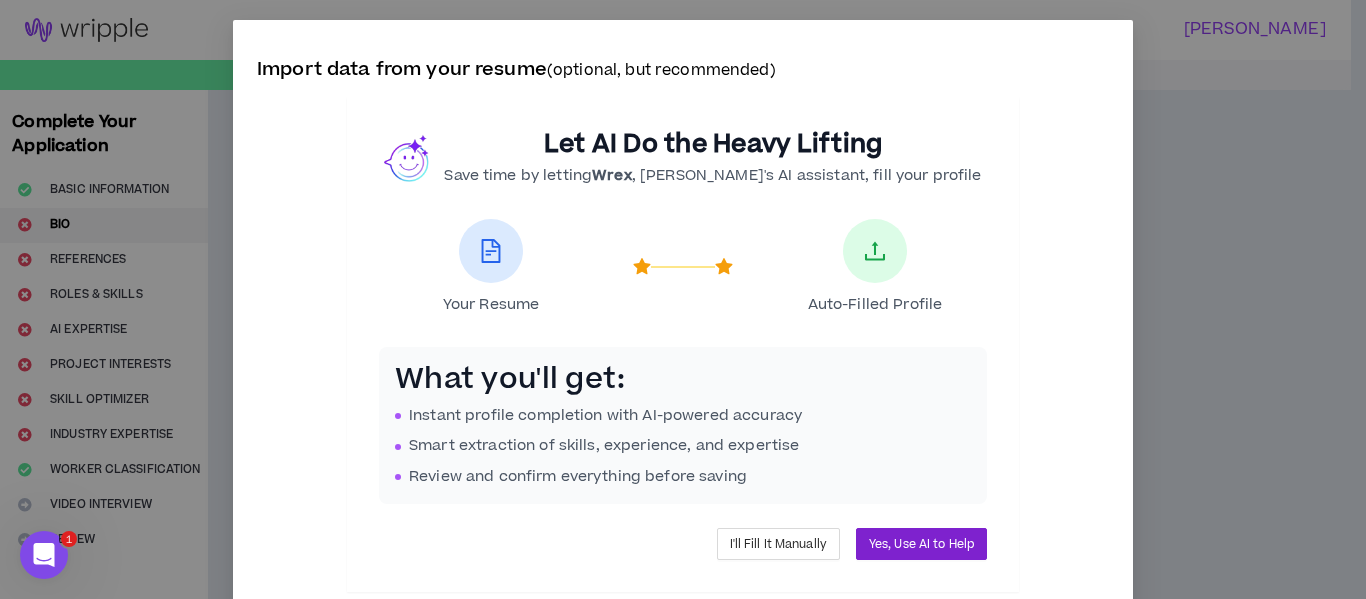 click on "Yes, Use AI to Help" at bounding box center (921, 544) 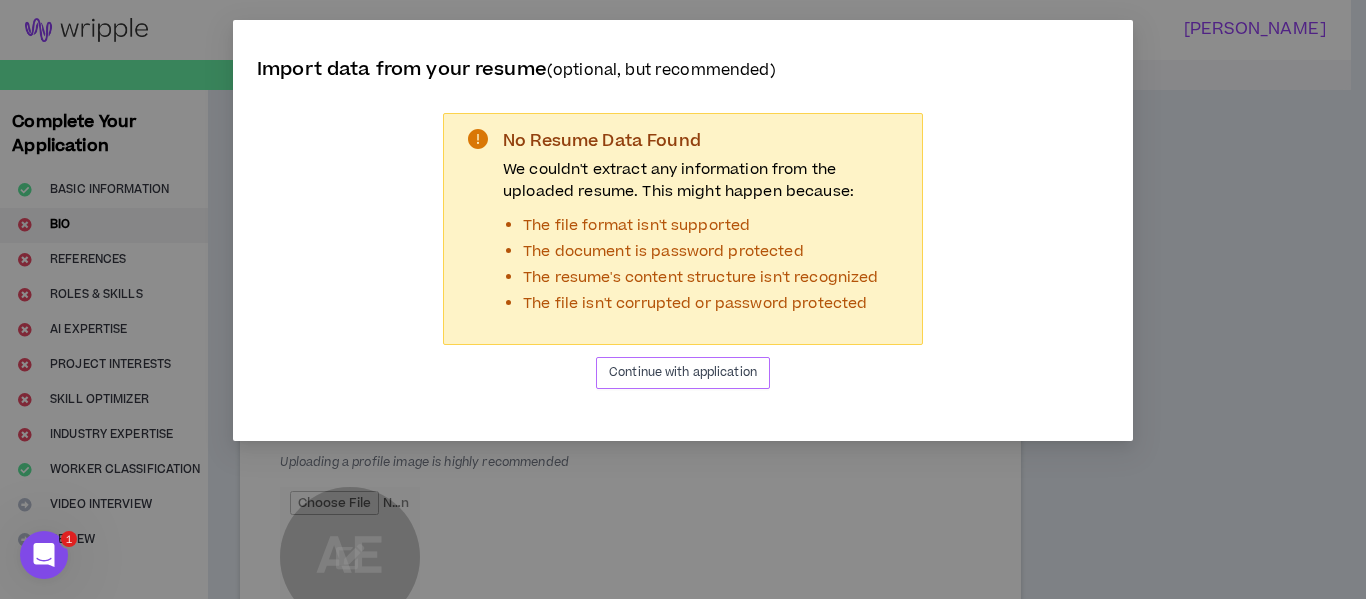 click on "Continue with application" at bounding box center [683, 373] 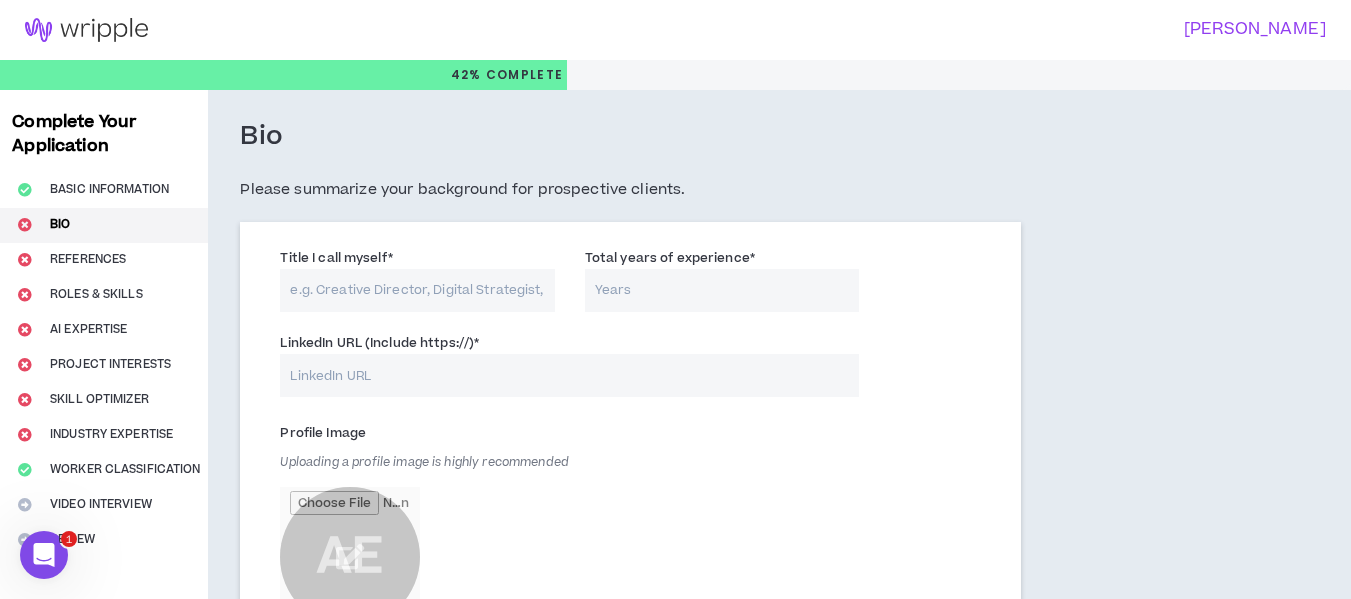 click on "Title I call myself  *" at bounding box center (417, 290) 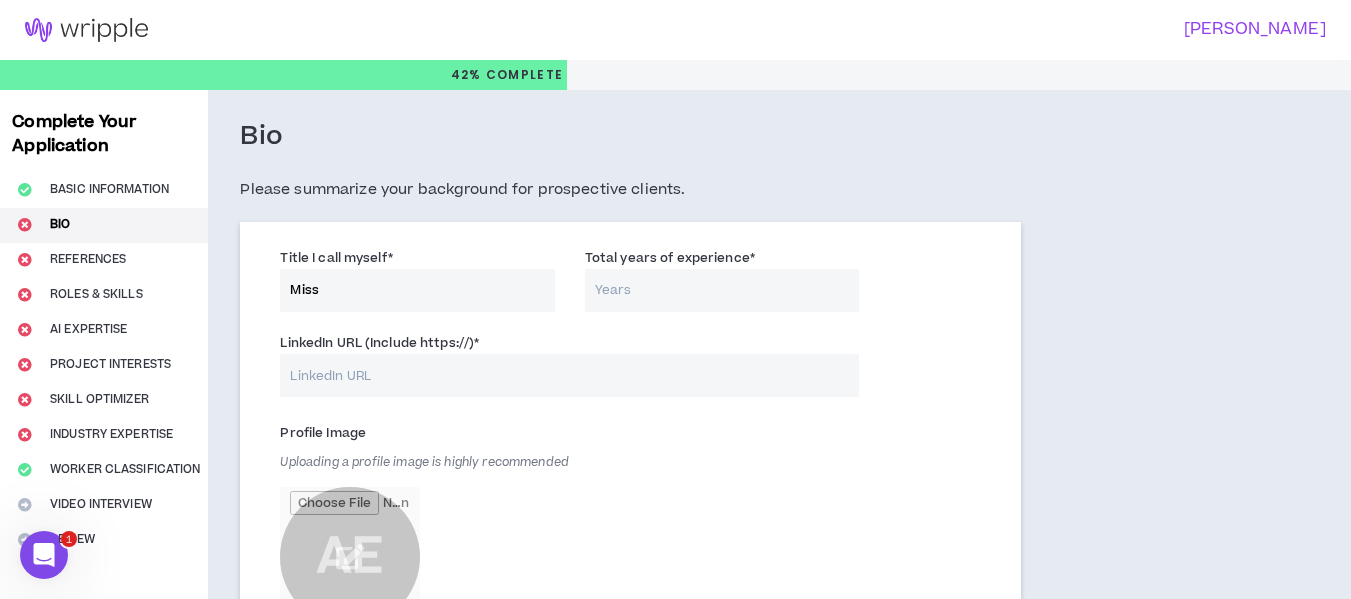 type on "Miss" 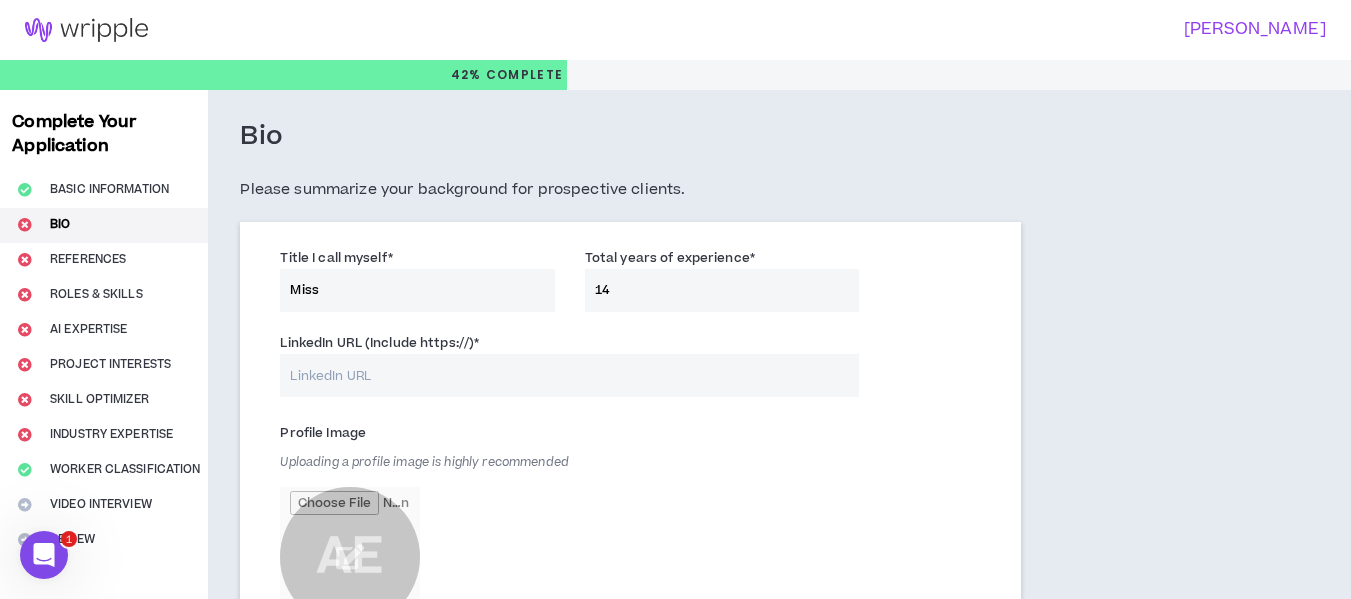 type on "1" 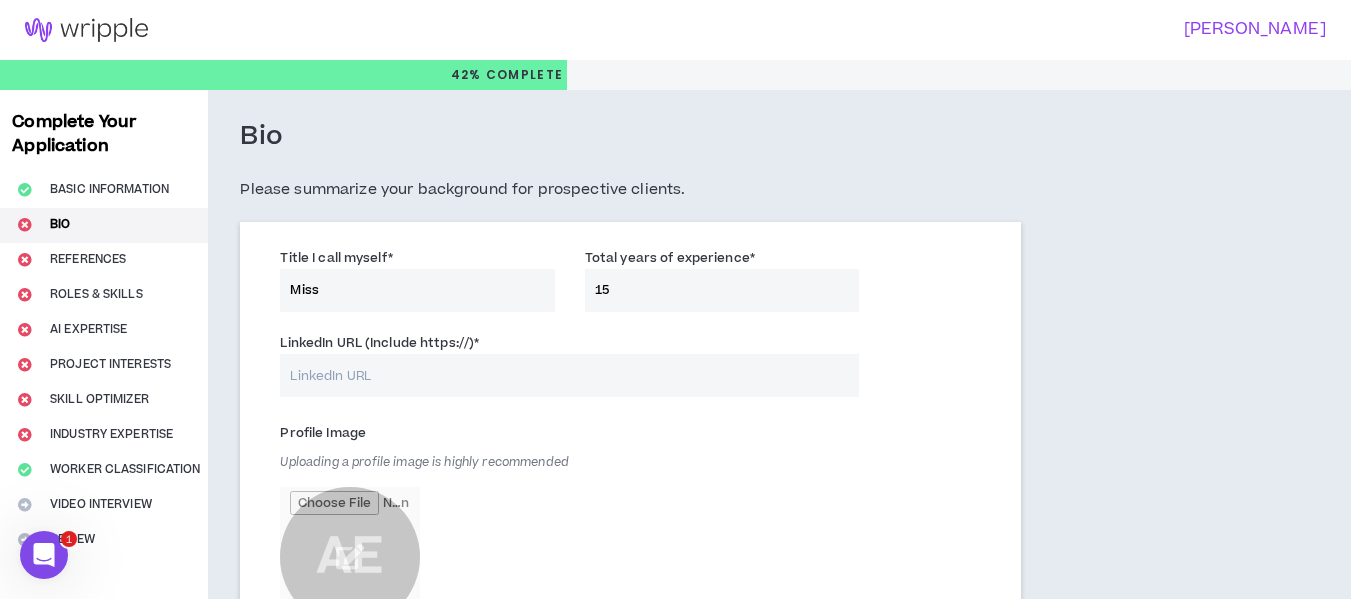 type on "15" 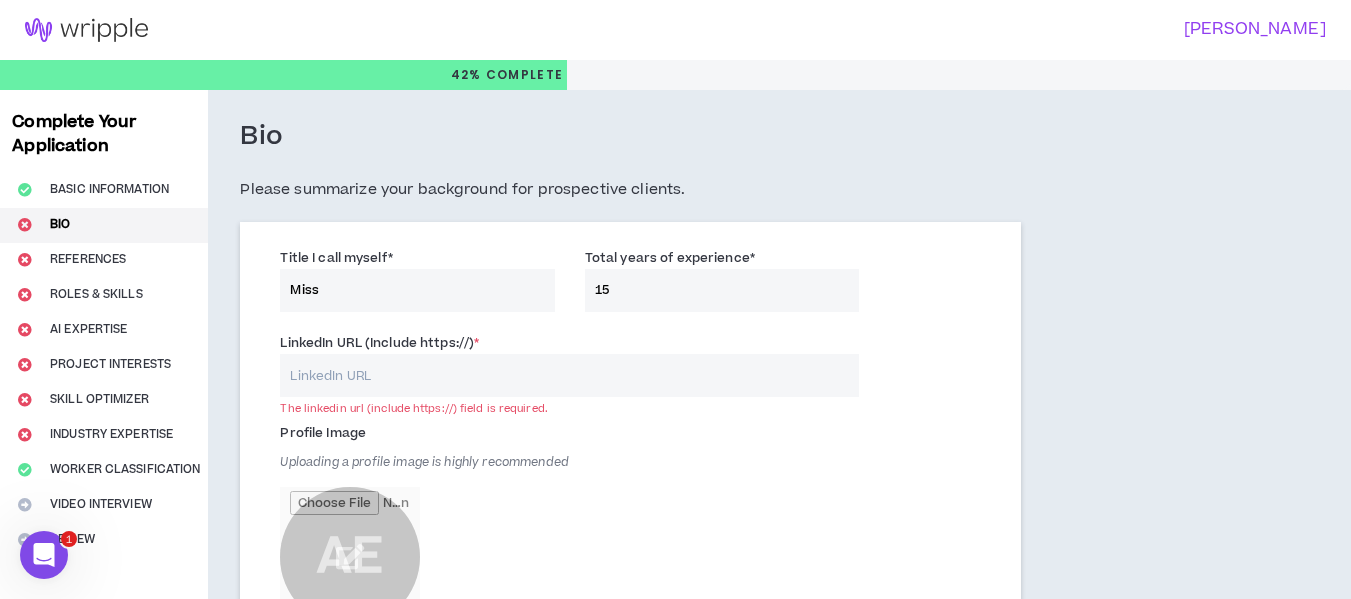 paste on "www.linkedin.com/in/almira-eguna" 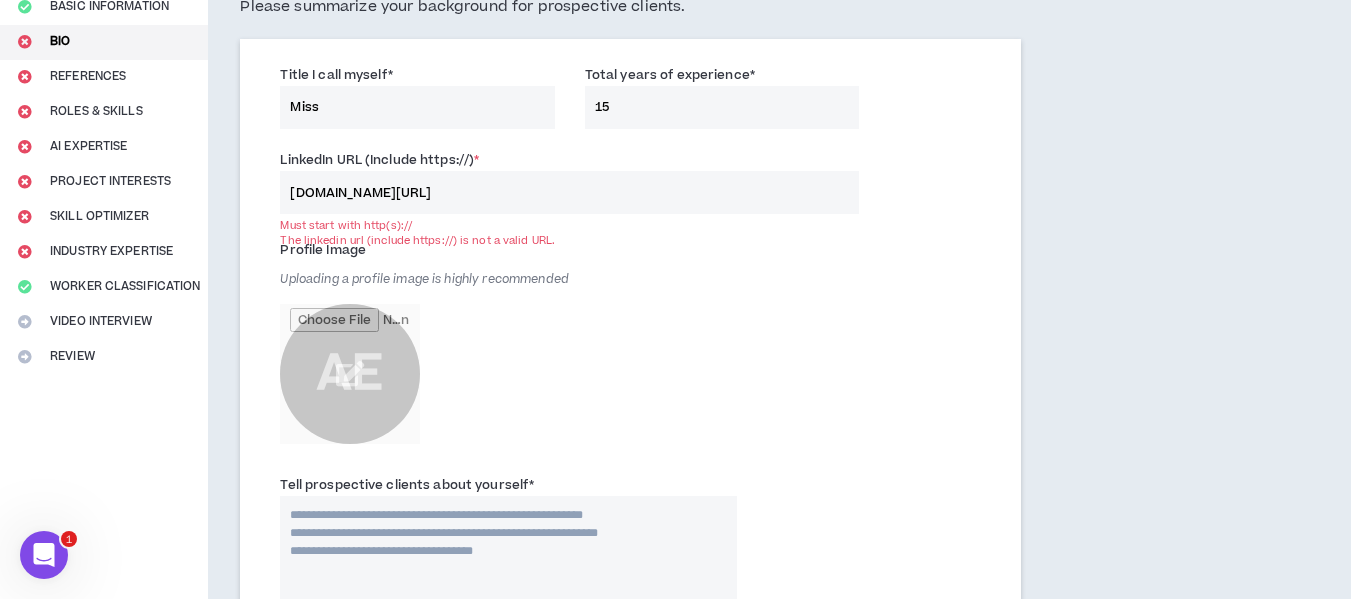 scroll, scrollTop: 186, scrollLeft: 0, axis: vertical 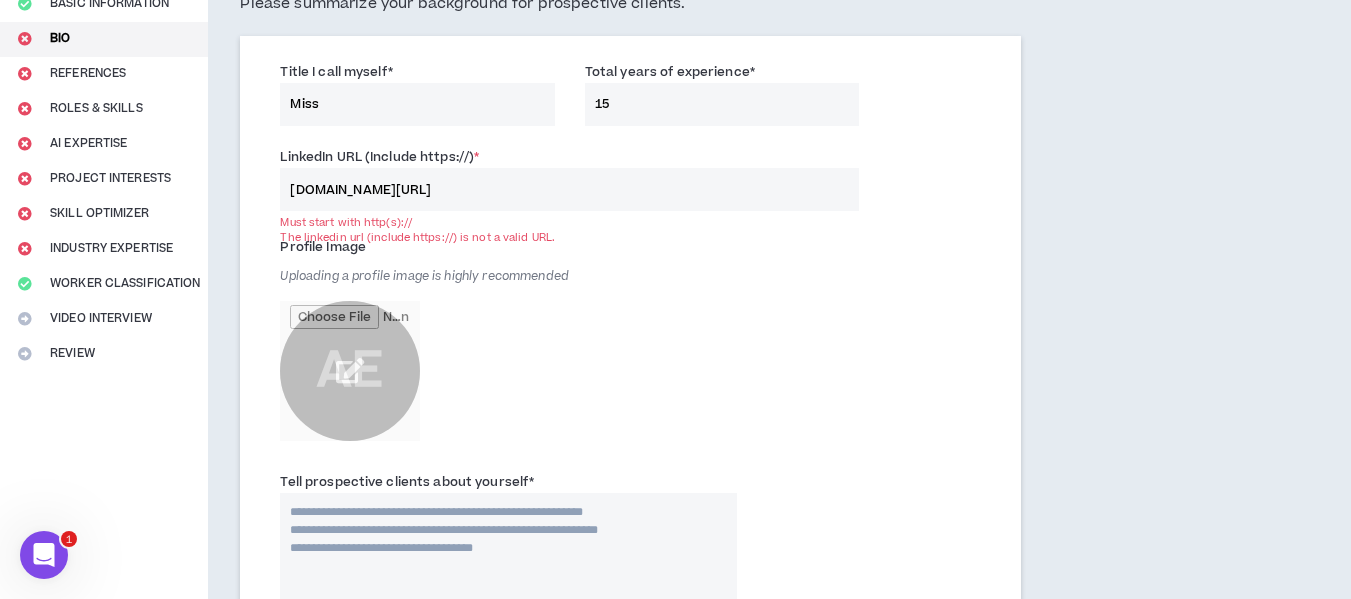 type on "www.linkedin.com/in/almira-eguna" 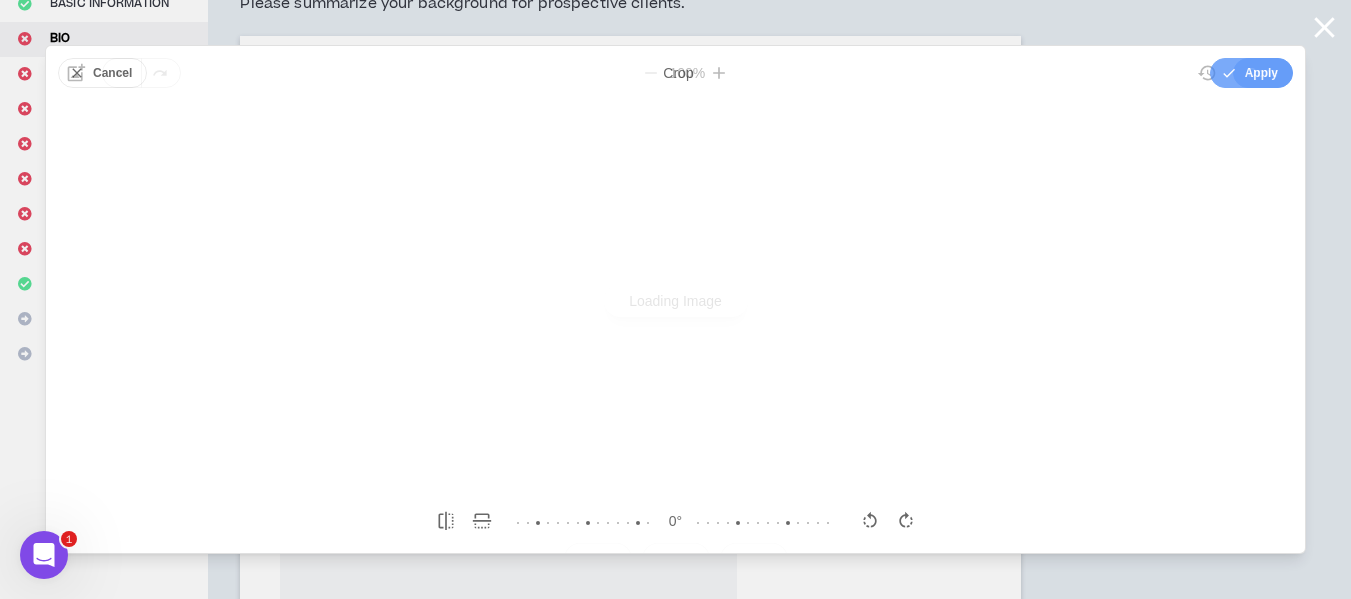scroll, scrollTop: 0, scrollLeft: 0, axis: both 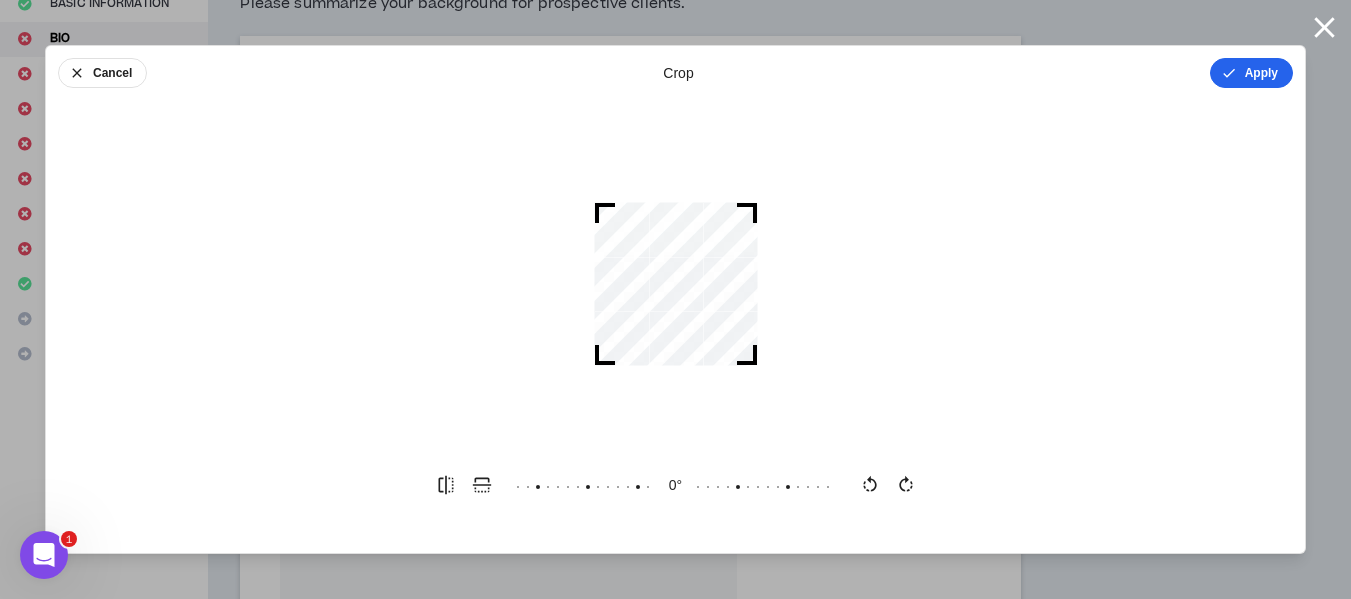 click on "Apply" at bounding box center (1251, 73) 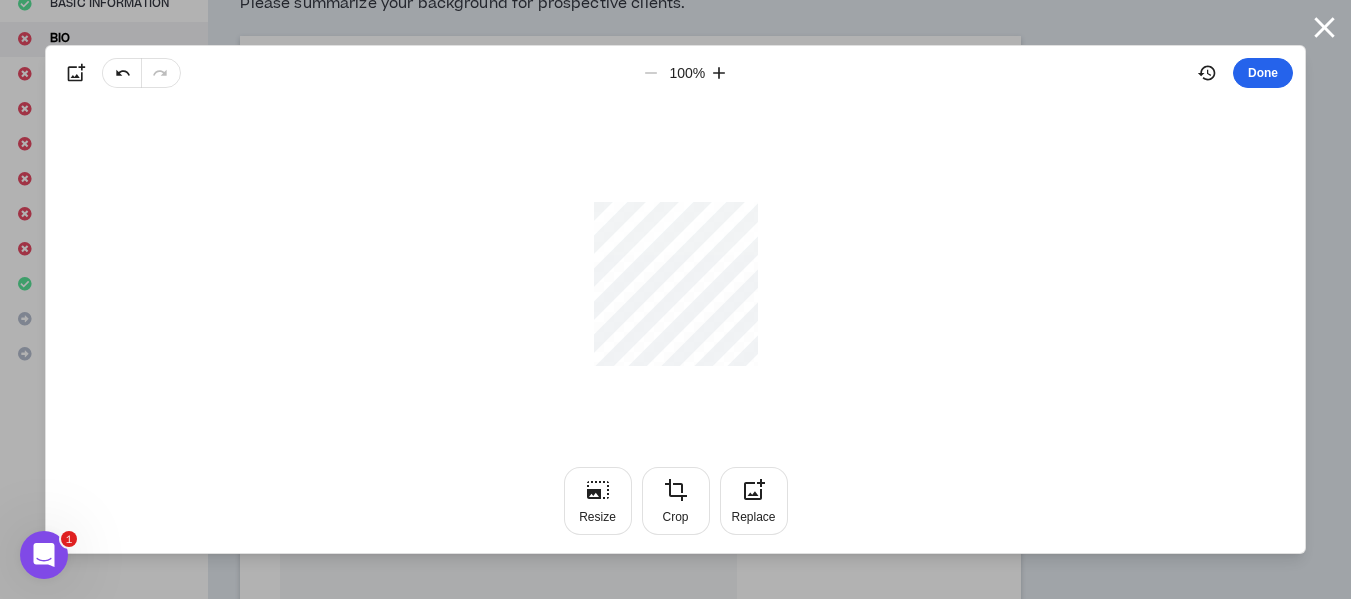 click on "Done" at bounding box center [1263, 73] 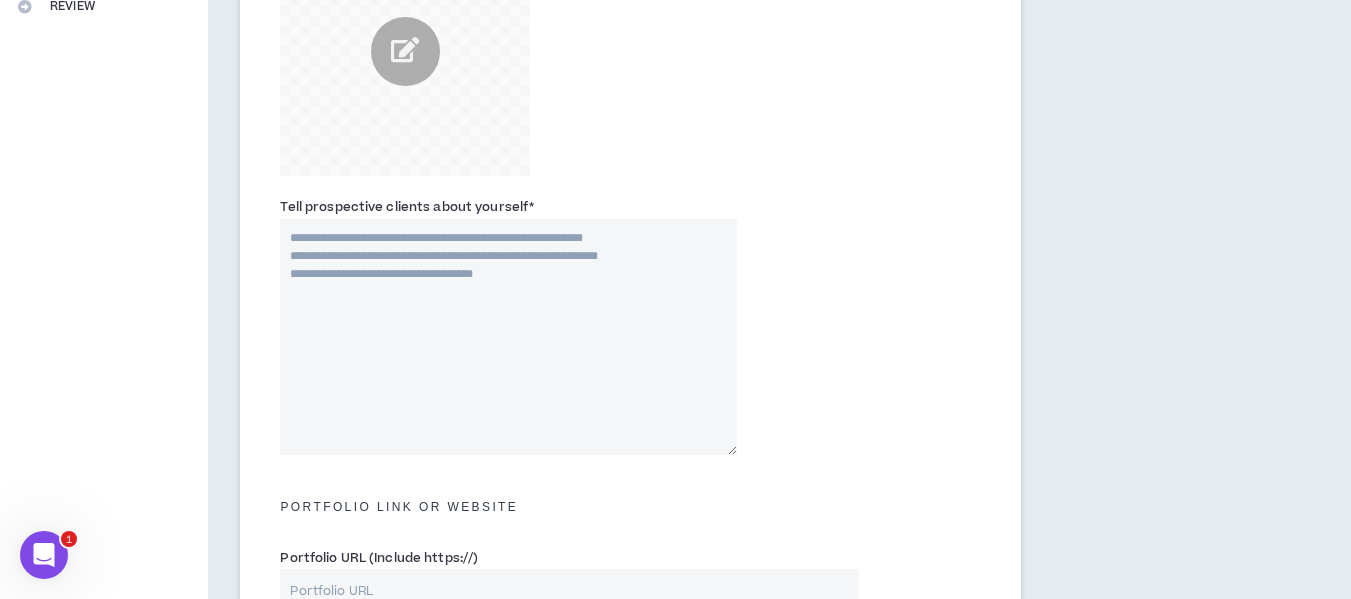 scroll, scrollTop: 557, scrollLeft: 0, axis: vertical 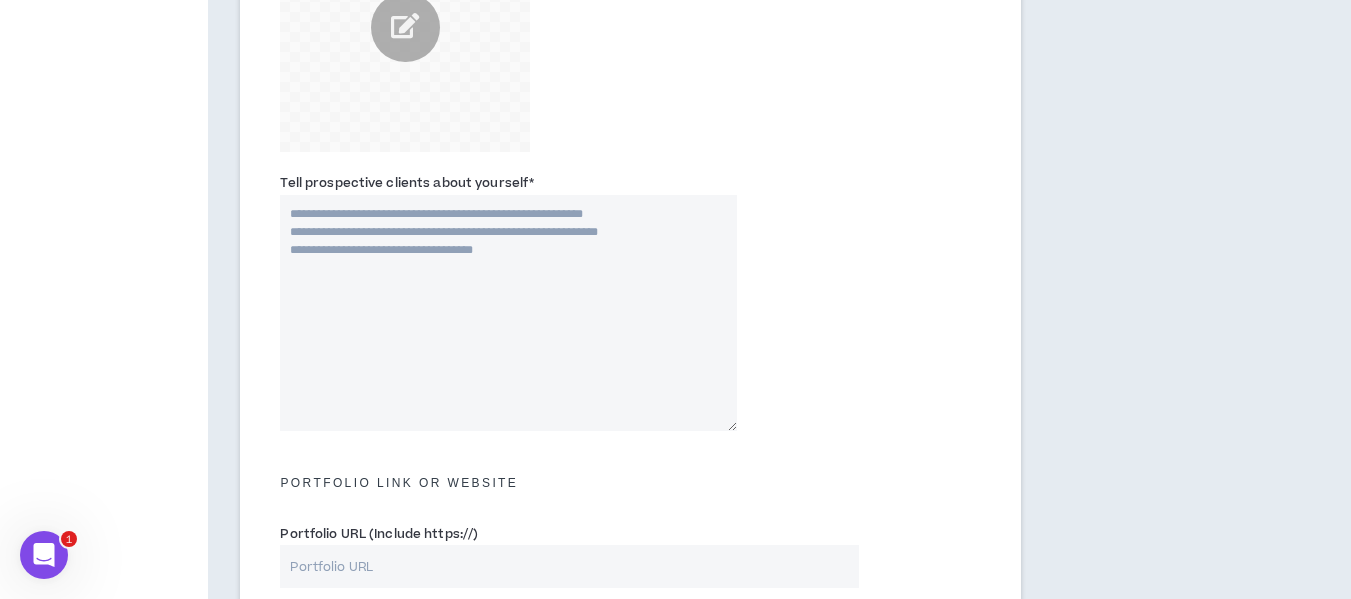 click on "Tell prospective clients about yourself  *" at bounding box center [508, 313] 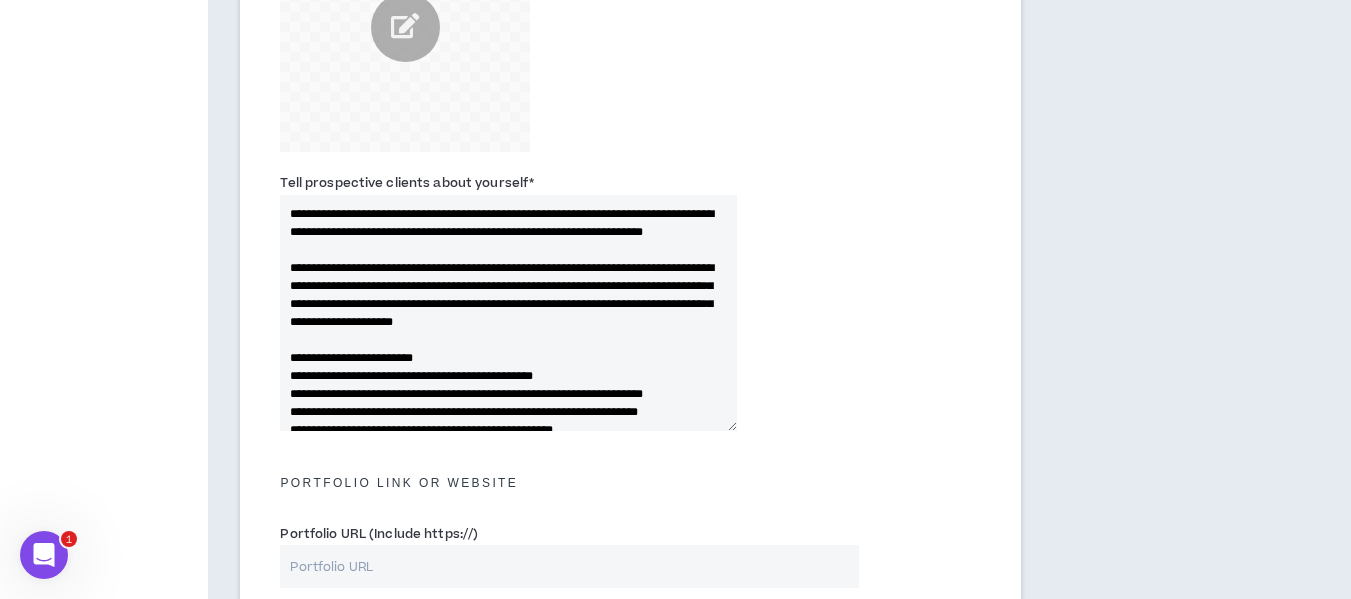 scroll, scrollTop: 242, scrollLeft: 0, axis: vertical 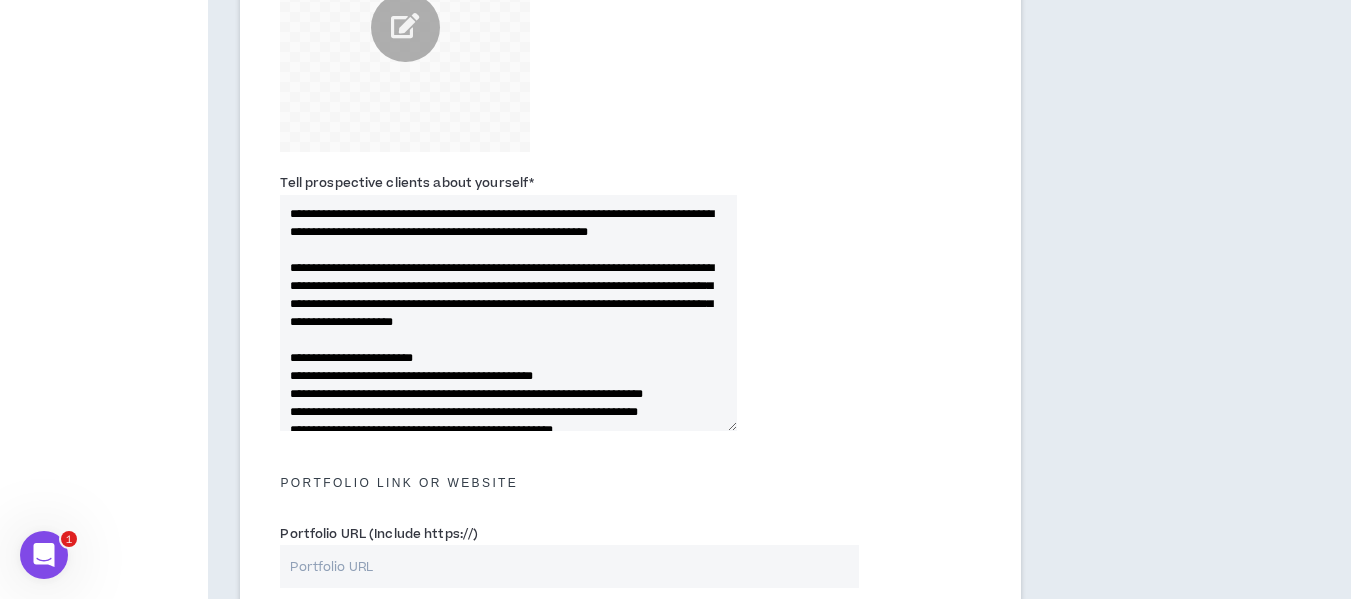 click on "**********" at bounding box center (508, 313) 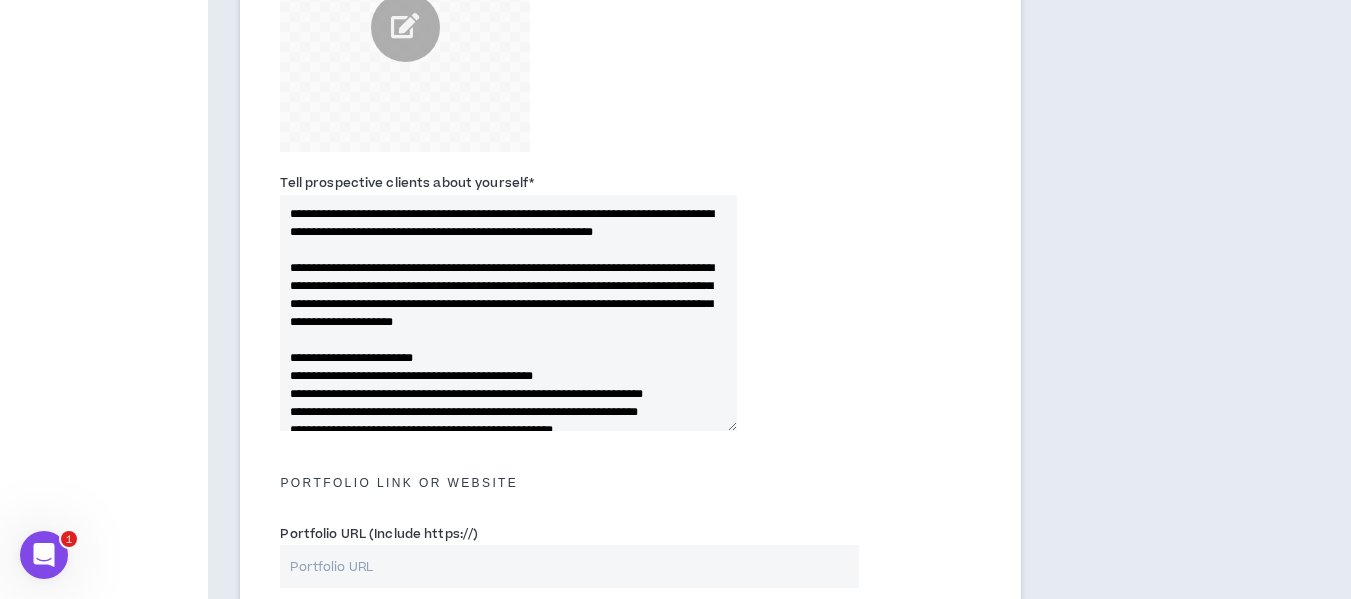 paste on "**********" 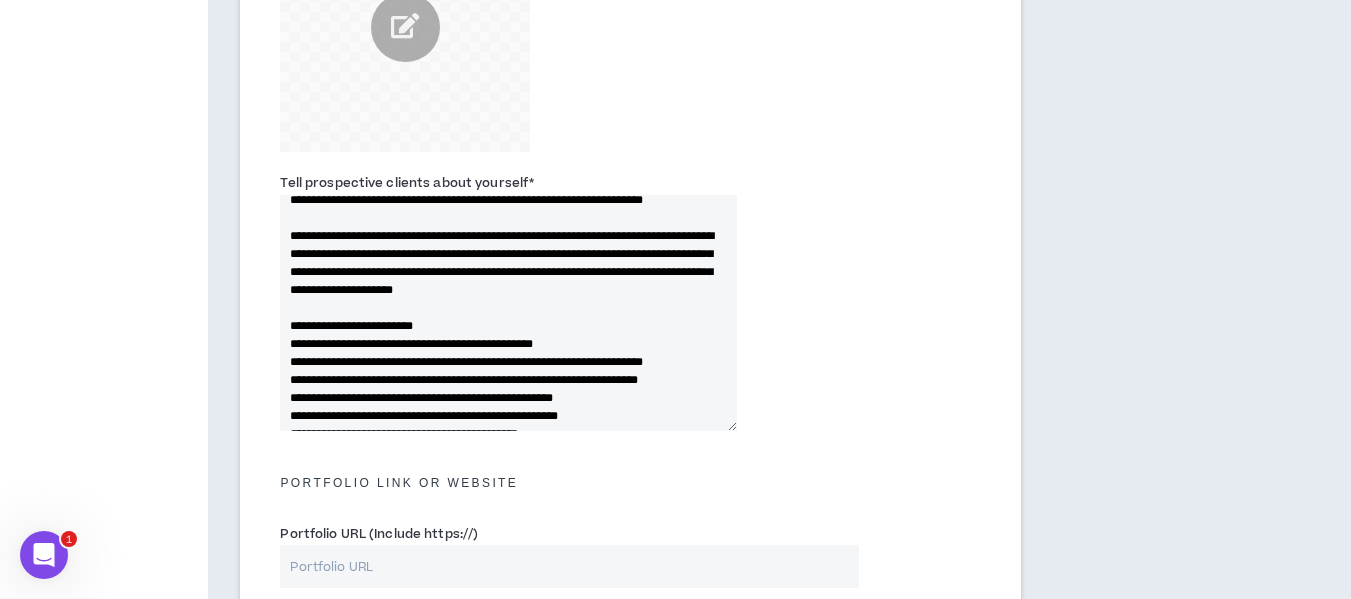 scroll, scrollTop: 42, scrollLeft: 0, axis: vertical 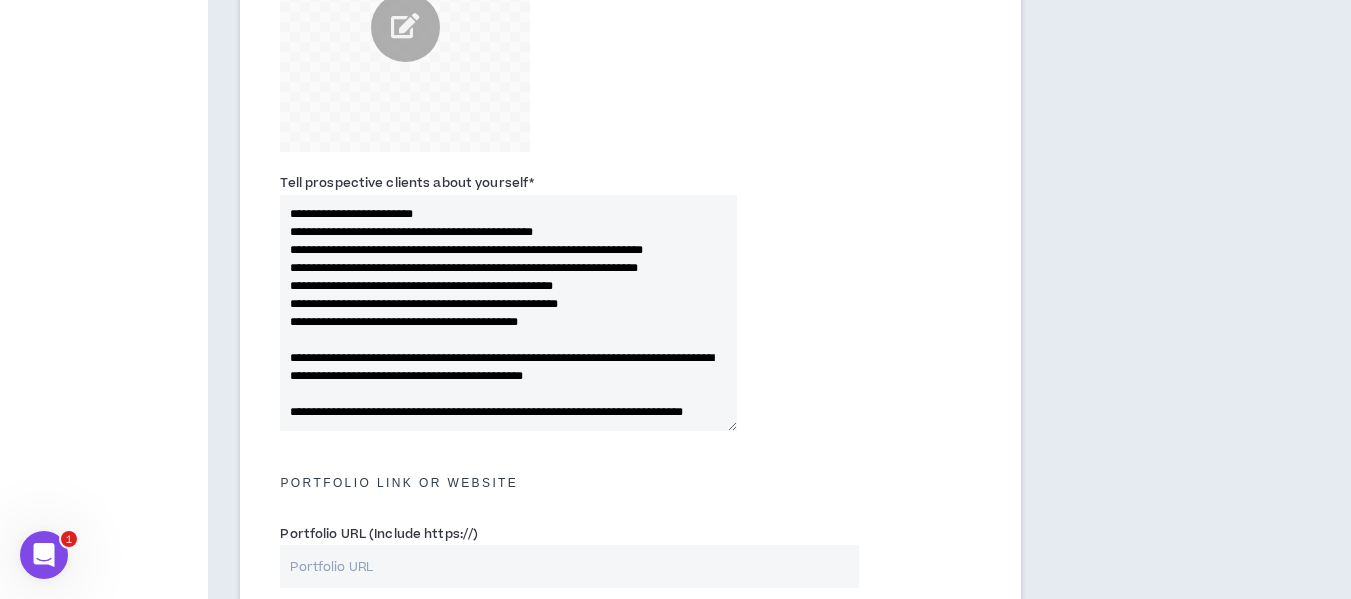 click on "Tell prospective clients about yourself  *" at bounding box center [508, 313] 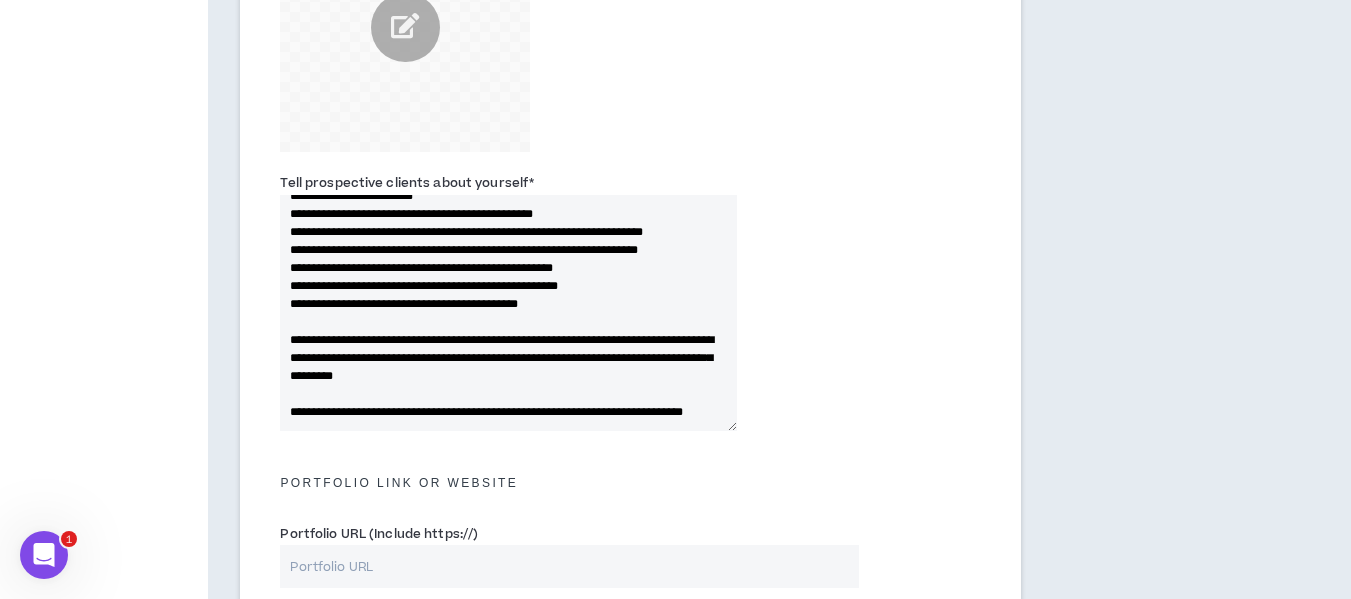 click on "Tell prospective clients about yourself  *" at bounding box center (508, 301) 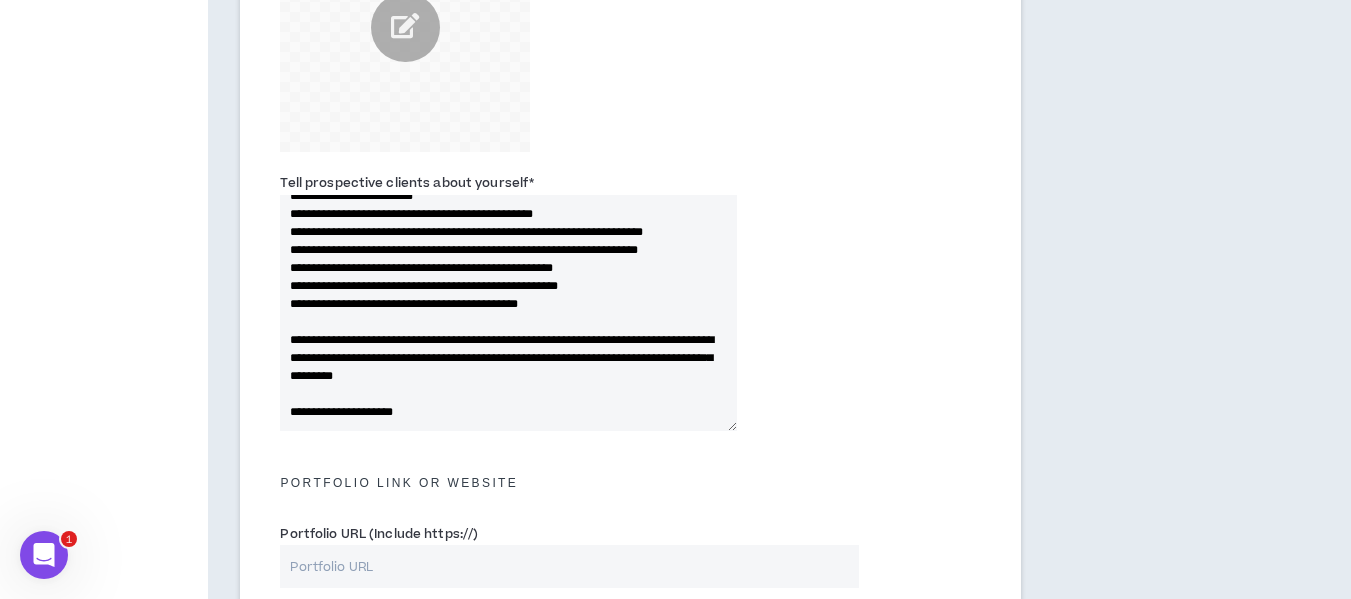 scroll, scrollTop: 234, scrollLeft: 0, axis: vertical 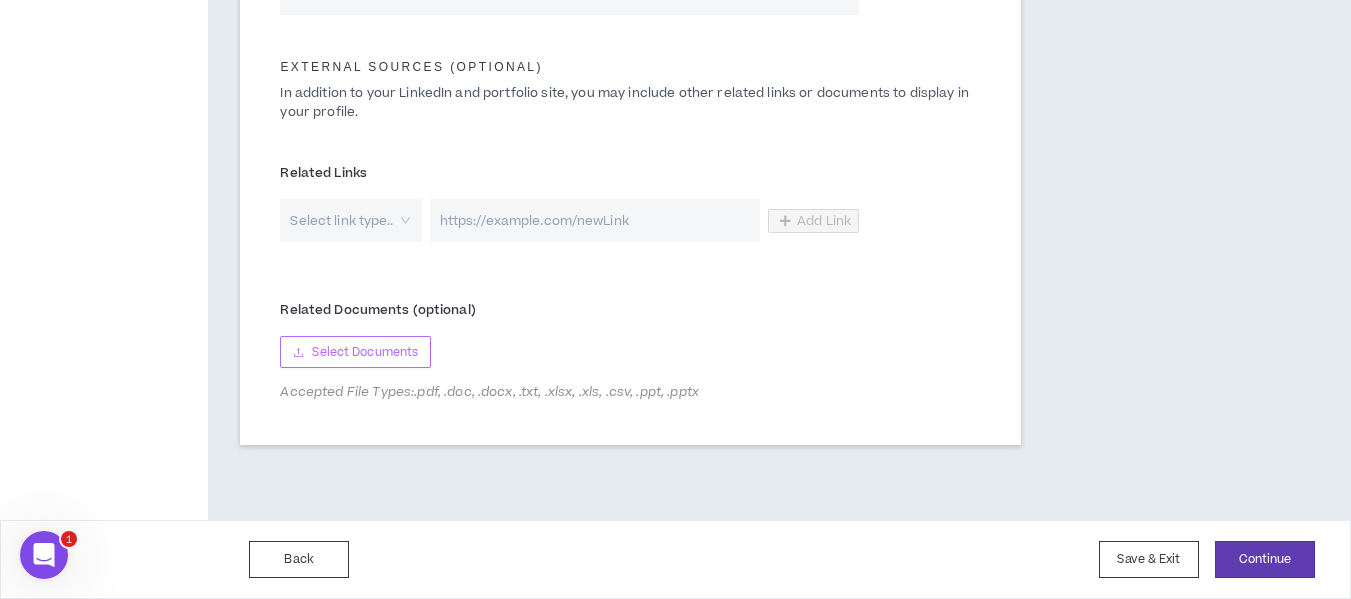 type on "**********" 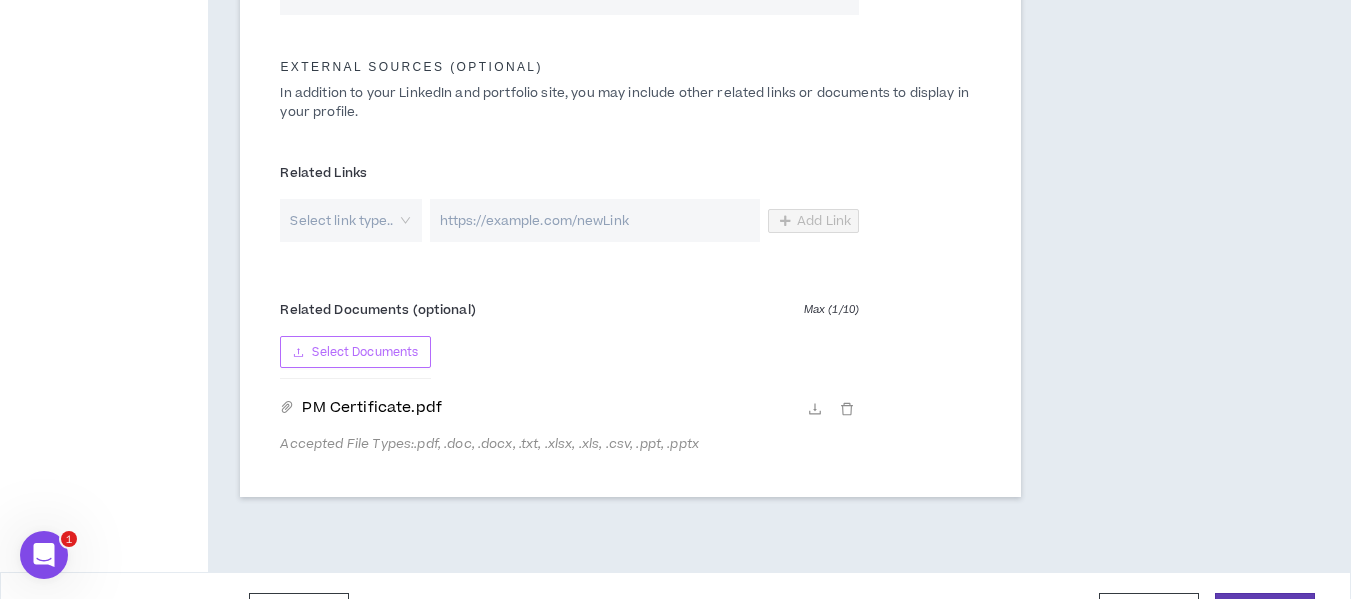 click on "Select Documents" at bounding box center [365, 352] 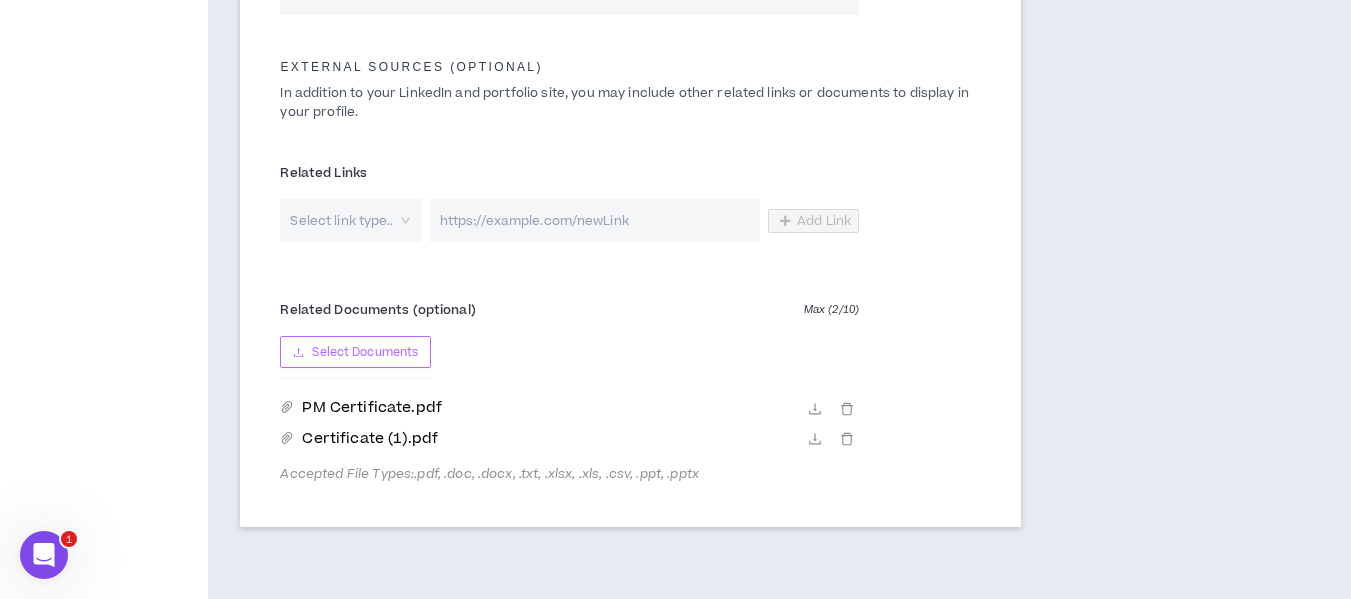 scroll, scrollTop: 1212, scrollLeft: 0, axis: vertical 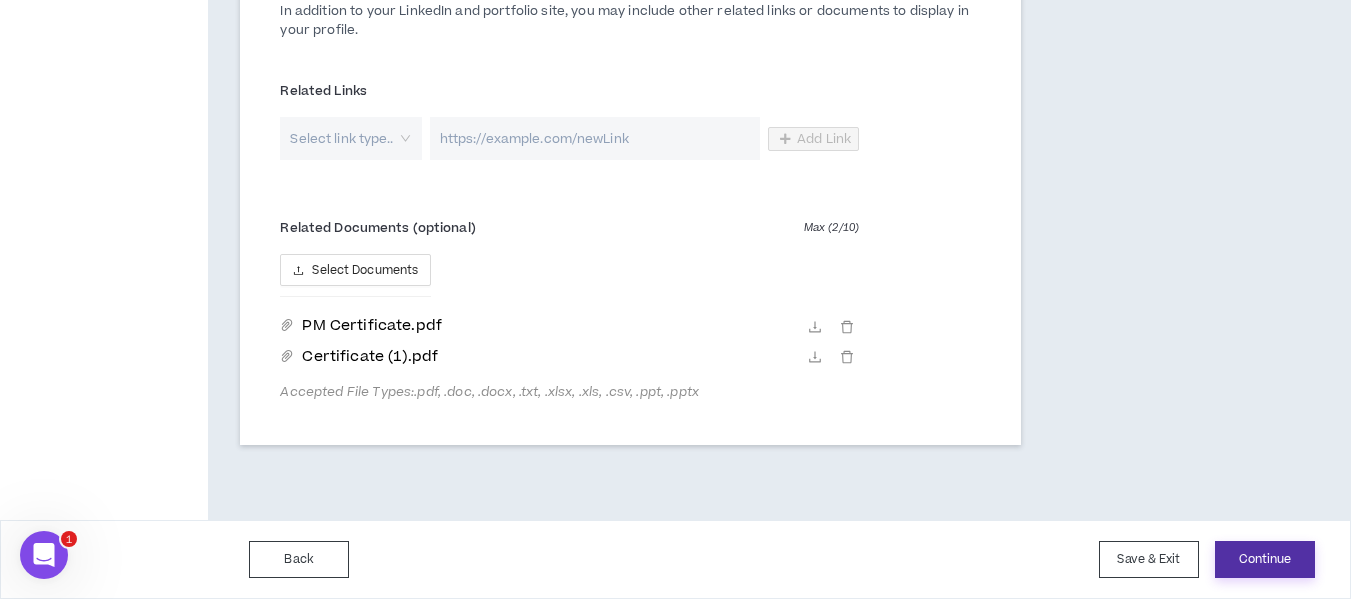 click on "Continue" at bounding box center [1265, 559] 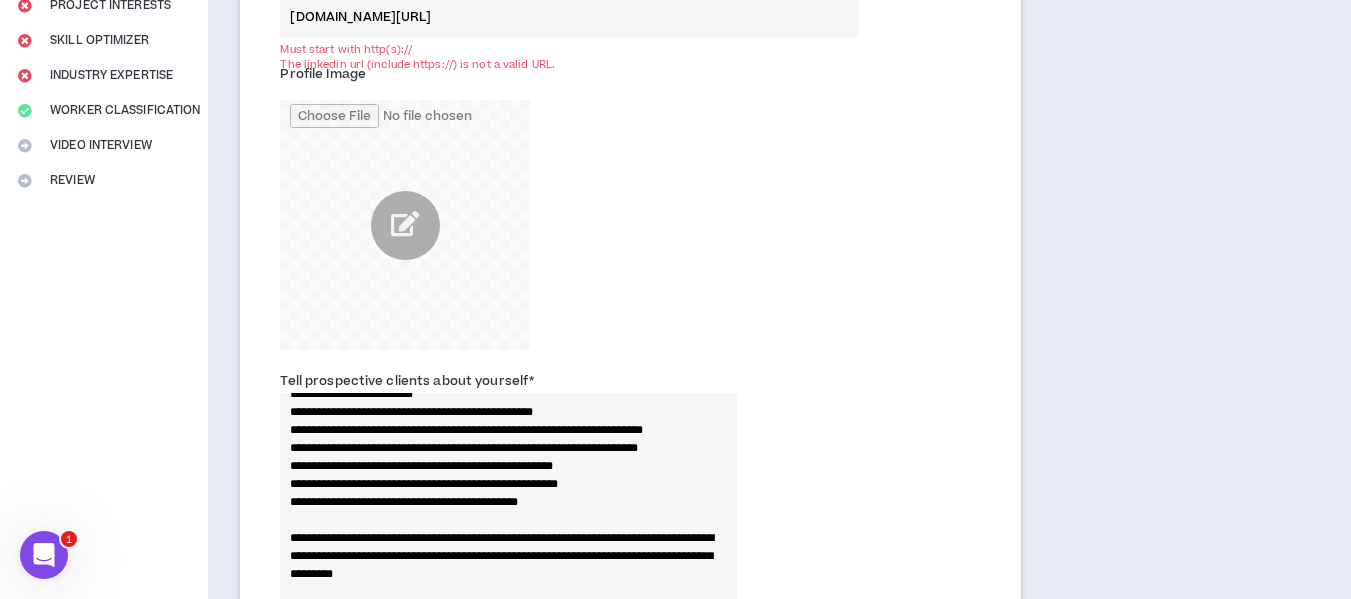 scroll, scrollTop: 332, scrollLeft: 0, axis: vertical 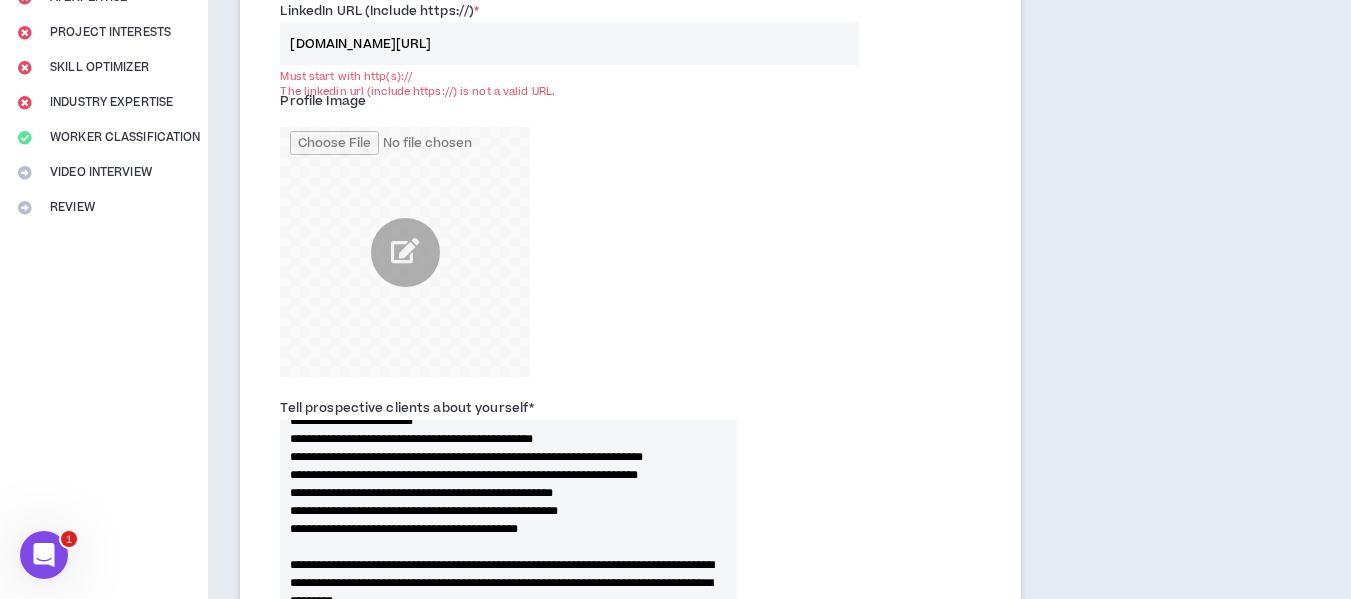 click on "www.linkedin.com/in/almira-eguna" at bounding box center [569, 43] 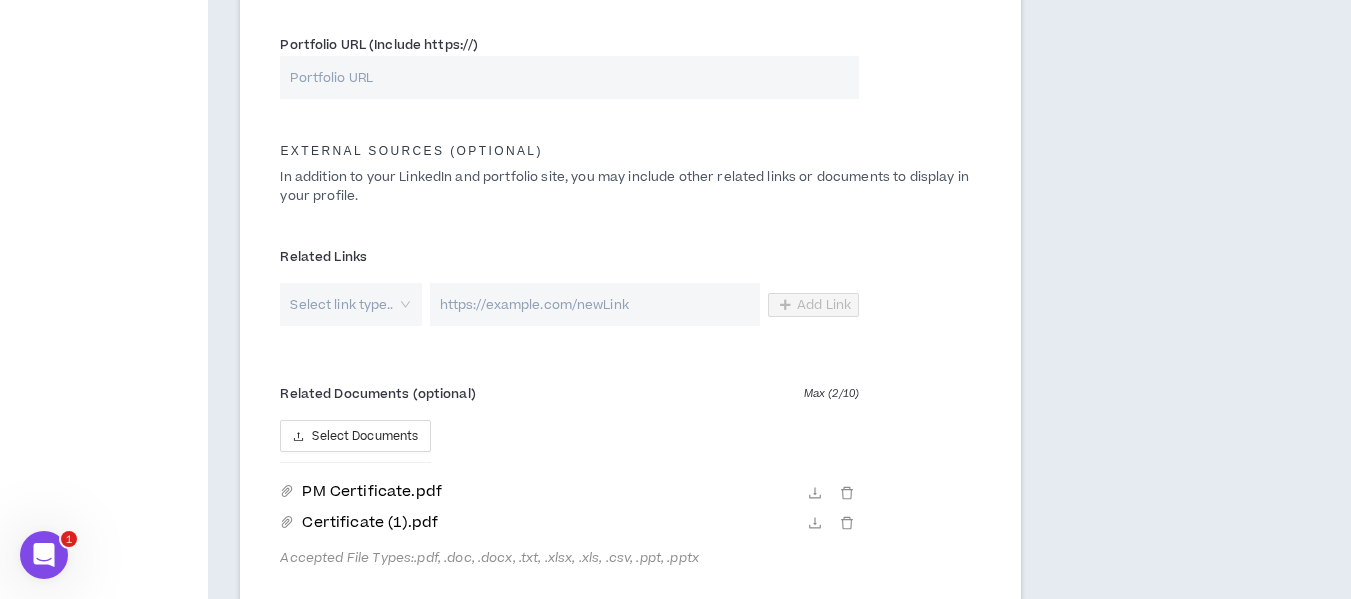 scroll, scrollTop: 1212, scrollLeft: 0, axis: vertical 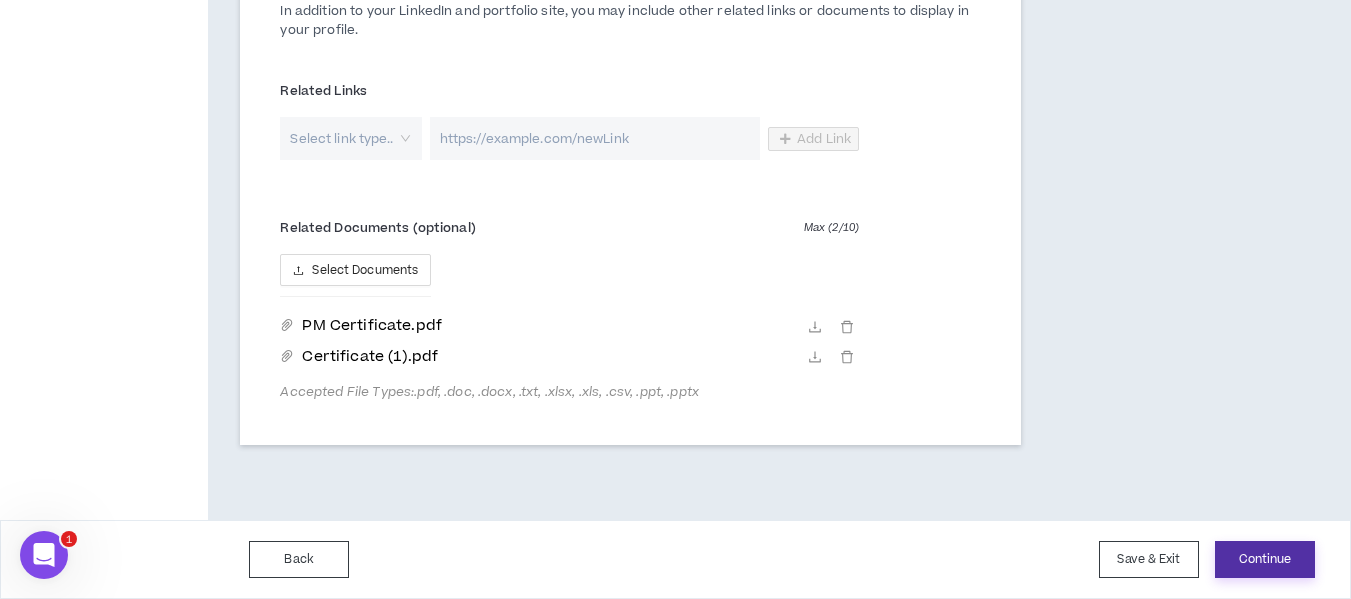 click on "Continue" at bounding box center [1265, 559] 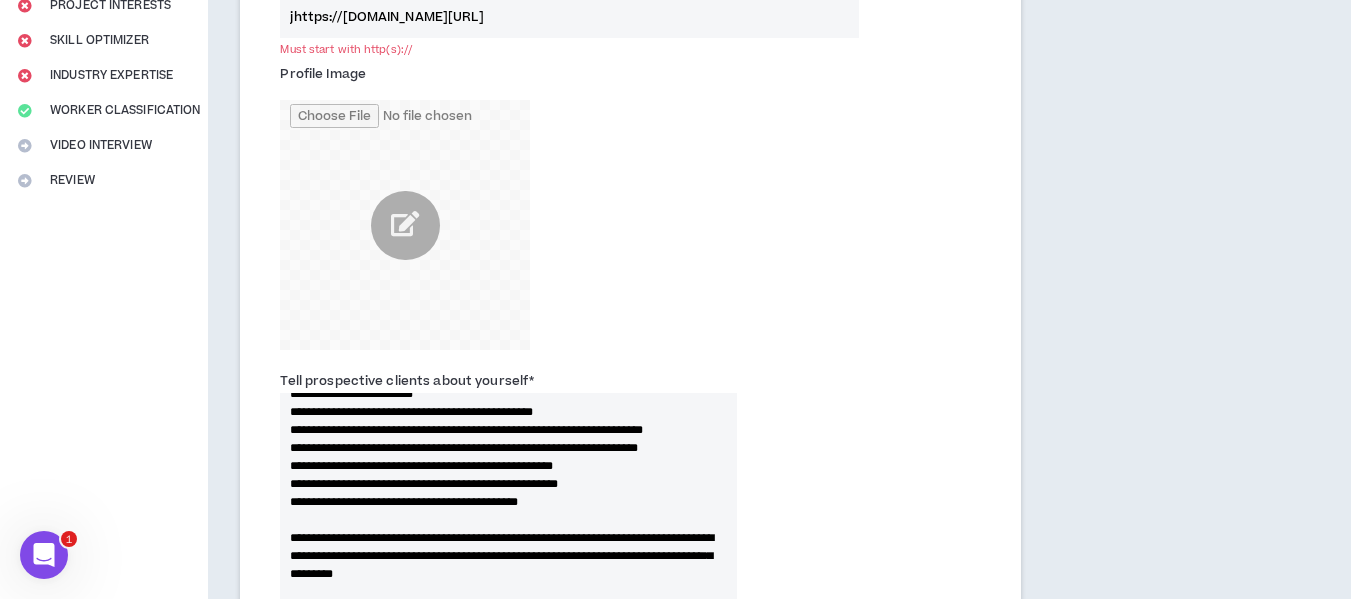 scroll, scrollTop: 332, scrollLeft: 0, axis: vertical 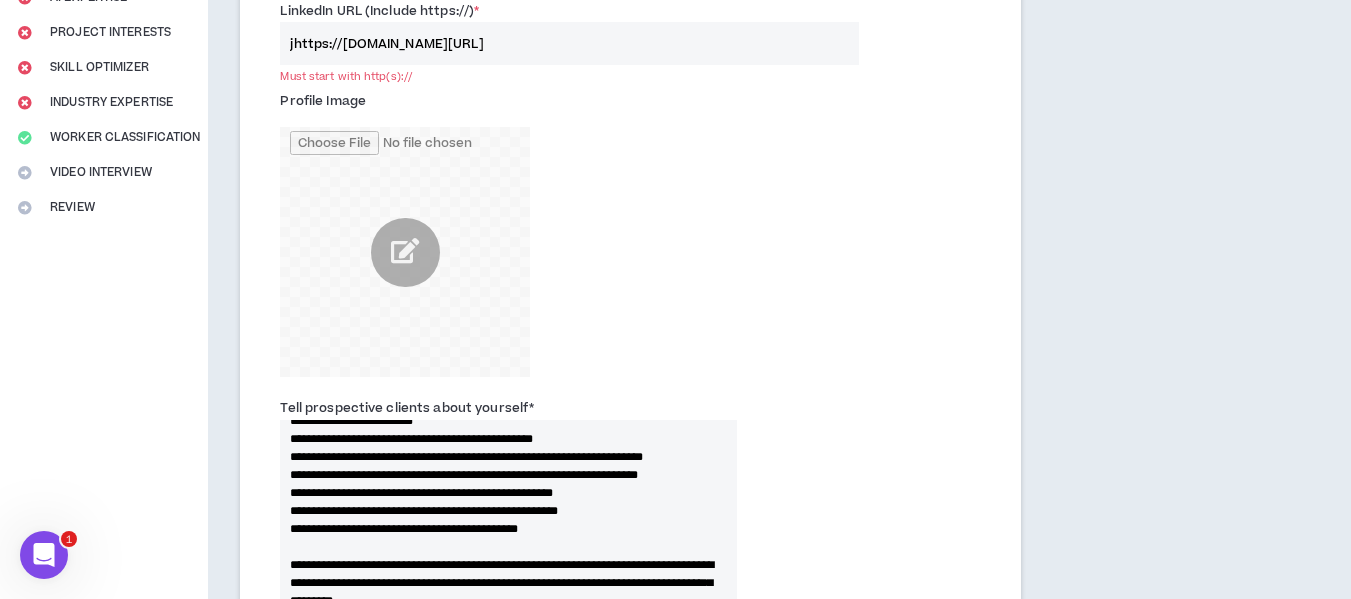 click on "jhttps://www.linkedin.com/in/almira-eguna" at bounding box center (569, 43) 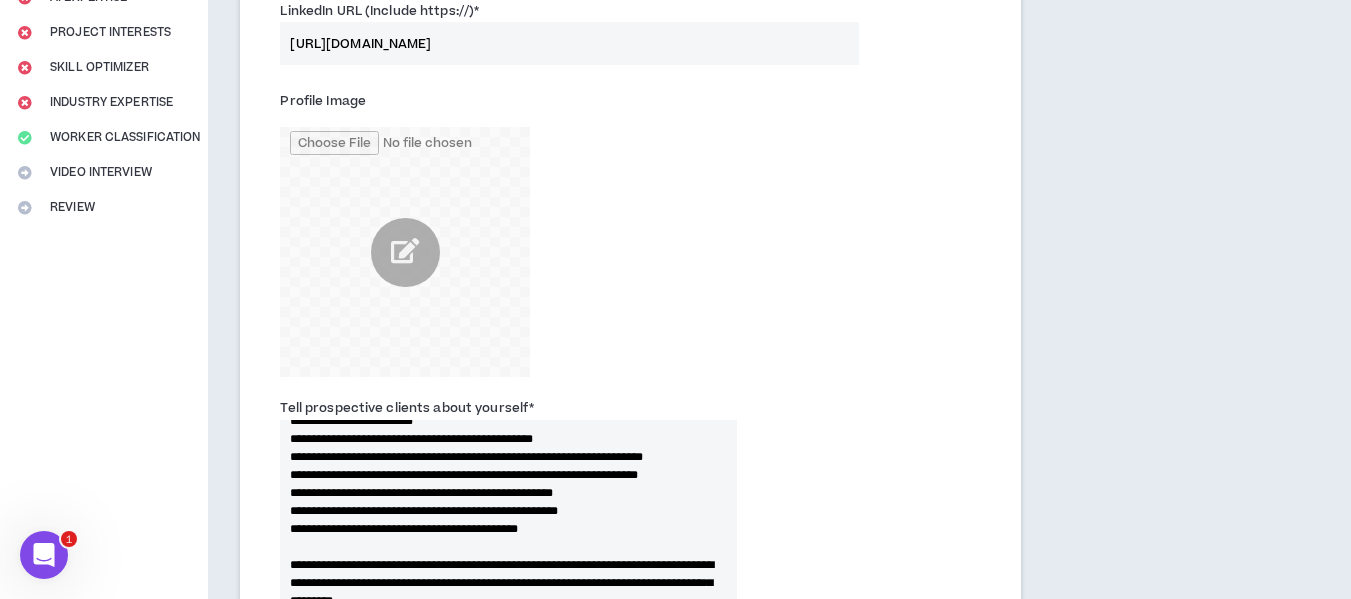 type on "[URL][DOMAIN_NAME]" 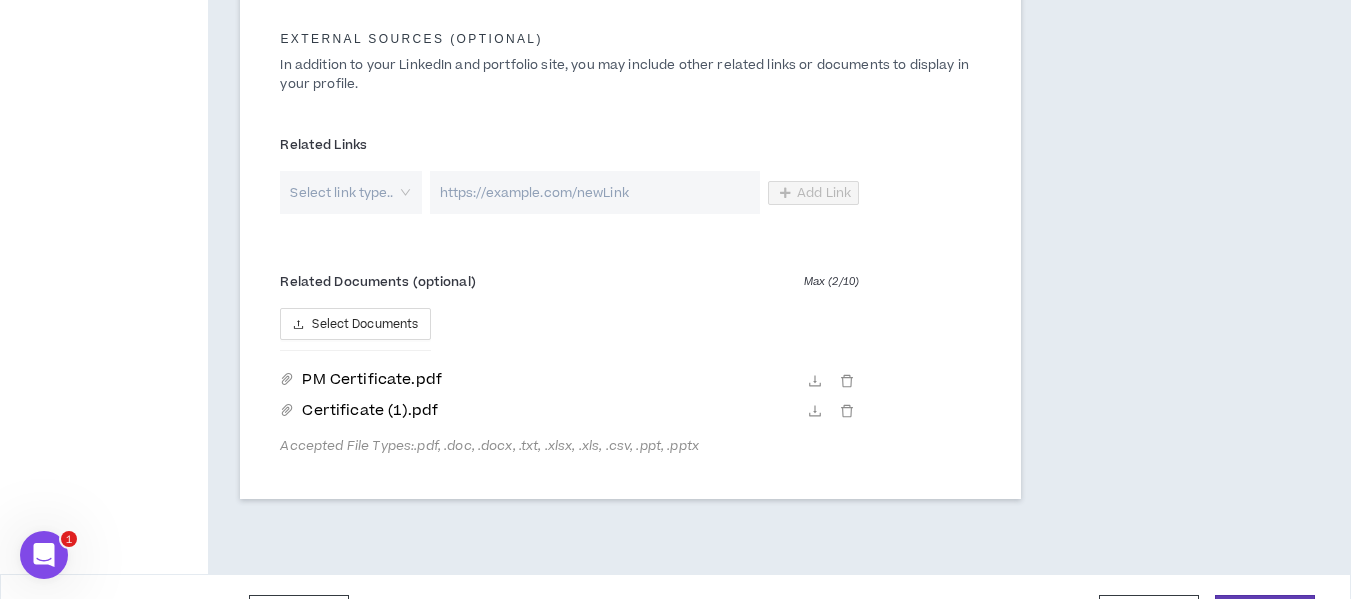 scroll, scrollTop: 1212, scrollLeft: 0, axis: vertical 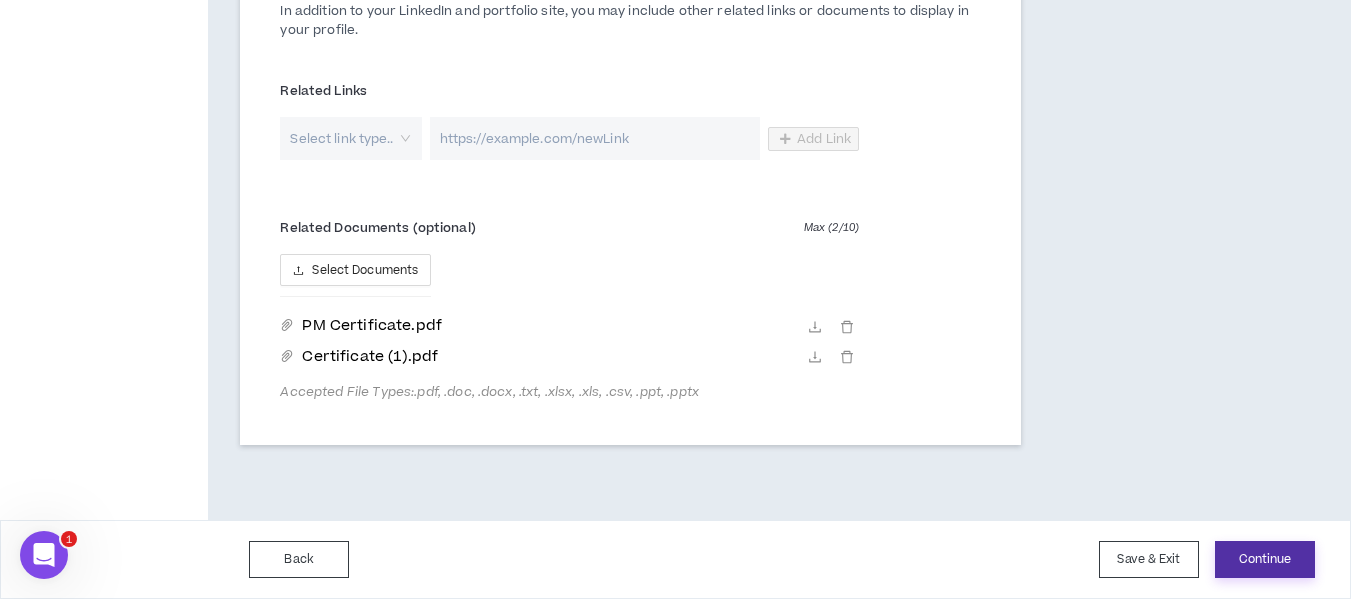 click on "Continue" at bounding box center [1265, 559] 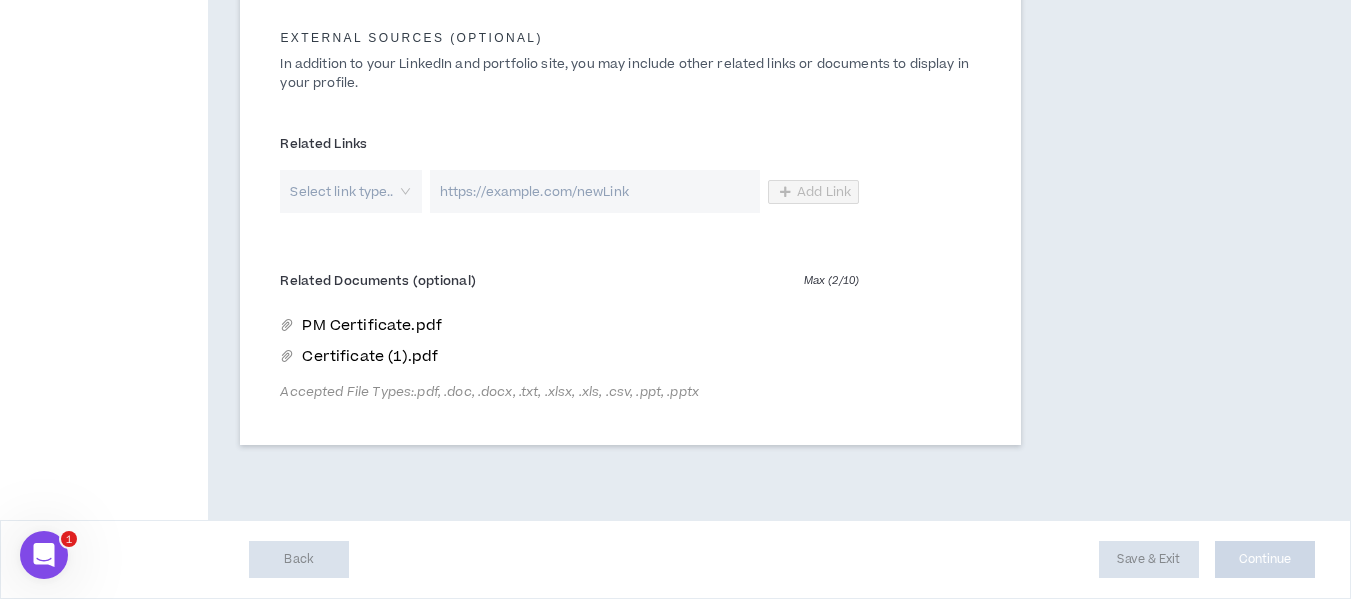 scroll, scrollTop: 1159, scrollLeft: 0, axis: vertical 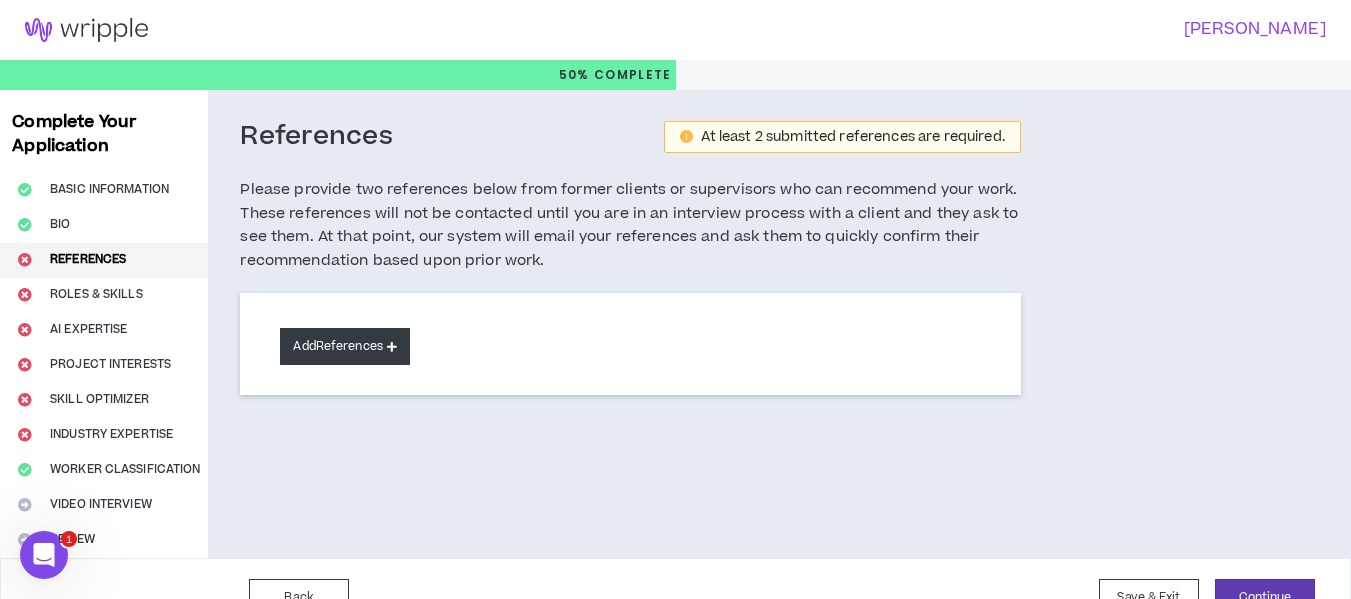 click at bounding box center (392, 346) 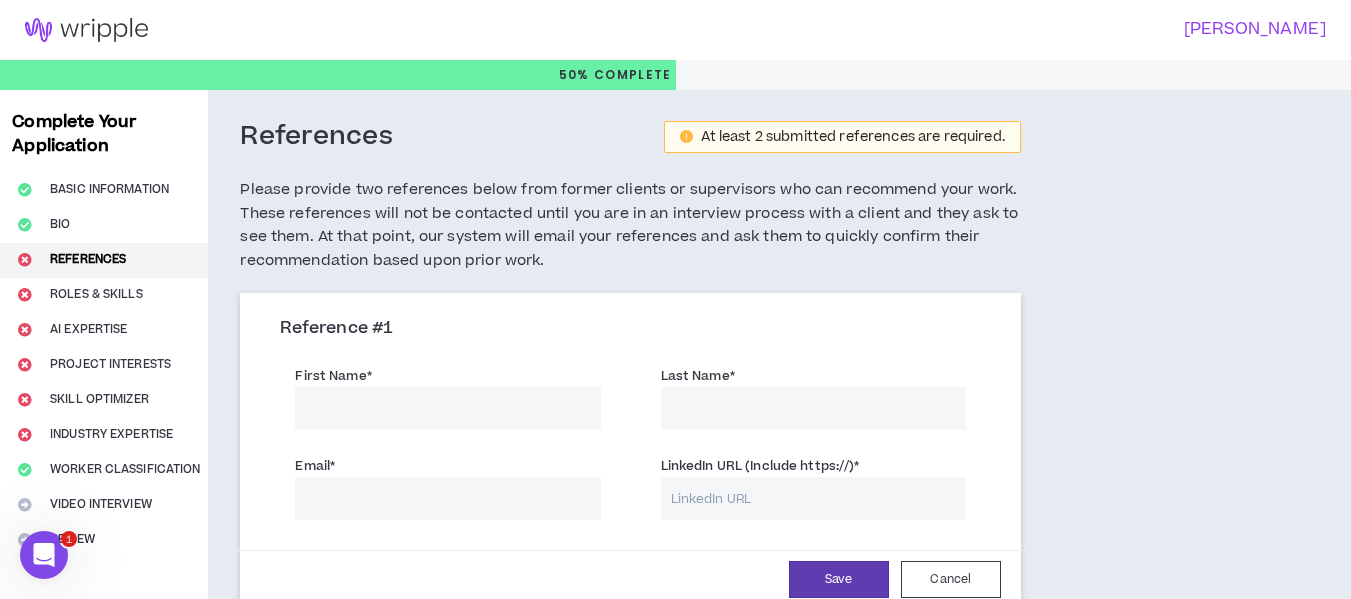 click on "Last Name  *" at bounding box center [698, 376] 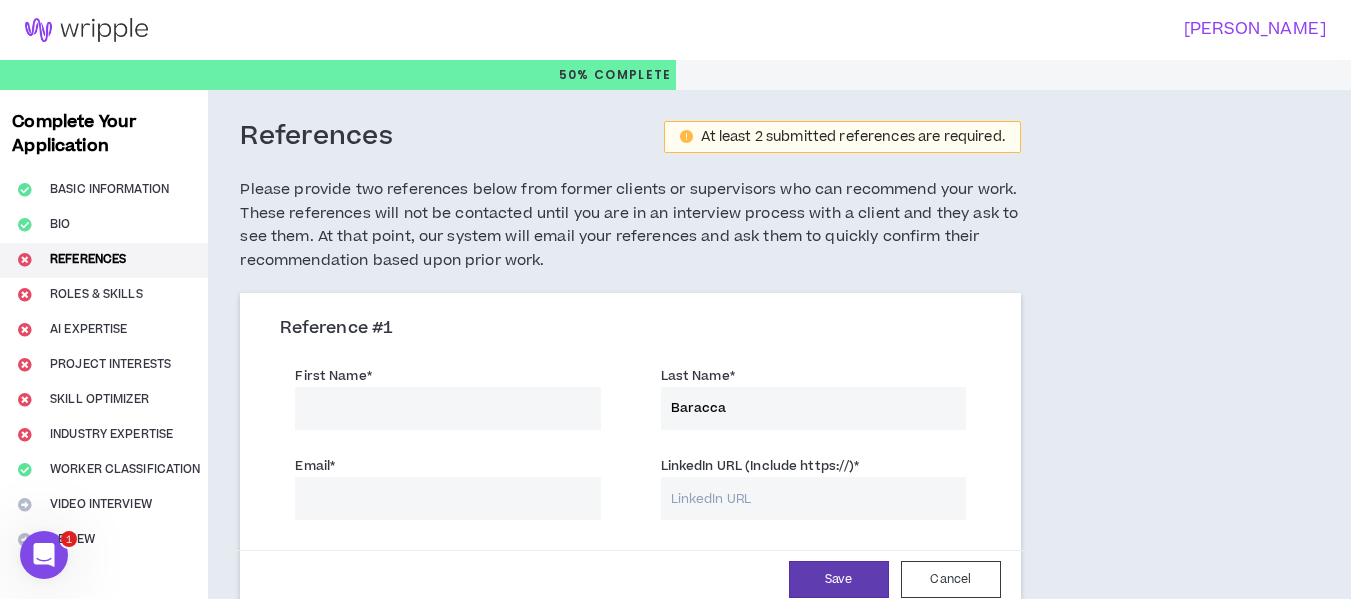 type on "Baracca" 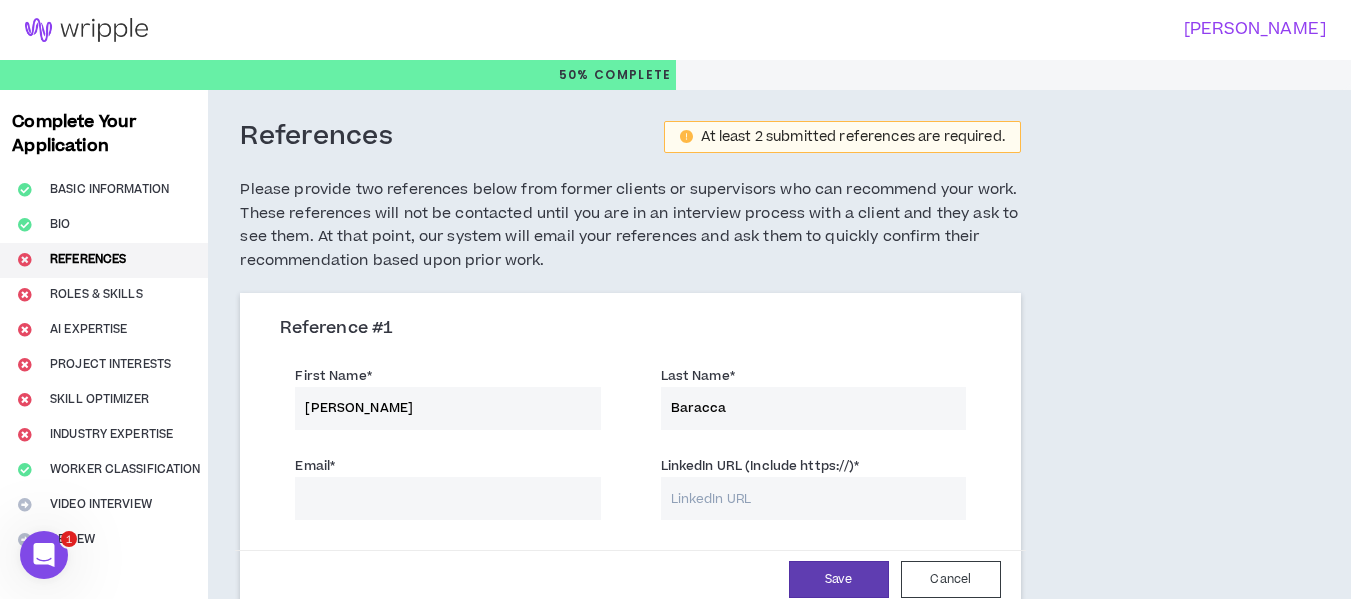 type on "Raymond" 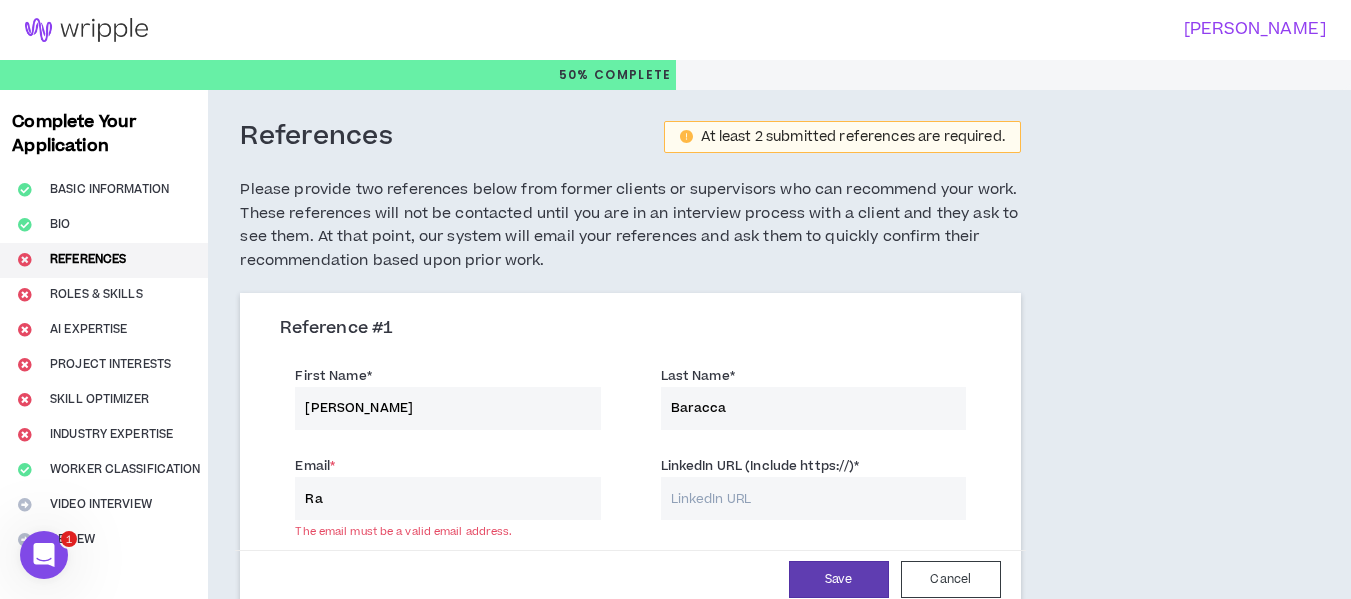 type on "R" 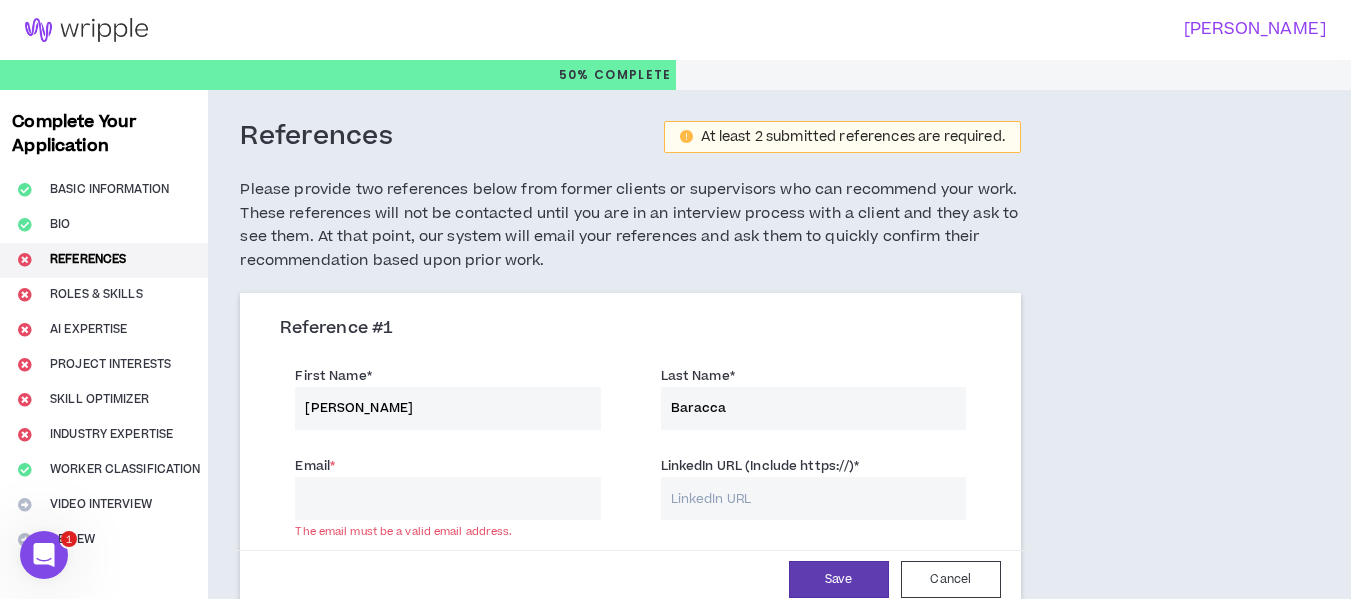 paste on ""Raymond.Barraca@teleperformance.com" <Raymond.Barraca@teleperformance.com>" 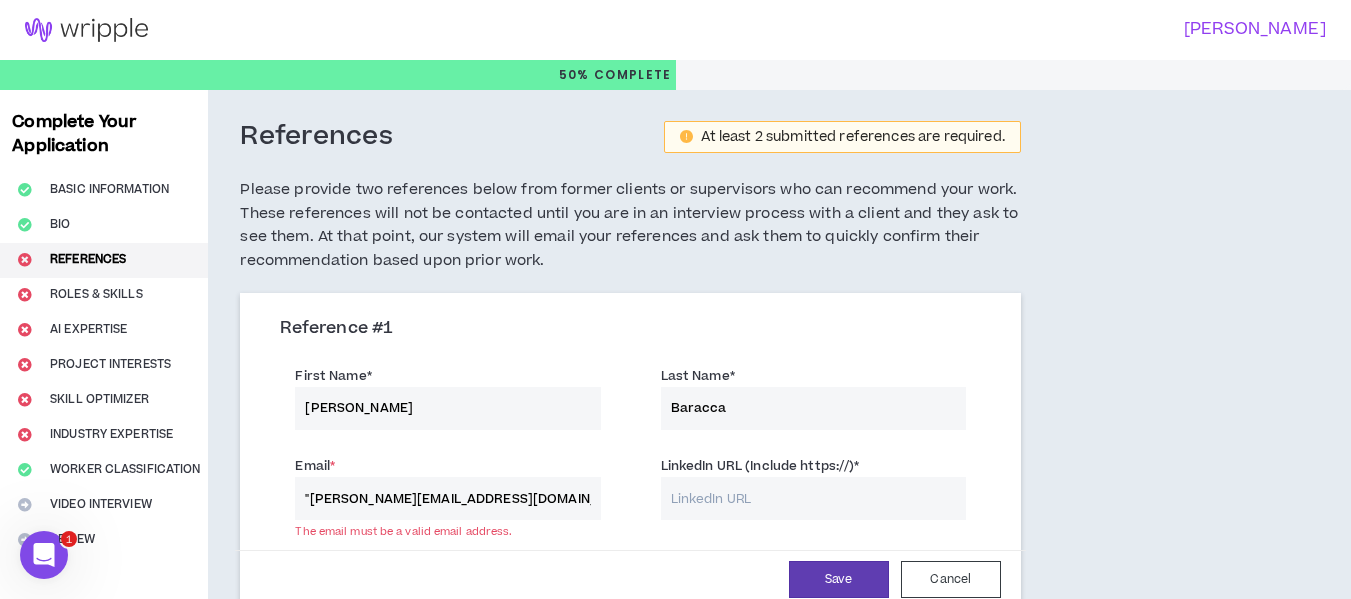 scroll, scrollTop: 0, scrollLeft: 276, axis: horizontal 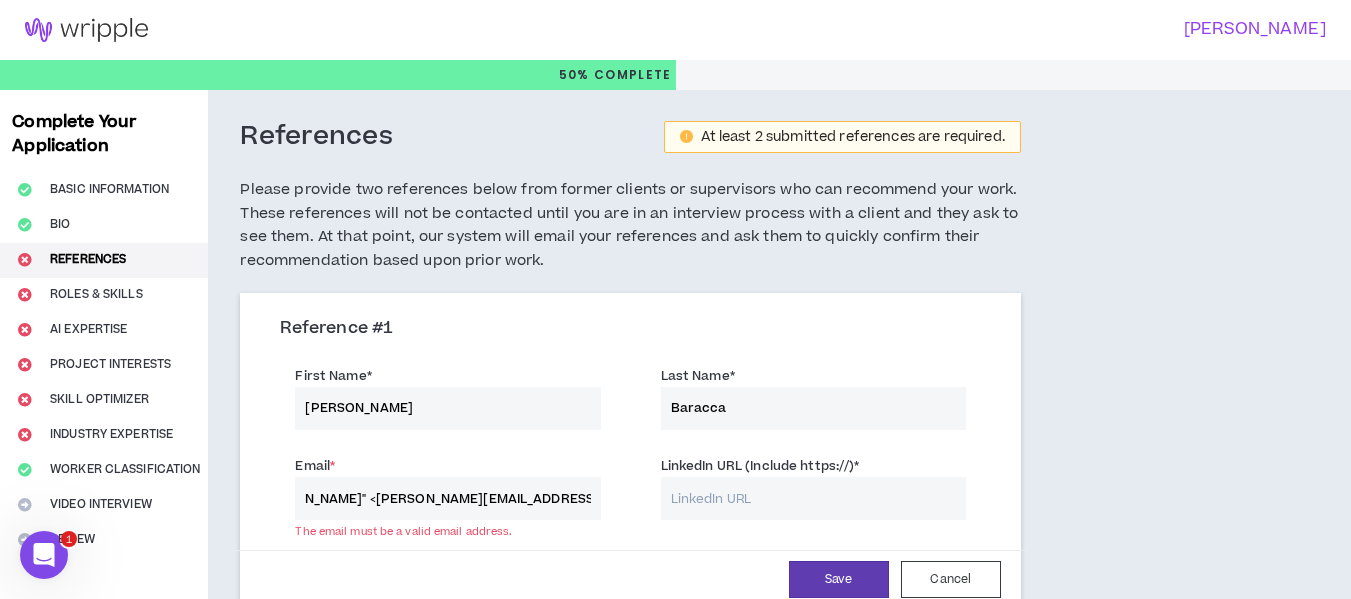 click on ""Raymond.Barraca@teleperformance.com" <Raymond.Barraca@teleperformance.com>" at bounding box center [447, 498] 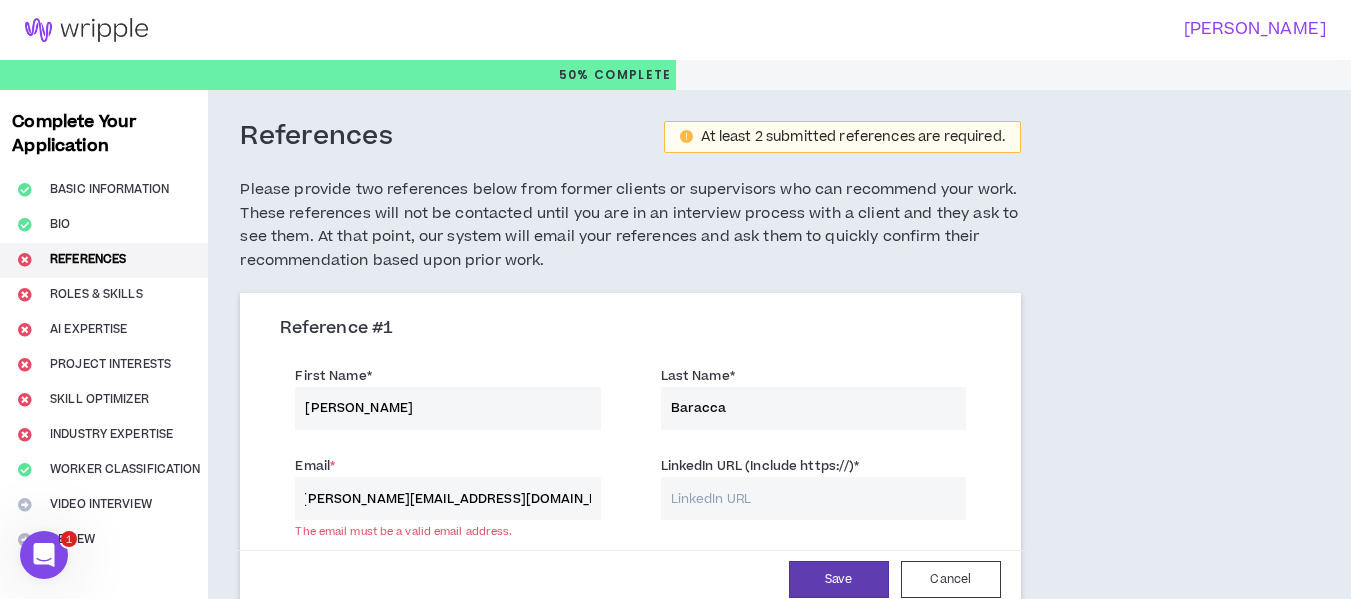 scroll, scrollTop: 0, scrollLeft: 0, axis: both 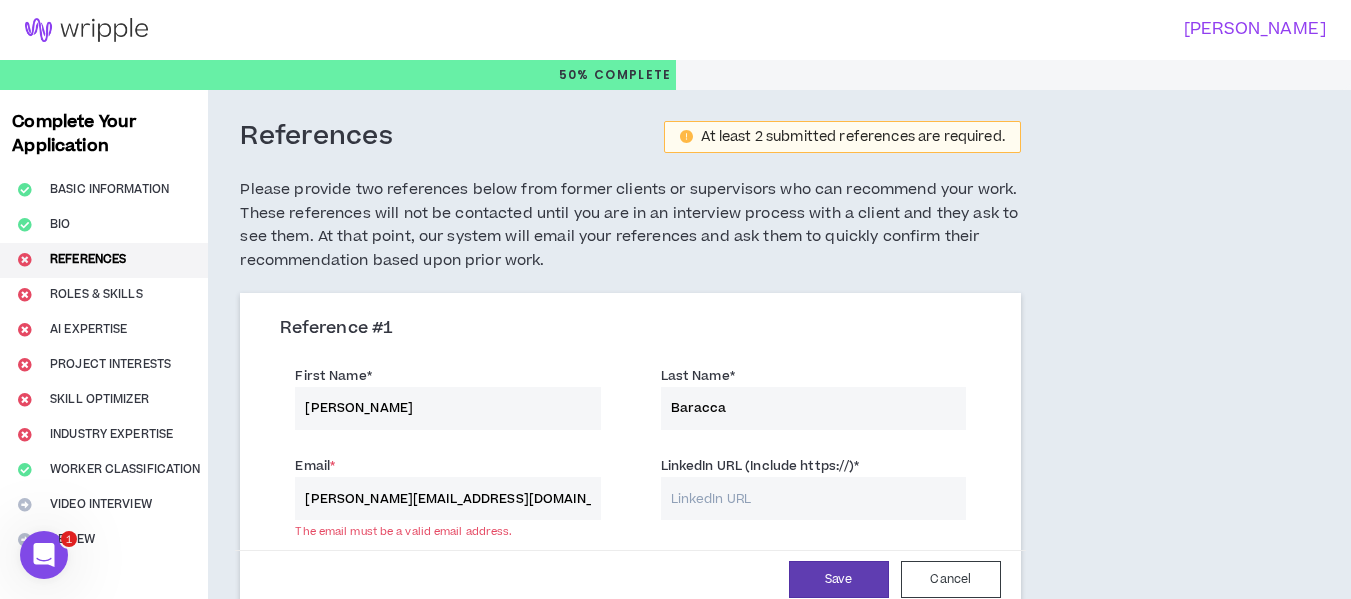 click on "Raymond.Barraca@teleperformance.com>" at bounding box center [447, 498] 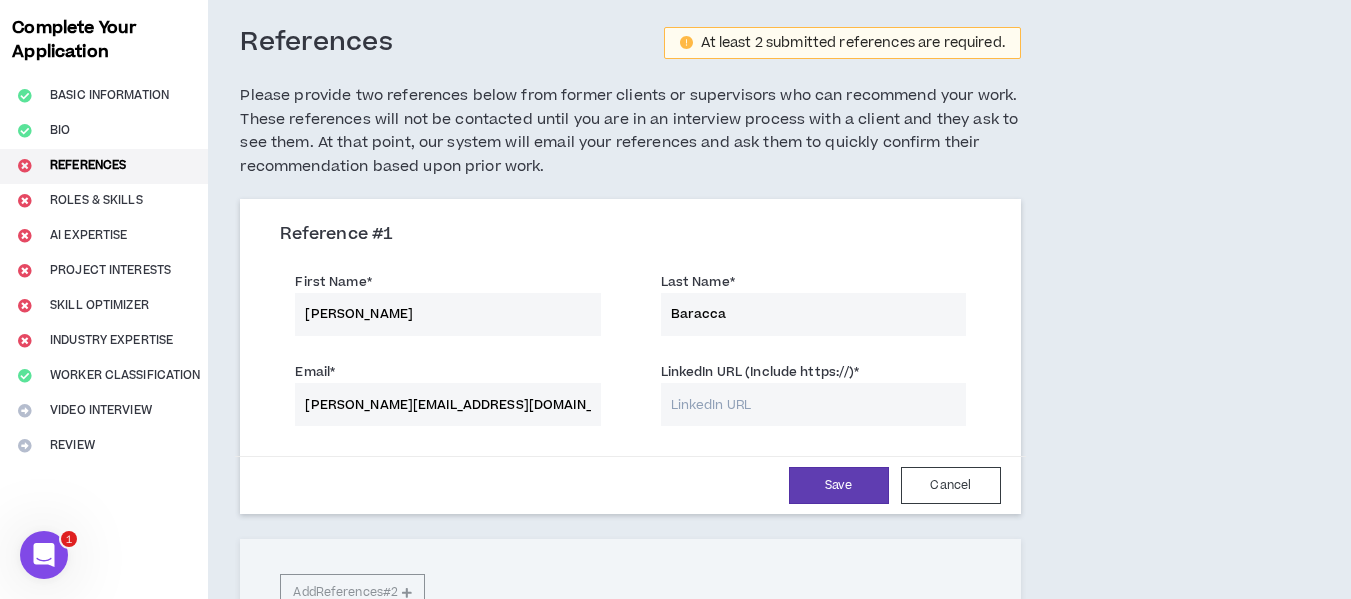 scroll, scrollTop: 110, scrollLeft: 0, axis: vertical 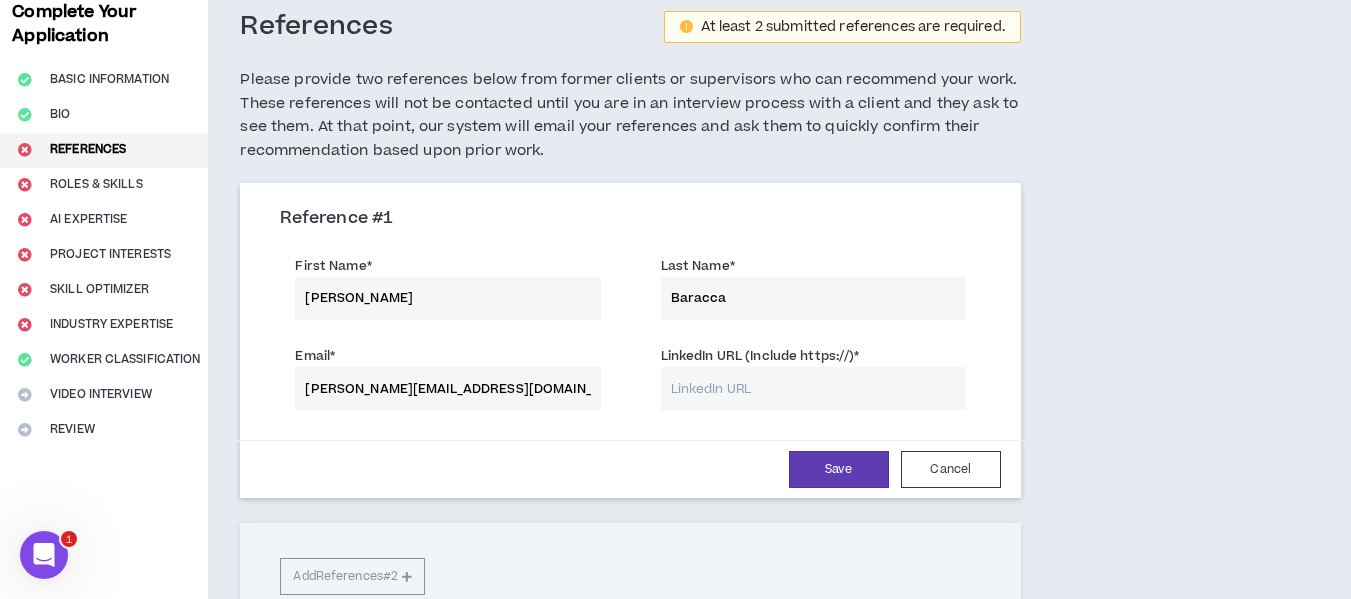 type on "[PERSON_NAME][EMAIL_ADDRESS][DOMAIN_NAME]" 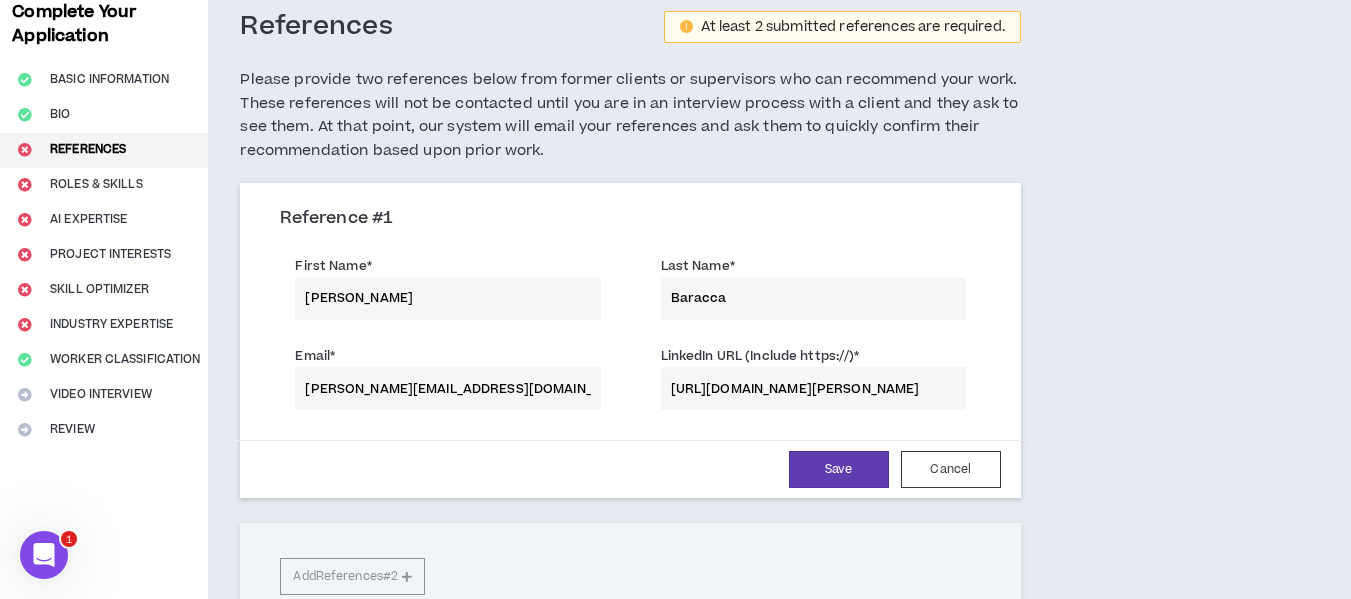 scroll, scrollTop: 0, scrollLeft: 87, axis: horizontal 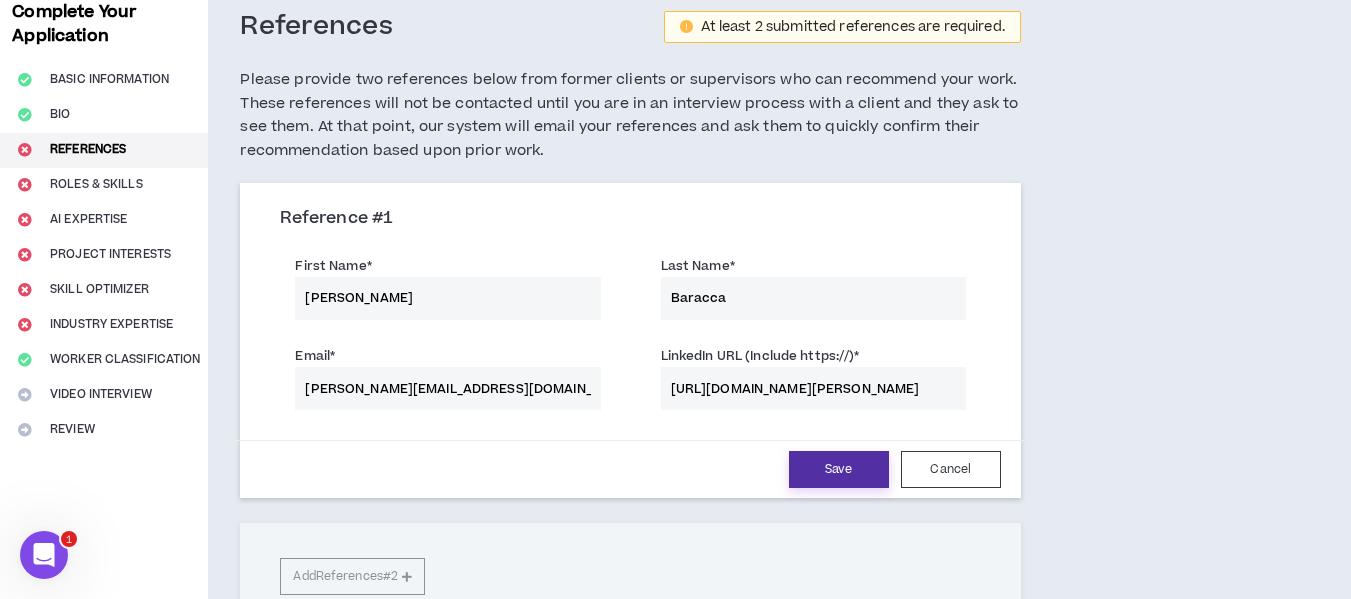 type on "[URL][DOMAIN_NAME][PERSON_NAME]" 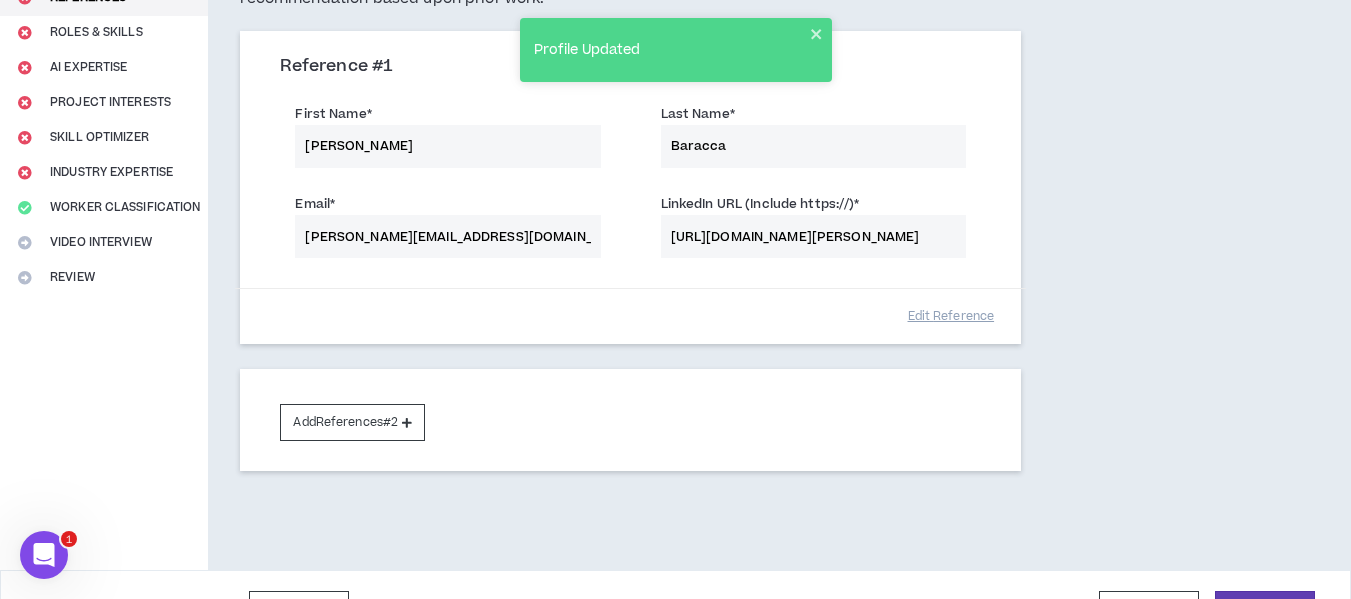 scroll, scrollTop: 312, scrollLeft: 0, axis: vertical 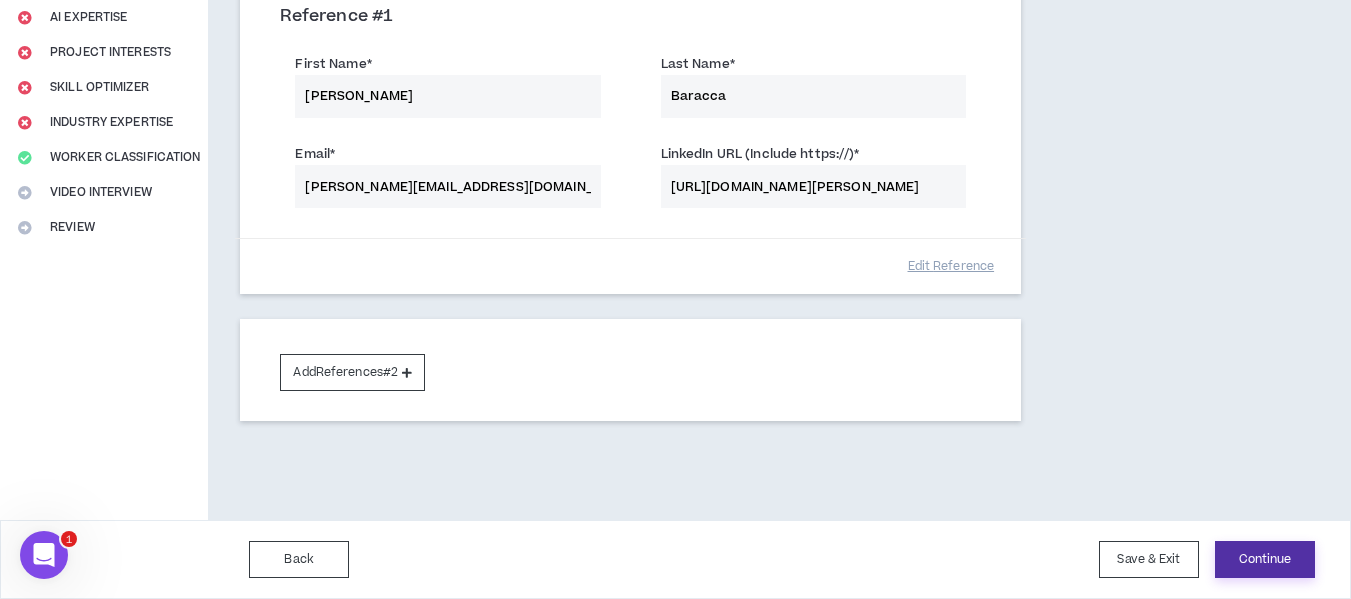 click on "Continue" at bounding box center [1265, 559] 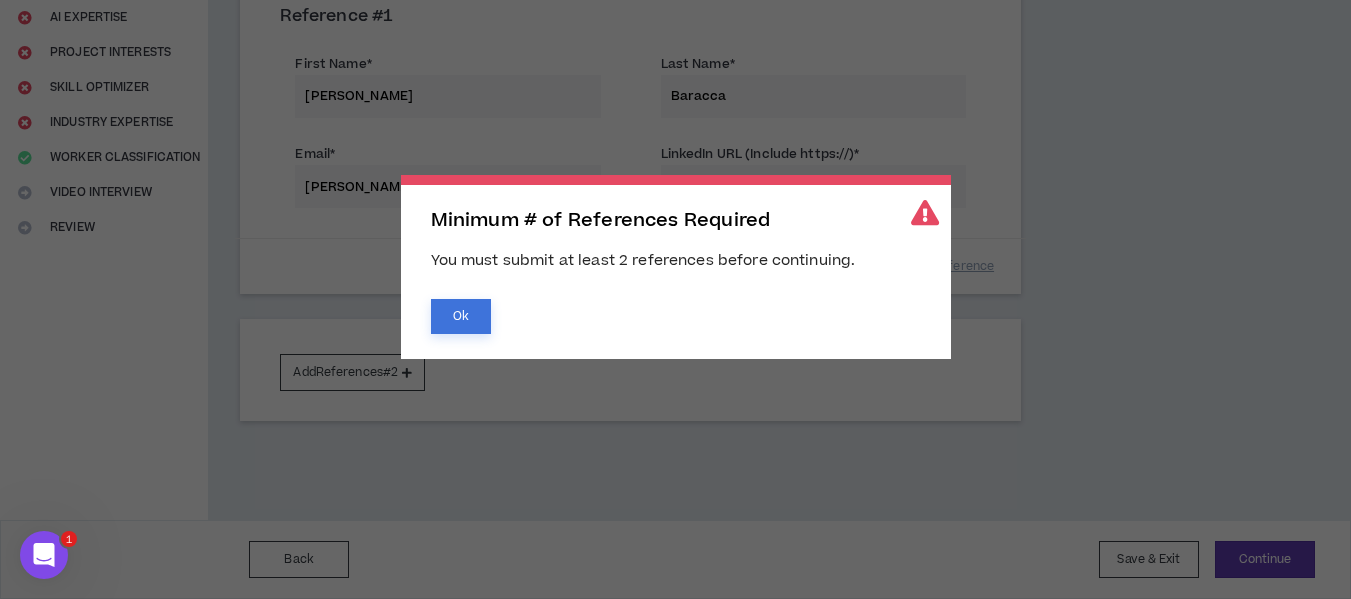 click on "Ok" at bounding box center (461, 316) 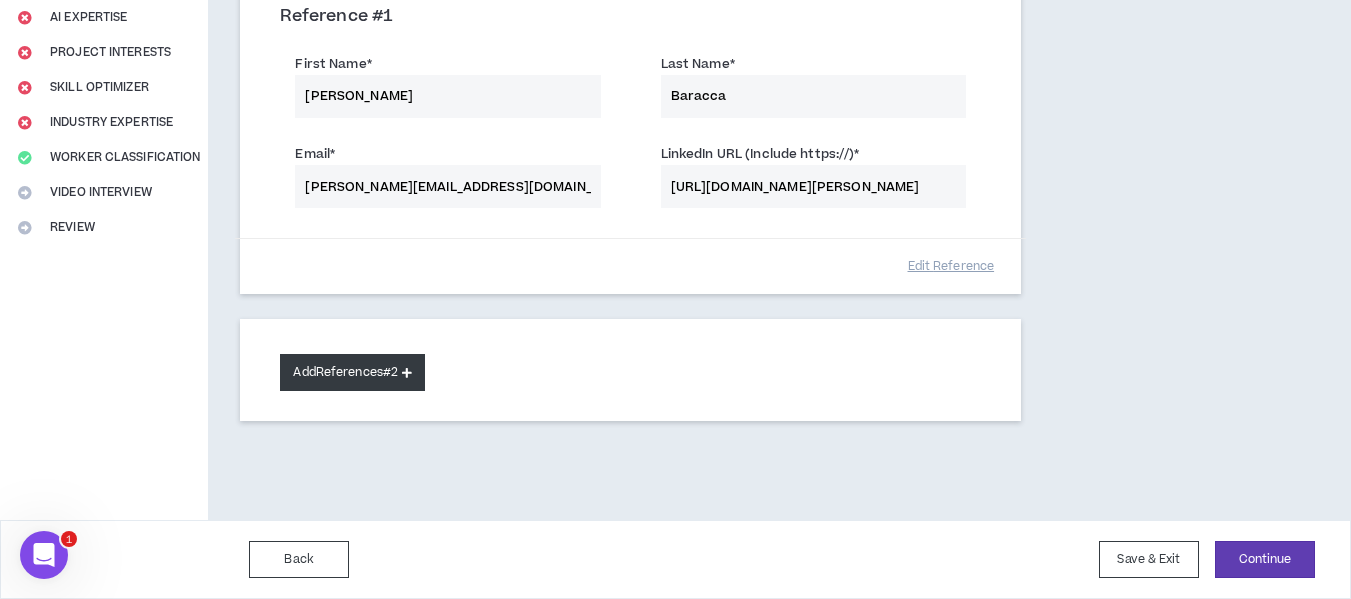 click on "Add  References  #2" at bounding box center (352, 372) 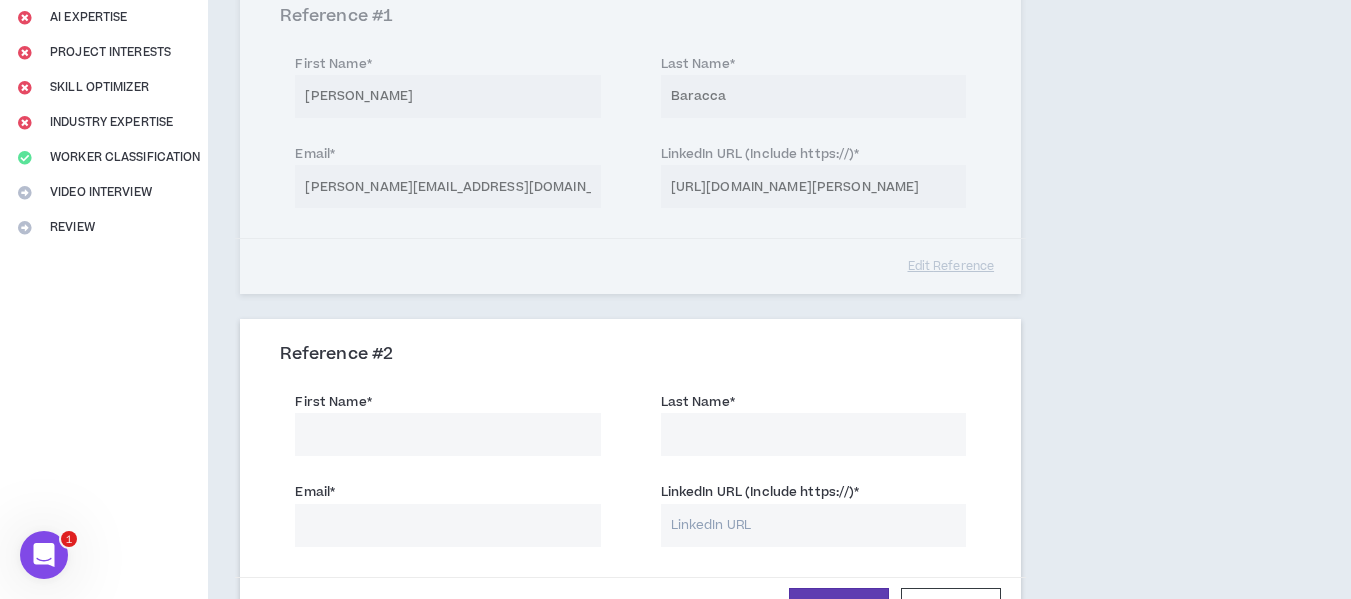 click on "First Name  *" at bounding box center [447, 434] 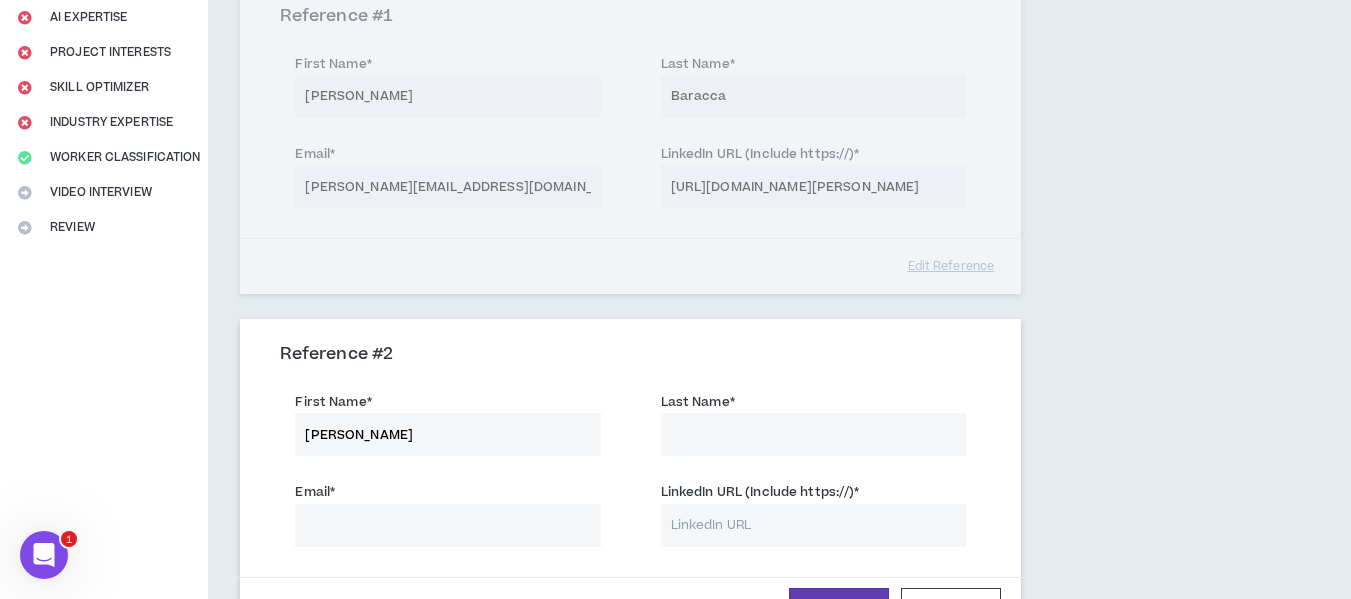 type on "Stowell" 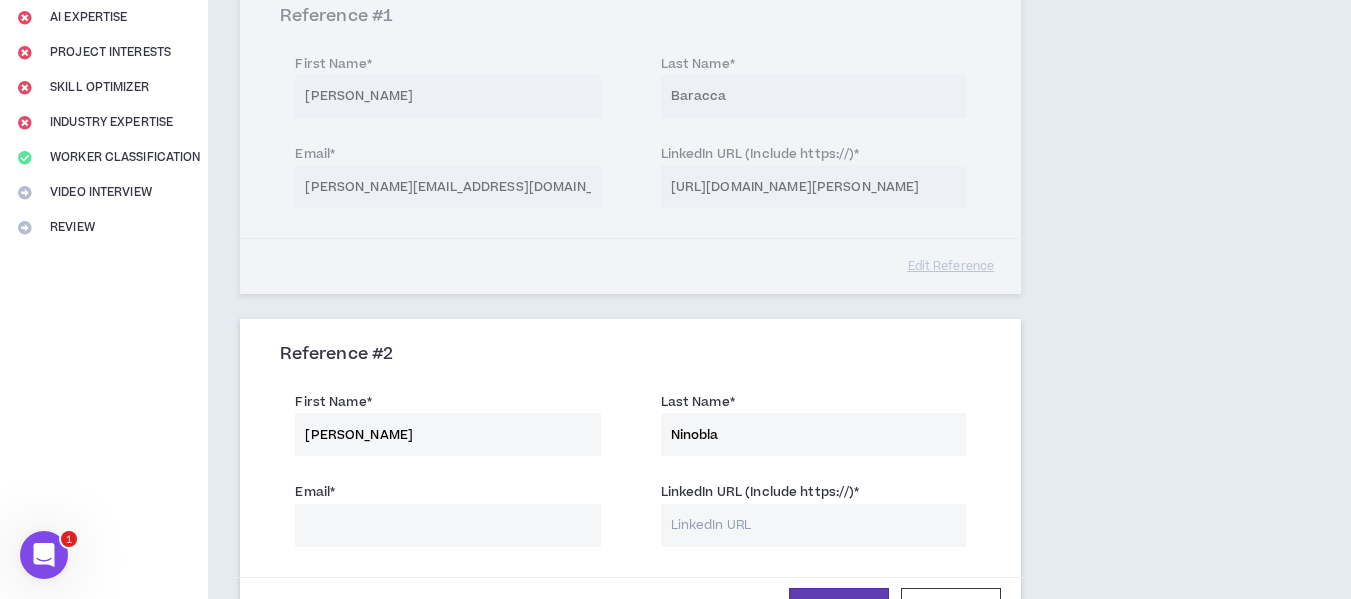 type on "Ninobla" 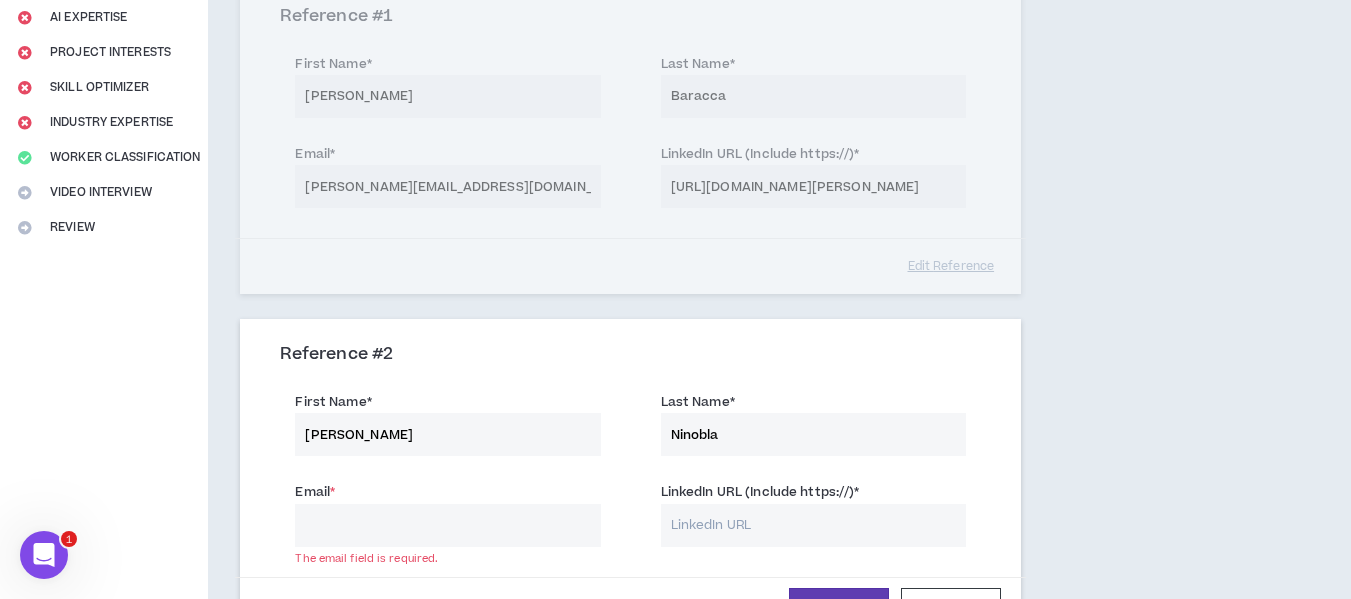 paste on "[PERSON_NAME][EMAIL_ADDRESS][DOMAIN_NAME]" 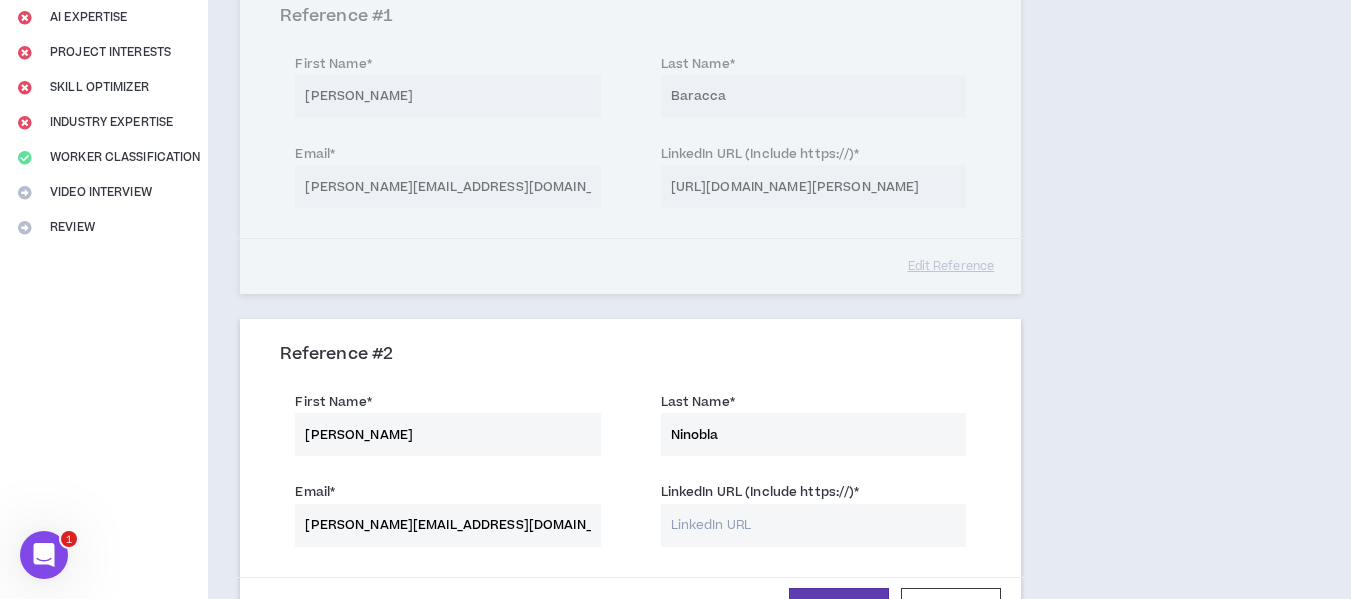 type on "[PERSON_NAME][EMAIL_ADDRESS][DOMAIN_NAME]" 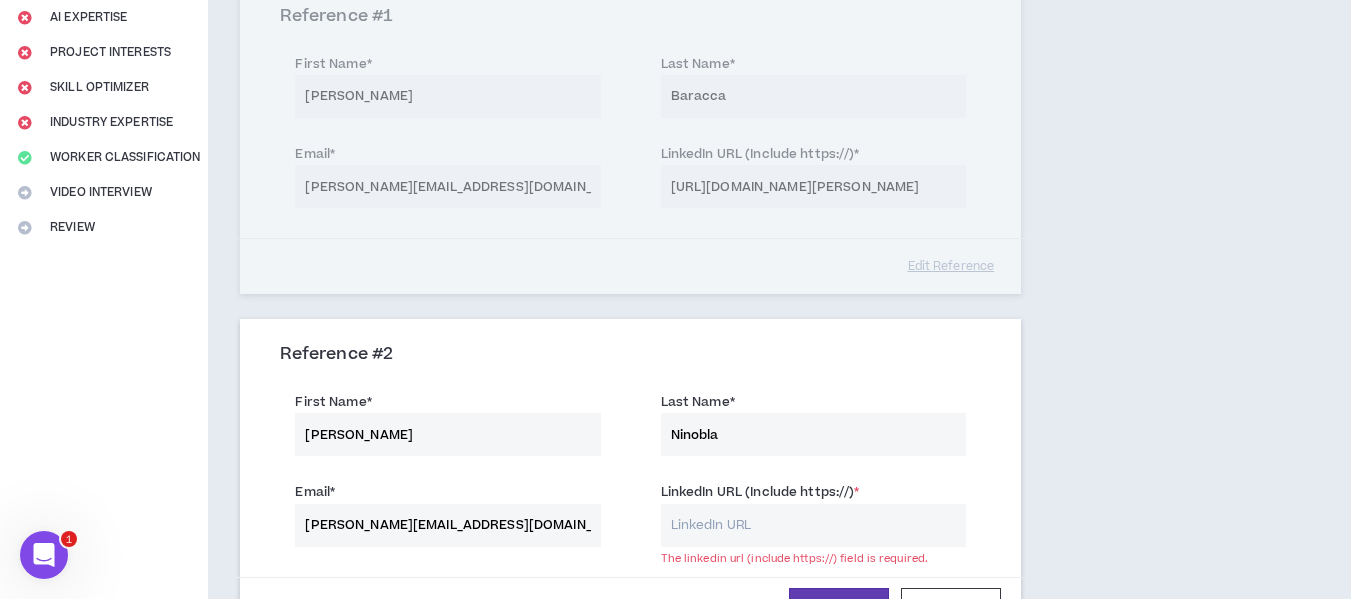 paste on "linkedin.com/in/stowell-n-0504ba236" 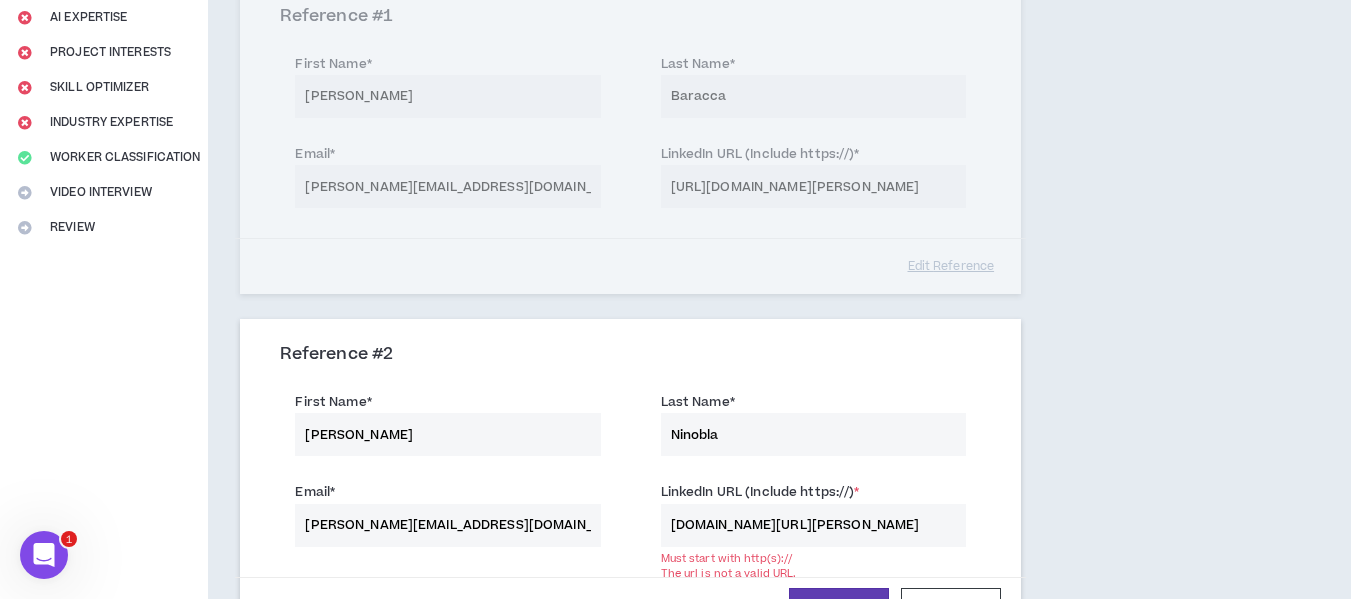 click on "linkedin.com/in/stowell-n-0504ba236" at bounding box center (813, 525) 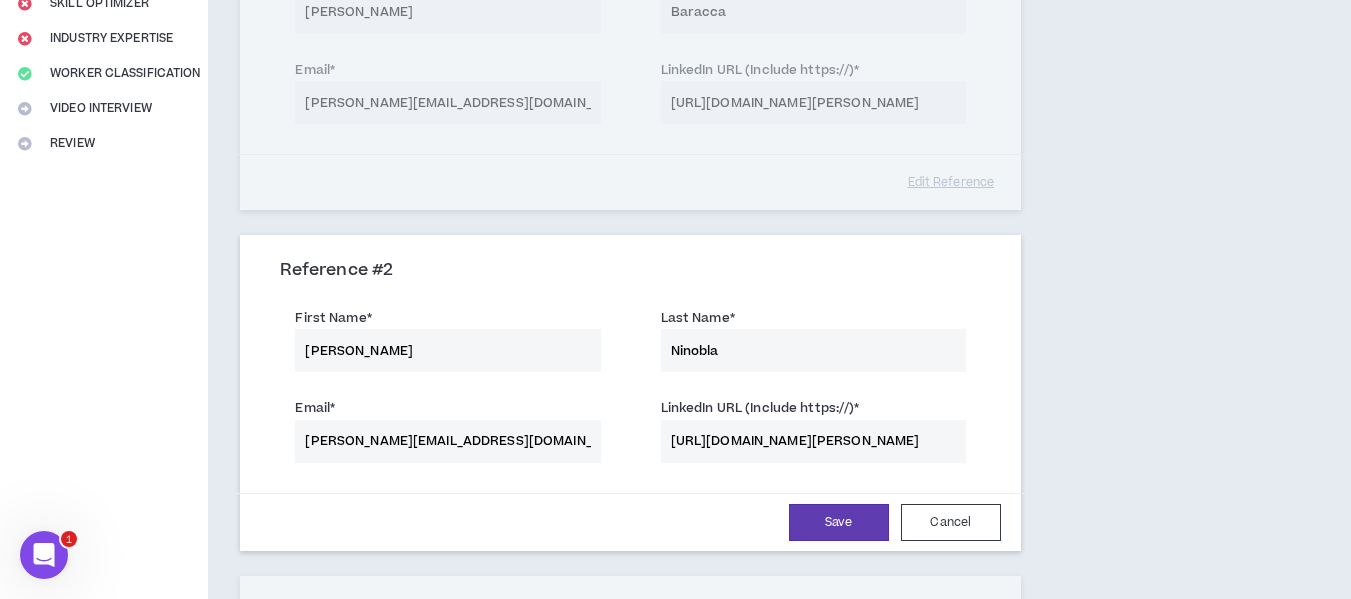 scroll, scrollTop: 408, scrollLeft: 0, axis: vertical 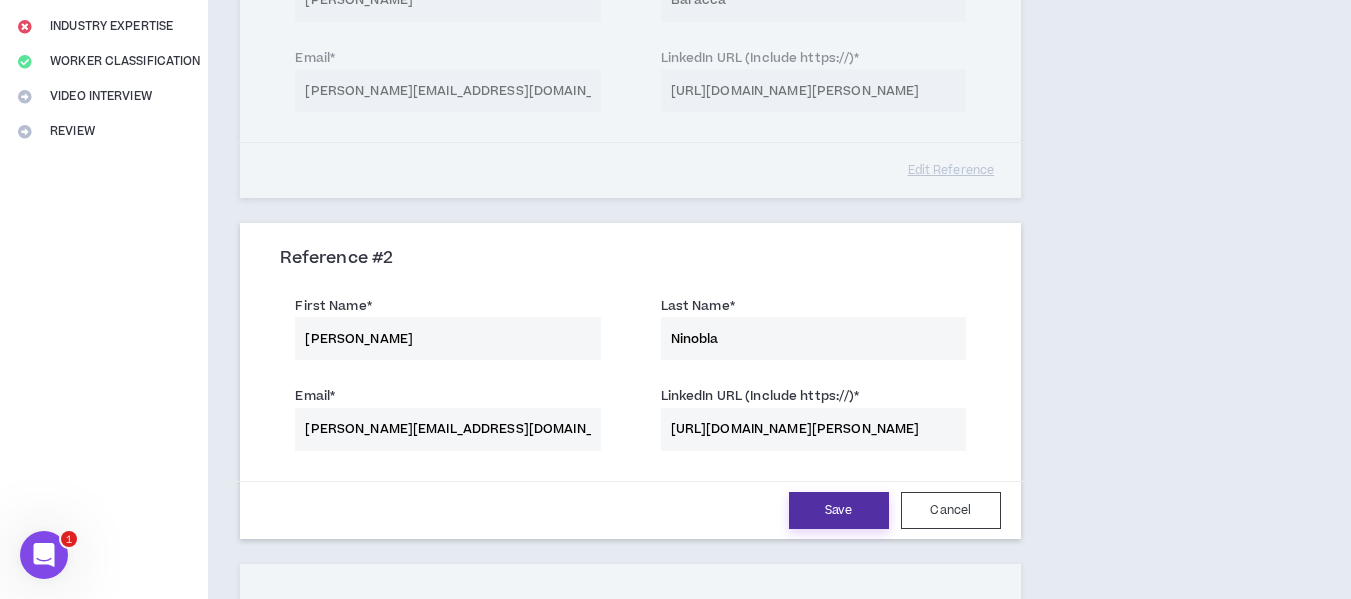 type on "[URL][DOMAIN_NAME][PERSON_NAME]" 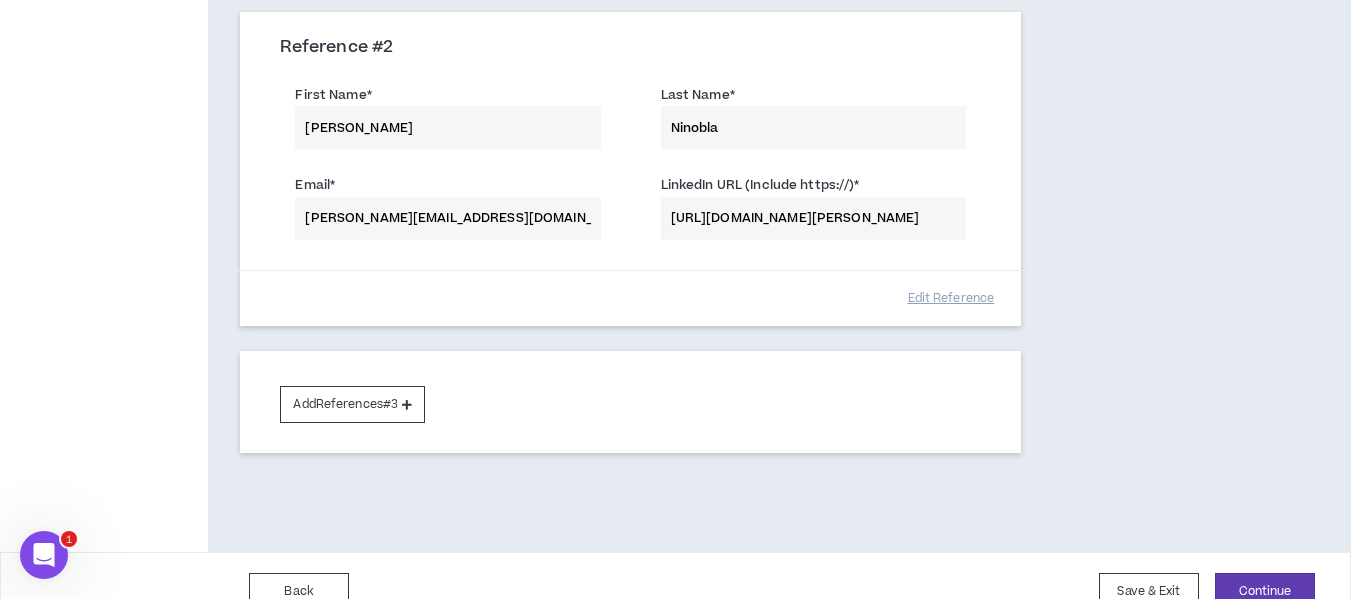 scroll, scrollTop: 651, scrollLeft: 0, axis: vertical 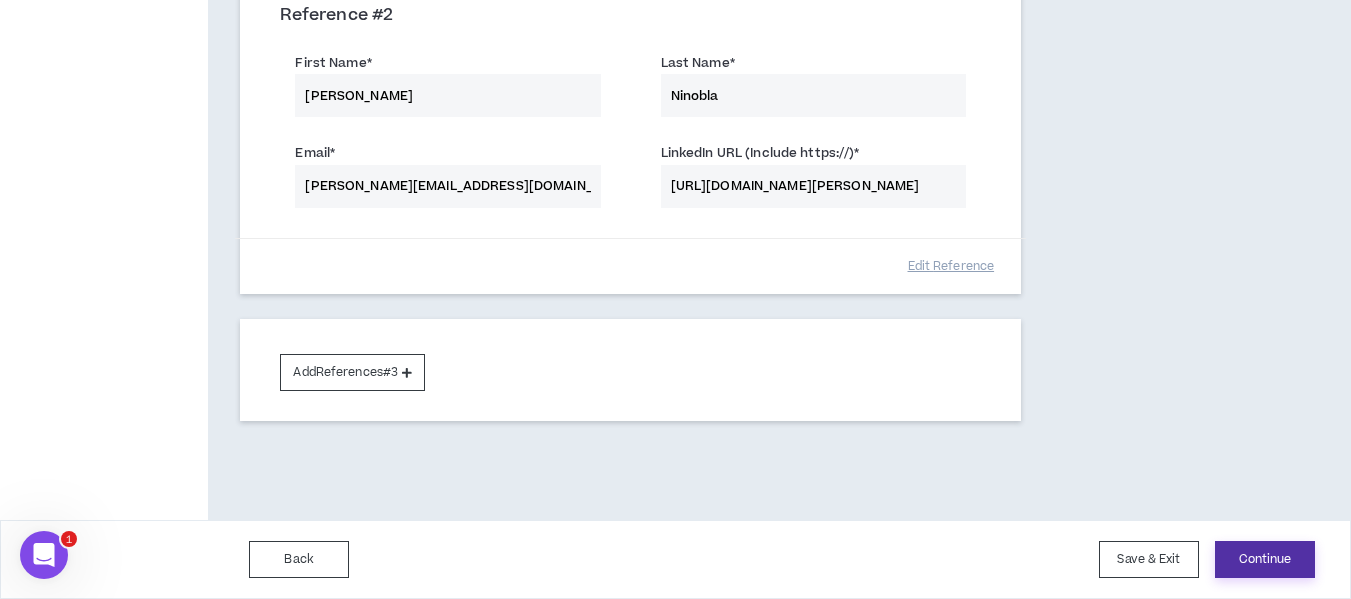 click on "Continue" at bounding box center (1265, 559) 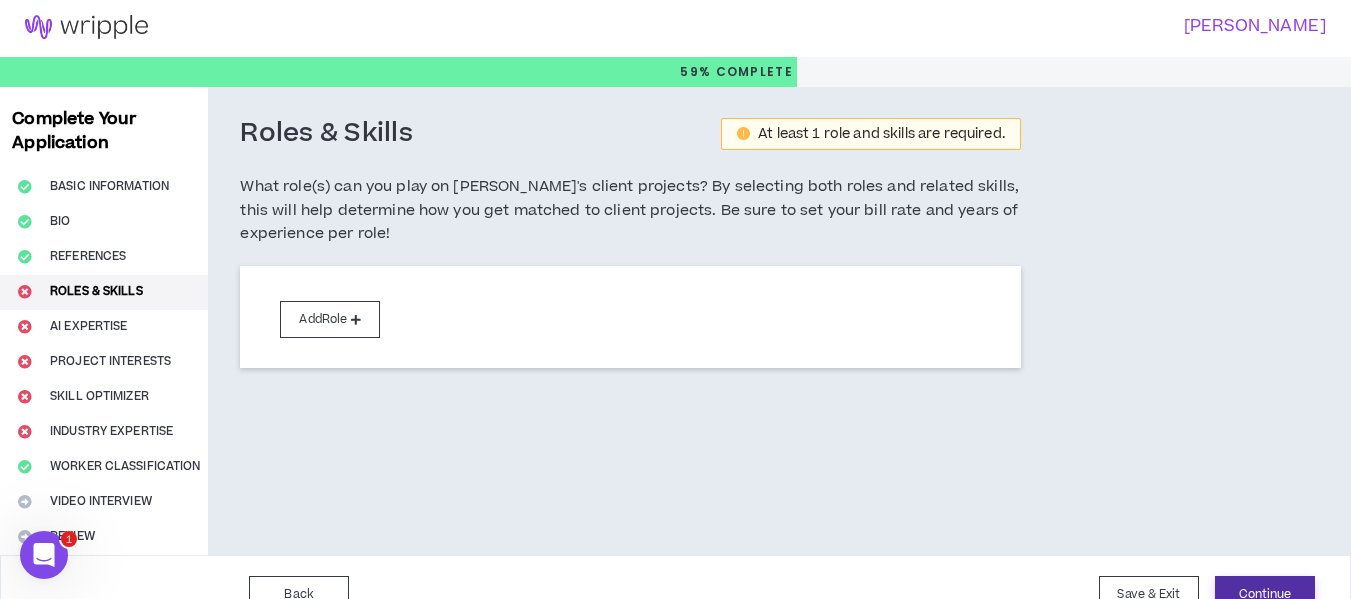 scroll, scrollTop: 0, scrollLeft: 0, axis: both 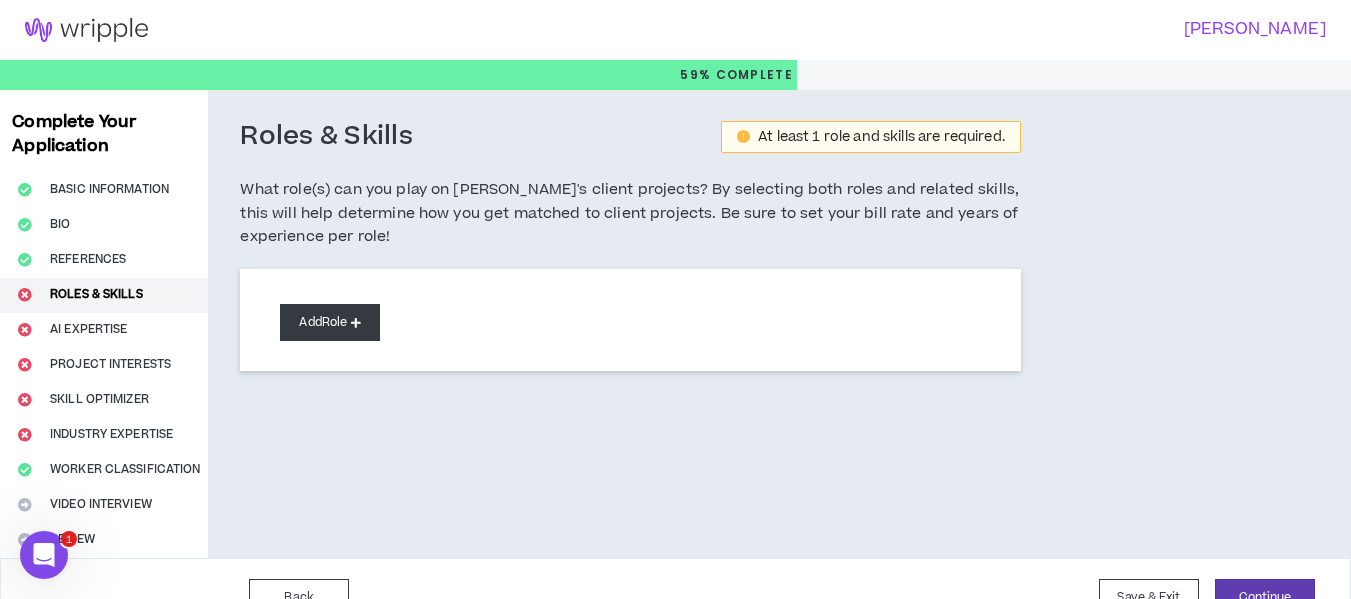 click on "Add  Role" at bounding box center [330, 322] 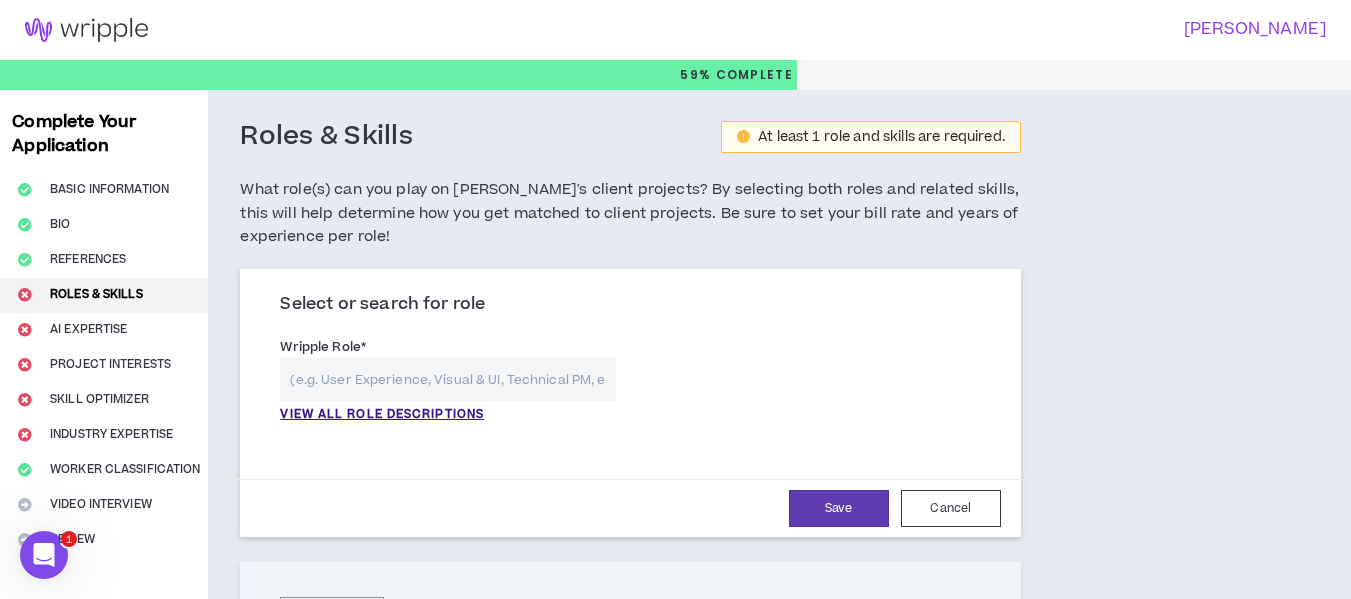 click at bounding box center (447, 379) 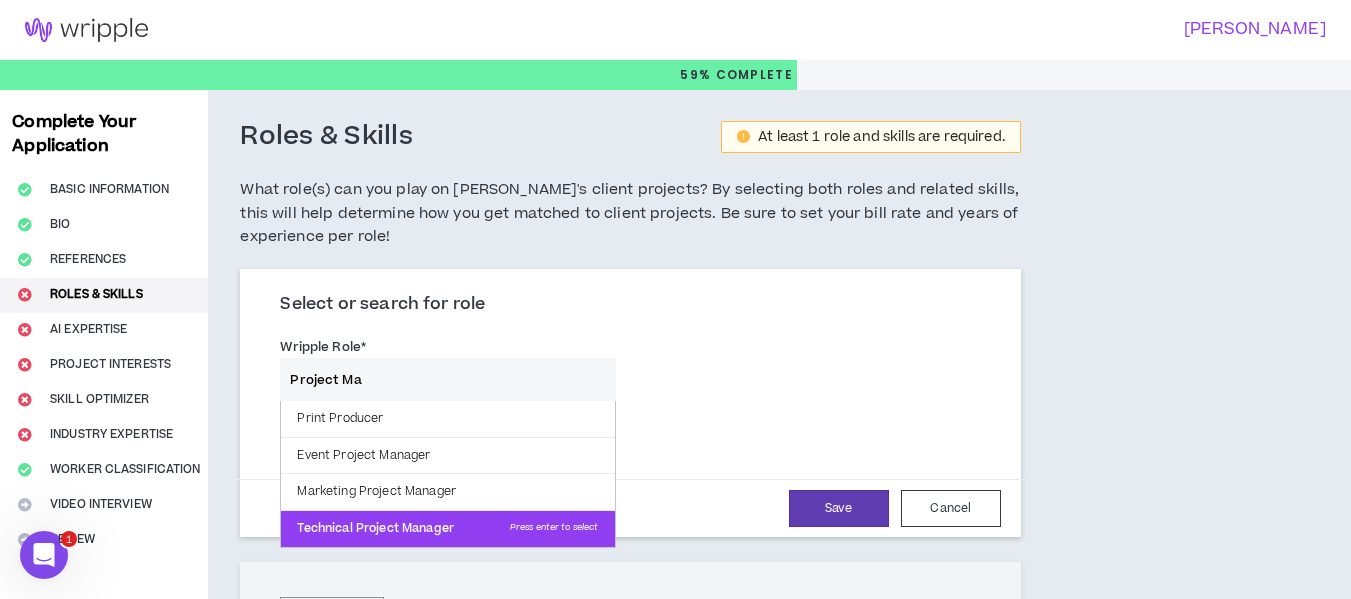 click on "Technical Project Manager Press enter to select" at bounding box center [447, 529] 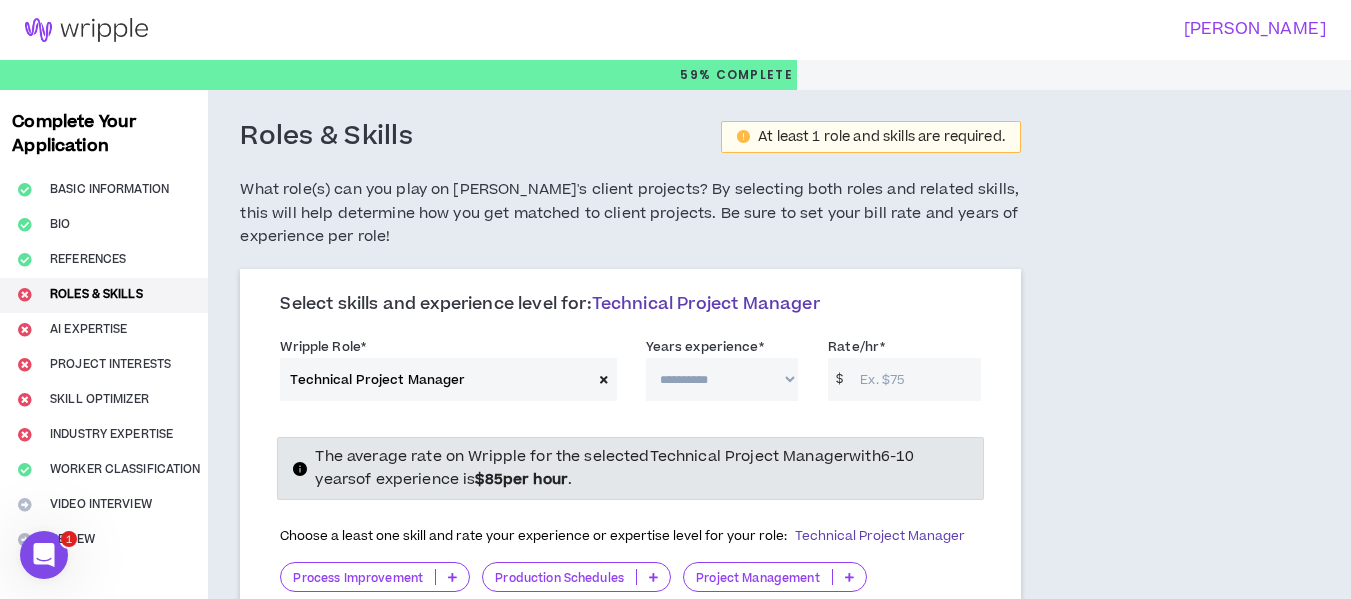 click on "**********" at bounding box center (722, 379) 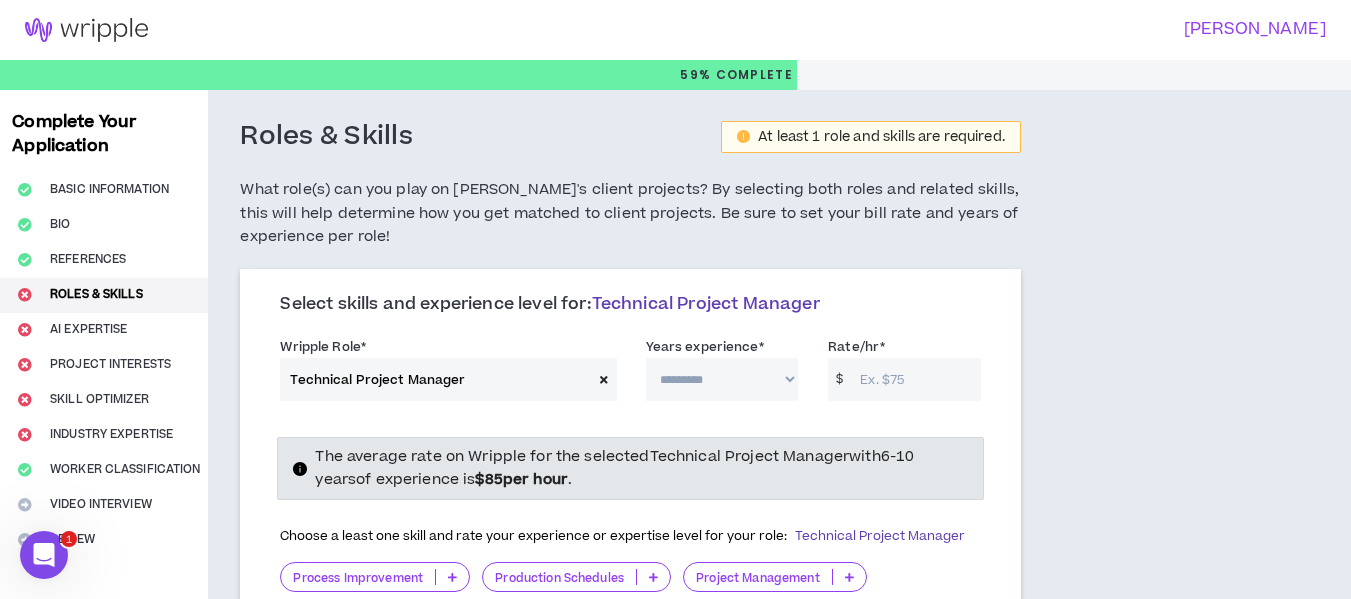 click on "**********" at bounding box center (722, 379) 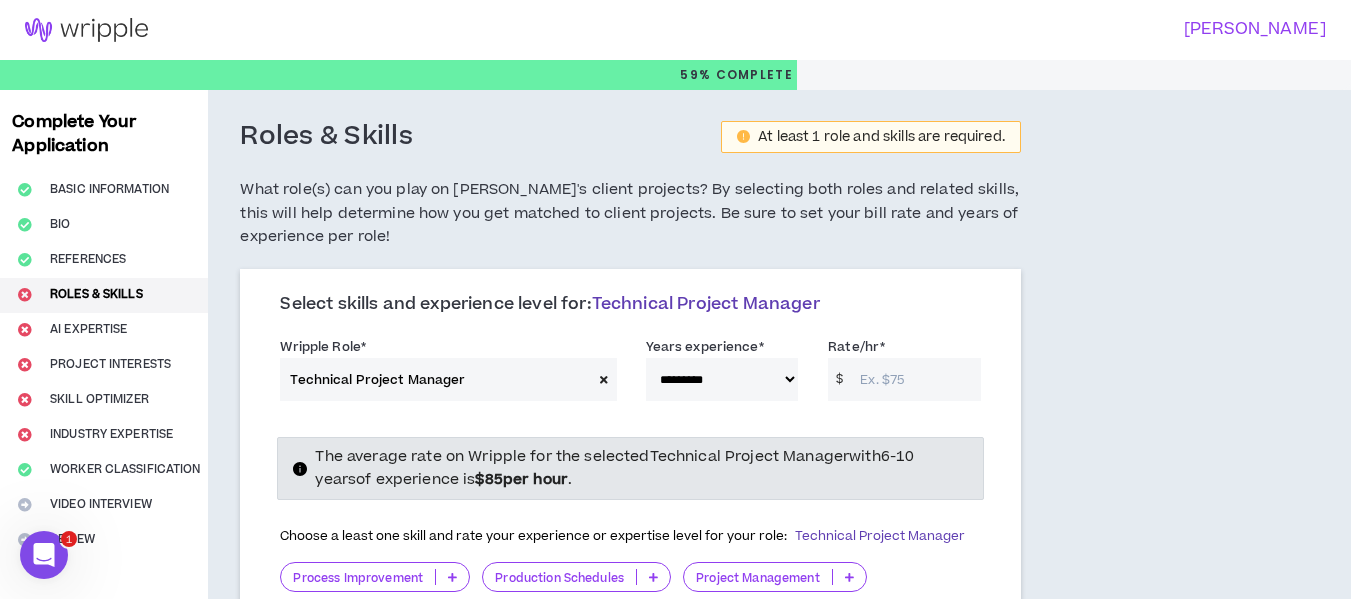 click on "**********" at bounding box center [722, 379] 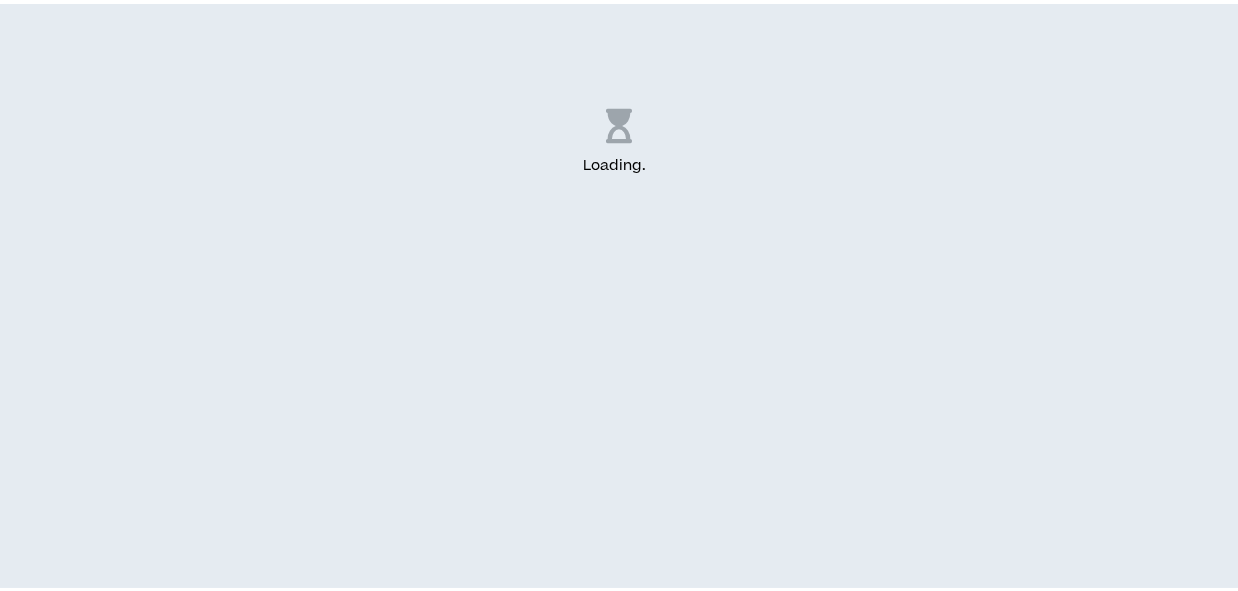 scroll, scrollTop: 0, scrollLeft: 0, axis: both 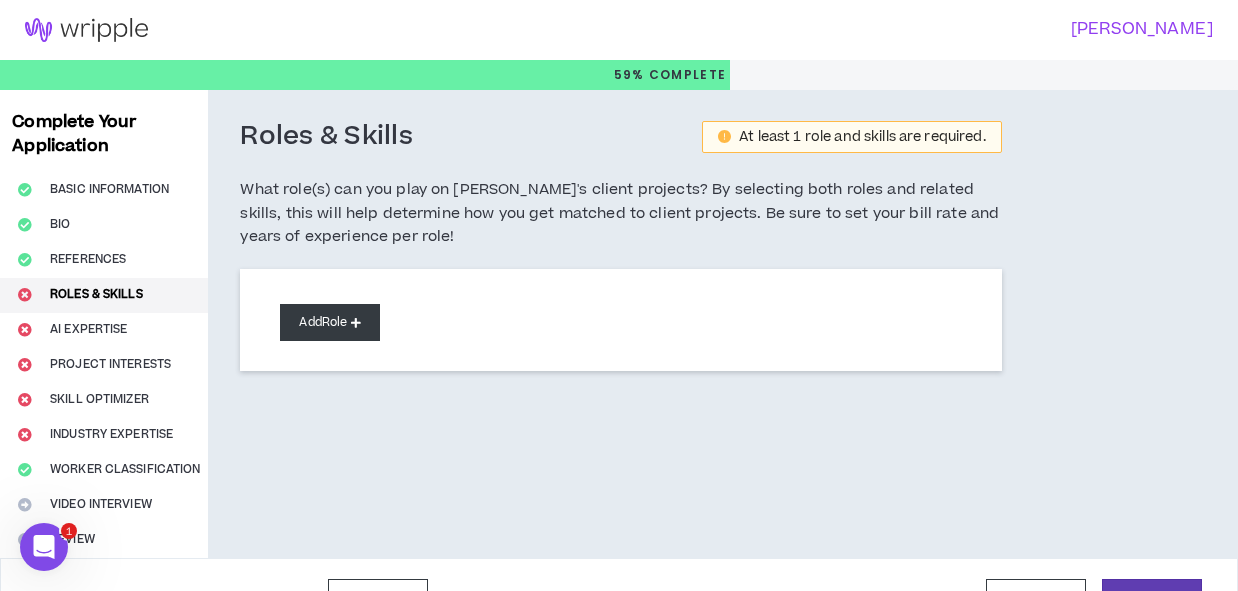 click on "Add  Role" at bounding box center [330, 322] 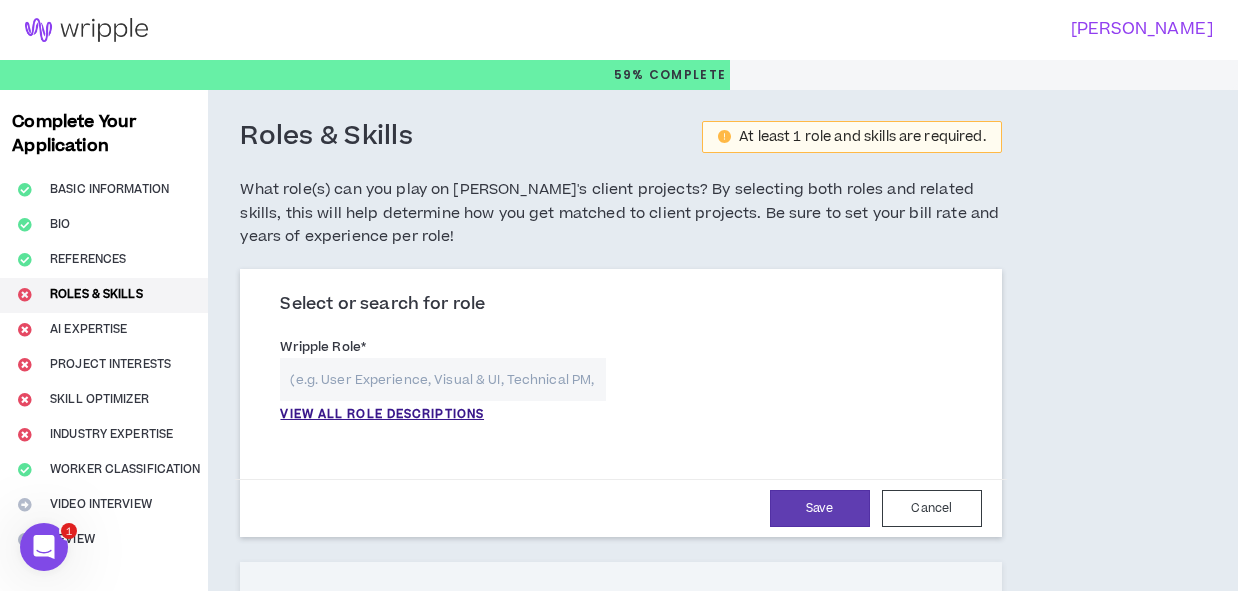 click at bounding box center [443, 379] 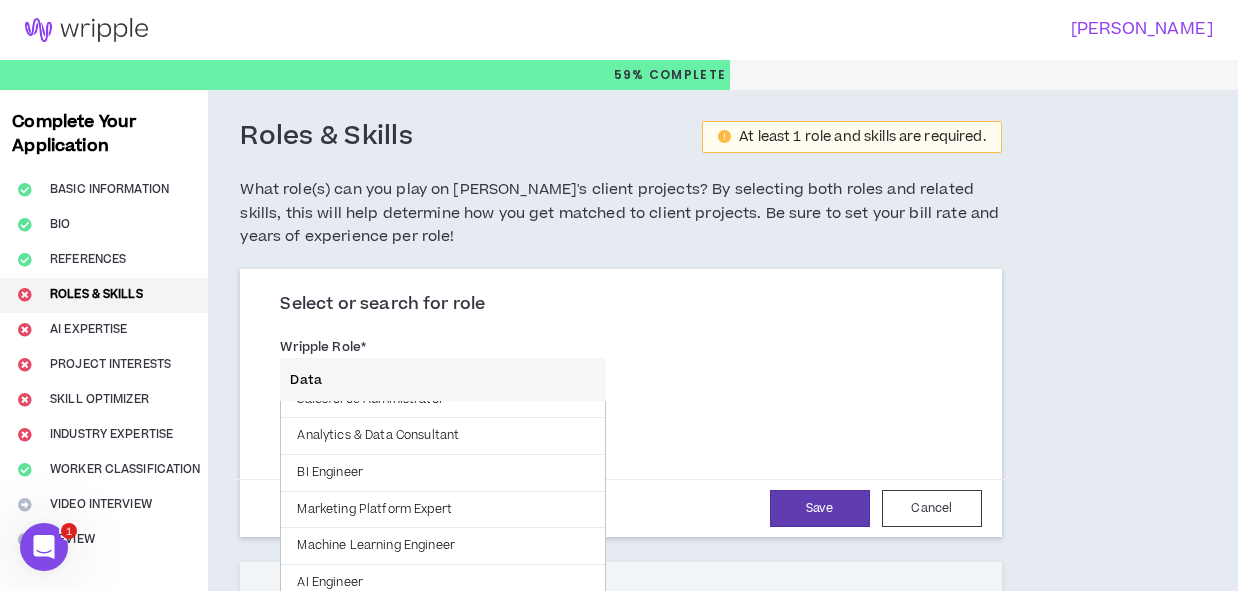 scroll, scrollTop: 0, scrollLeft: 0, axis: both 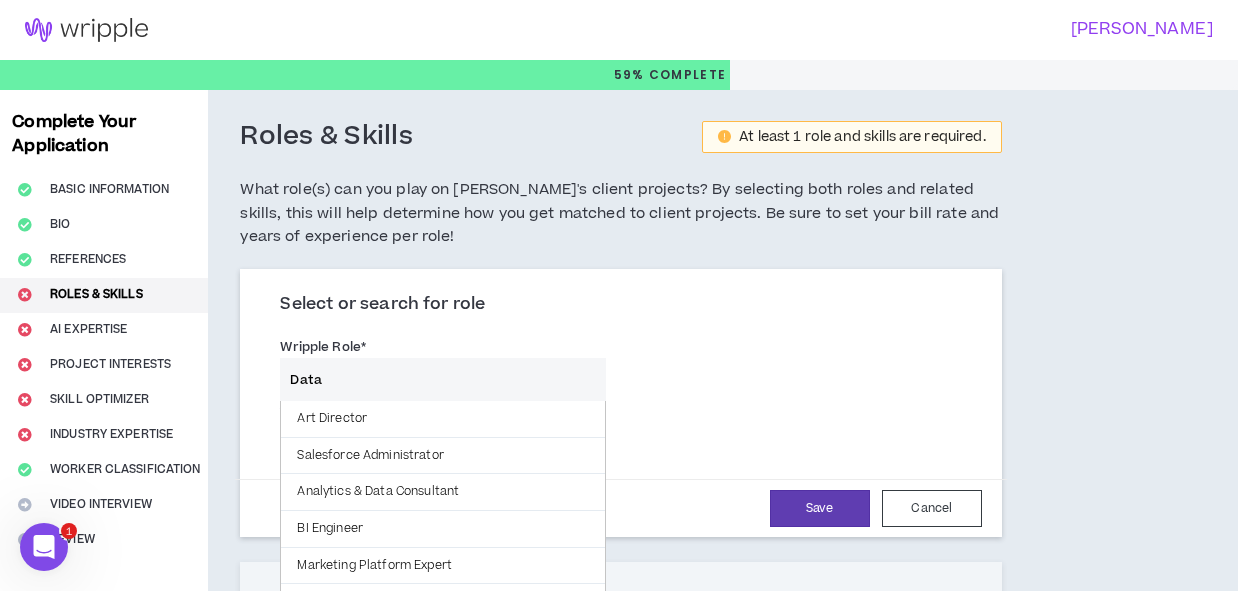 click on "Data" at bounding box center (443, 379) 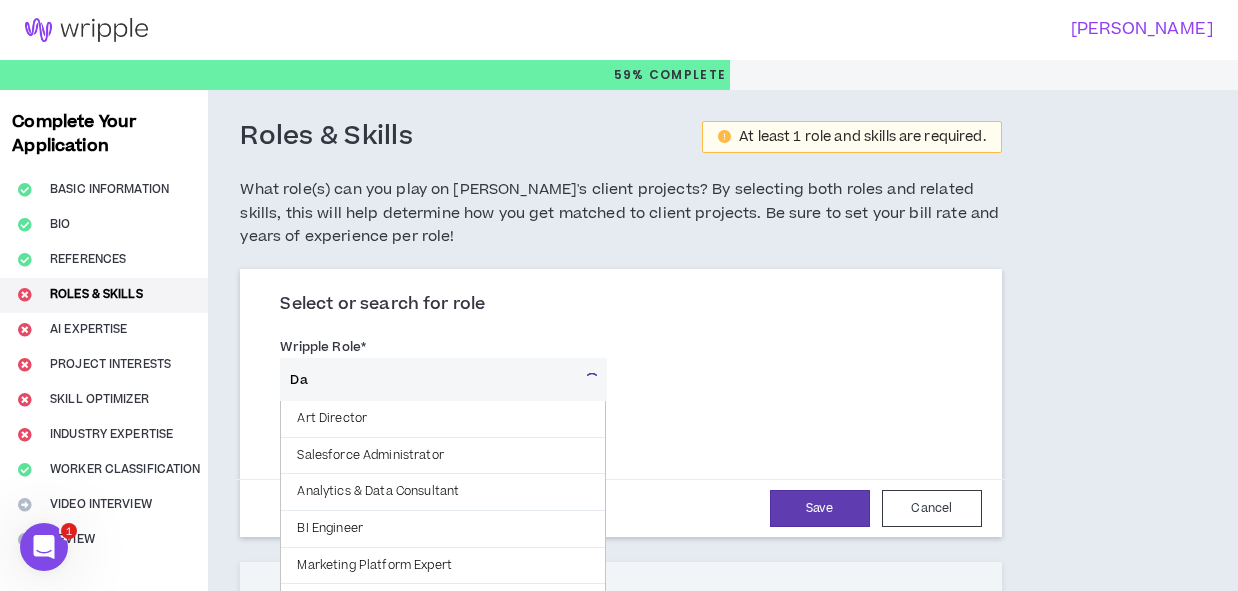 type on "D" 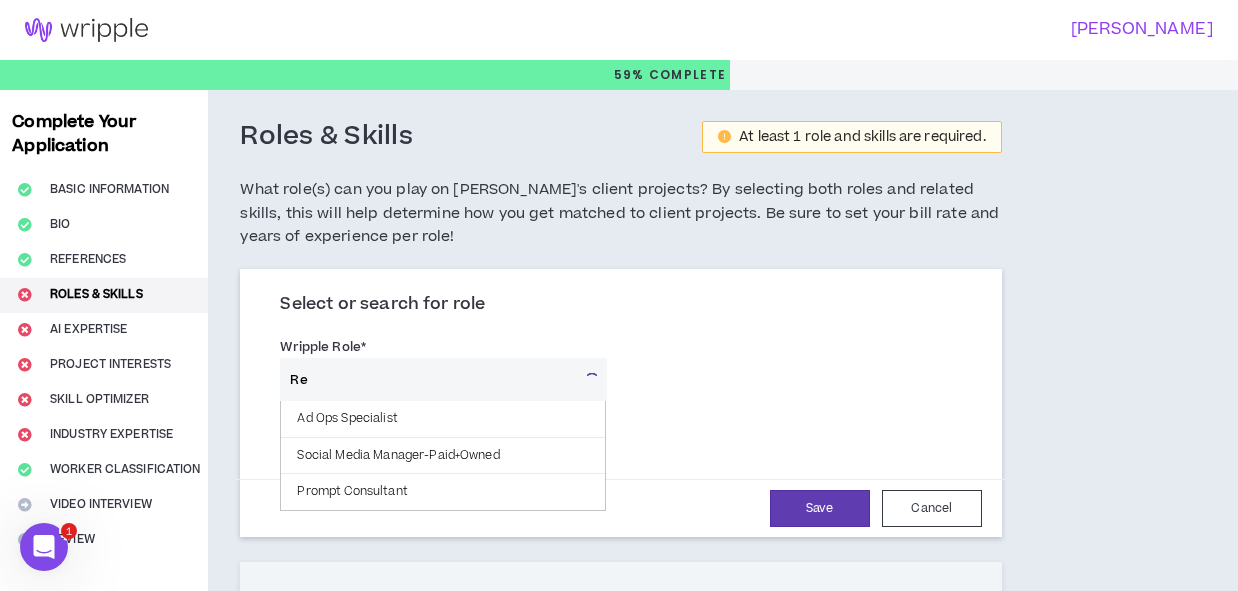 type on "R" 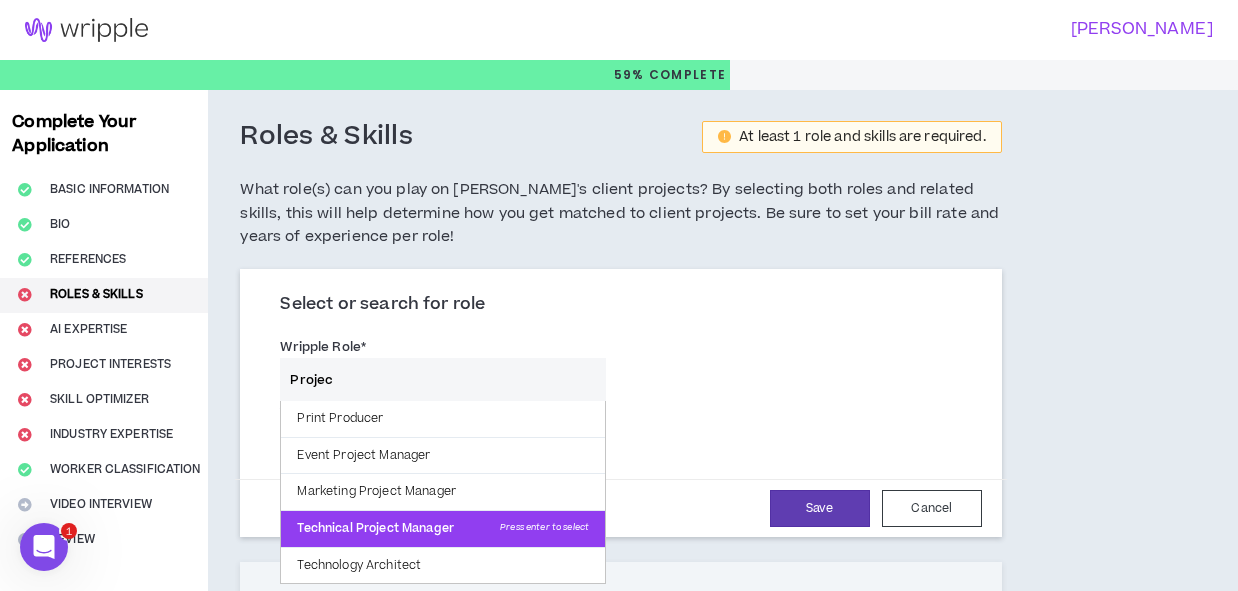 click on "Technical Project Manager Press enter to select" at bounding box center [443, 529] 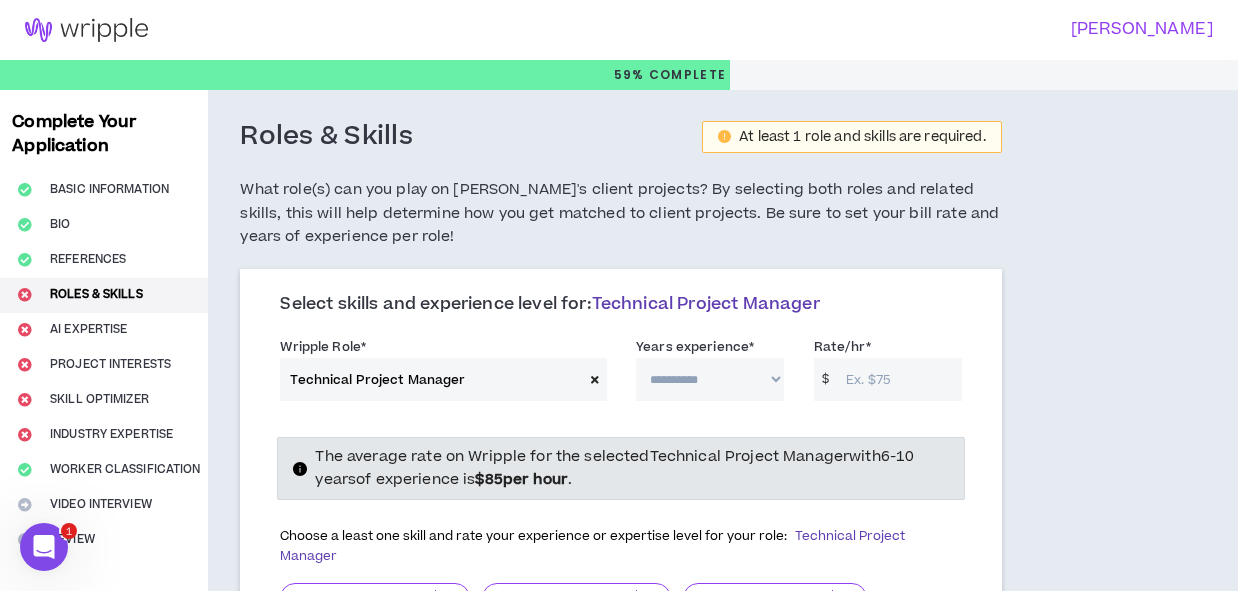 click on "**********" at bounding box center (710, 379) 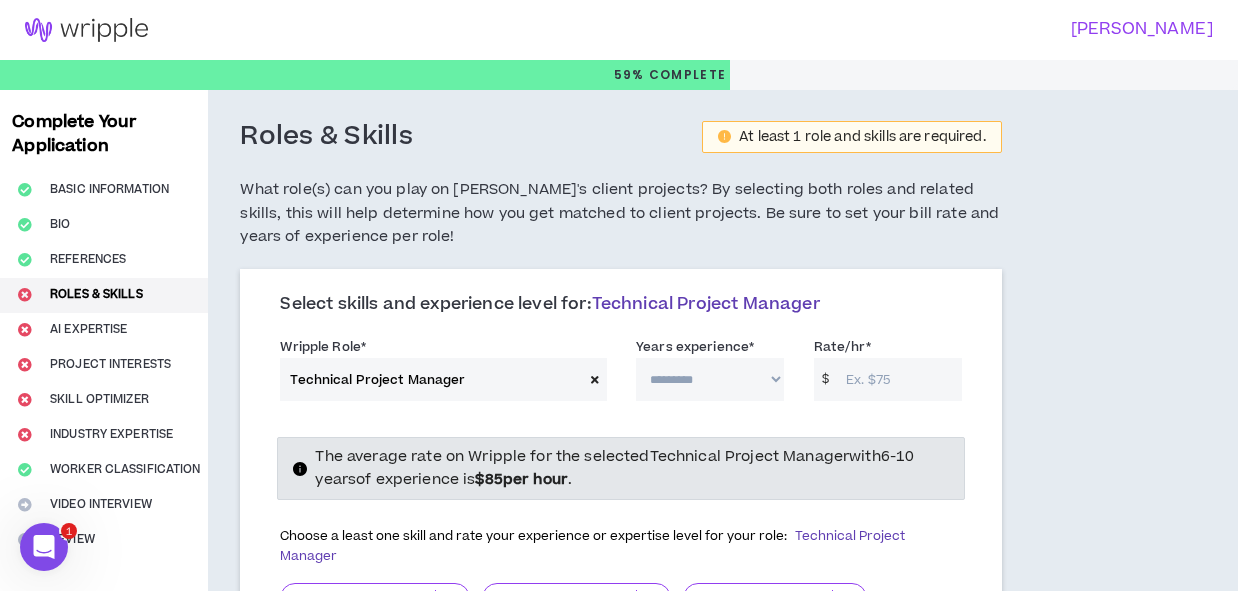 click on "**********" at bounding box center (710, 379) 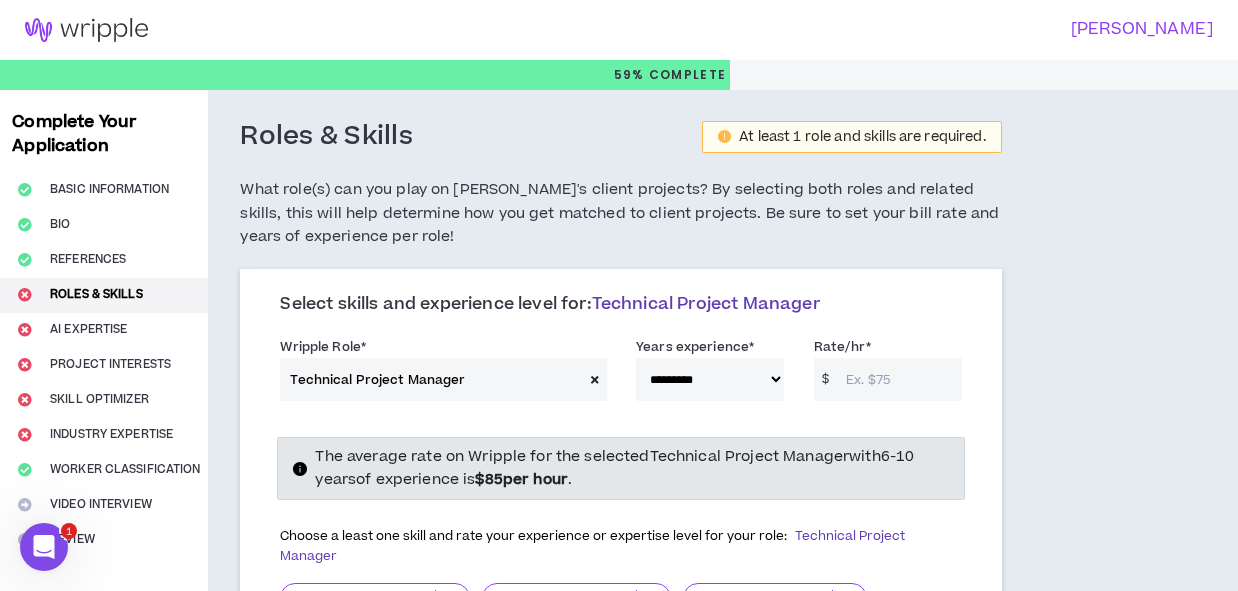 click on "**********" at bounding box center (710, 379) 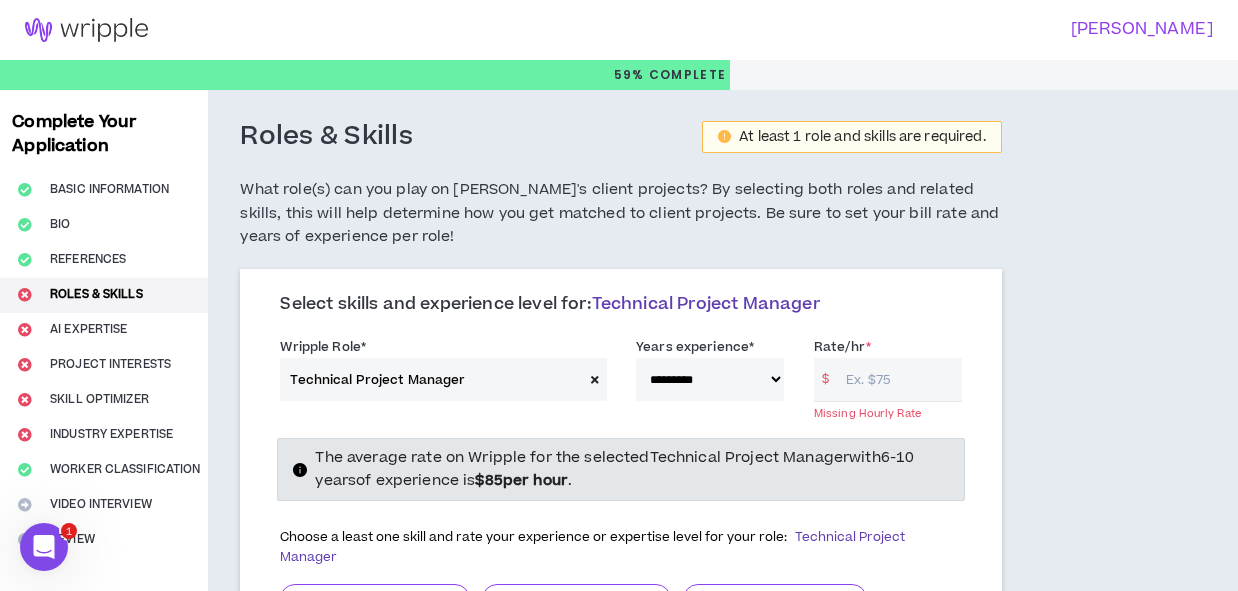 click on "**********" at bounding box center (710, 379) 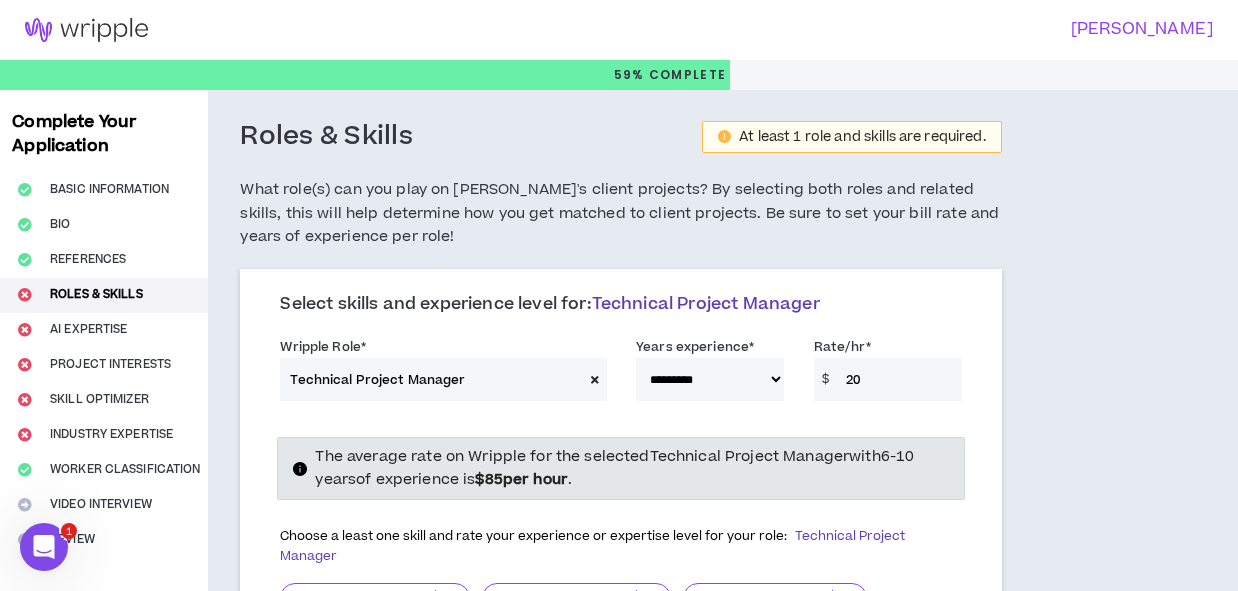 type on "20" 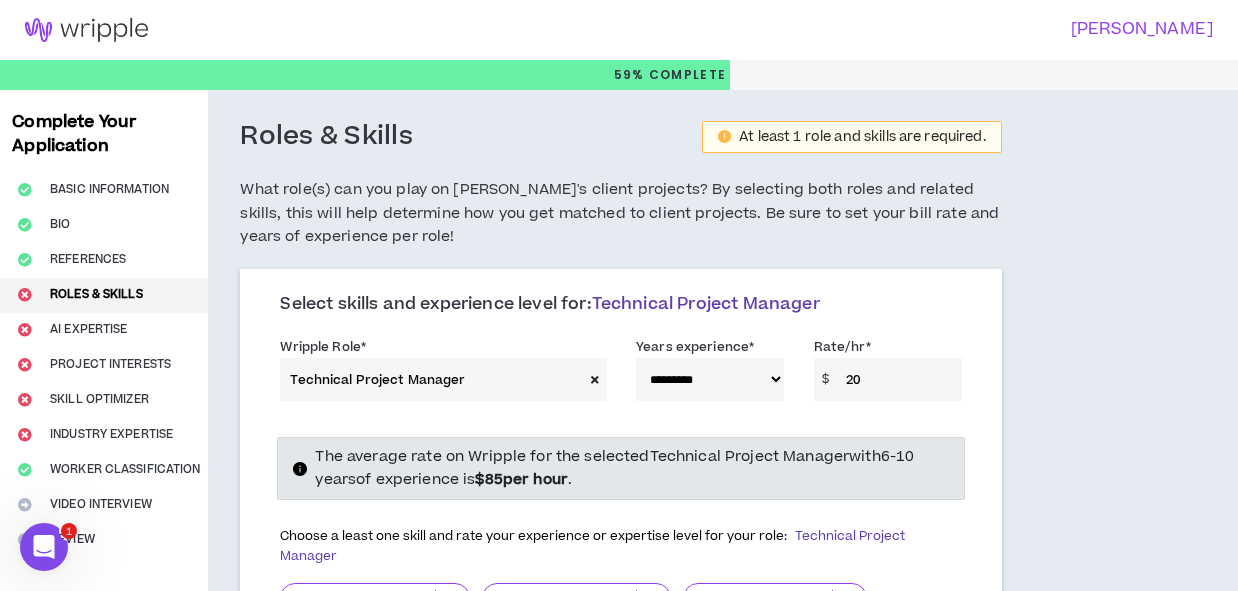 click on "**********" at bounding box center [619, 613] 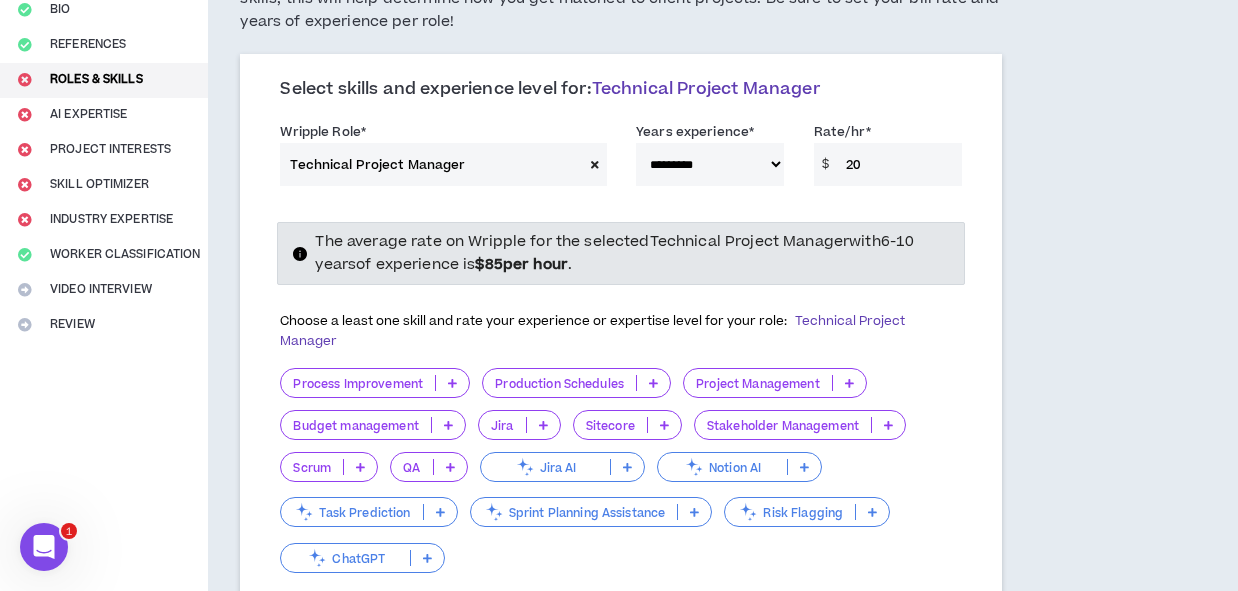 scroll, scrollTop: 220, scrollLeft: 0, axis: vertical 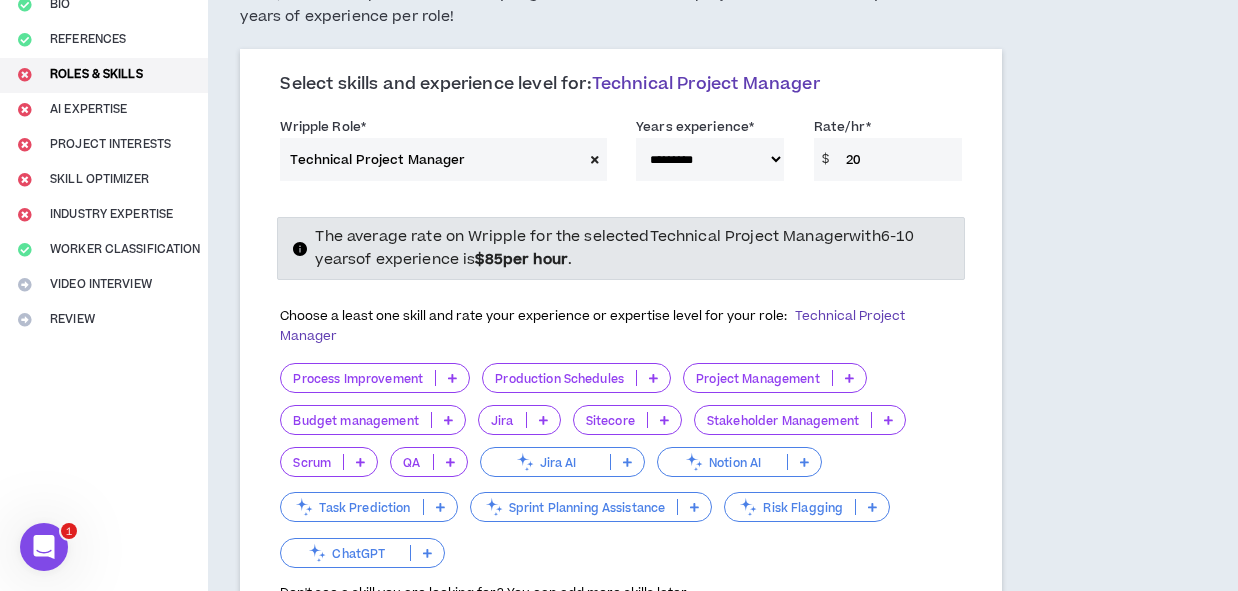 click at bounding box center (849, 378) 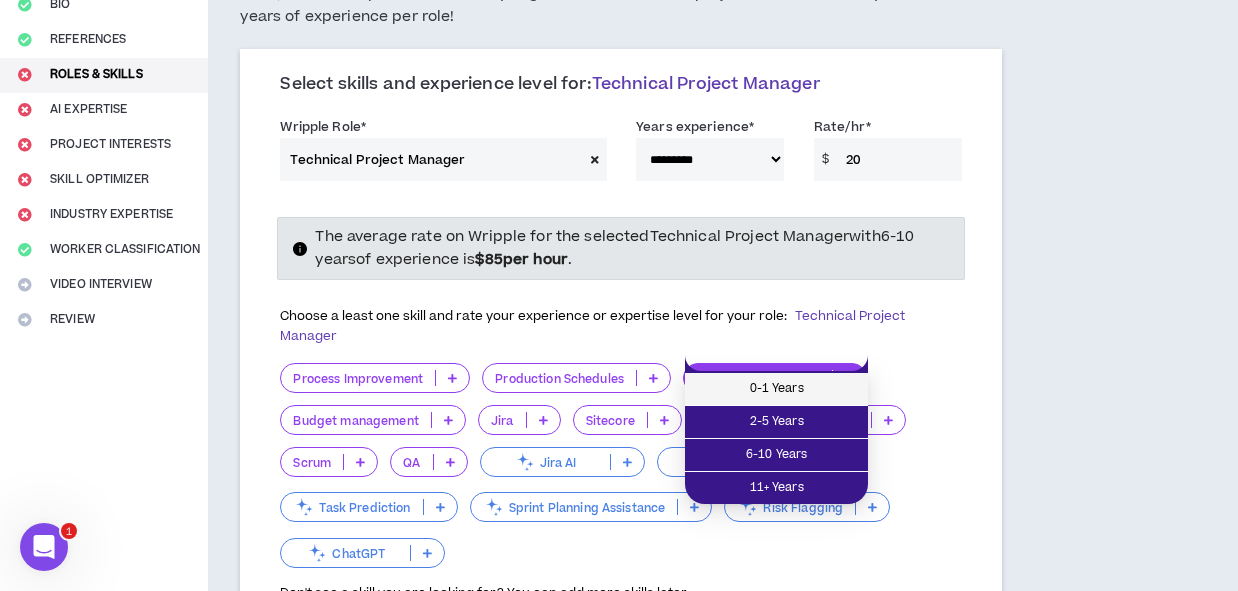 click on "0-1 Years" at bounding box center [776, 389] 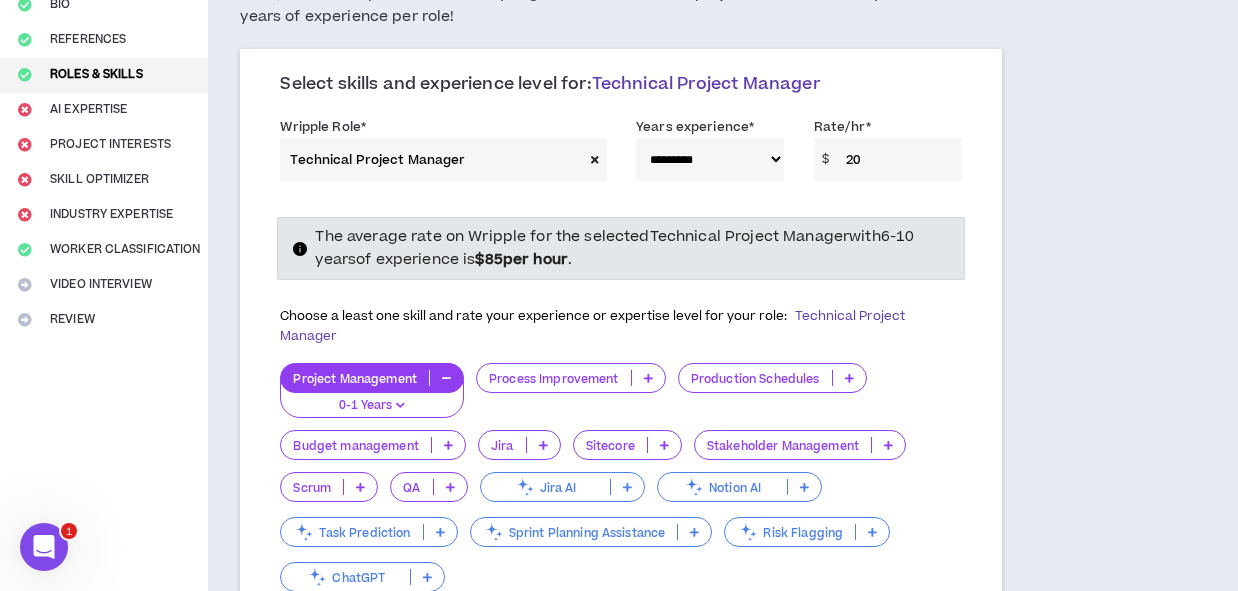 click at bounding box center [543, 445] 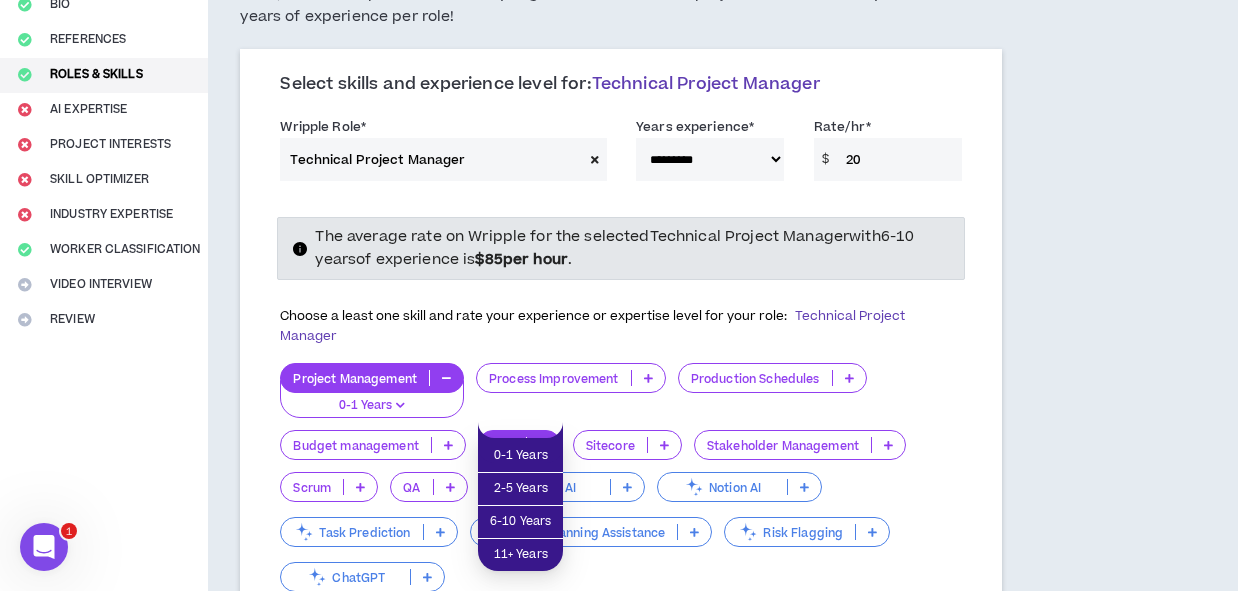 click on "**********" at bounding box center (710, 159) 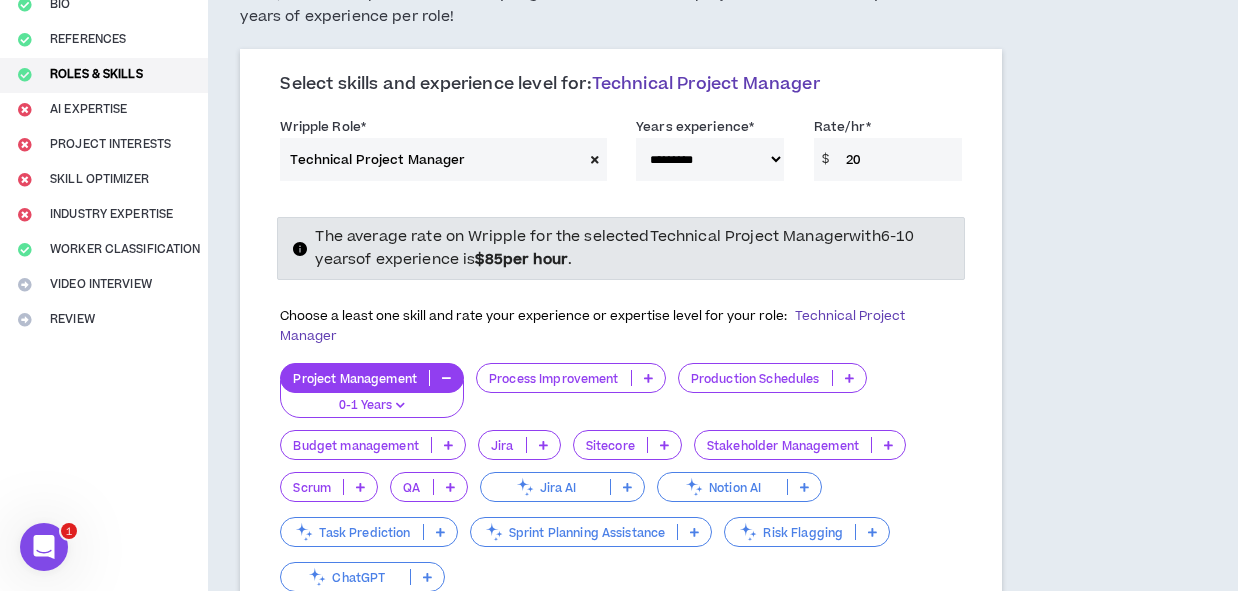 select on "**" 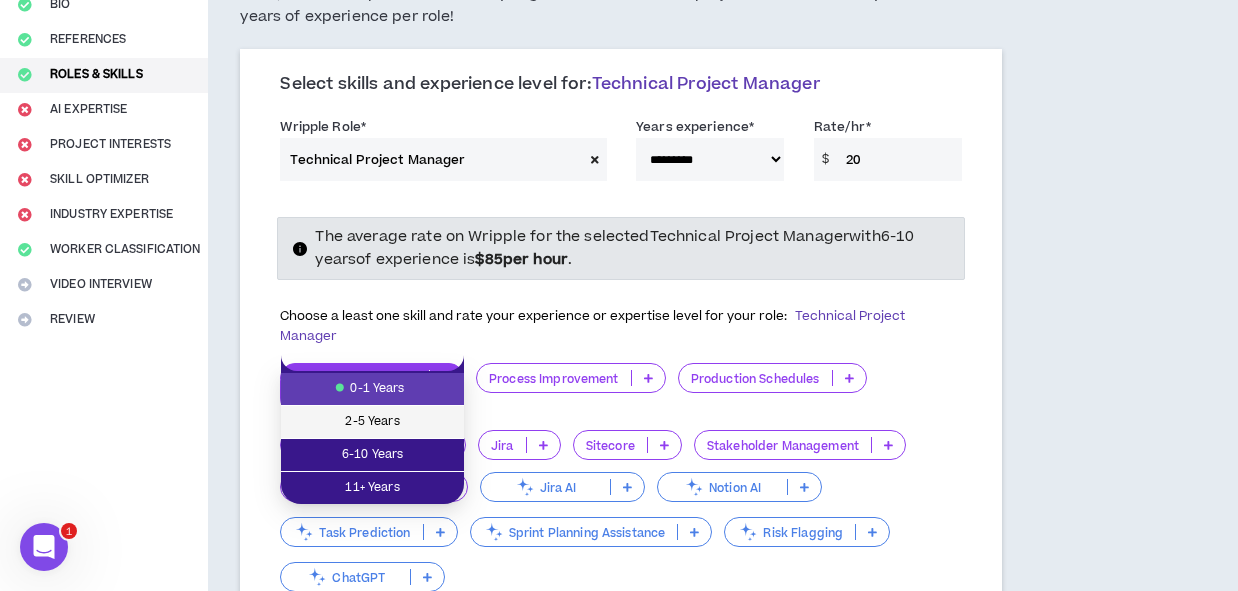click on "2-5 Years" at bounding box center [372, 422] 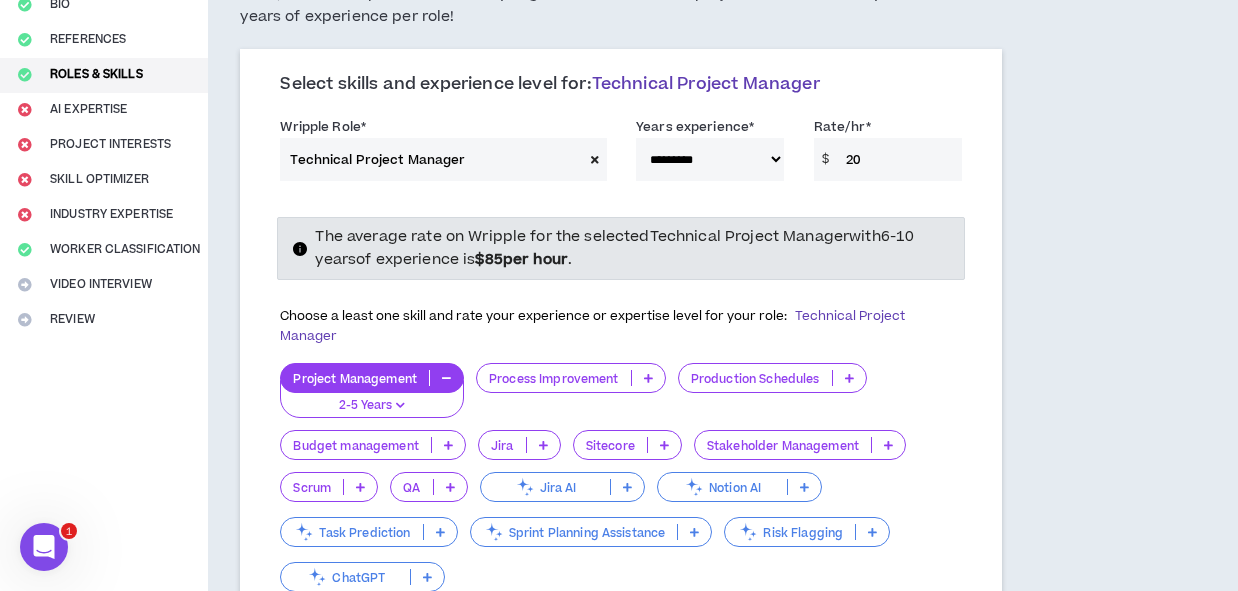 click at bounding box center (543, 445) 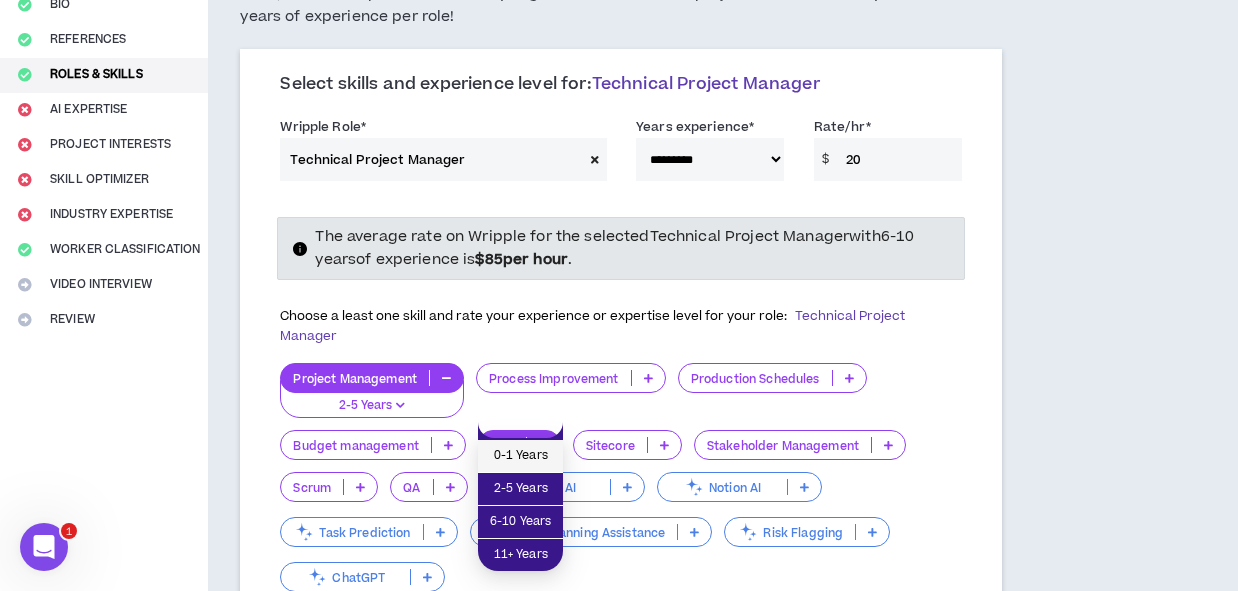 click on "0-1 Years" at bounding box center (520, 456) 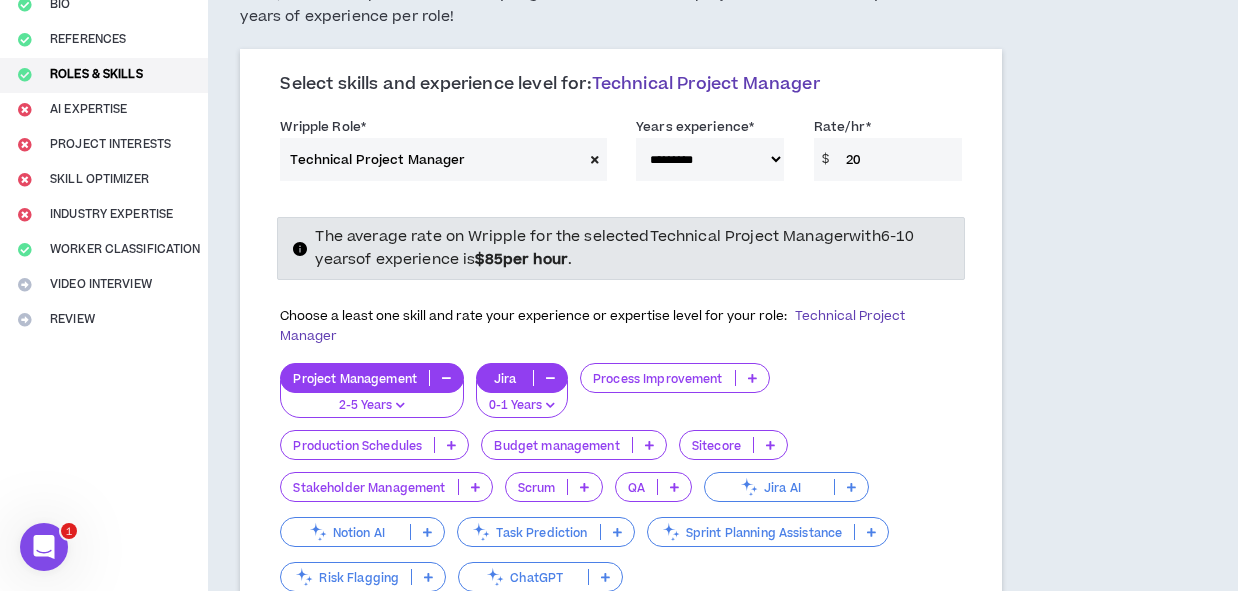 click at bounding box center (427, 532) 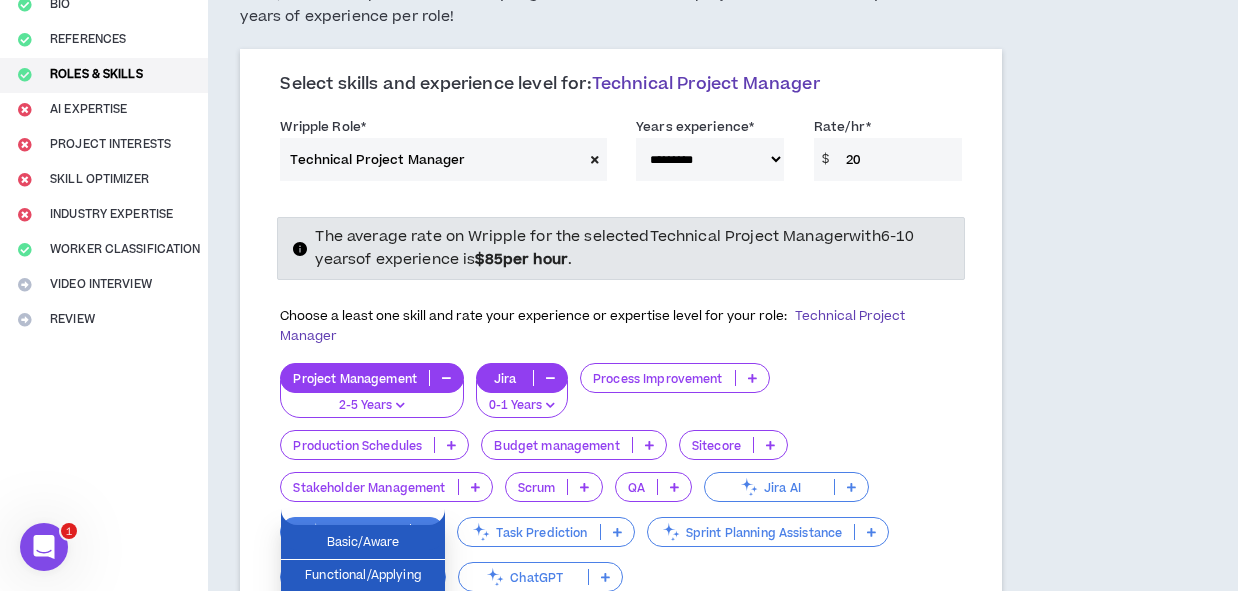 click on "Notion AI" at bounding box center [345, 532] 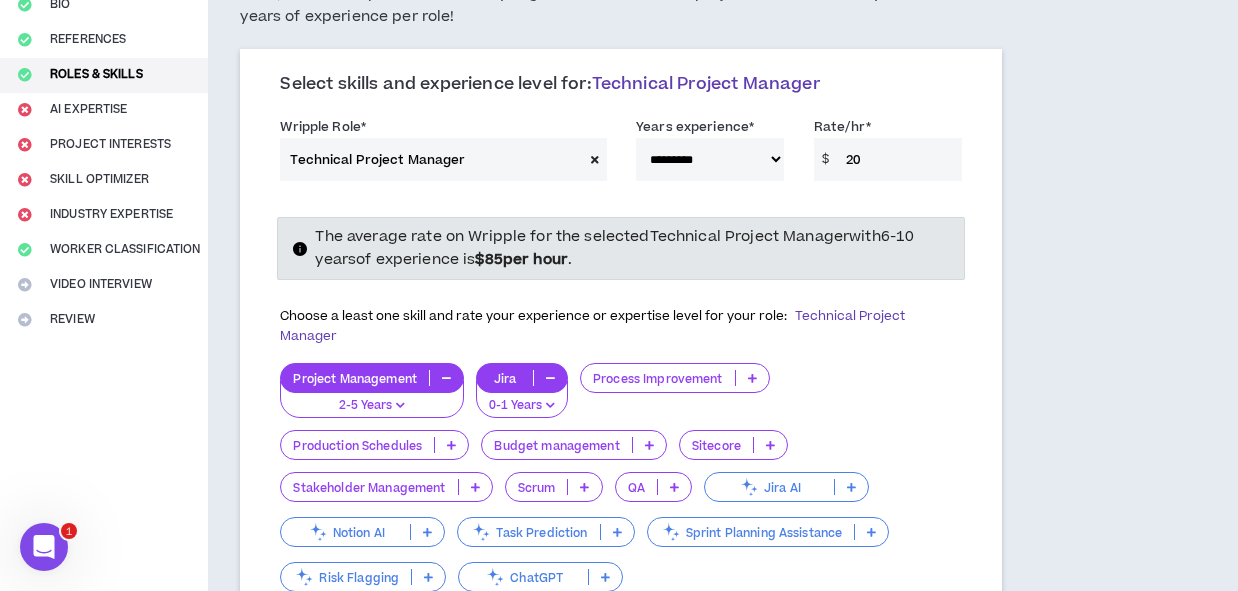 click at bounding box center [427, 532] 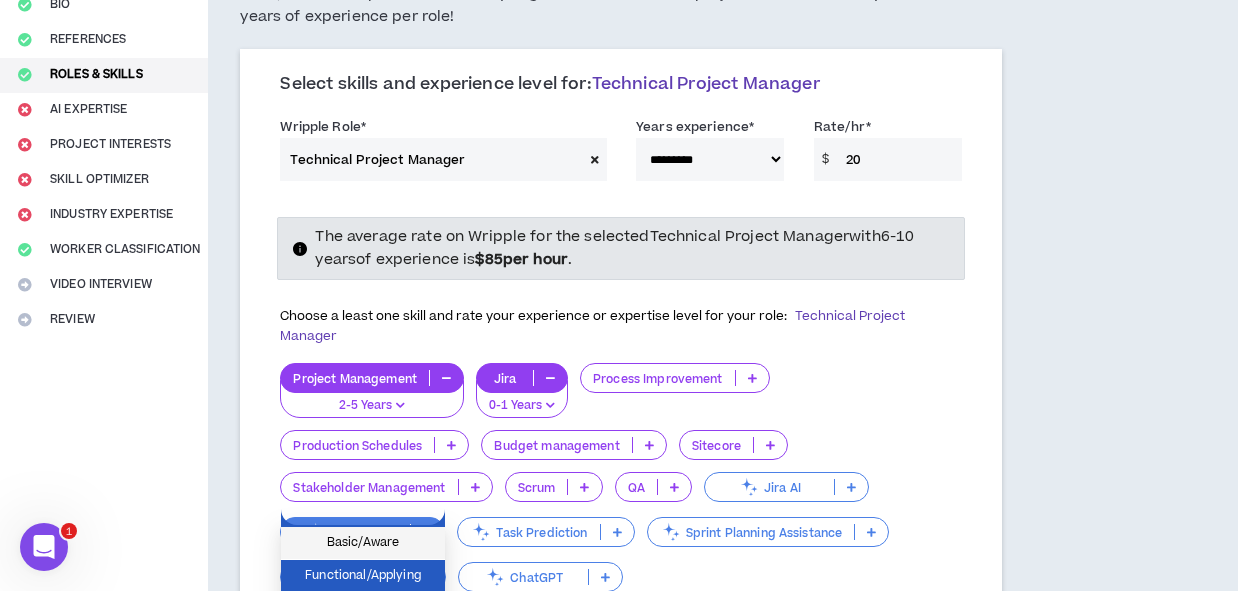 click on "Basic/Aware" at bounding box center [363, 543] 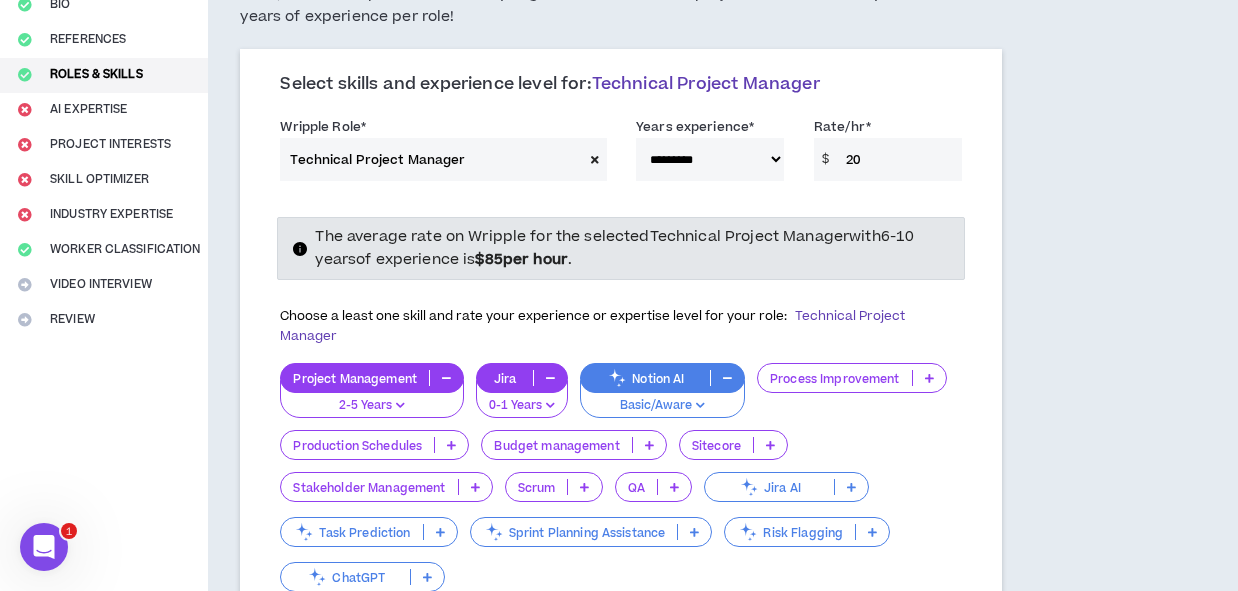 click at bounding box center [427, 577] 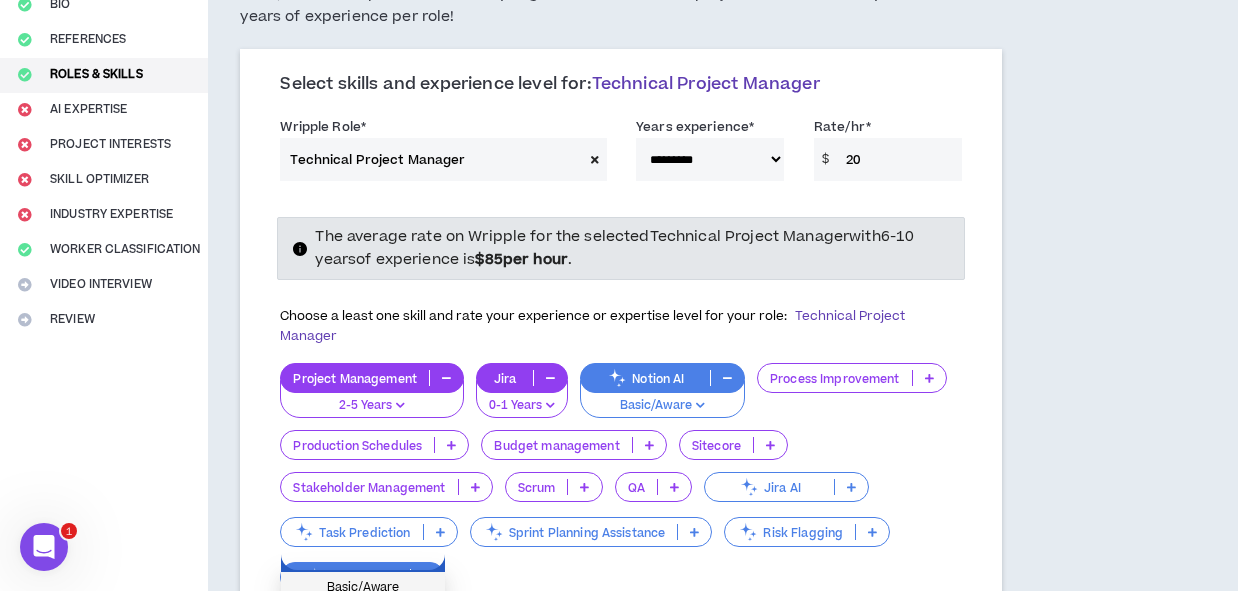 click on "Basic/Aware" at bounding box center (363, 588) 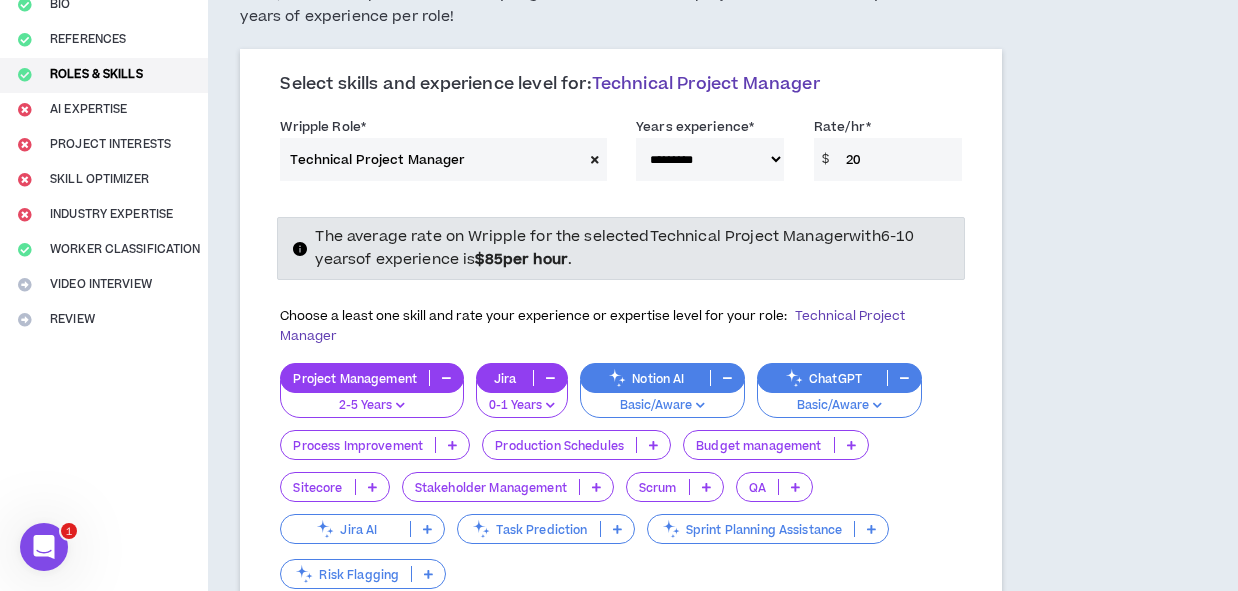 click at bounding box center [452, 445] 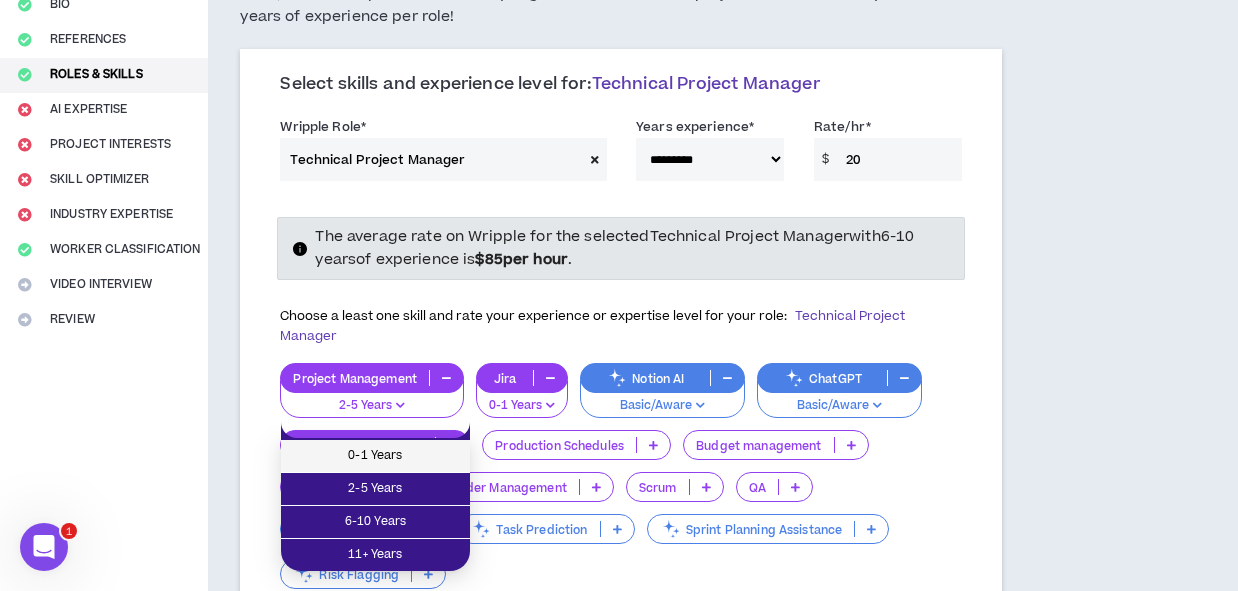 click on "0-1 Years" at bounding box center [375, 456] 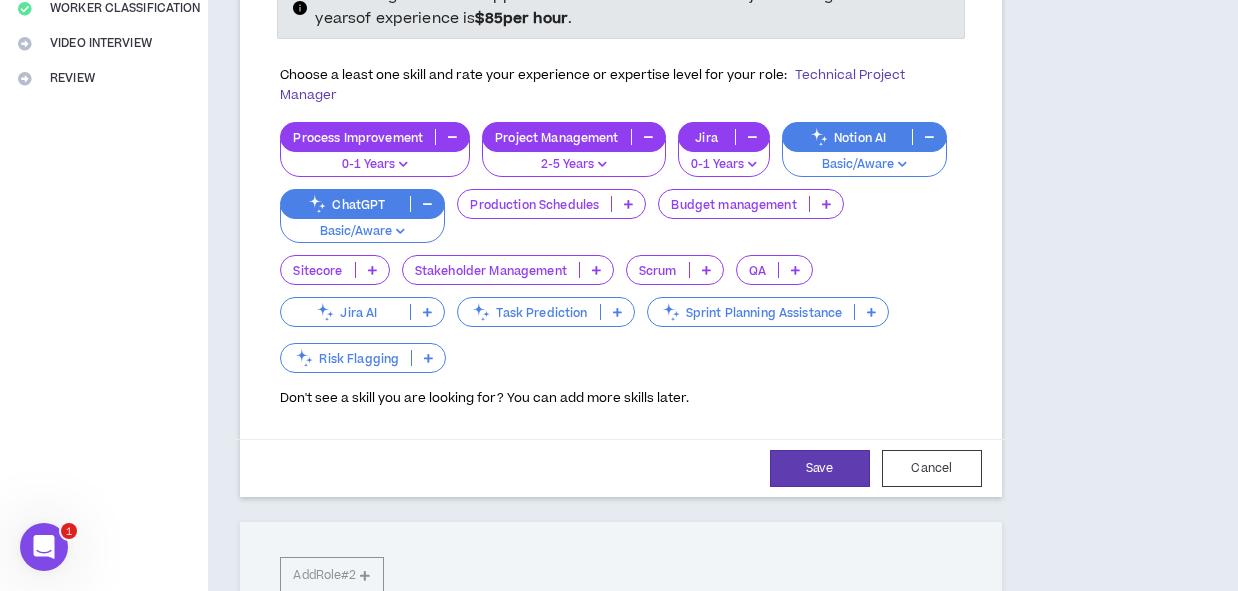scroll, scrollTop: 476, scrollLeft: 0, axis: vertical 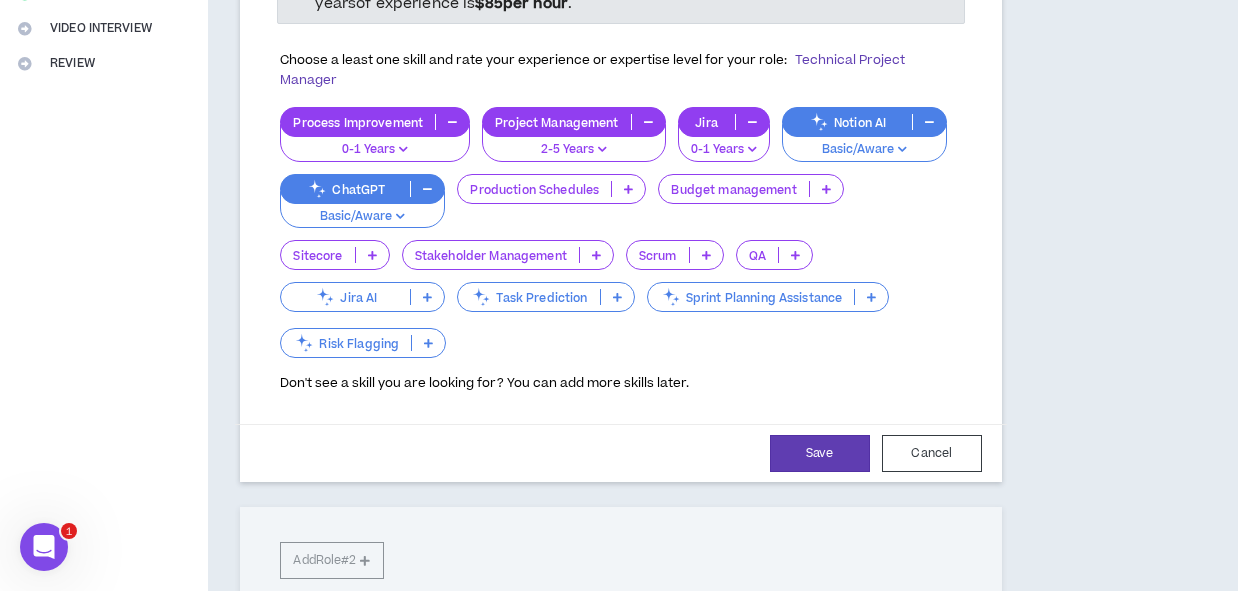 click at bounding box center [795, 255] 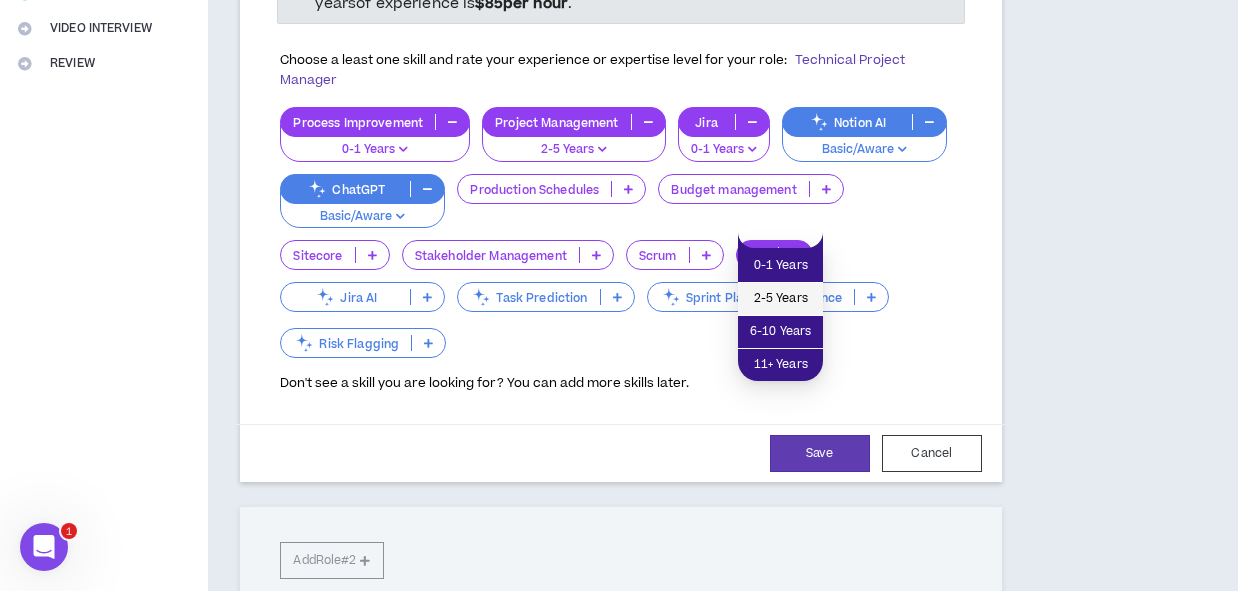 click on "2-5 Years" at bounding box center [780, 299] 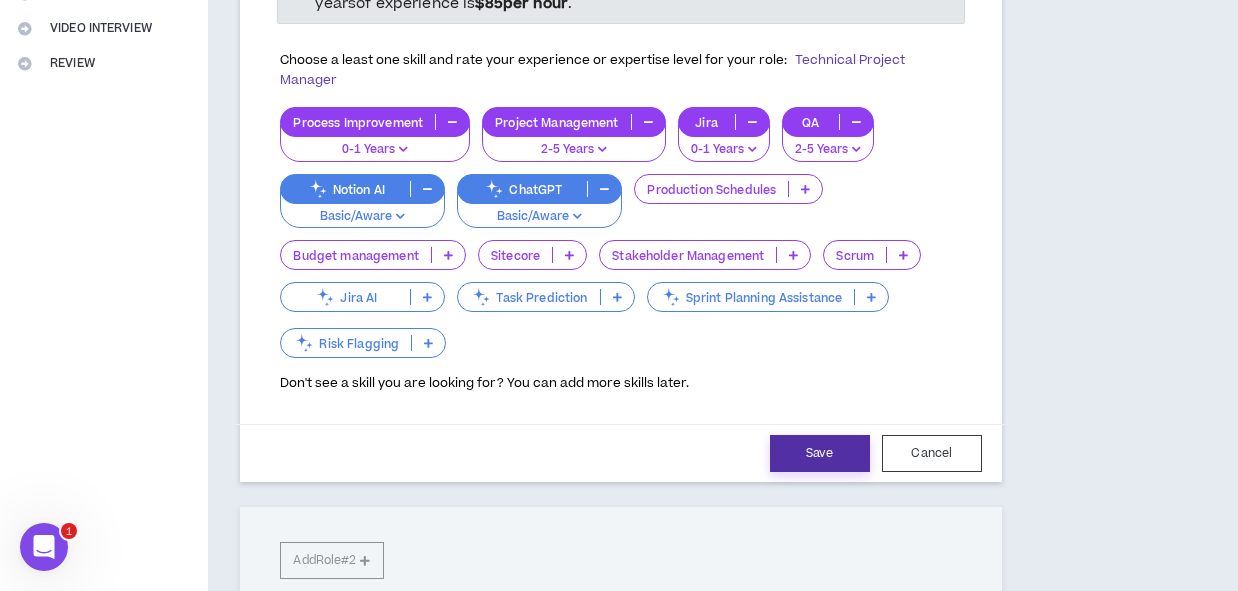 click on "Save" at bounding box center (820, 453) 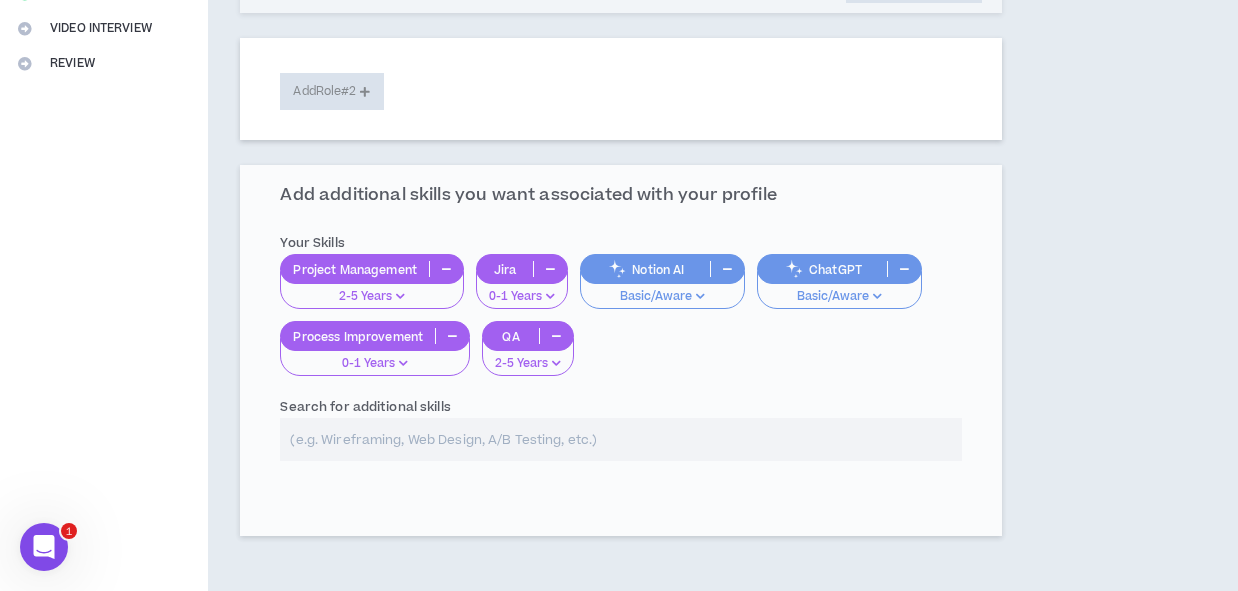 click on "**********" at bounding box center (620, 189) 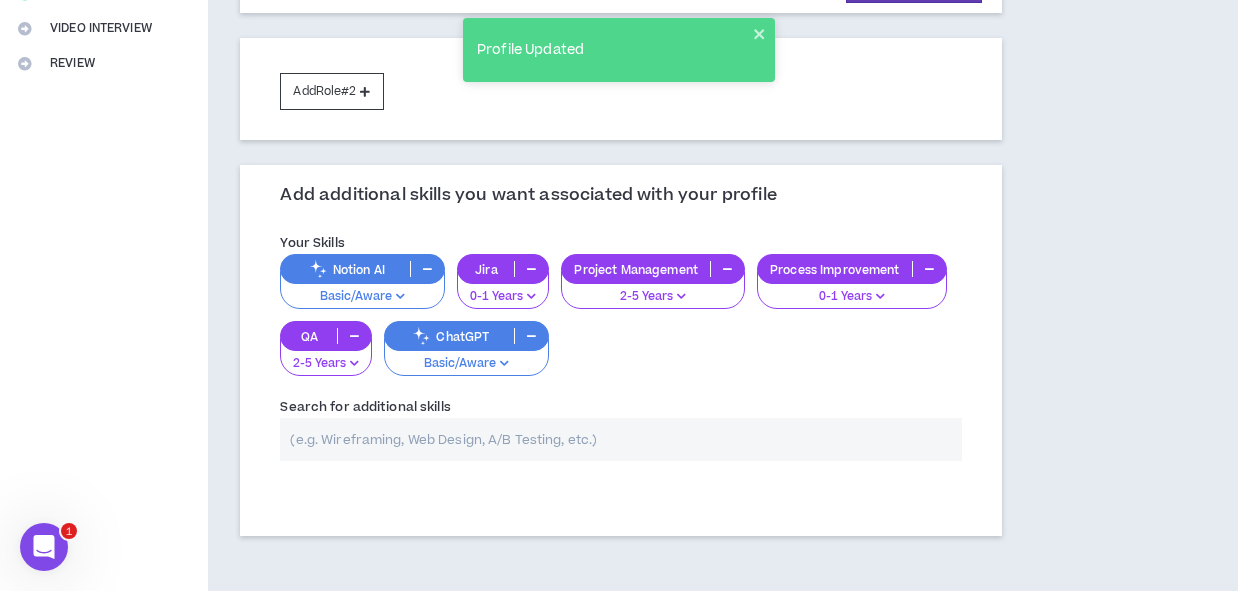 click at bounding box center (620, 439) 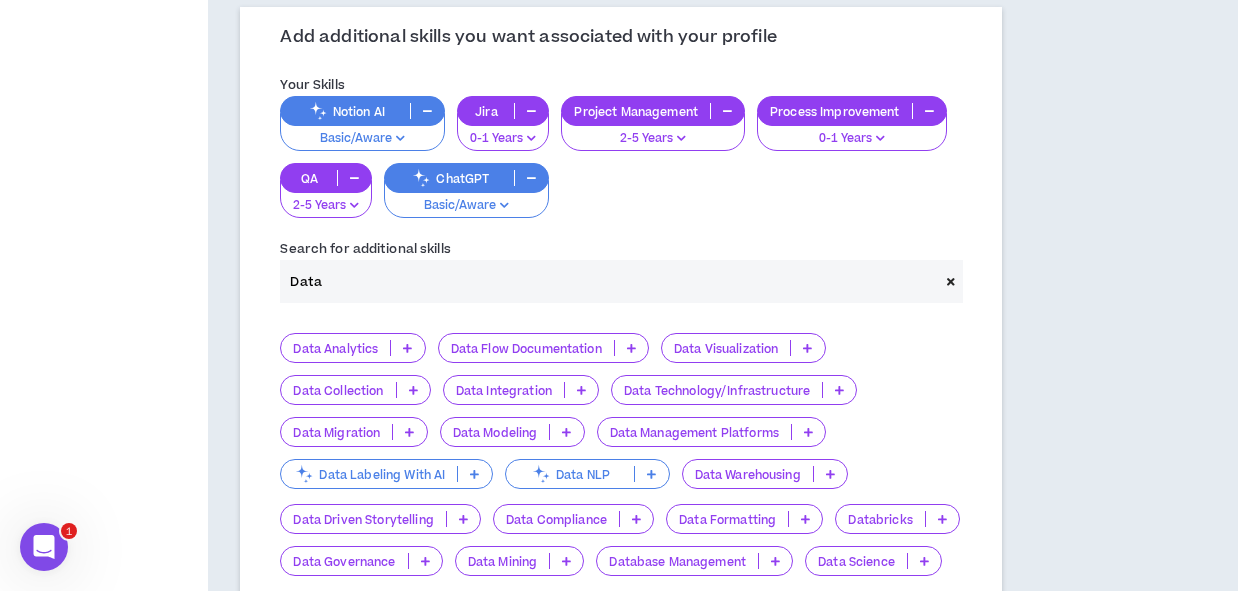 scroll, scrollTop: 641, scrollLeft: 0, axis: vertical 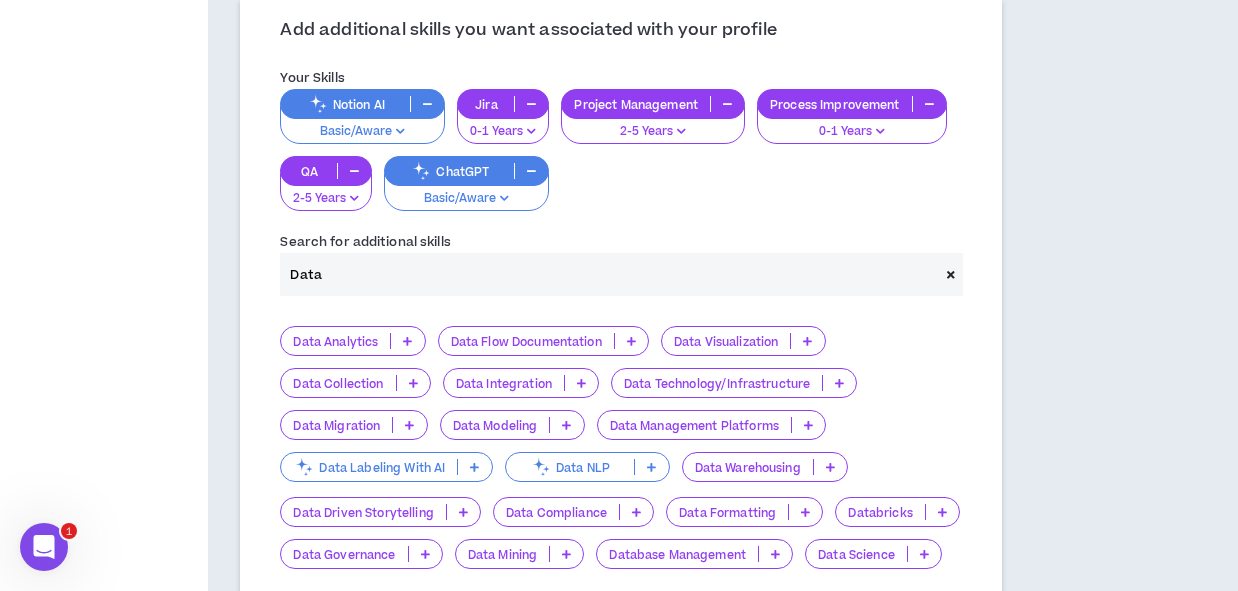 click on "Data Integration" at bounding box center (521, 383) 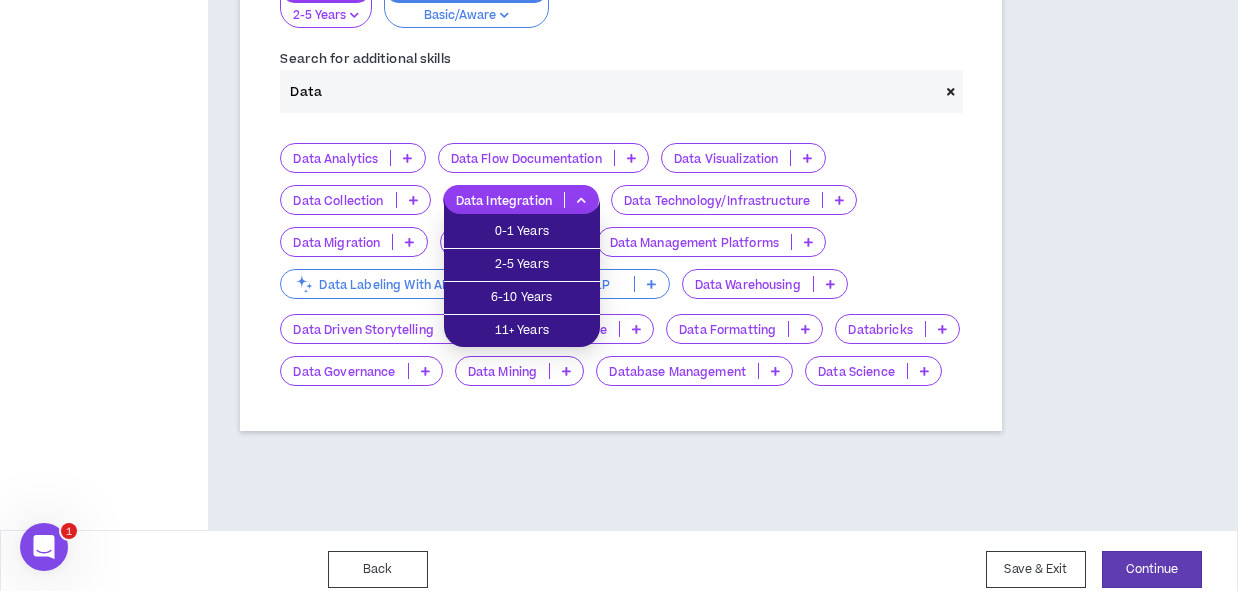 scroll, scrollTop: 842, scrollLeft: 0, axis: vertical 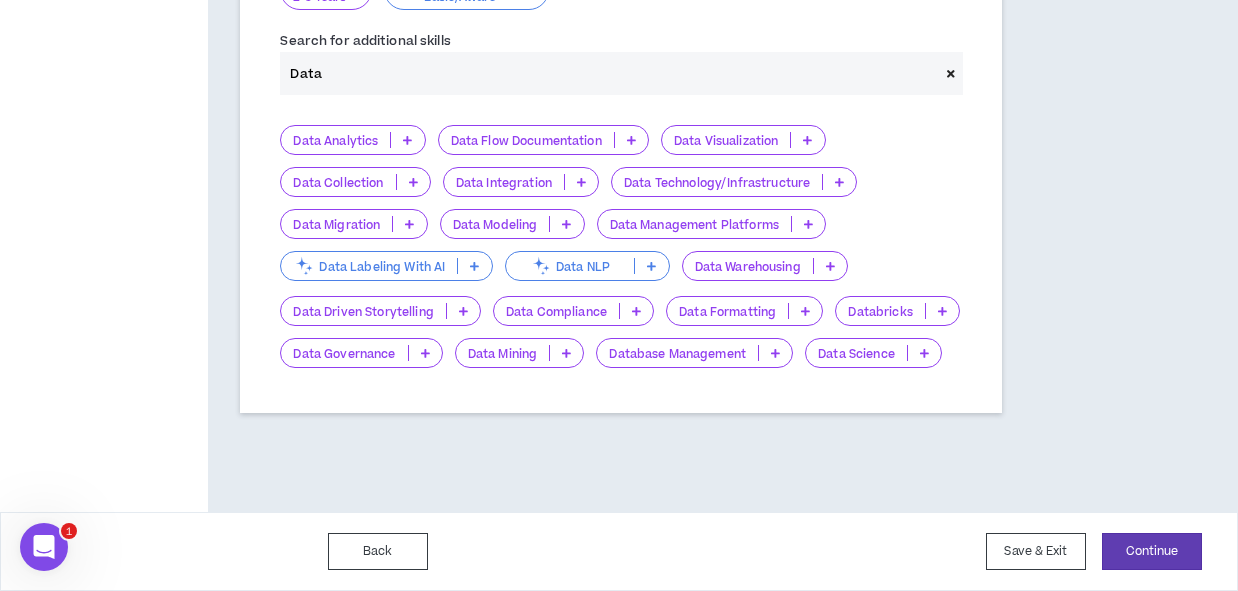 click on "Data" at bounding box center (609, 73) 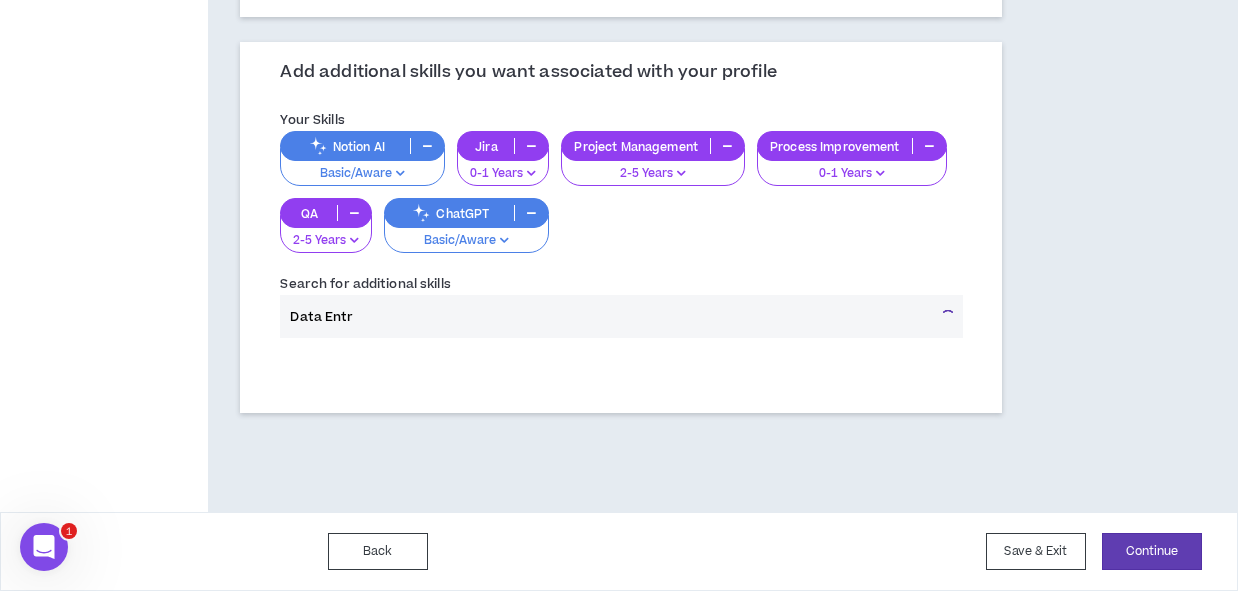 scroll, scrollTop: 599, scrollLeft: 0, axis: vertical 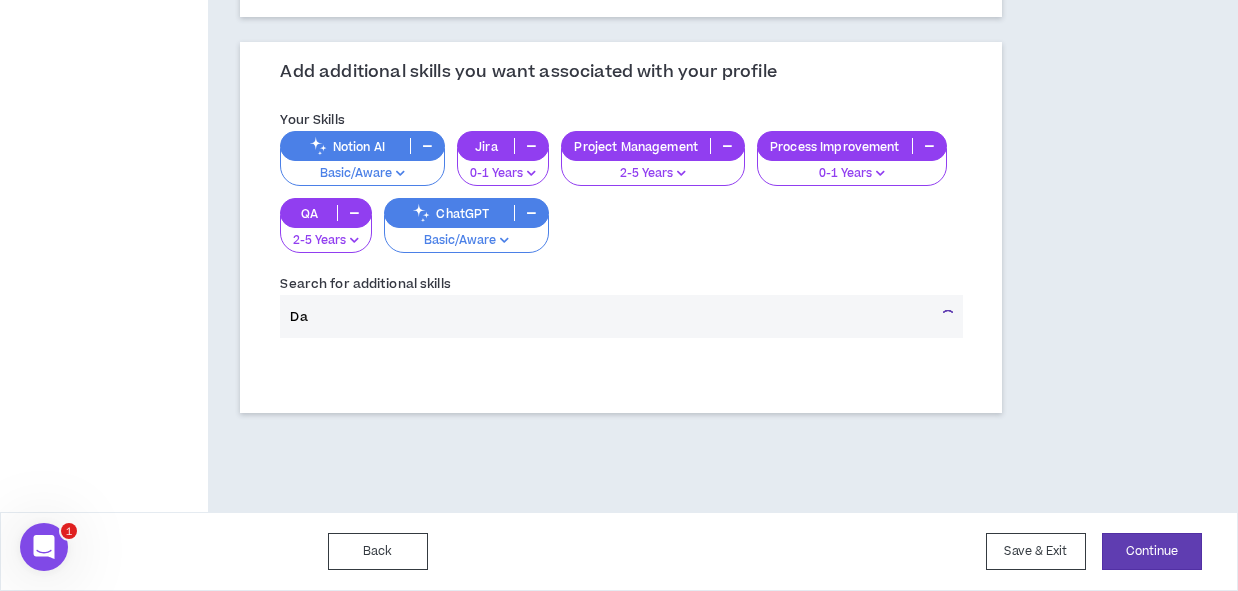 type on "D" 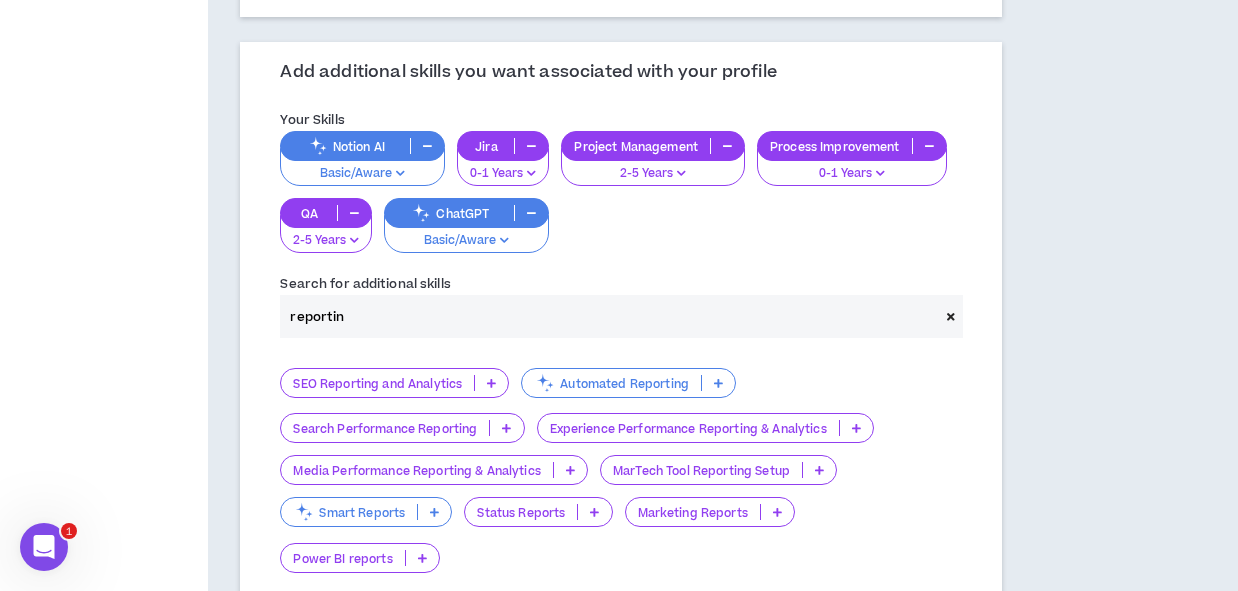 scroll, scrollTop: 804, scrollLeft: 0, axis: vertical 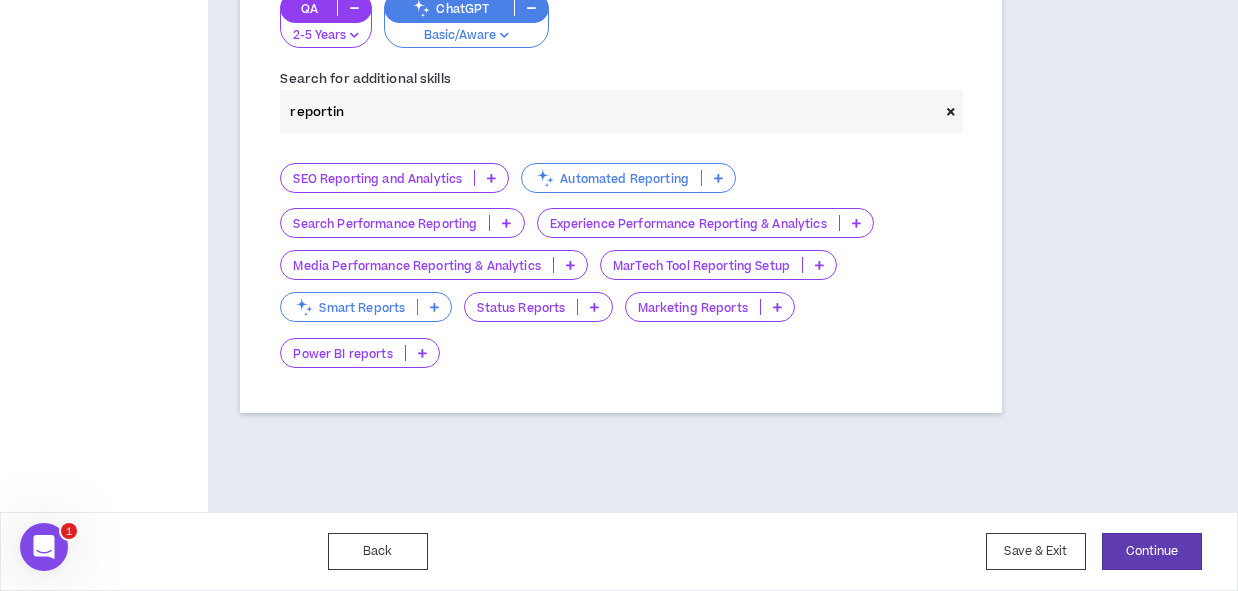 click at bounding box center [422, 353] 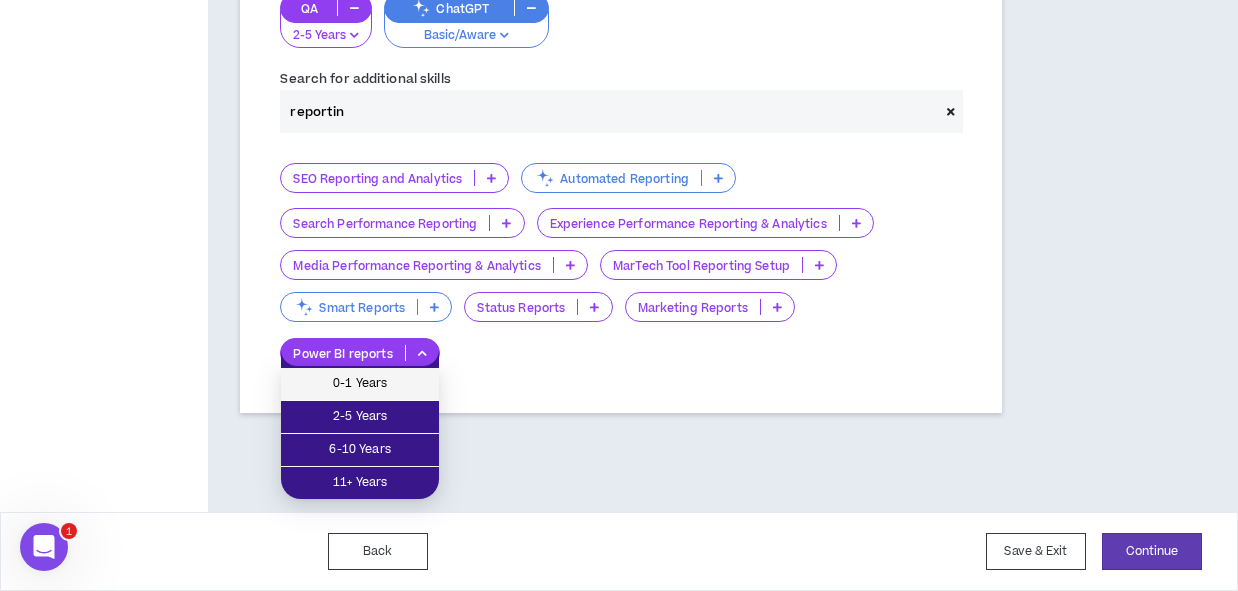 click on "0-1 Years" at bounding box center [360, 384] 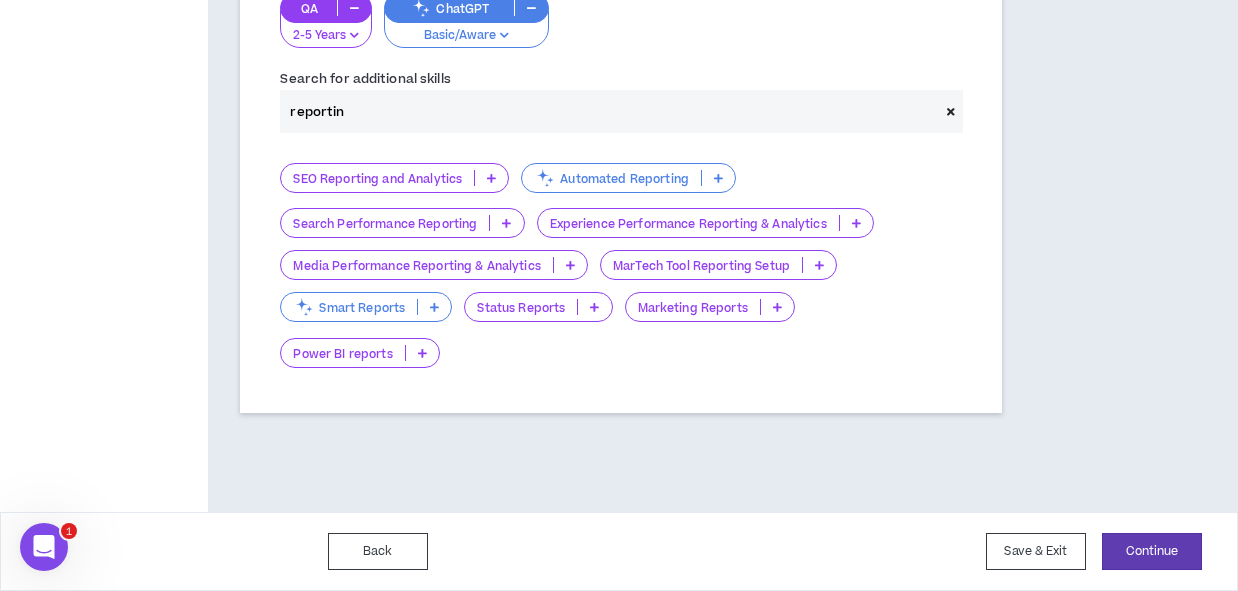 scroll, scrollTop: 762, scrollLeft: 0, axis: vertical 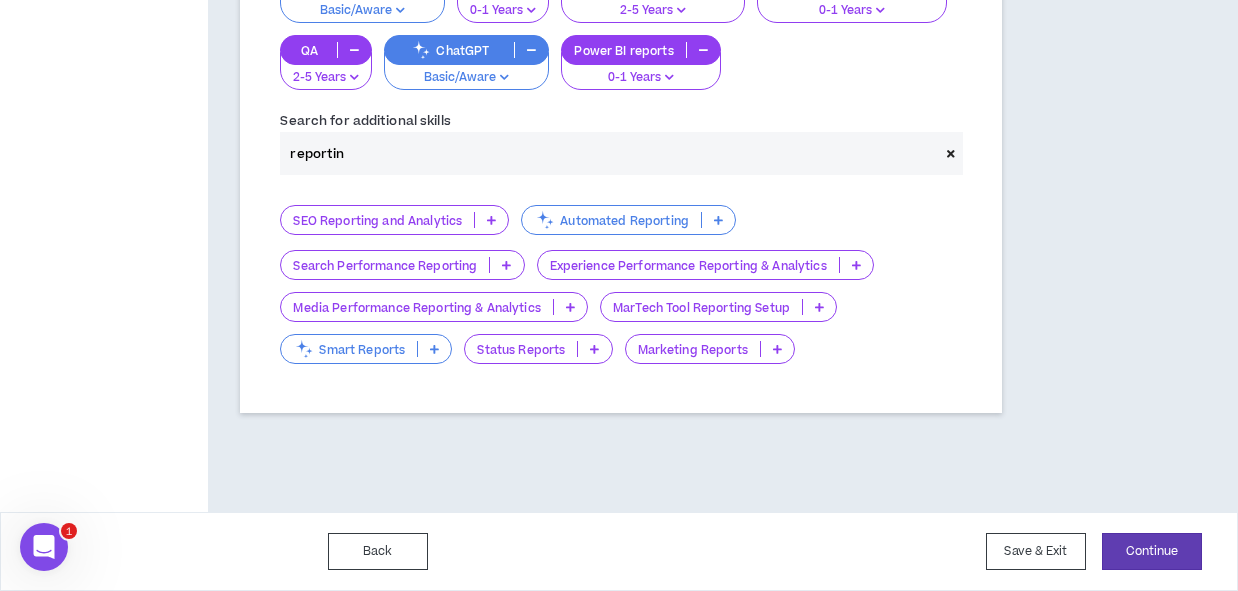 click at bounding box center (856, 265) 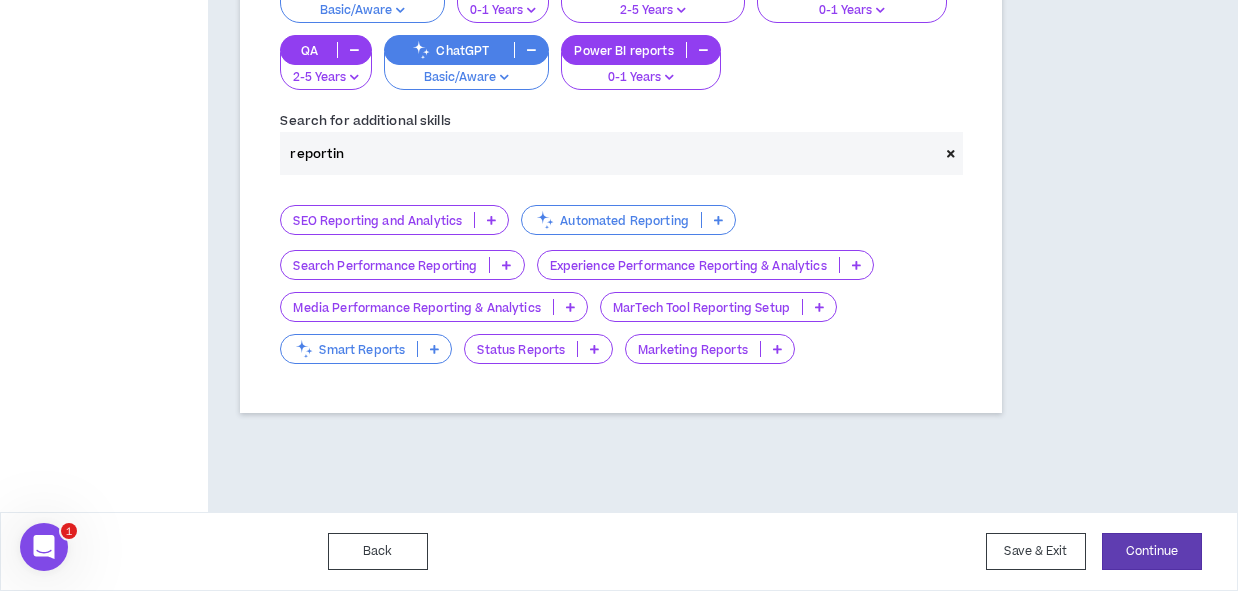 click on "Add additional skills you want associated with your profile Your Skills Notion AI Basic/Aware Jira 0-1 Years Project Management 2-5 Years Process Improvement 0-1 Years QA 2-5 Years ChatGPT Basic/Aware Power BI reports 0-1 Years Search for additional skills reportin SEO Reporting and Analytics Automated Reporting Search Performance Reporting Experience Performance Reporting & Analytics Media Performance Reporting & Analytics MarTech Tool Reporting Setup Smart Reports Status Reports Marketing Reports" at bounding box center (620, 146) 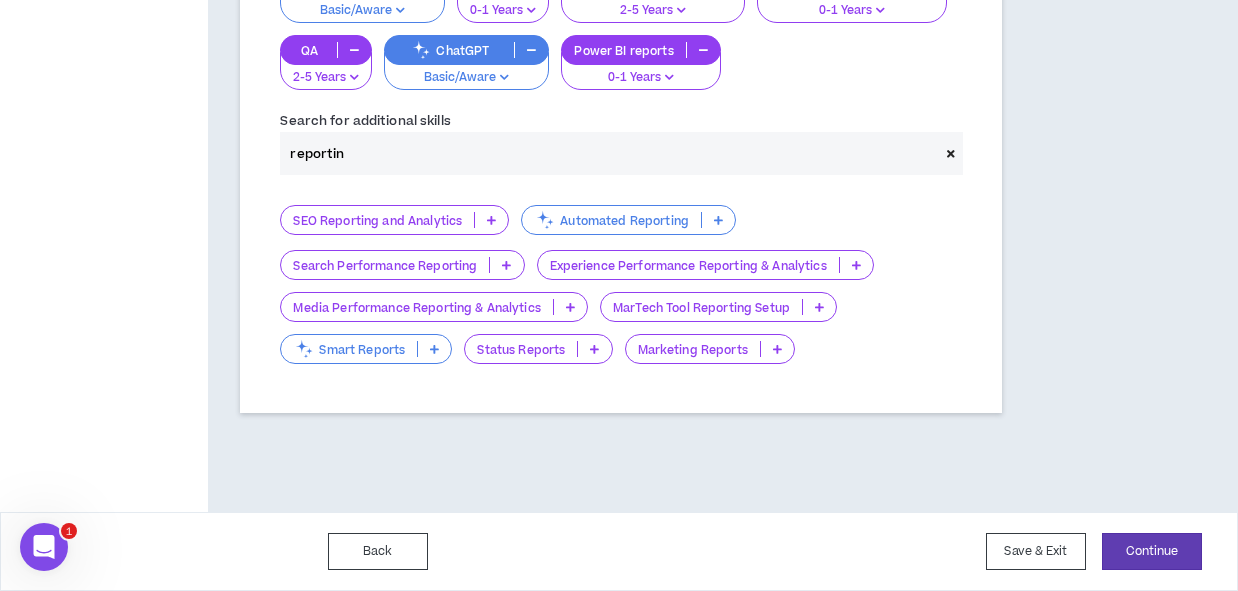click at bounding box center [594, 349] 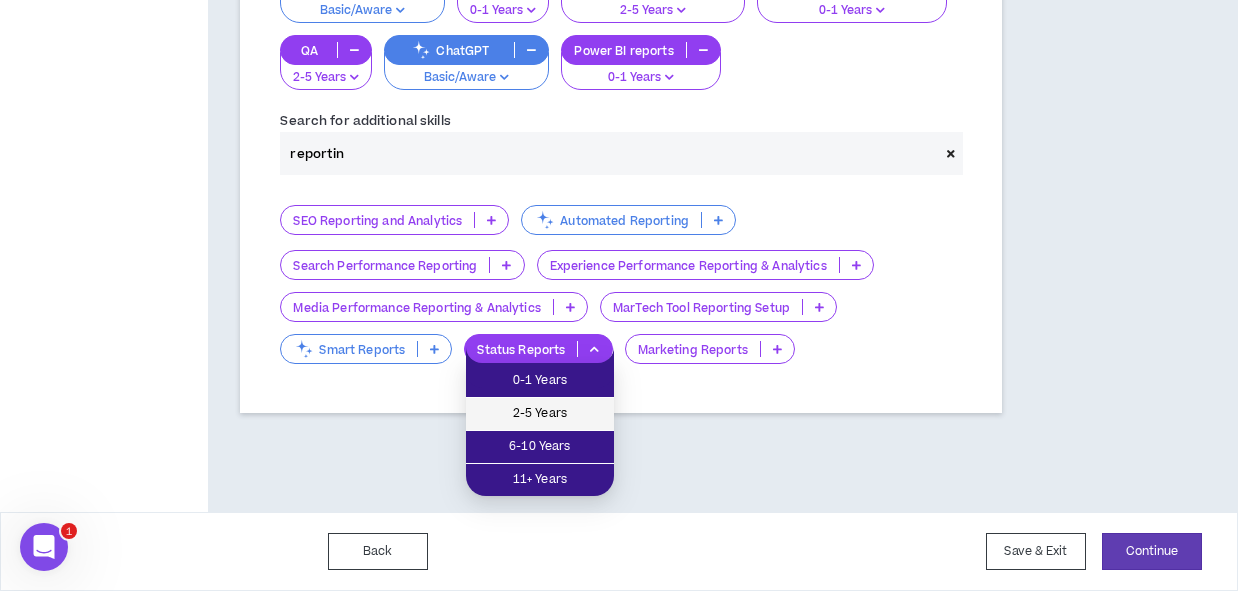 click on "2-5 Years" at bounding box center [540, 414] 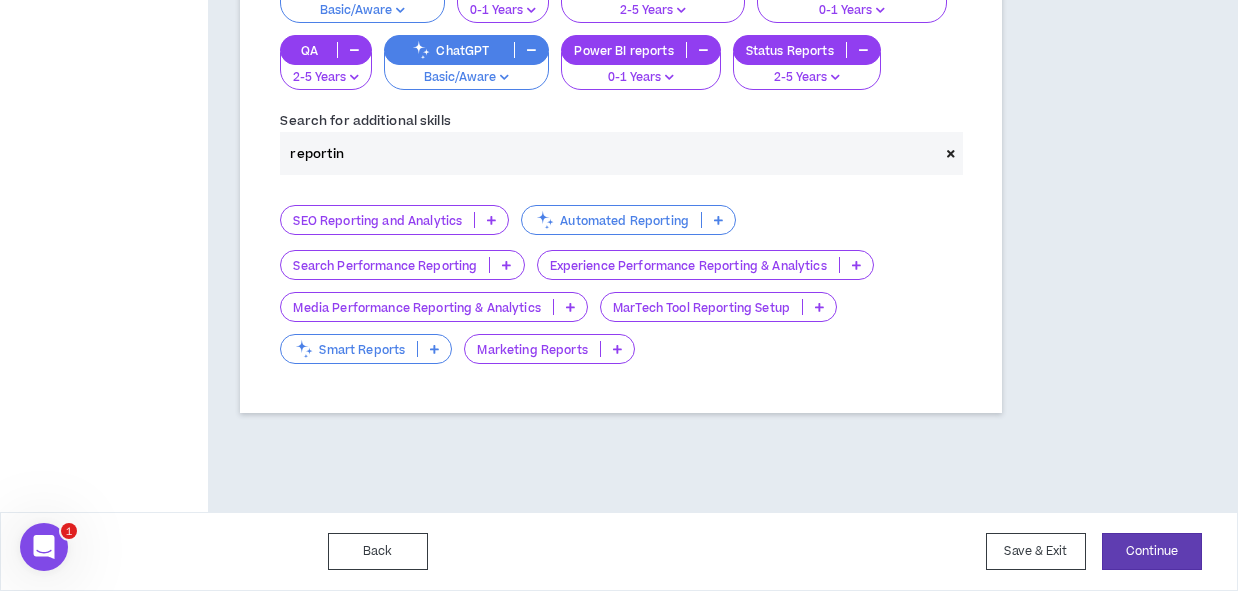 click at bounding box center [856, 265] 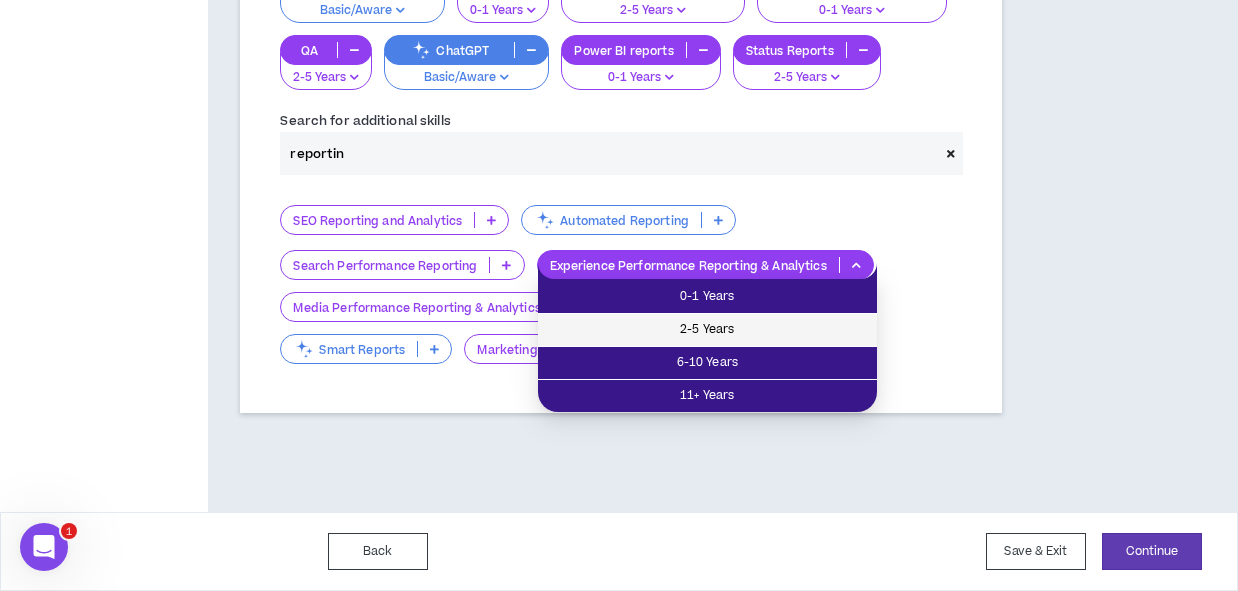 click on "2-5 Years" at bounding box center (707, 330) 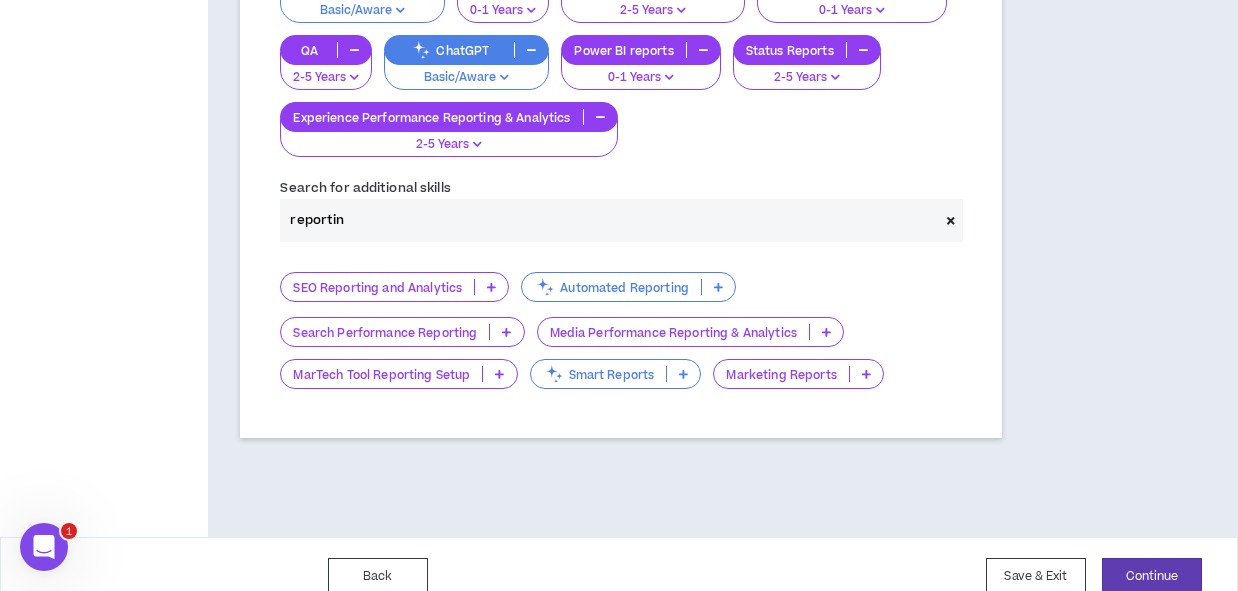 click on "reportin" at bounding box center [609, 220] 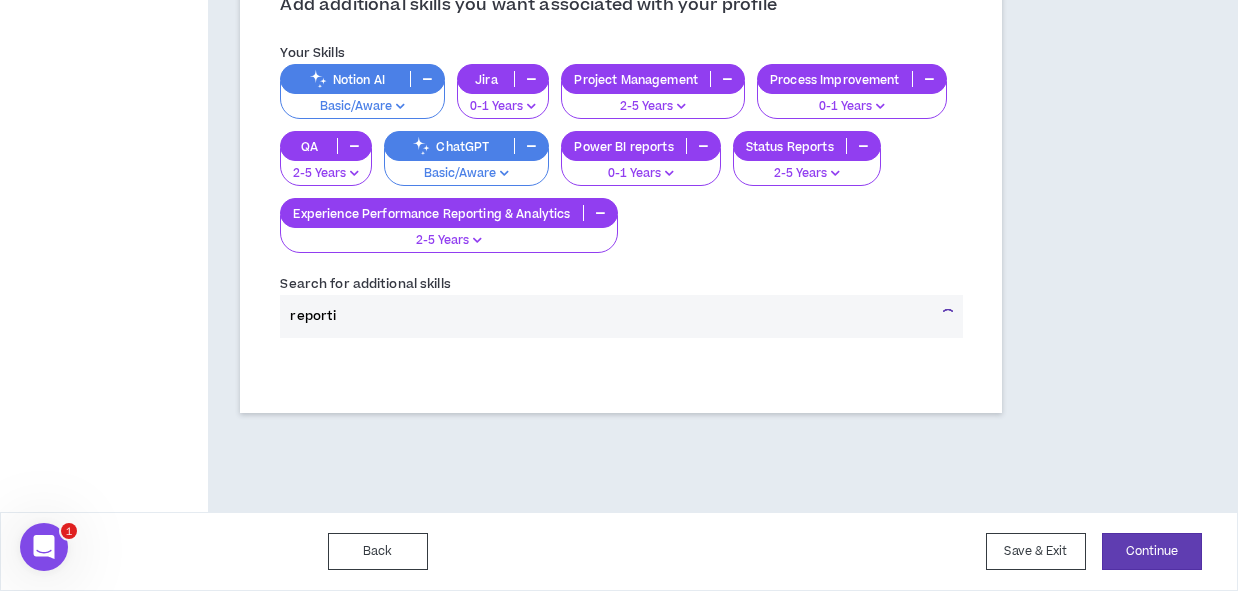scroll, scrollTop: 666, scrollLeft: 0, axis: vertical 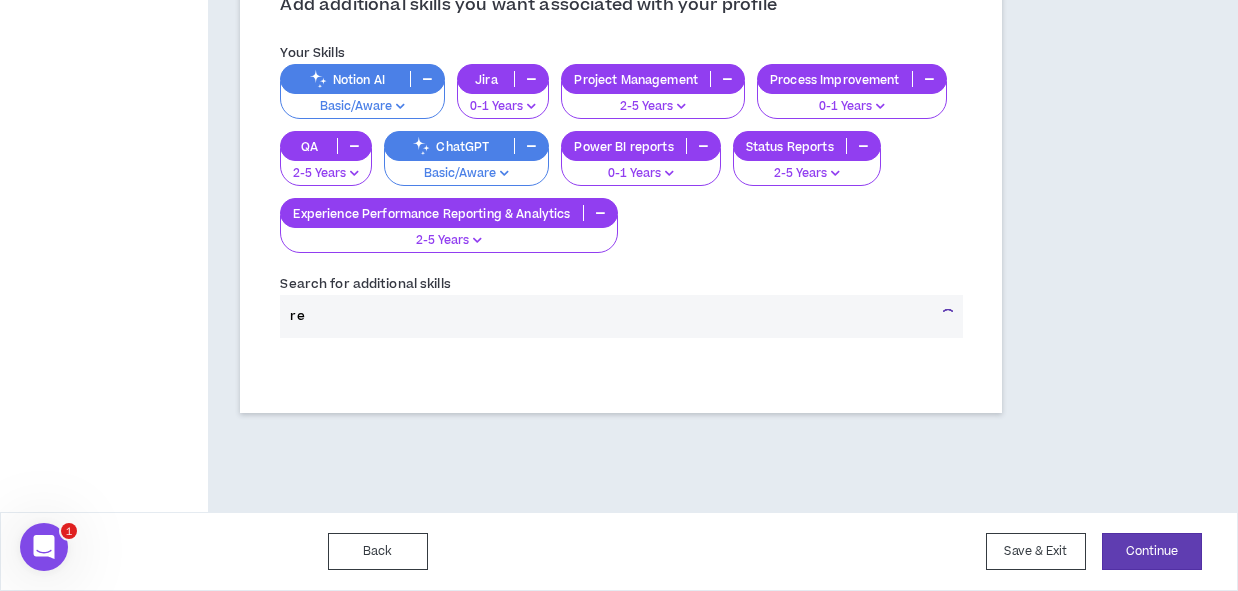 type on "r" 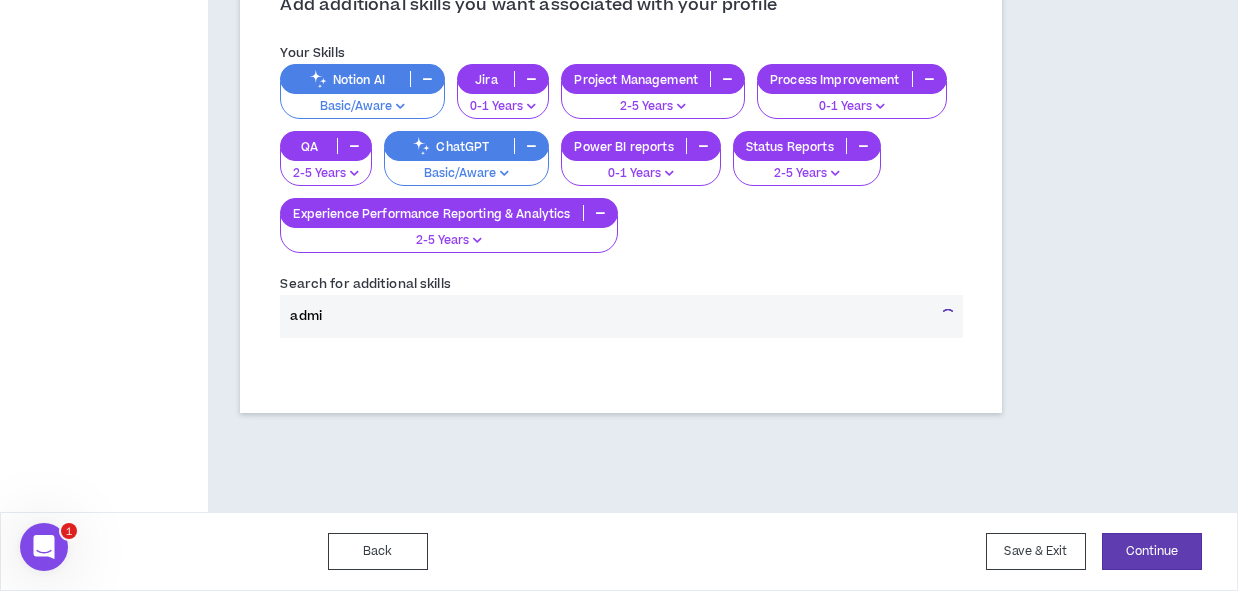 scroll, scrollTop: 666, scrollLeft: 0, axis: vertical 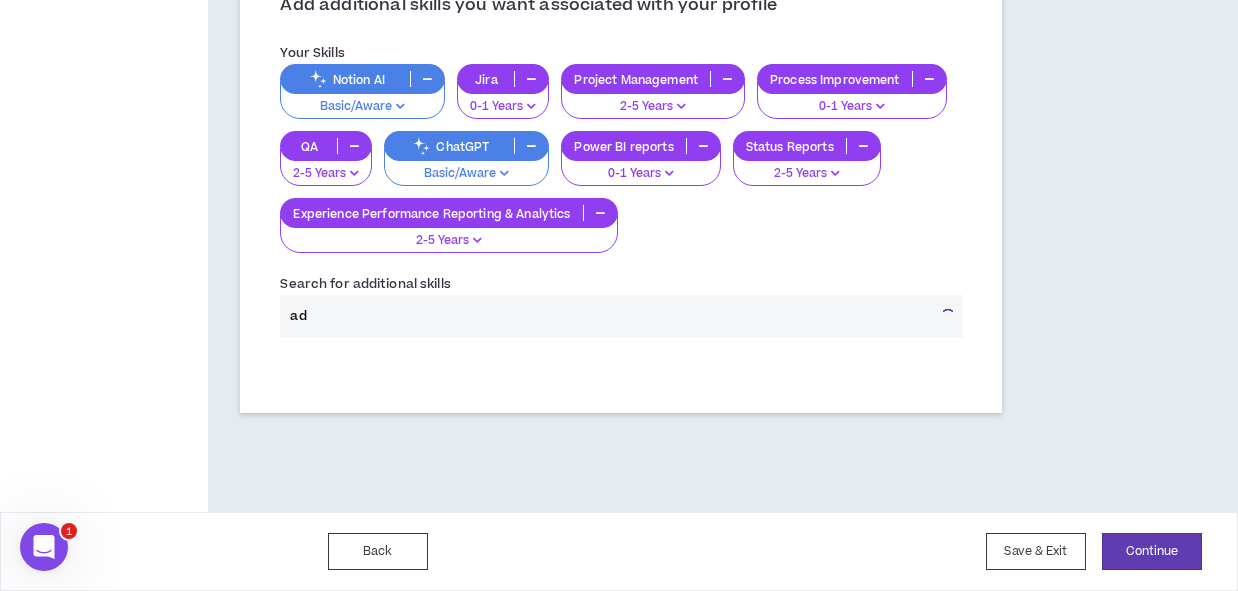 type on "a" 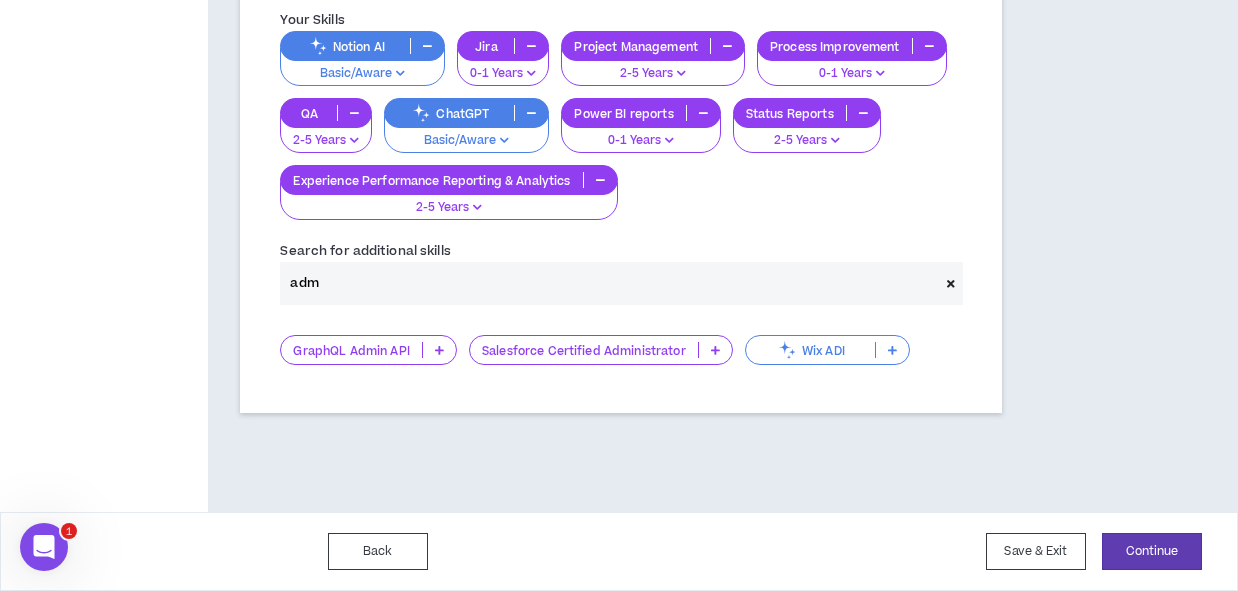 scroll, scrollTop: 666, scrollLeft: 0, axis: vertical 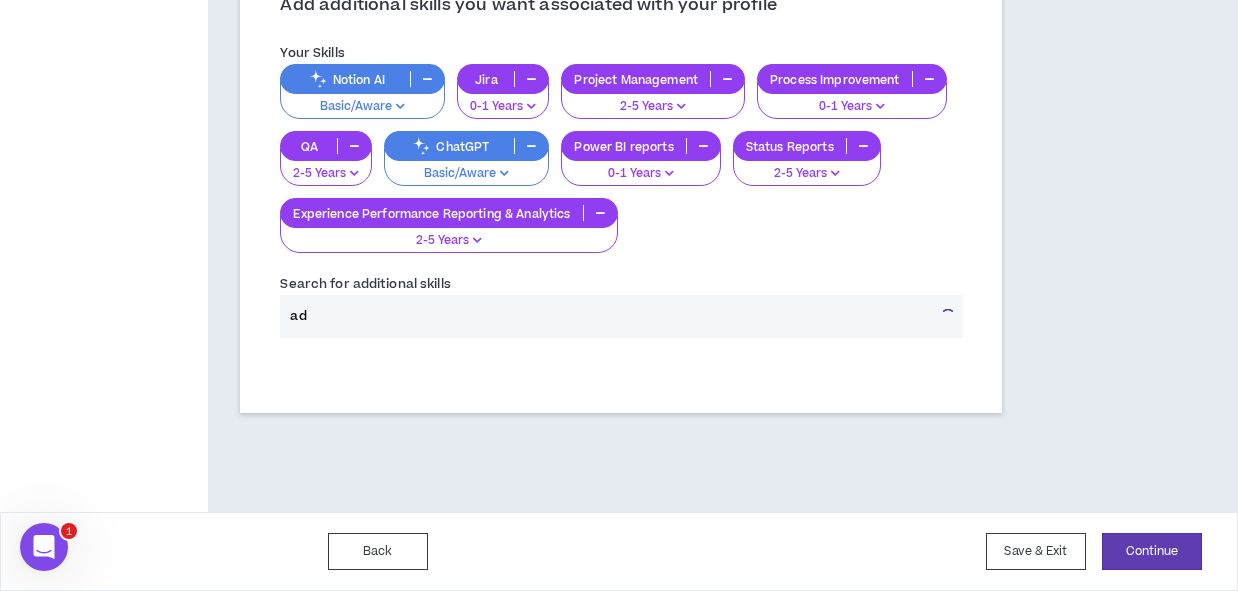type on "a" 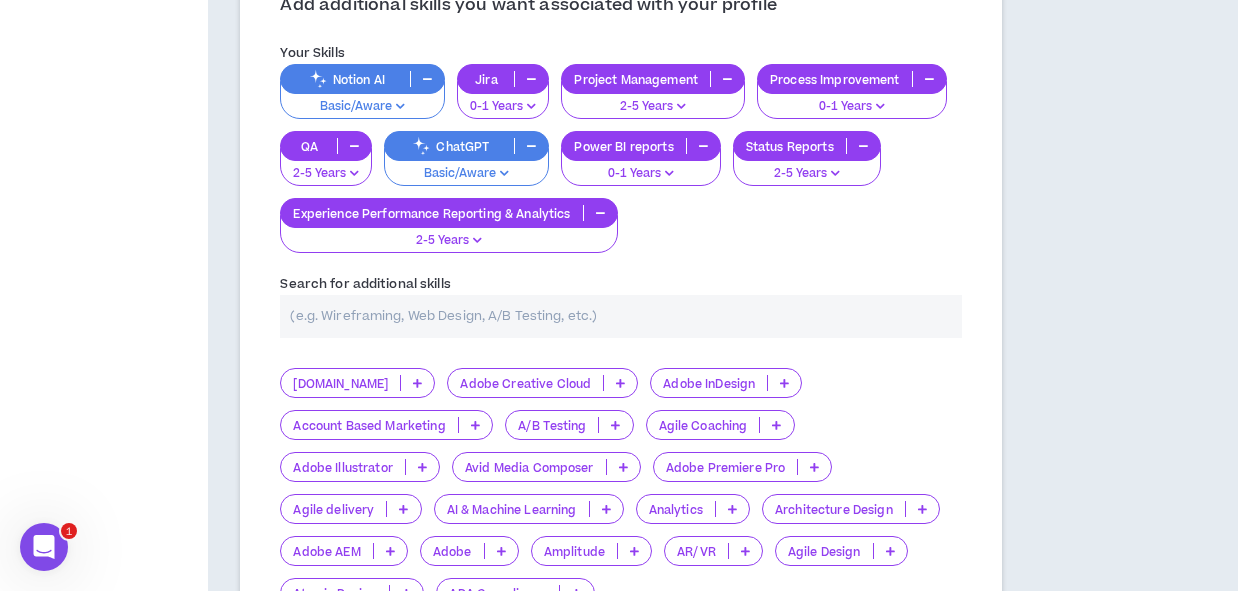 scroll, scrollTop: 762, scrollLeft: 0, axis: vertical 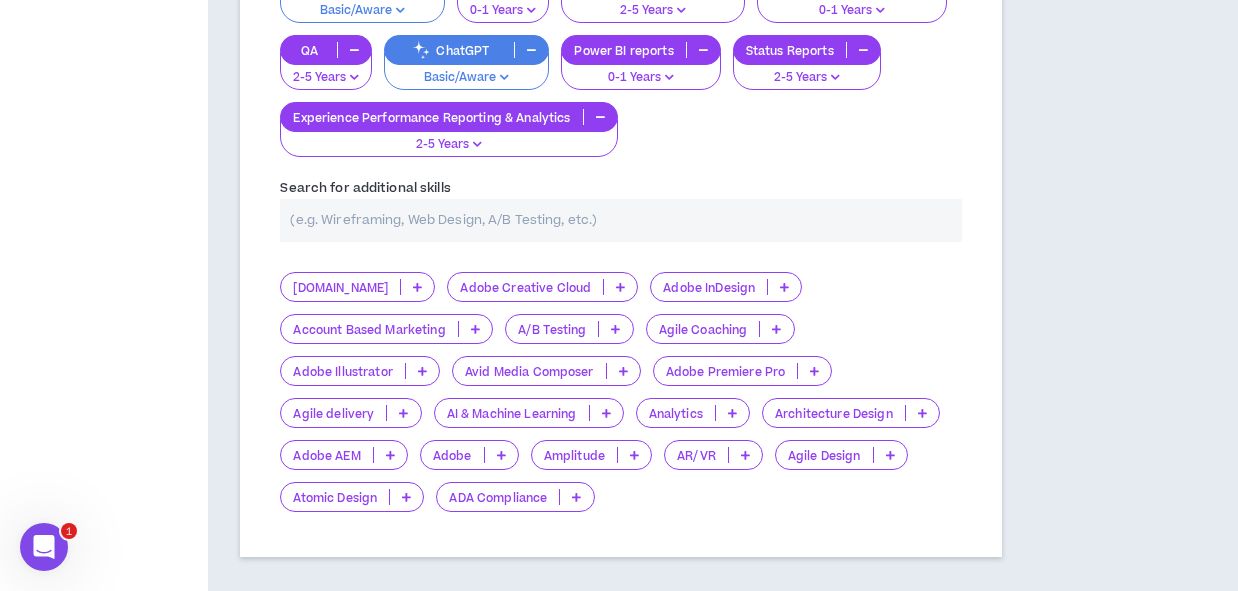 click on "[DOMAIN_NAME] Adobe Creative Cloud Adobe InDesign Account Based Marketing A/B Testing Agile Coaching Adobe Illustrator Avid Media Composer Adobe Premiere Pro Agile delivery AI & Machine Learning Analytics Architecture Design Adobe AEM Adobe Amplitude AR/VR Agile Design Atomic Design ADA Compliance" at bounding box center (620, 392) 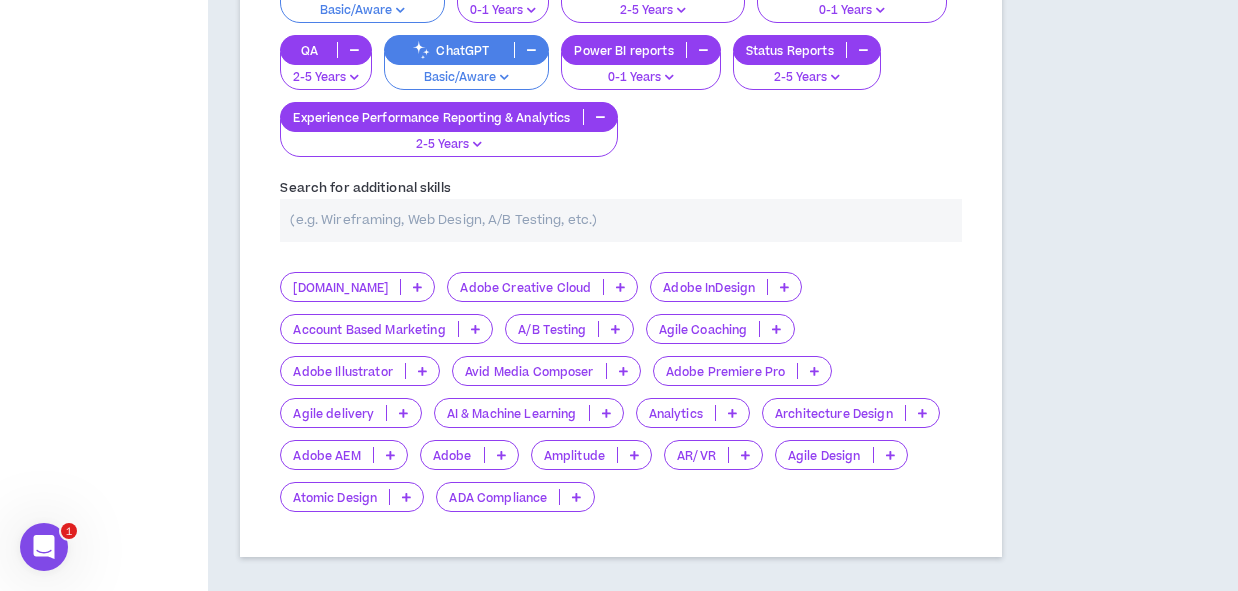 click on "[DOMAIN_NAME] Adobe Creative Cloud Adobe InDesign Account Based Marketing A/B Testing Agile Coaching Adobe Illustrator Avid Media Composer Adobe Premiere Pro Agile delivery AI & Machine Learning Analytics Architecture Design Adobe AEM Adobe Amplitude AR/VR Agile Design Atomic Design ADA Compliance" at bounding box center (620, 392) 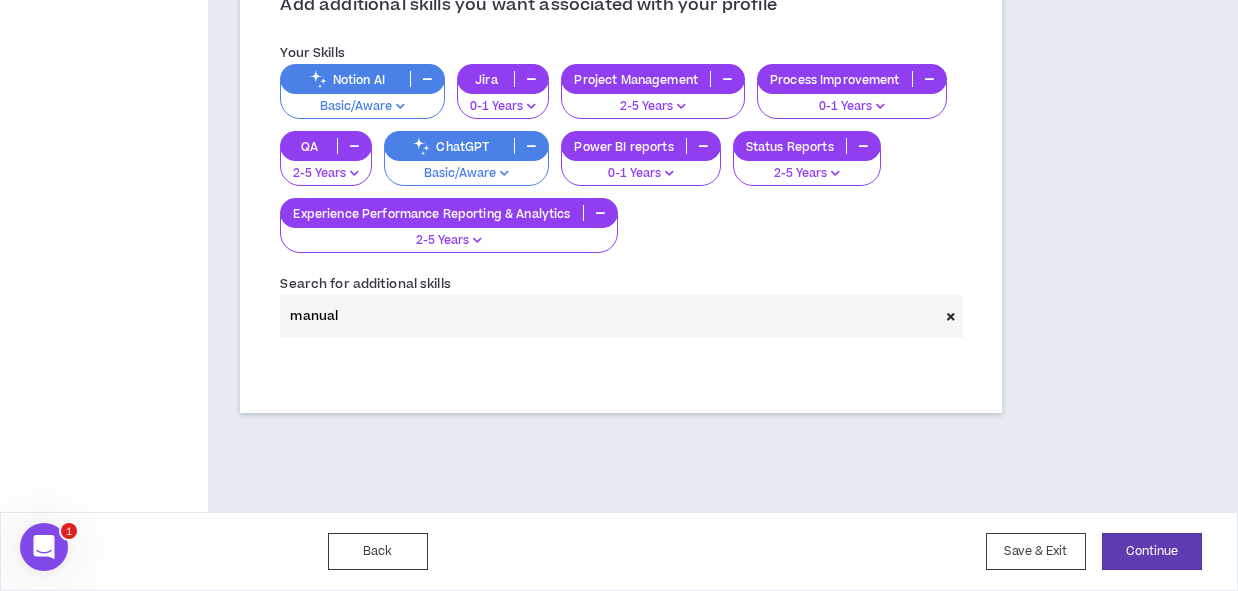 scroll, scrollTop: 696, scrollLeft: 0, axis: vertical 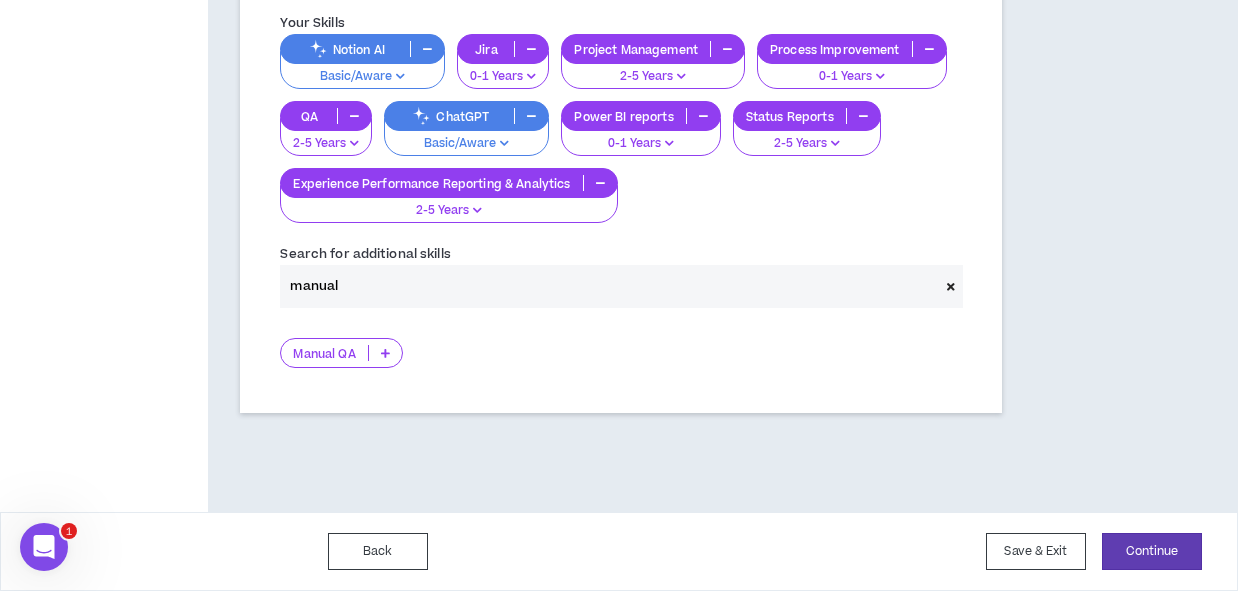 click on "Manual QA" at bounding box center (341, 353) 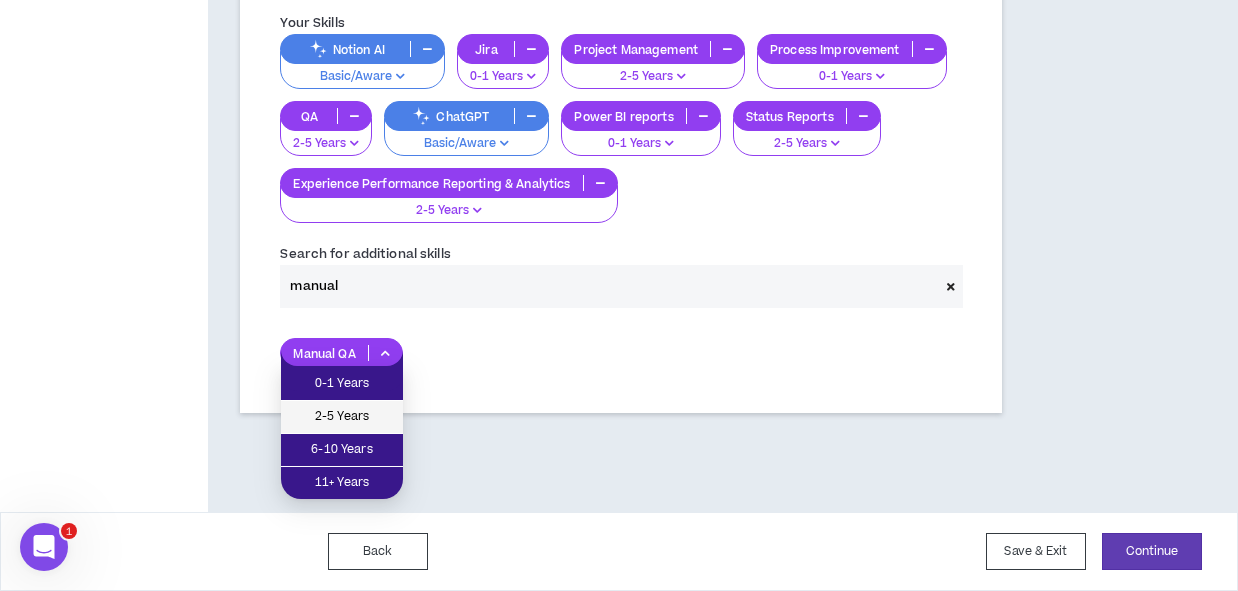 click on "2-5 Years" at bounding box center [342, 417] 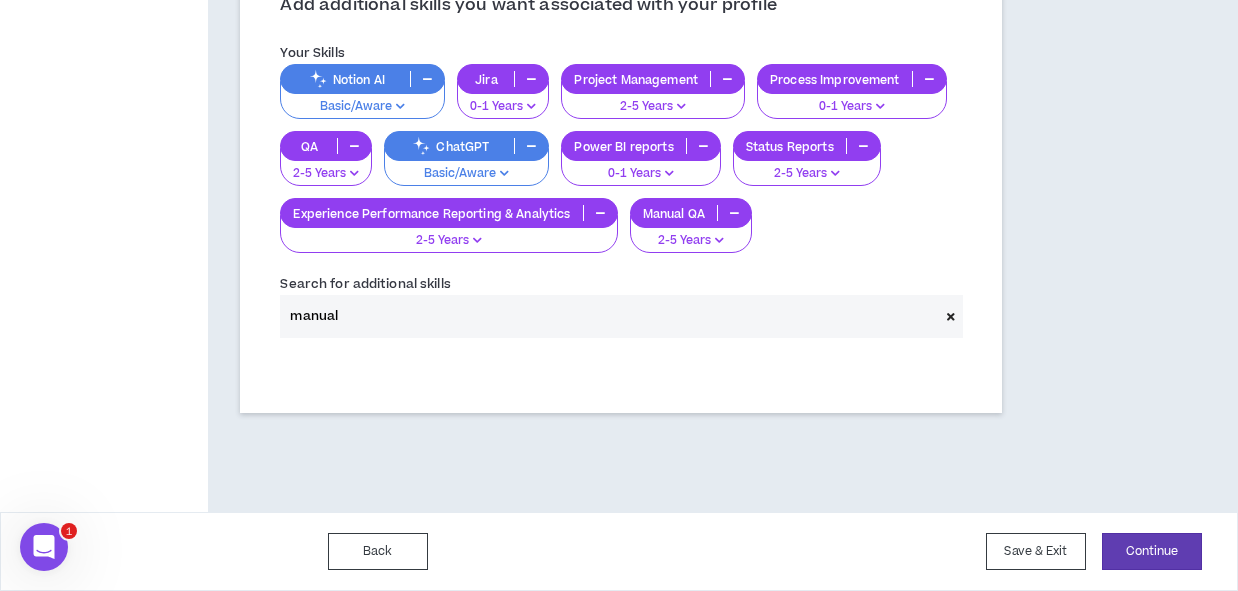 scroll, scrollTop: 666, scrollLeft: 0, axis: vertical 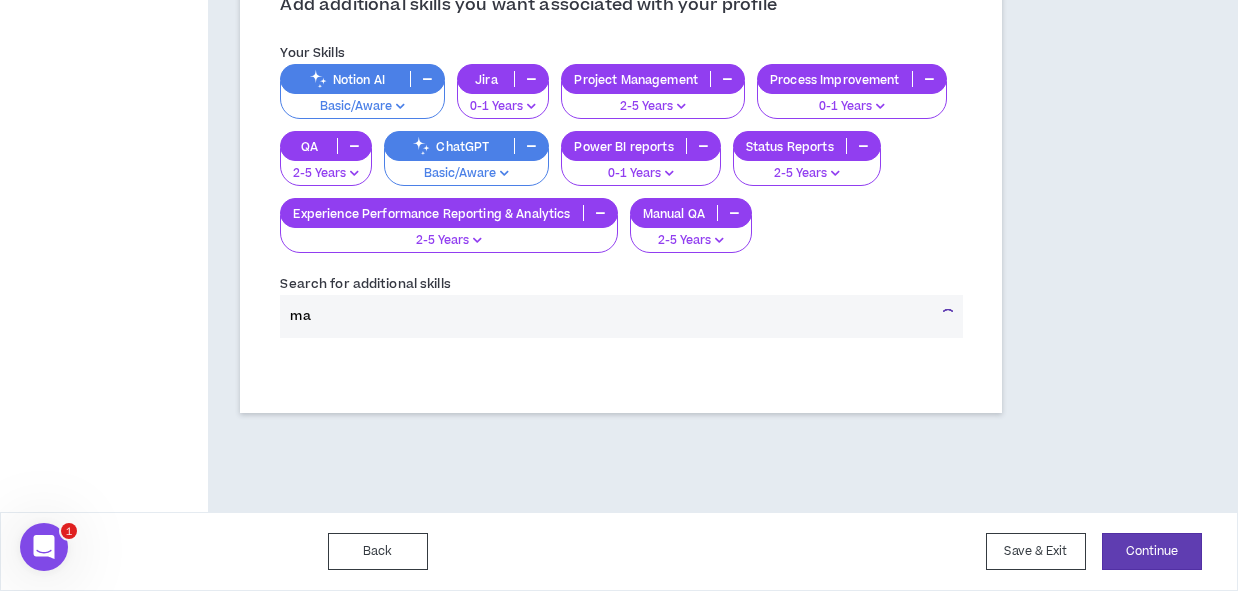 type on "m" 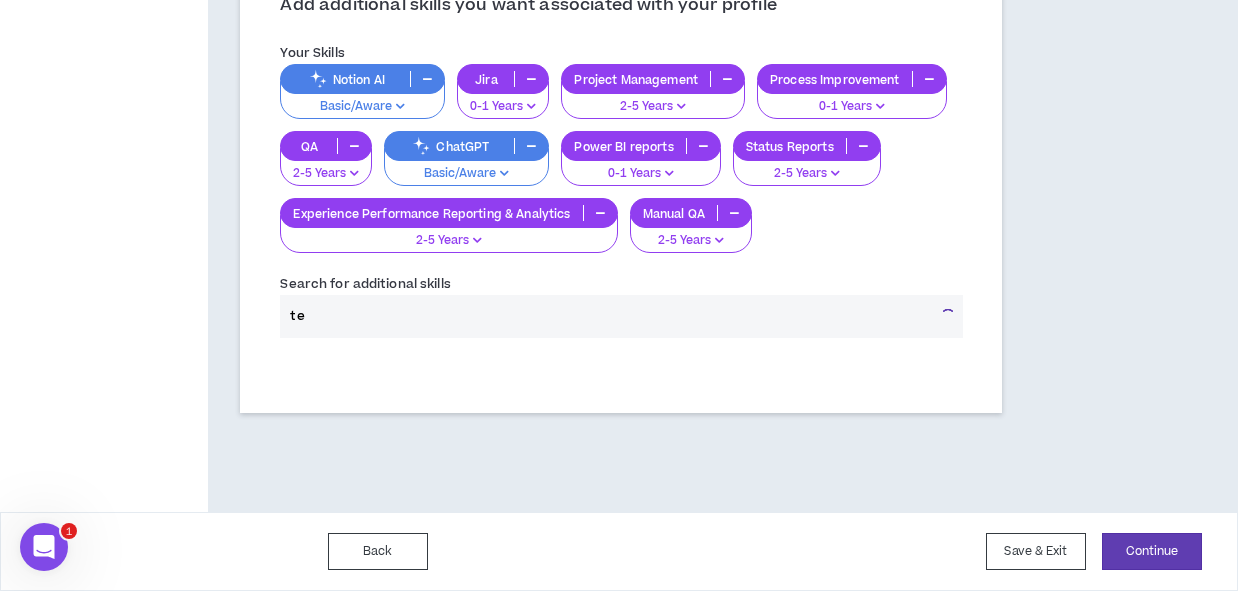 type on "t" 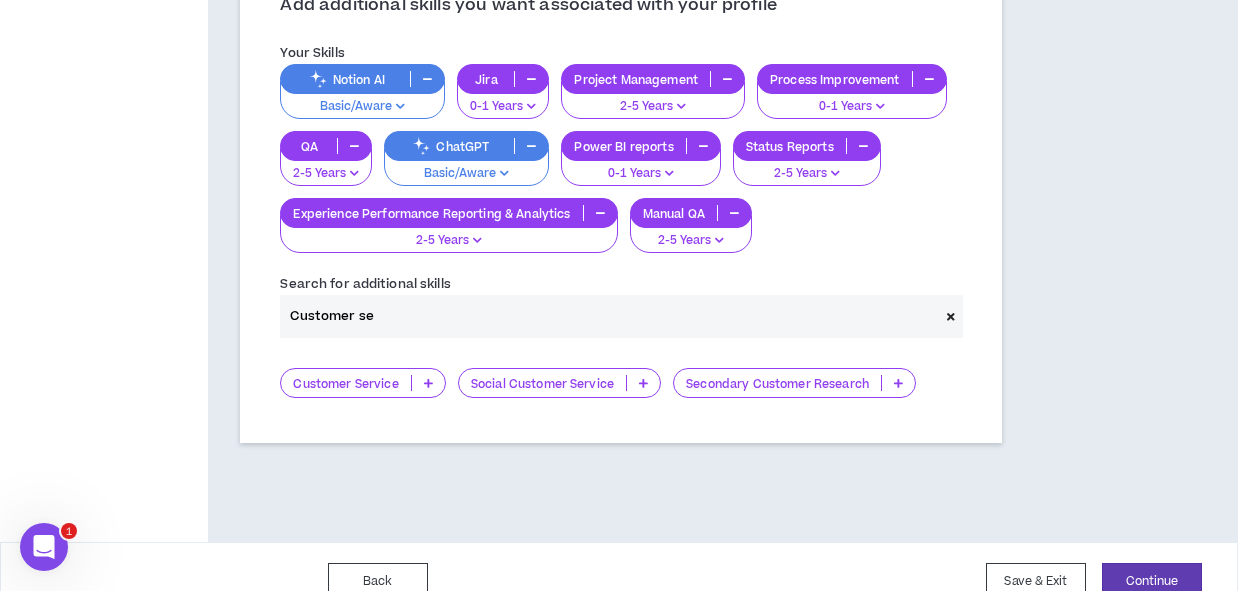 click at bounding box center (428, 383) 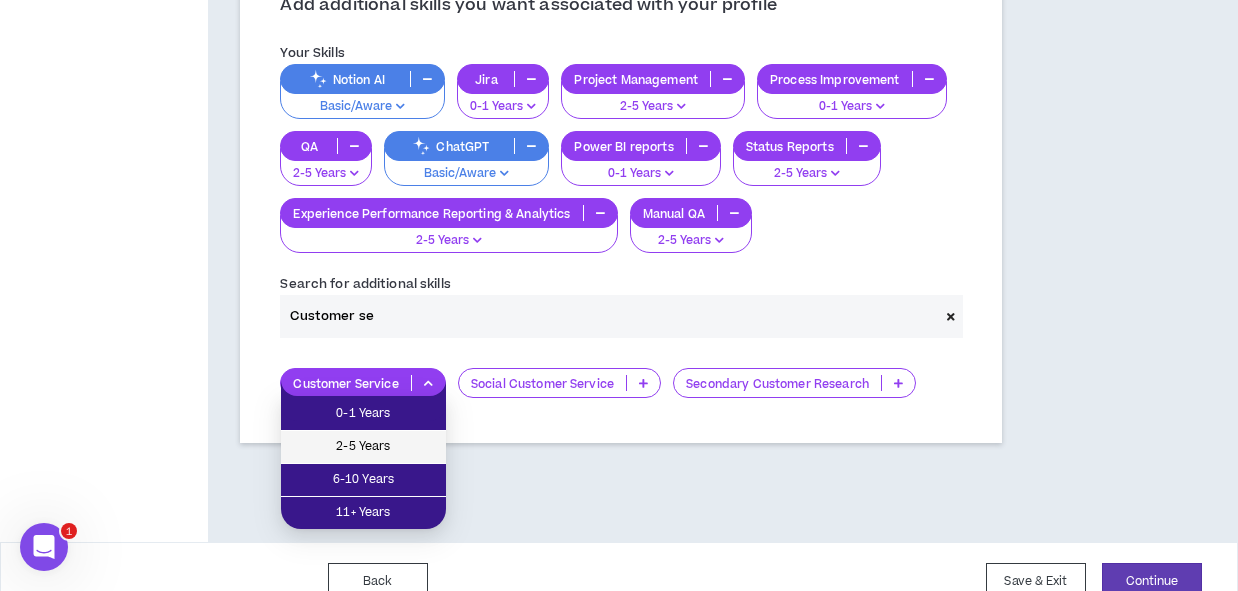 click on "2-5 Years" at bounding box center [363, 447] 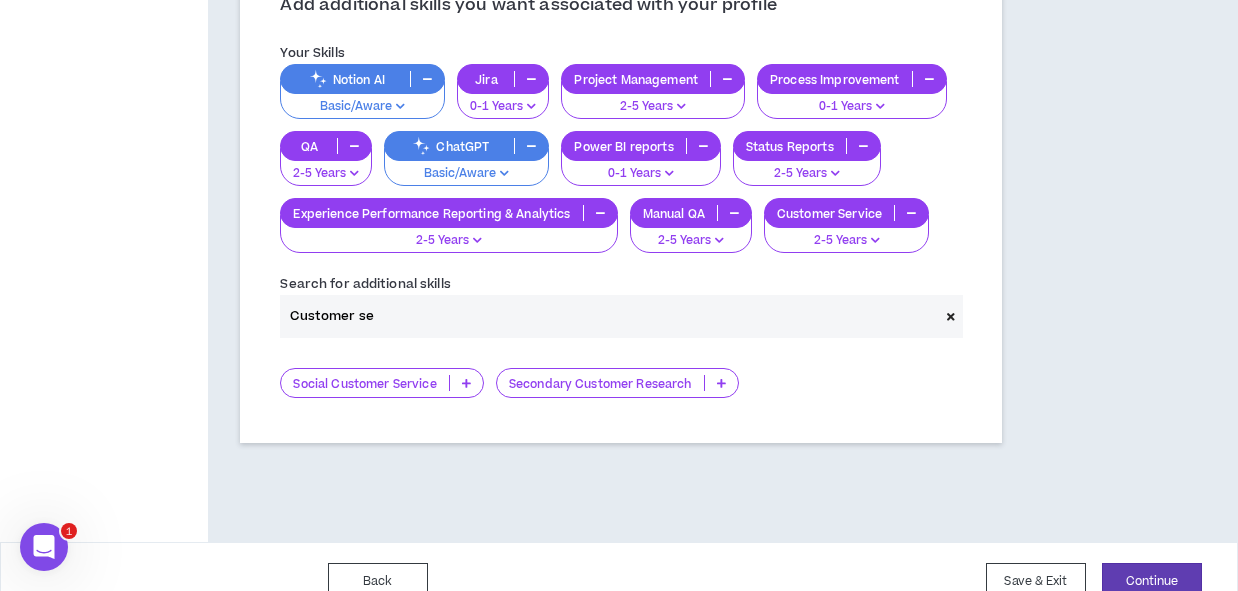 click on "Customer se" at bounding box center (609, 316) 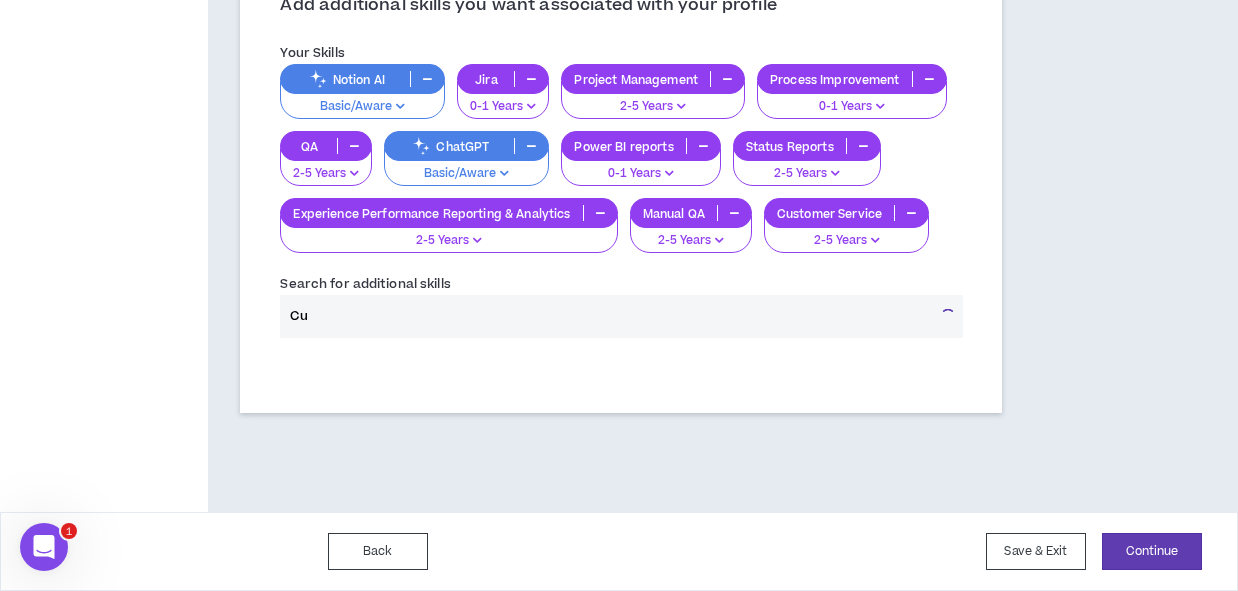 type on "C" 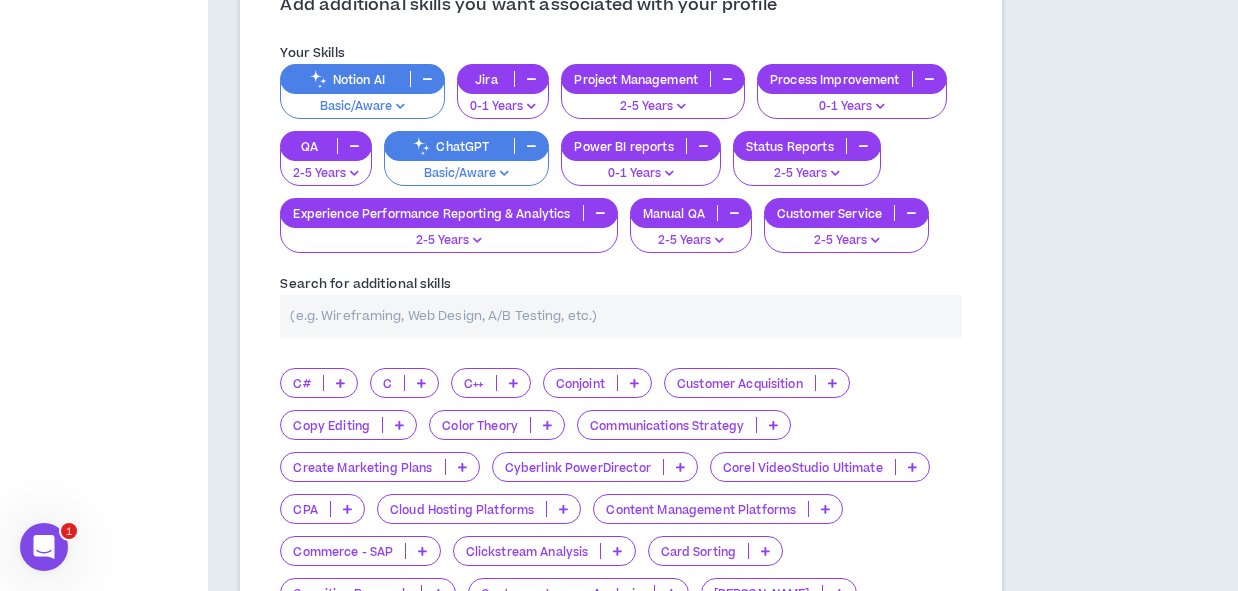click at bounding box center [620, 316] 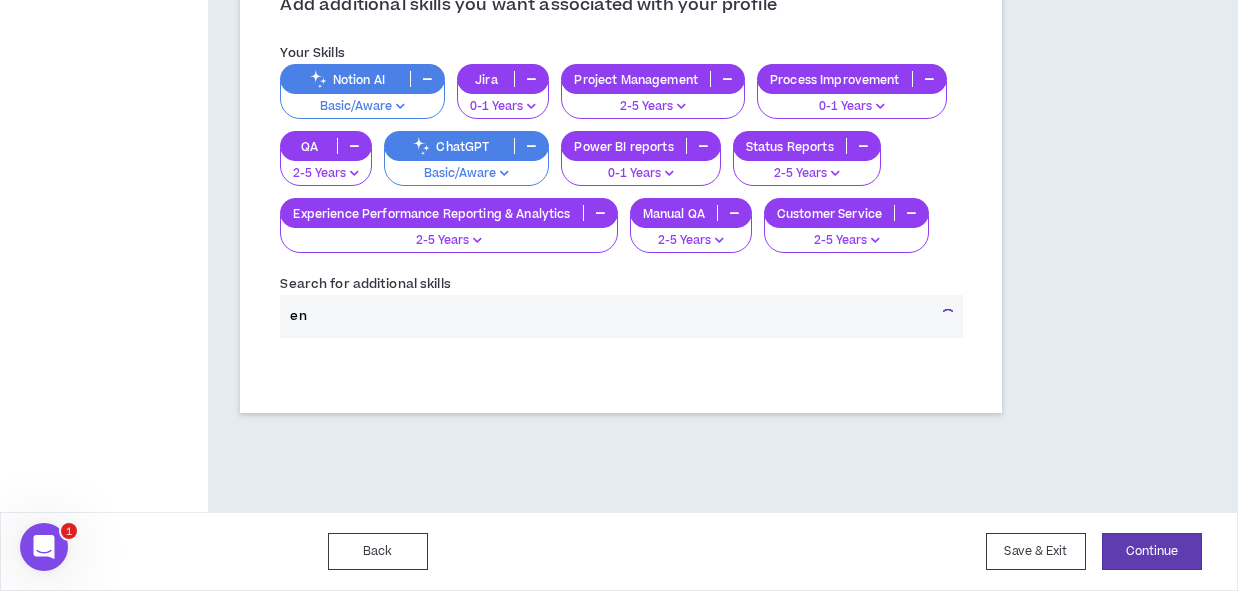 type on "e" 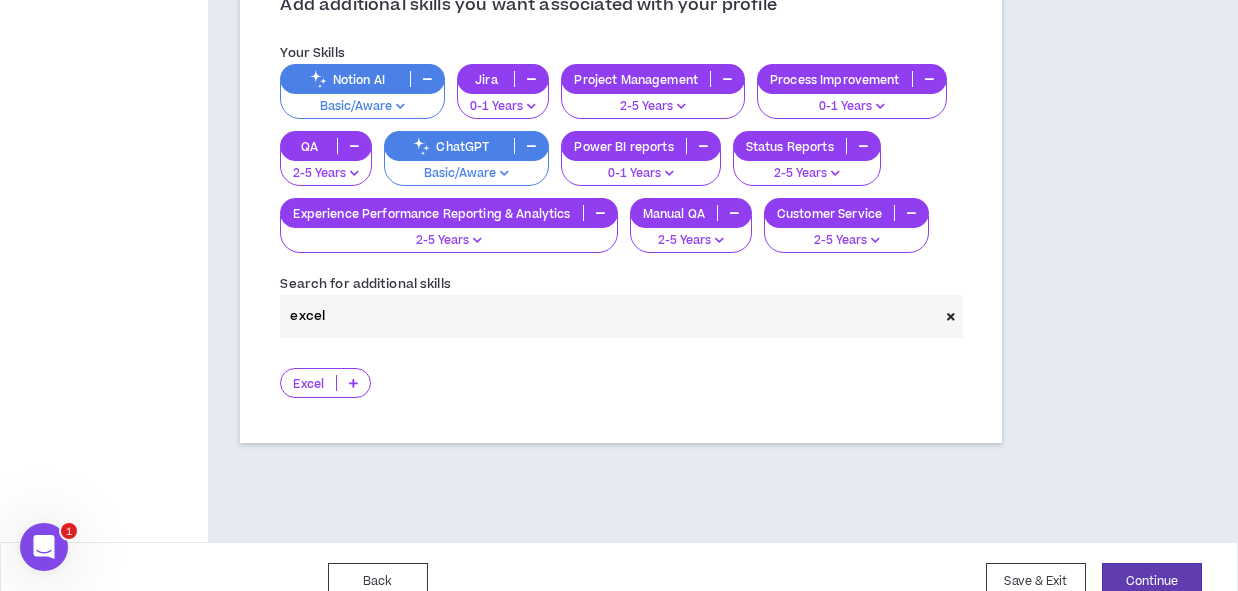 click on "Excel" at bounding box center [325, 383] 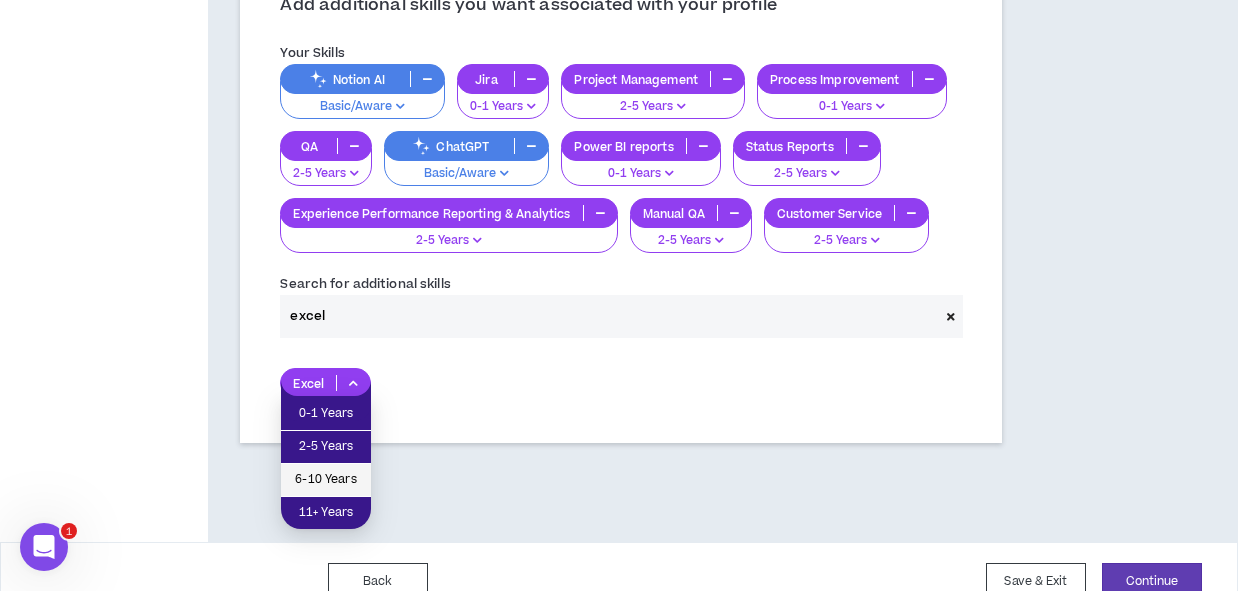 click on "6-10 Years" at bounding box center [326, 480] 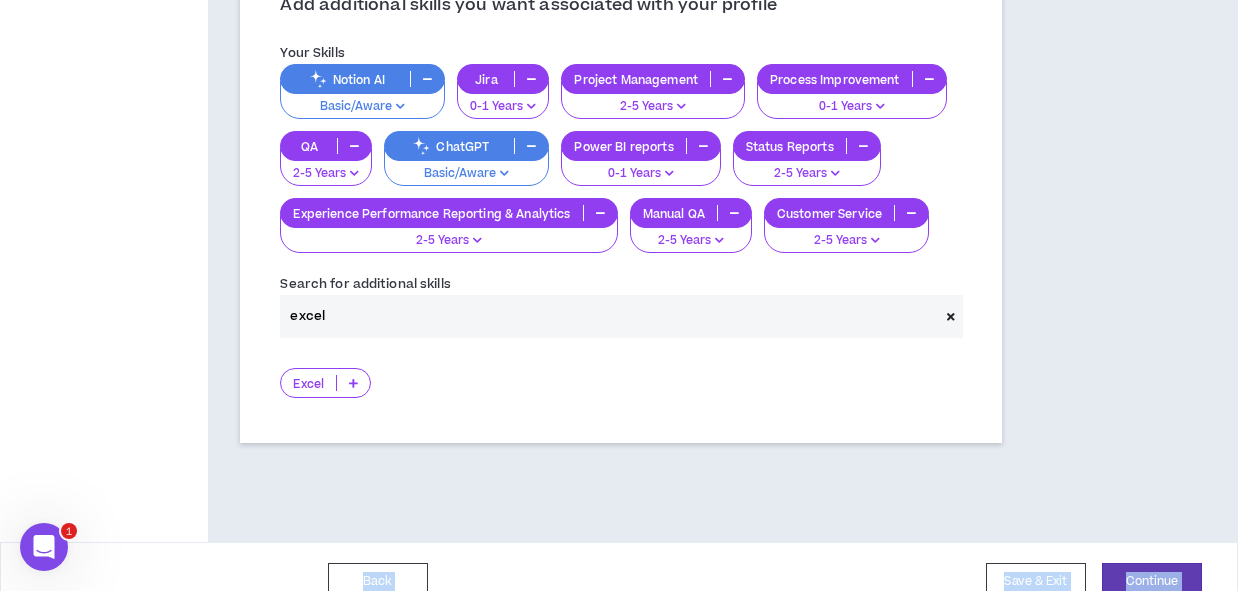 click on "**********" at bounding box center (619, -371) 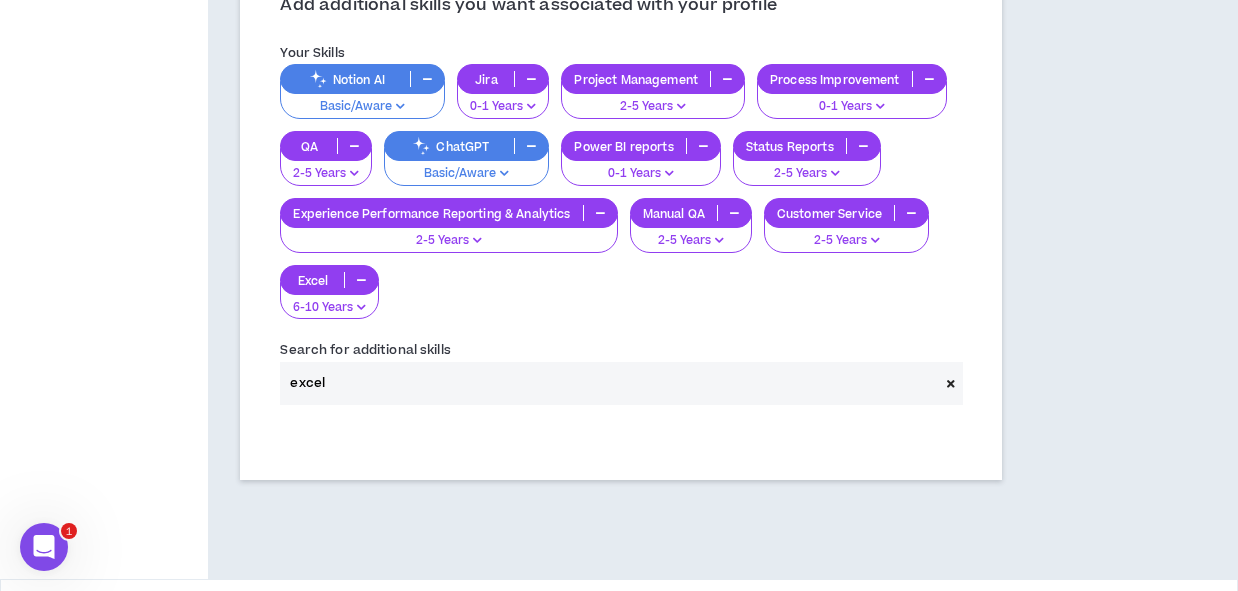 click on "excel" at bounding box center [609, 383] 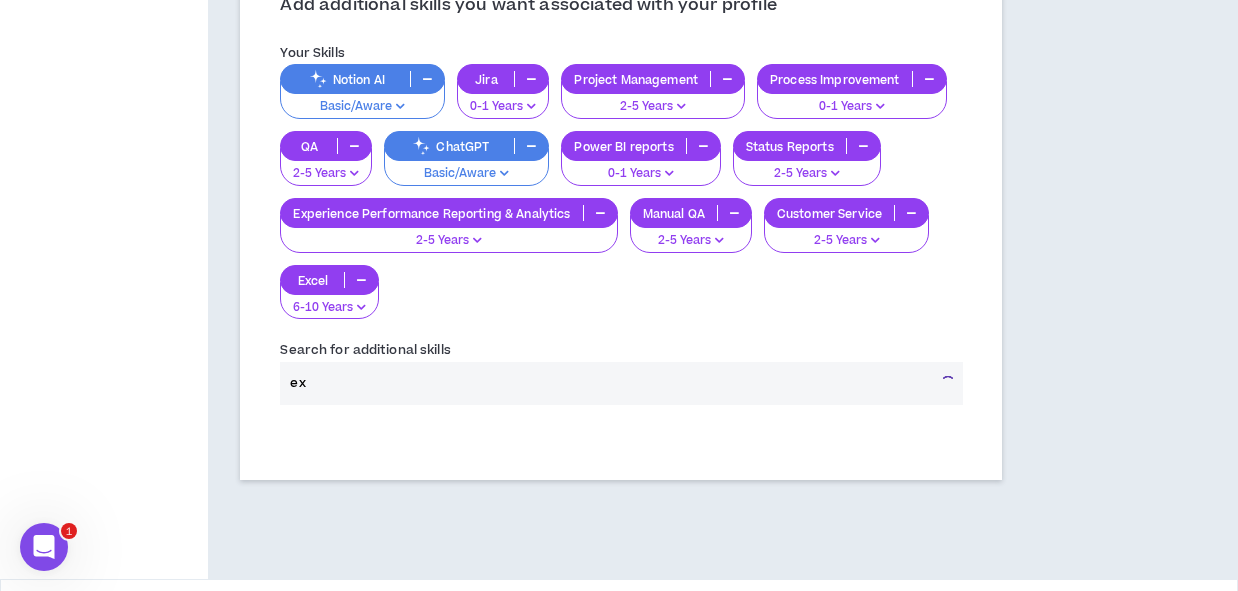 type on "e" 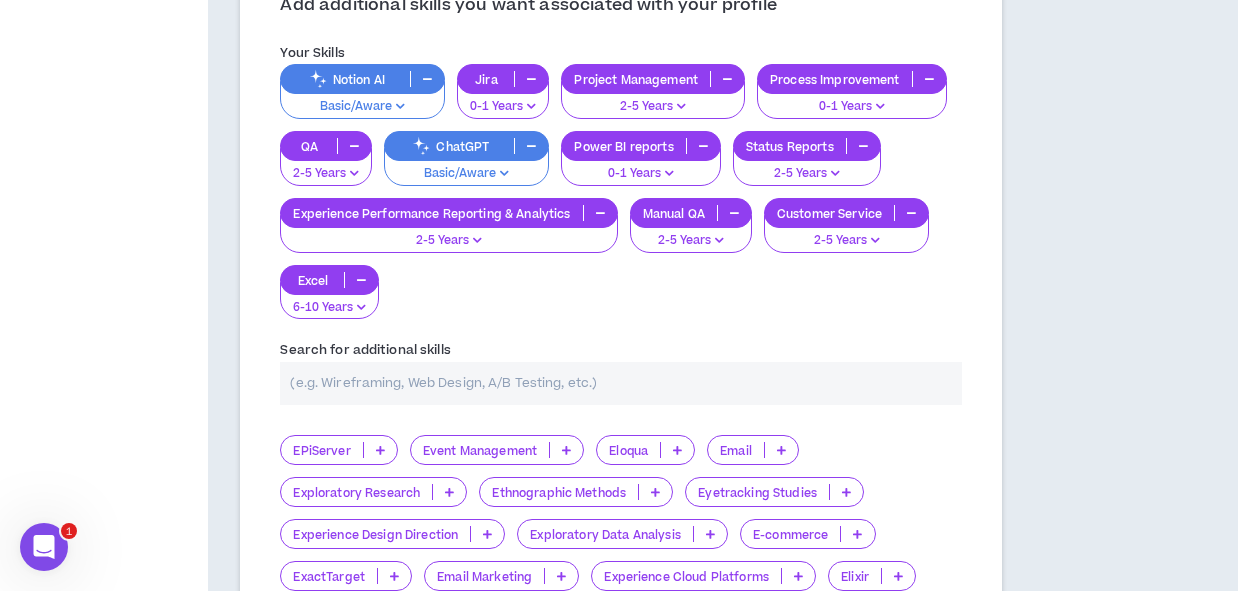 type on "m" 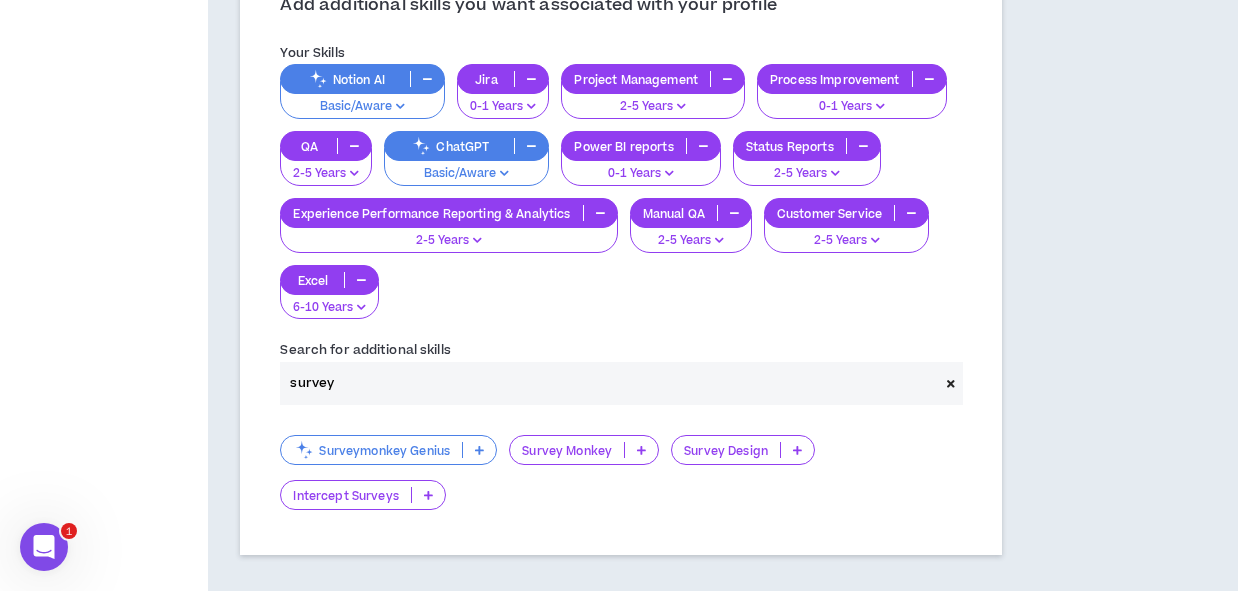 click at bounding box center (641, 450) 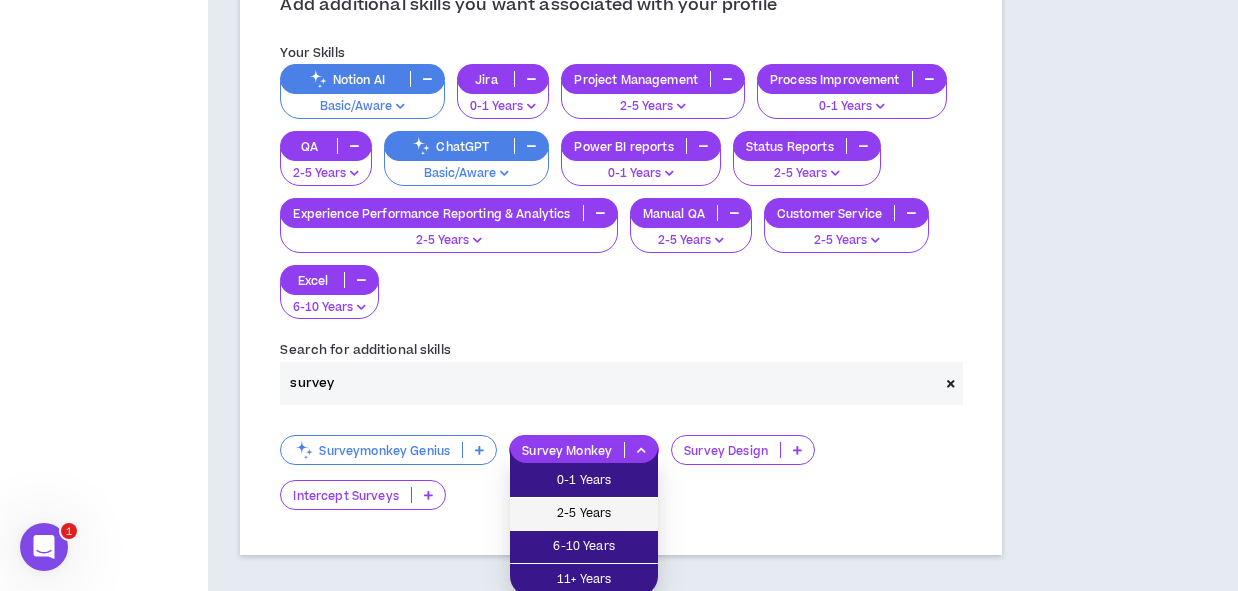 click on "2-5 Years" at bounding box center [584, 514] 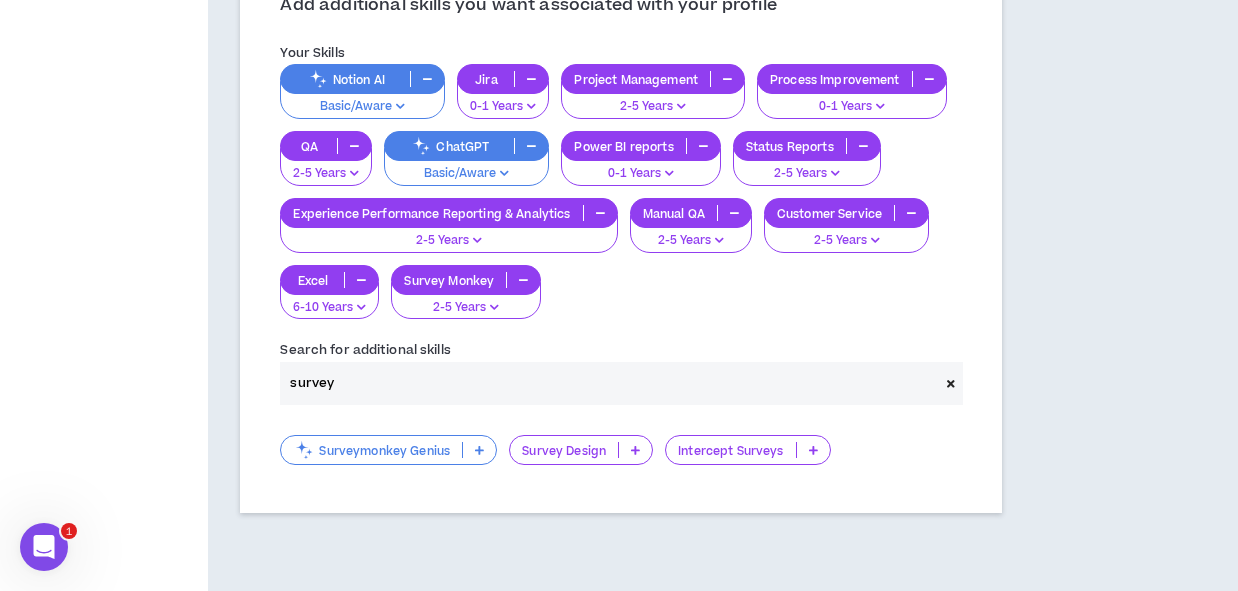 click at bounding box center [635, 450] 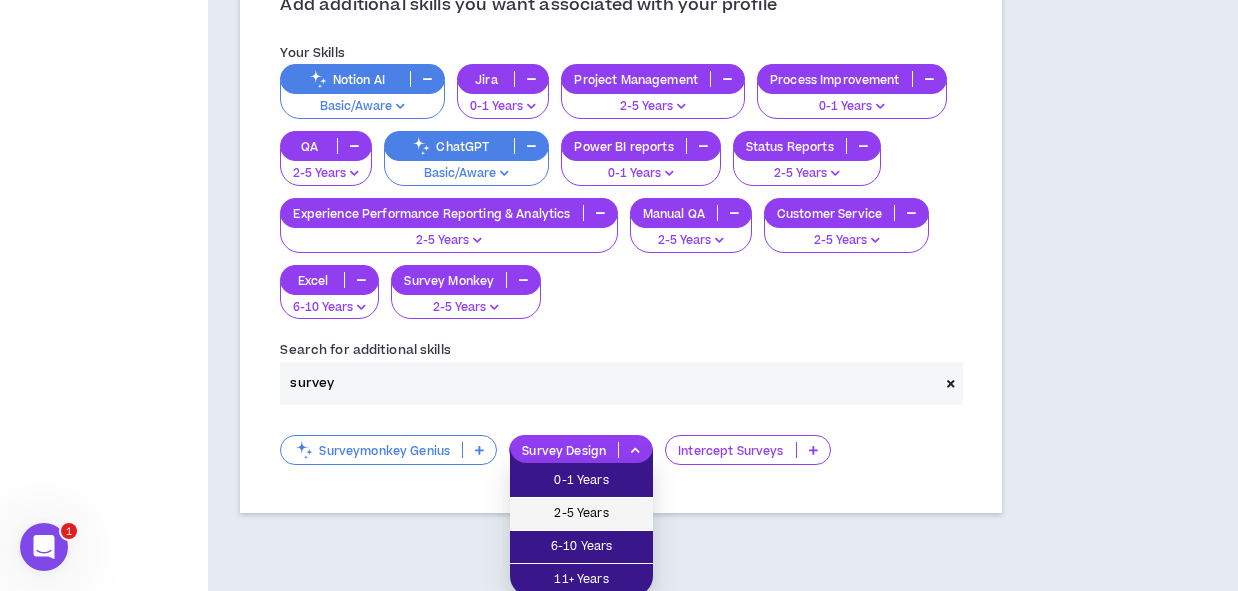 click on "2-5 Years" at bounding box center (581, 514) 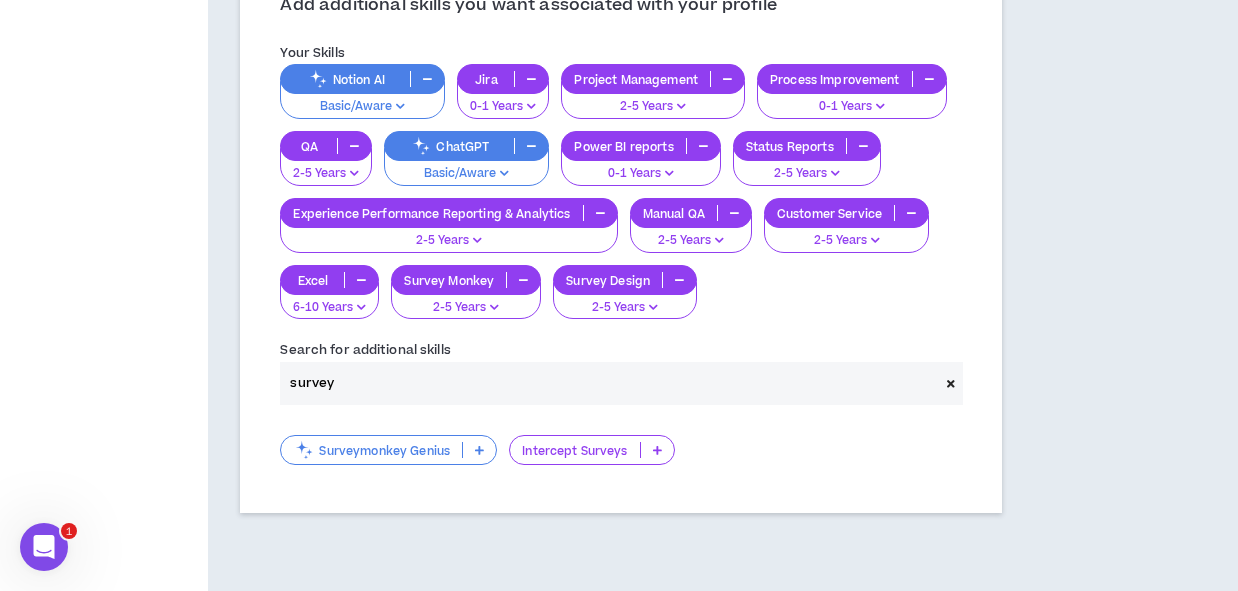 click on "survey" at bounding box center (609, 383) 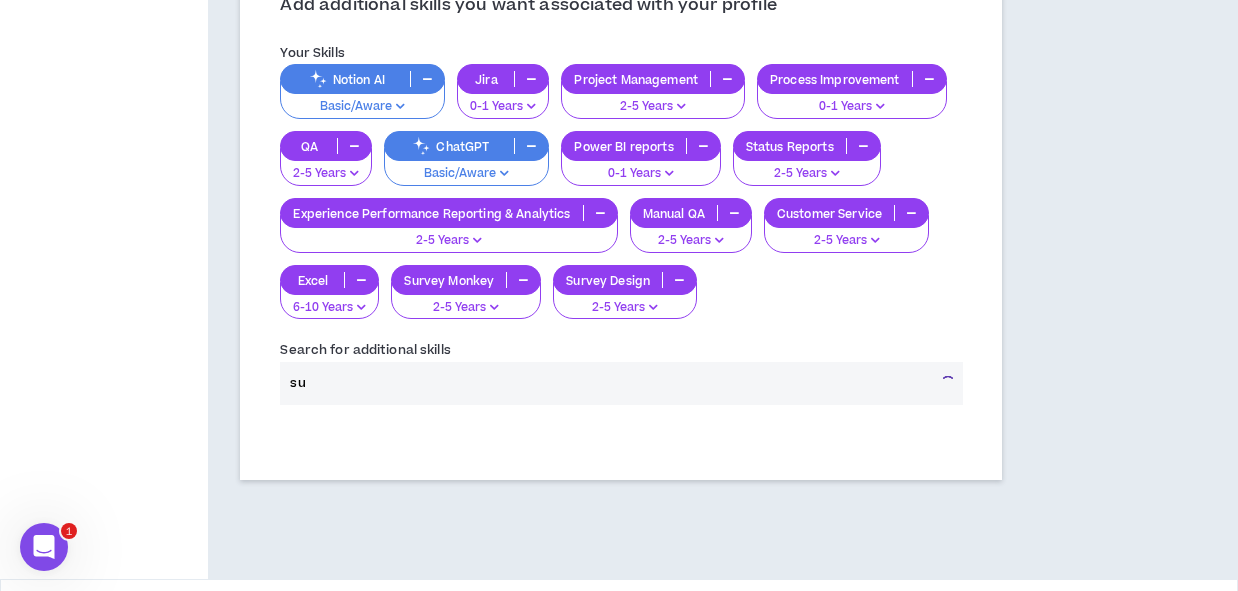 type on "s" 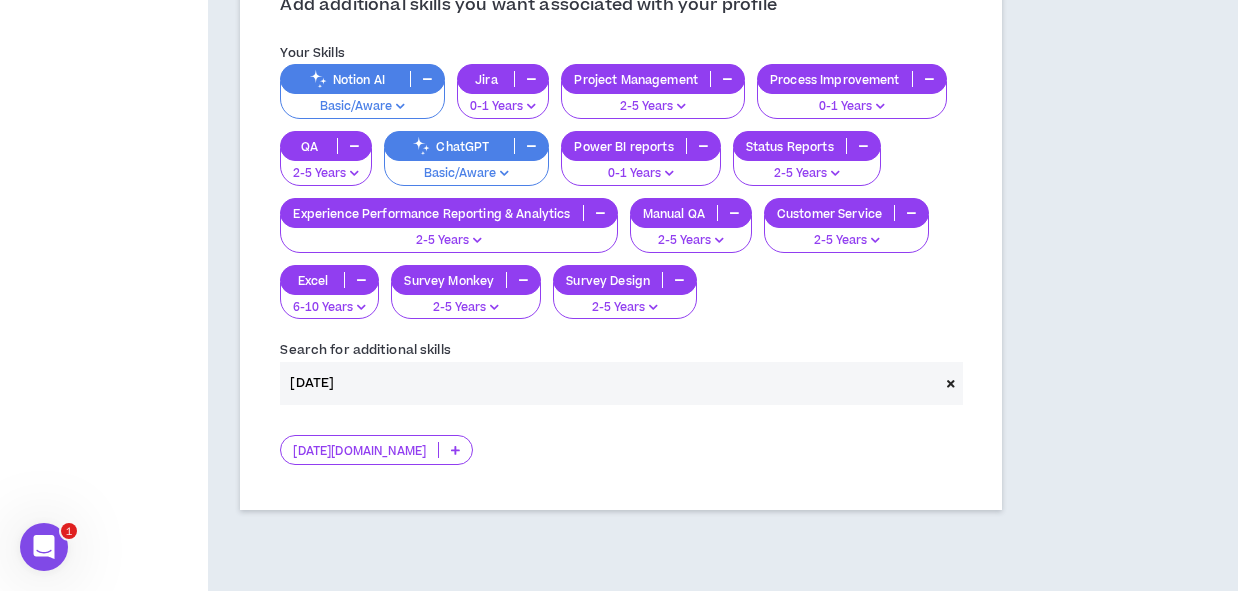 click at bounding box center (455, 450) 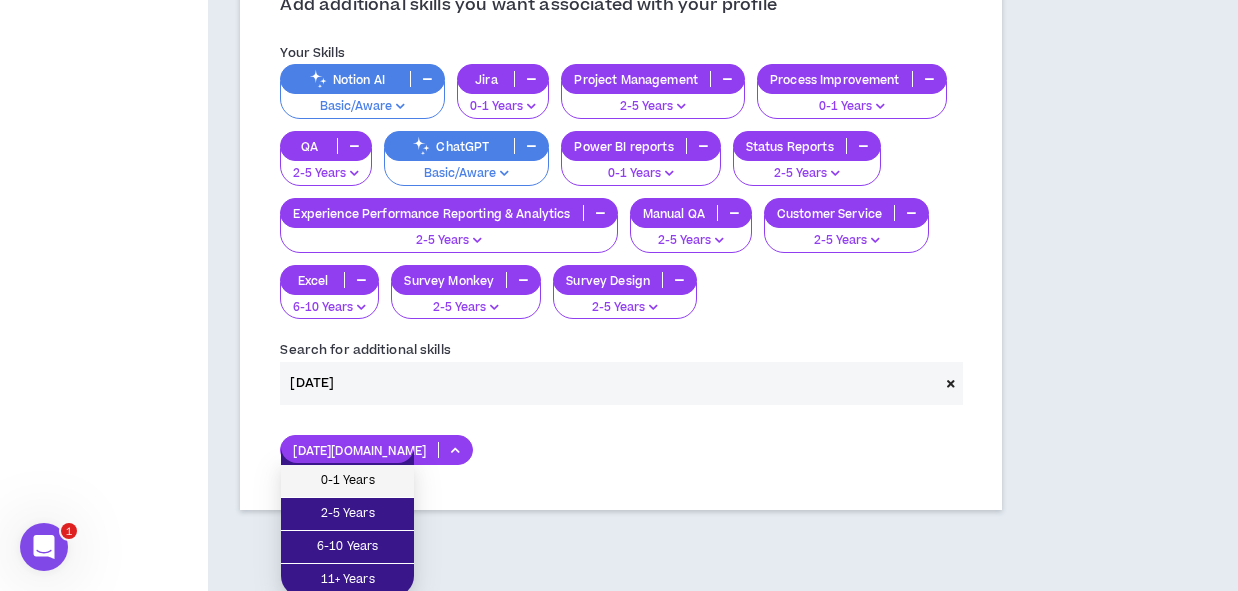 click on "0-1 Years" at bounding box center [347, 481] 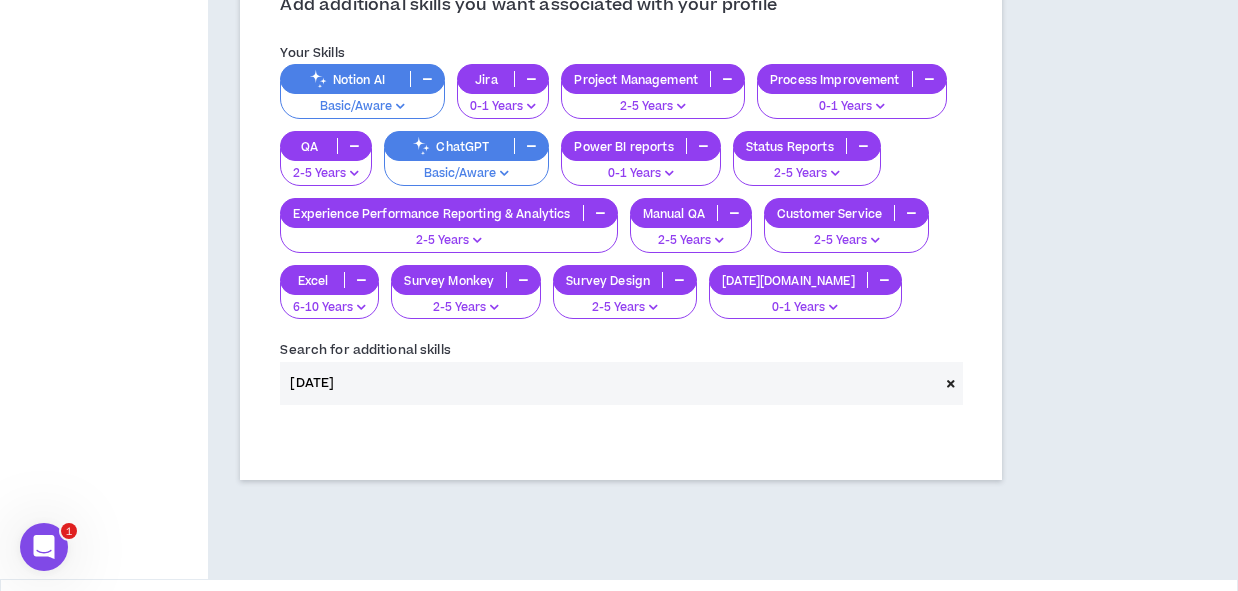 click on "[DATE]" at bounding box center [609, 383] 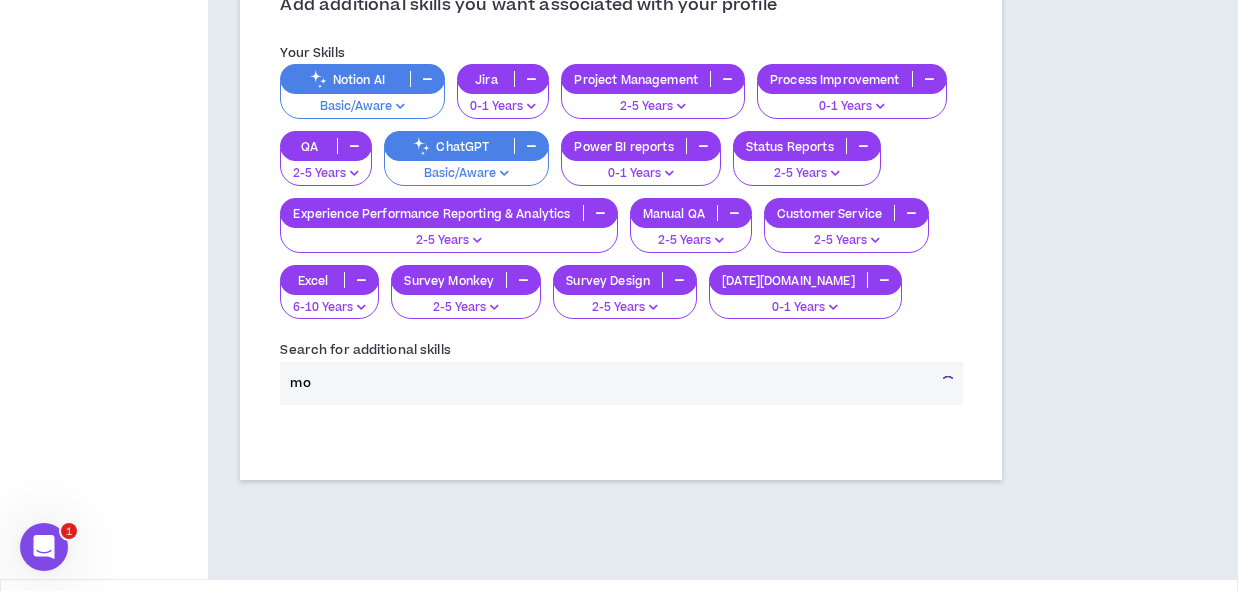 type on "m" 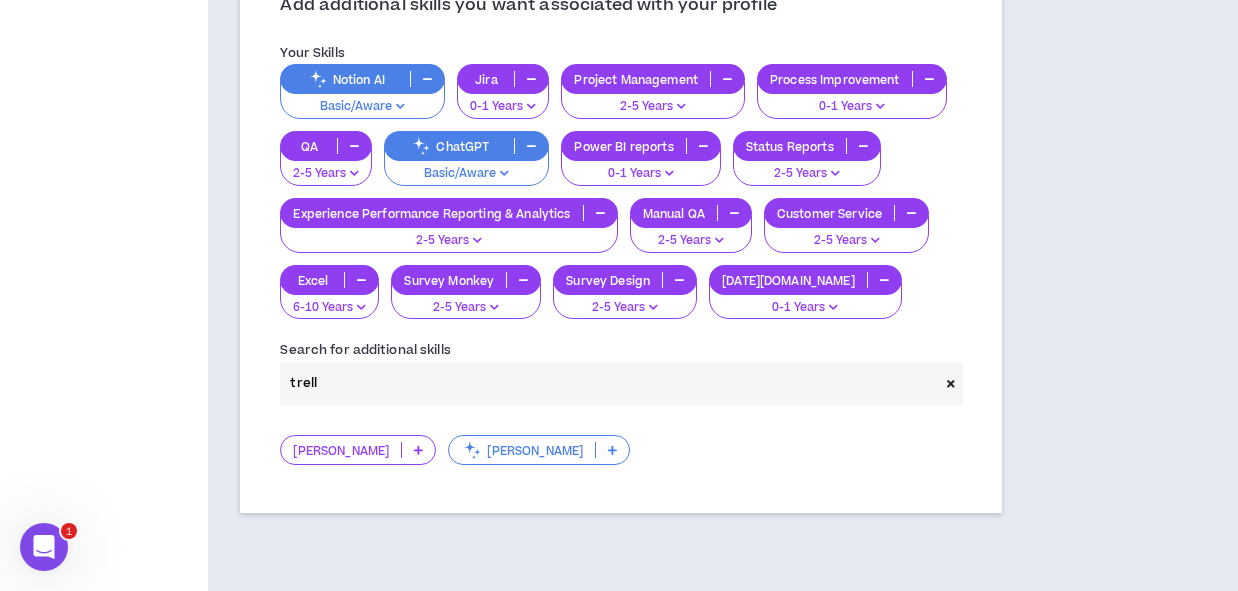 click at bounding box center [418, 450] 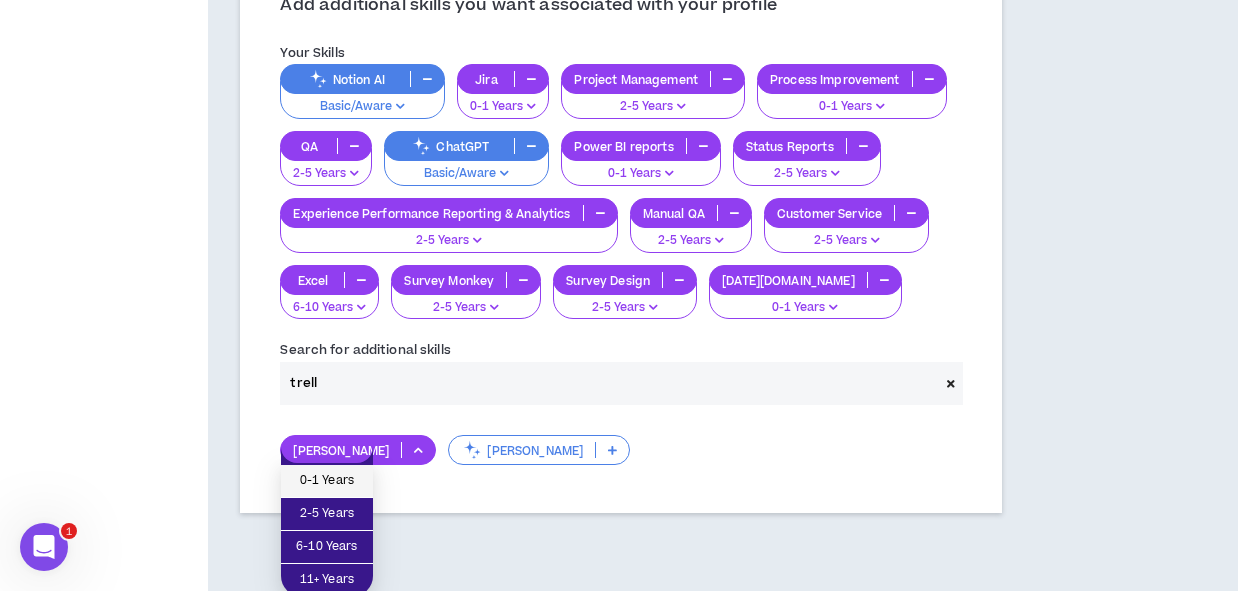 click on "0-1 Years" at bounding box center (327, 481) 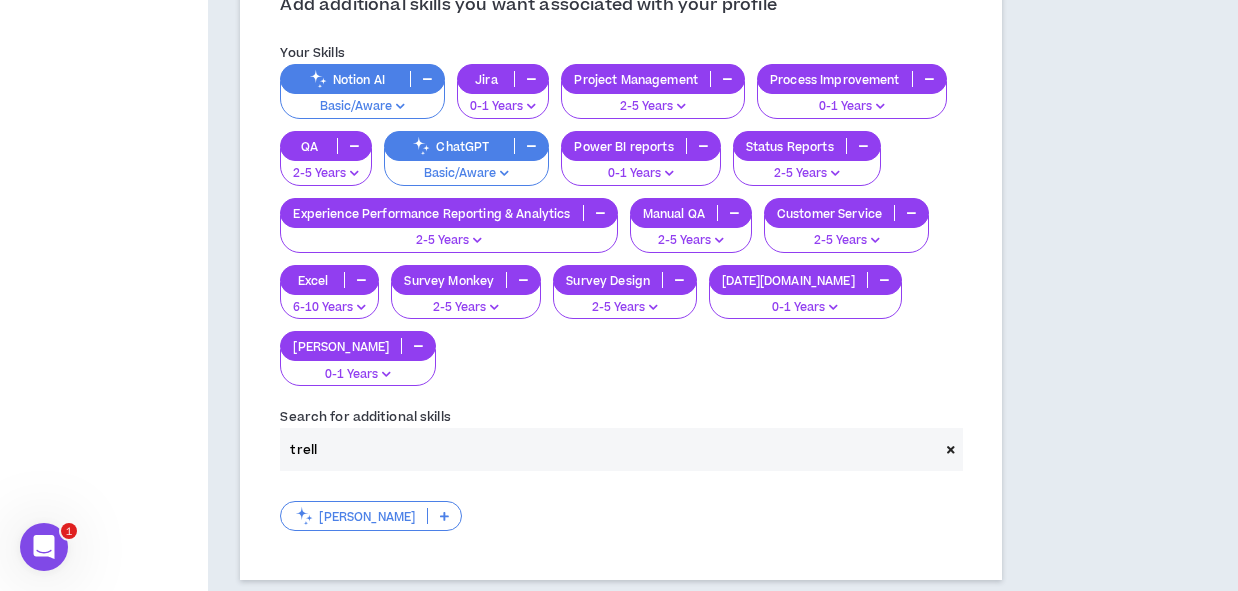 click on "trell" at bounding box center (609, 449) 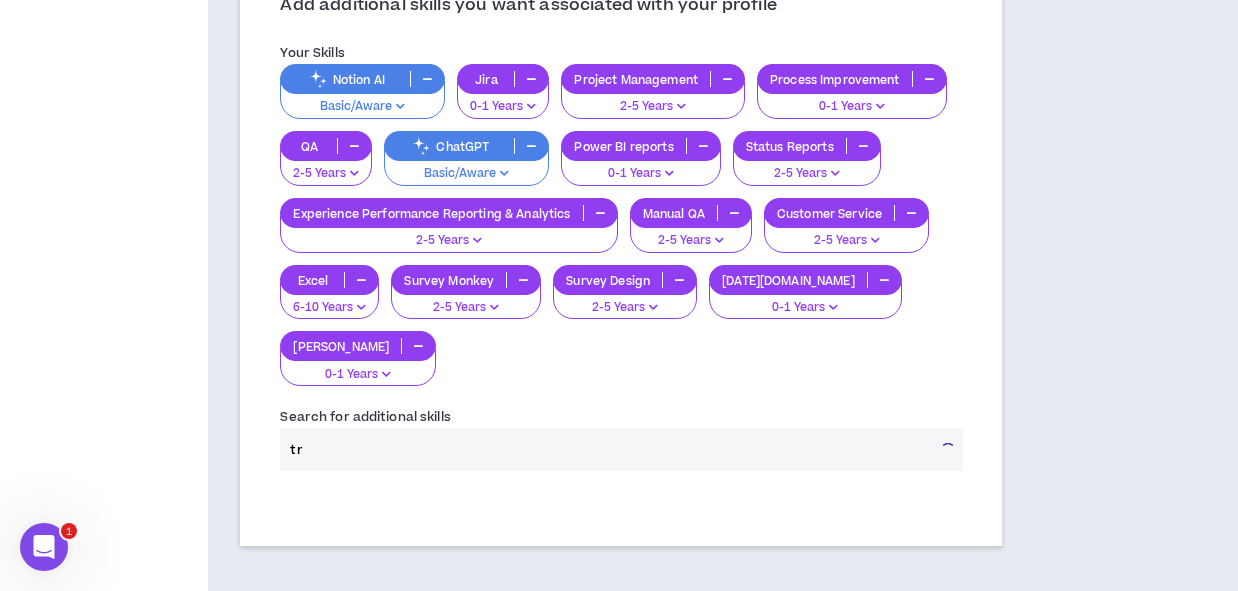 type on "t" 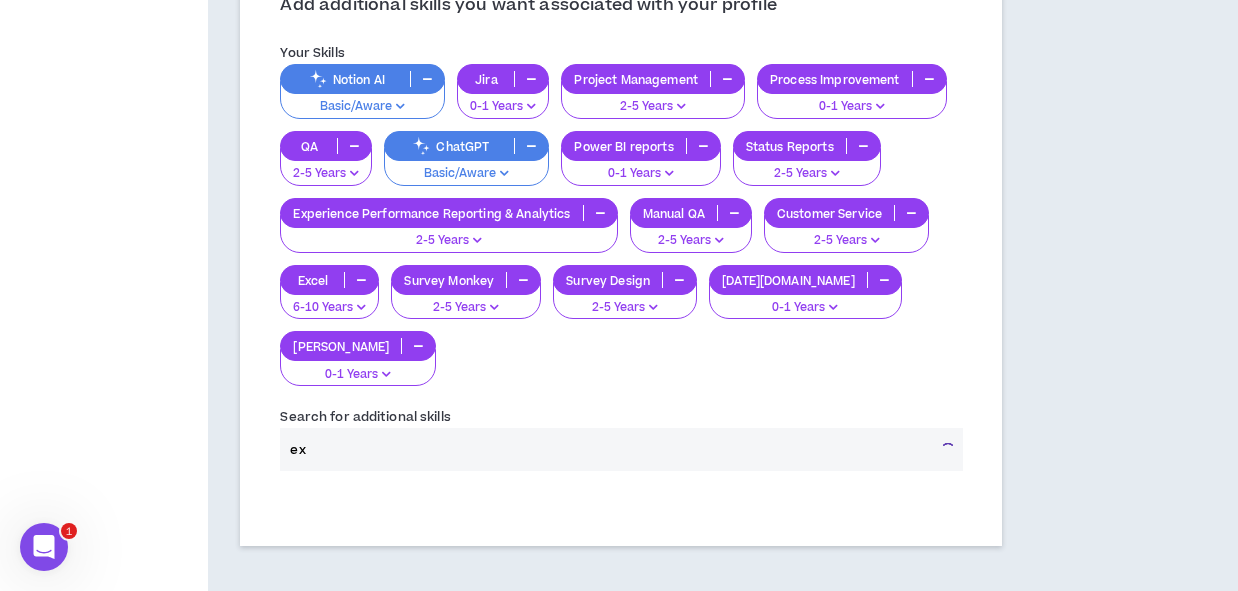 type on "e" 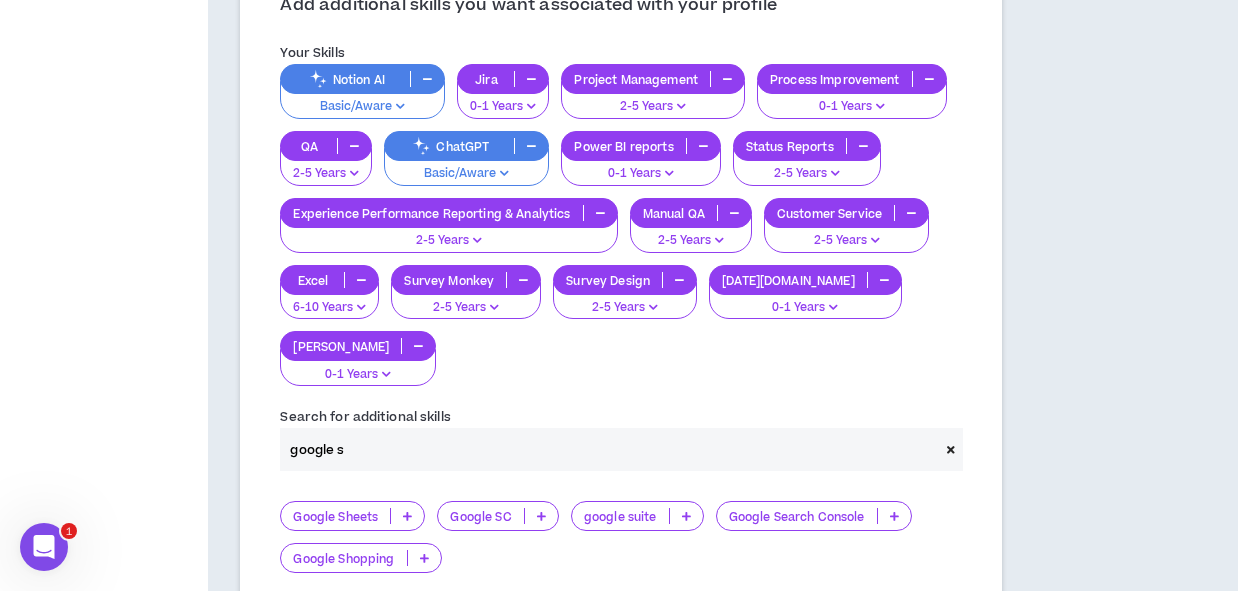 click at bounding box center (407, 516) 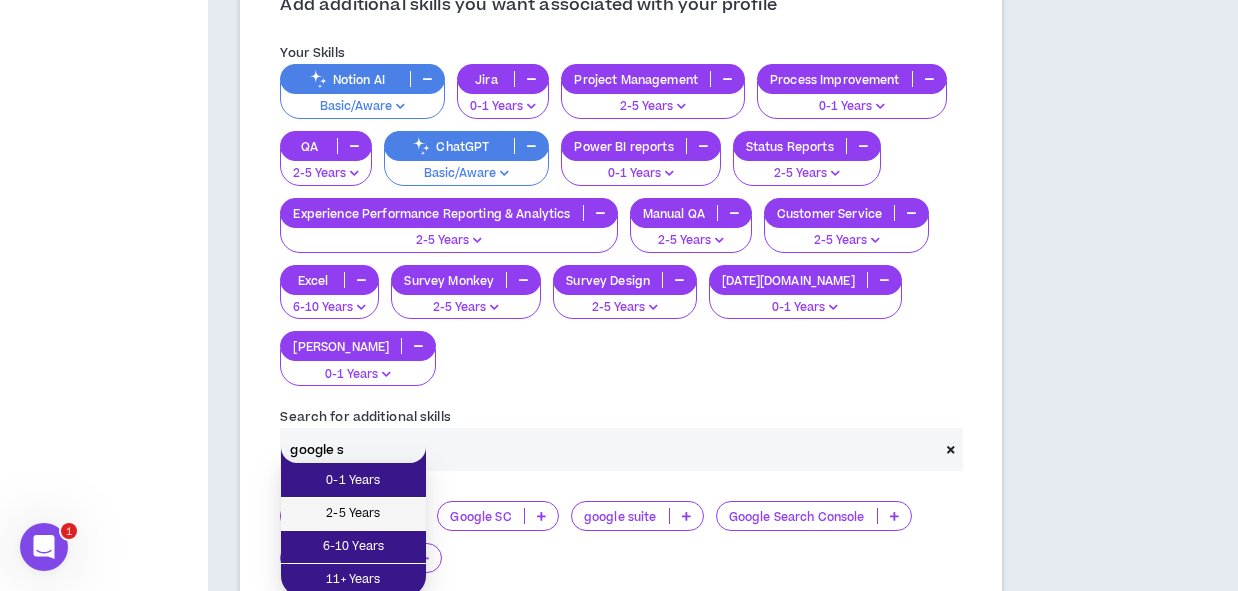 click on "2-5 Years" at bounding box center (353, 514) 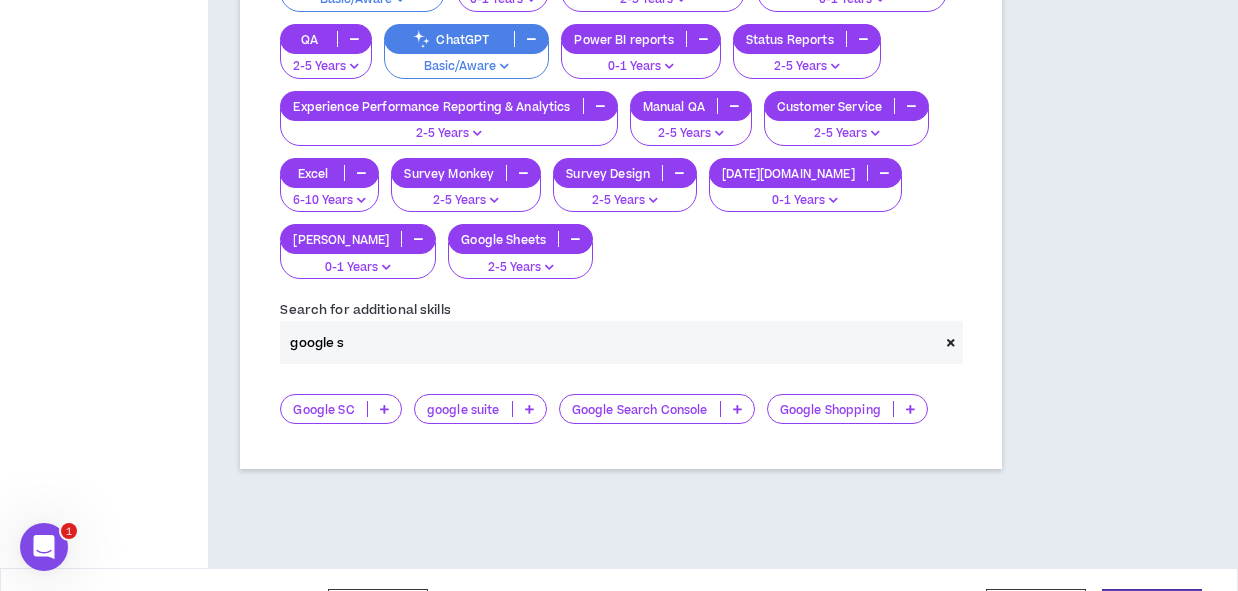 scroll, scrollTop: 781, scrollLeft: 0, axis: vertical 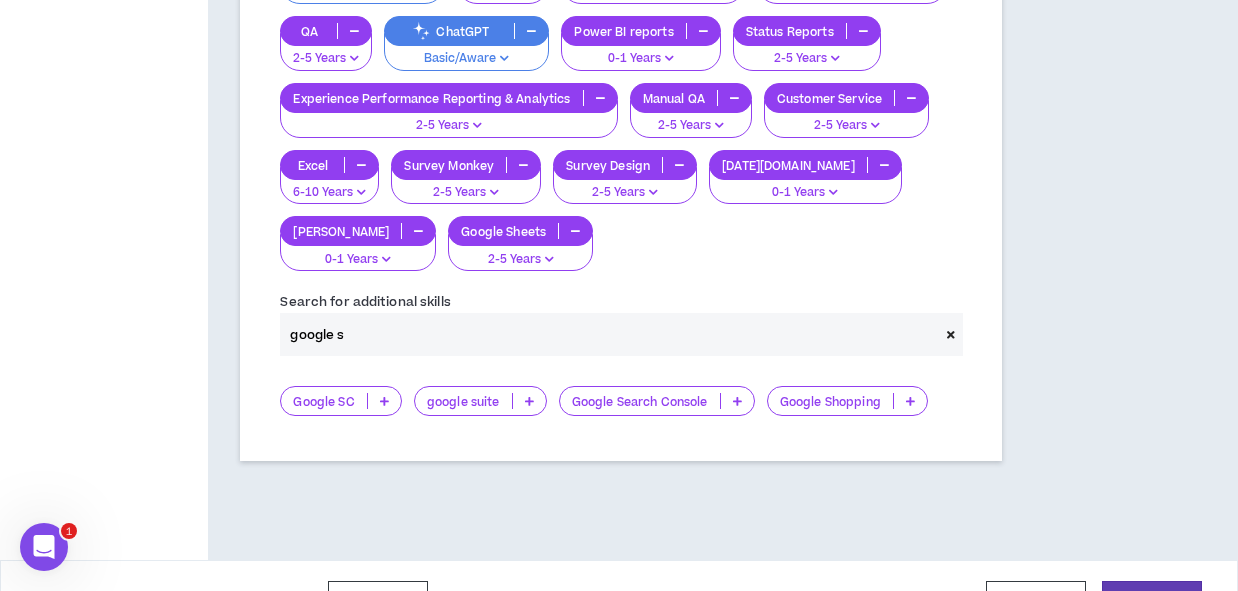 drag, startPoint x: 701, startPoint y: 289, endPoint x: 686, endPoint y: 328, distance: 41.785164 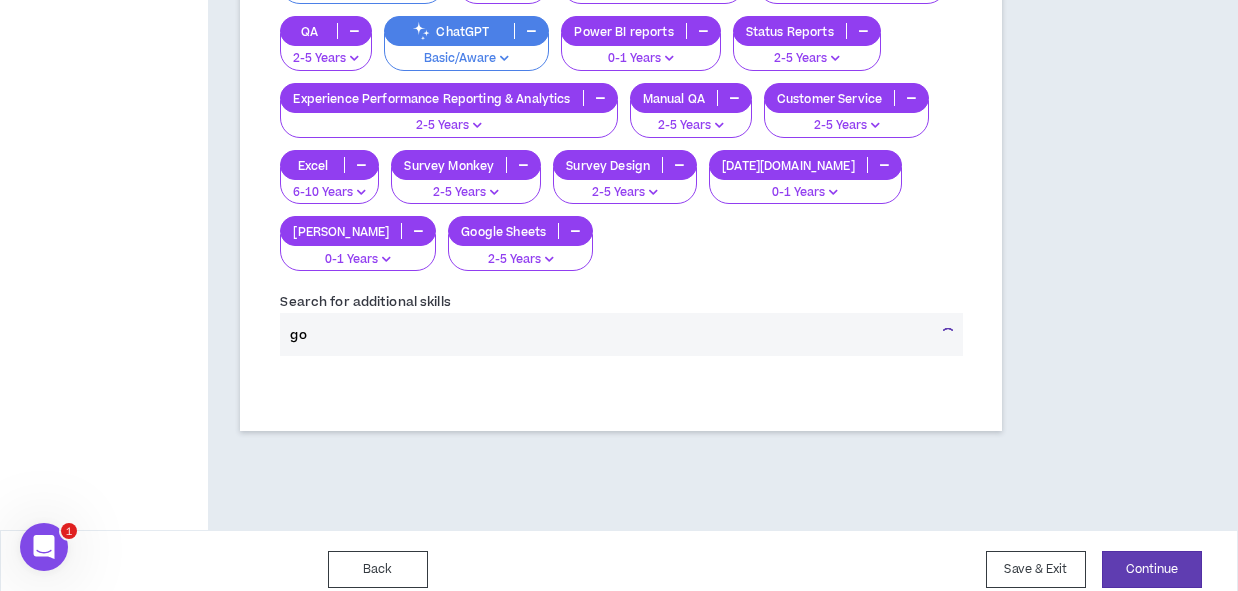 type on "g" 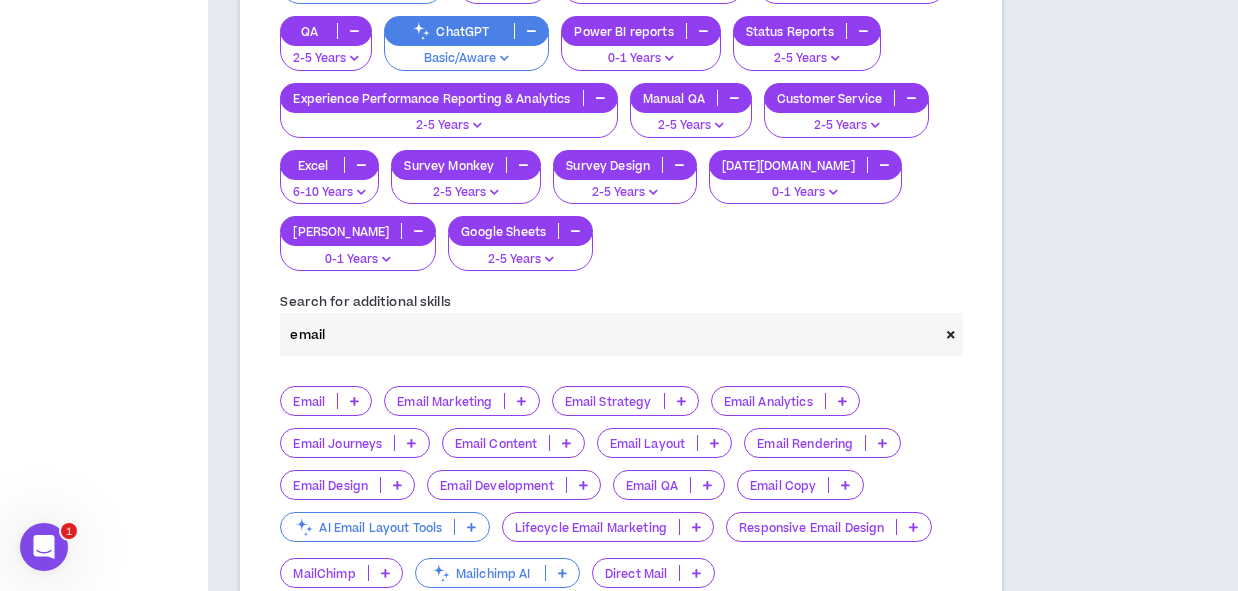 click at bounding box center (354, 401) 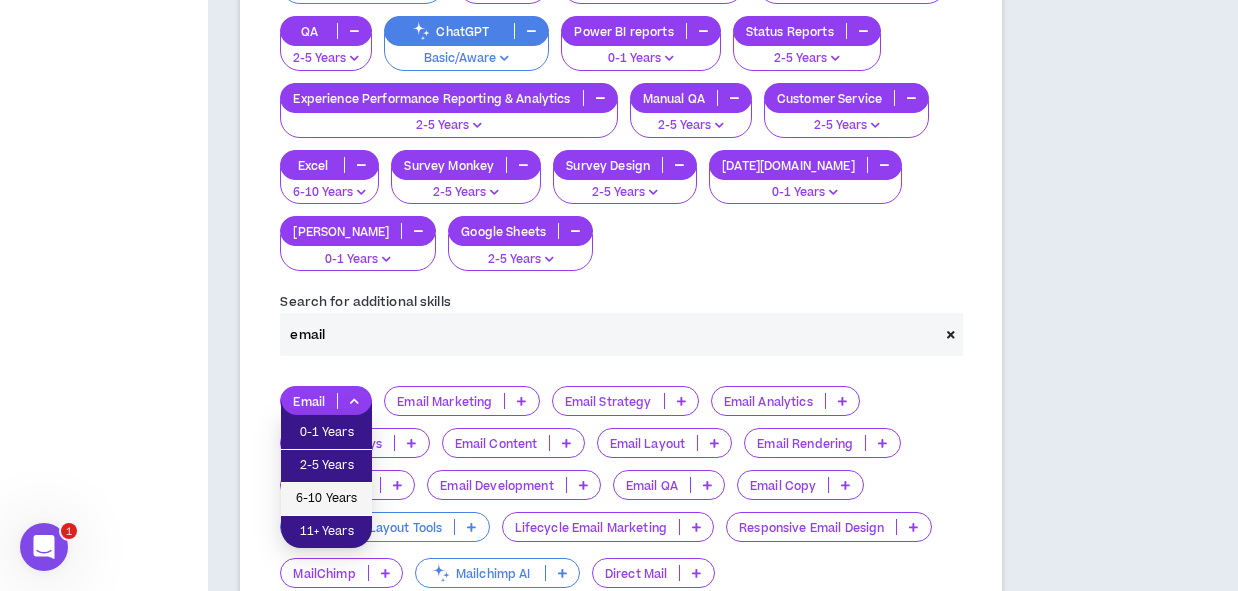 click on "6-10 Years" at bounding box center (326, 499) 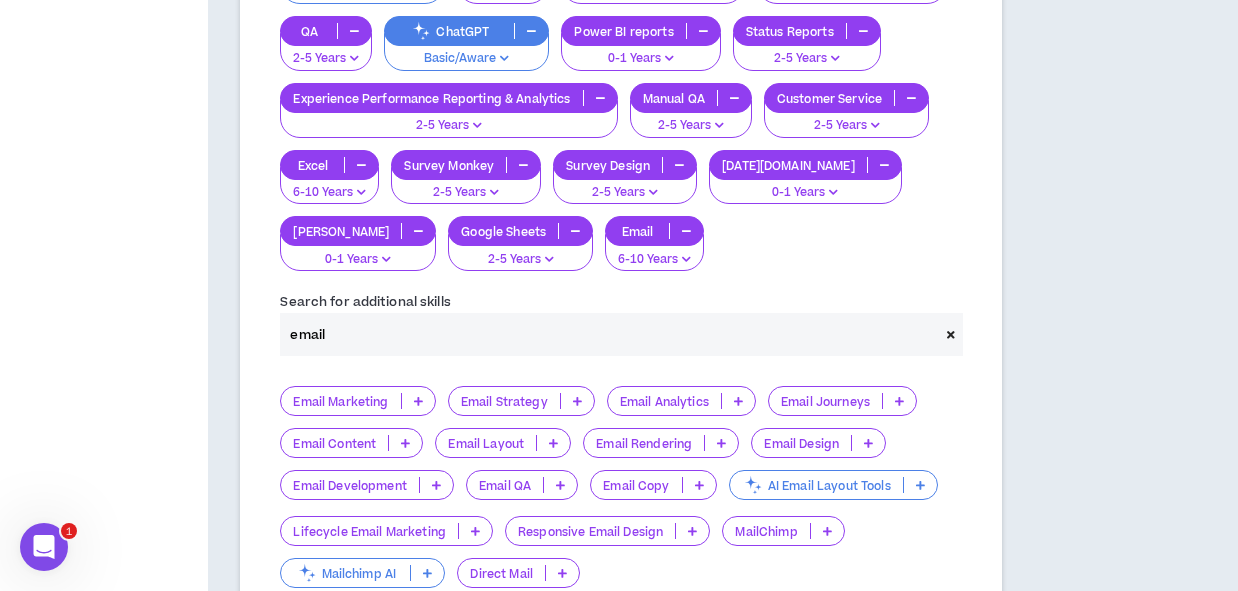 click on "**********" at bounding box center [619, 22] 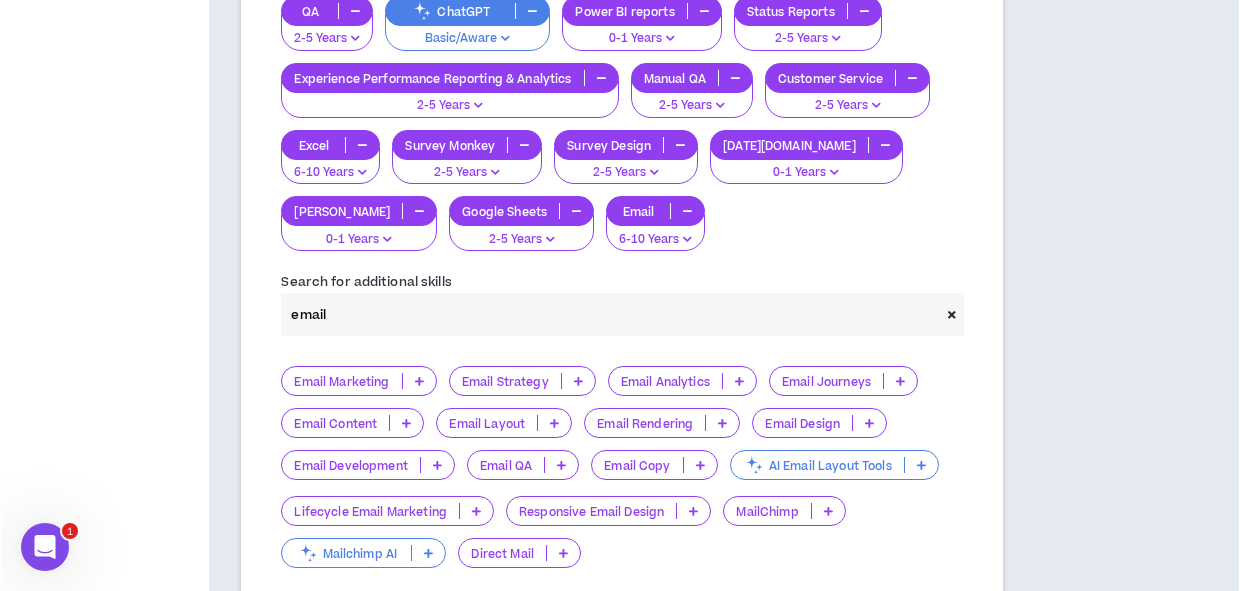 scroll, scrollTop: 798, scrollLeft: 0, axis: vertical 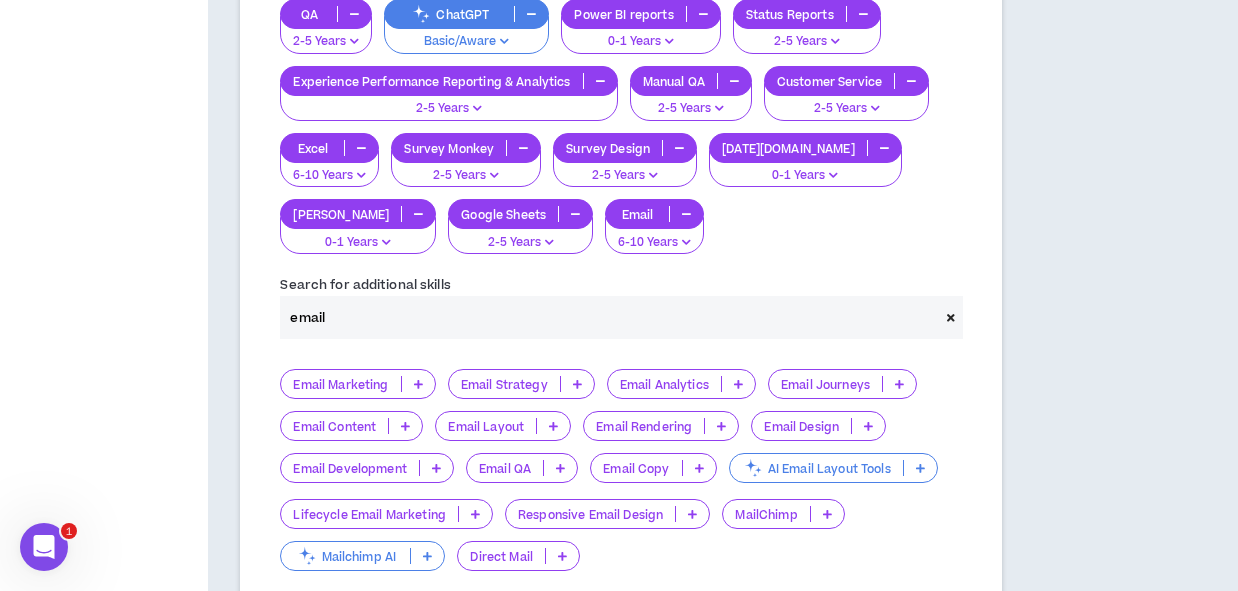 click on "email" at bounding box center [609, 317] 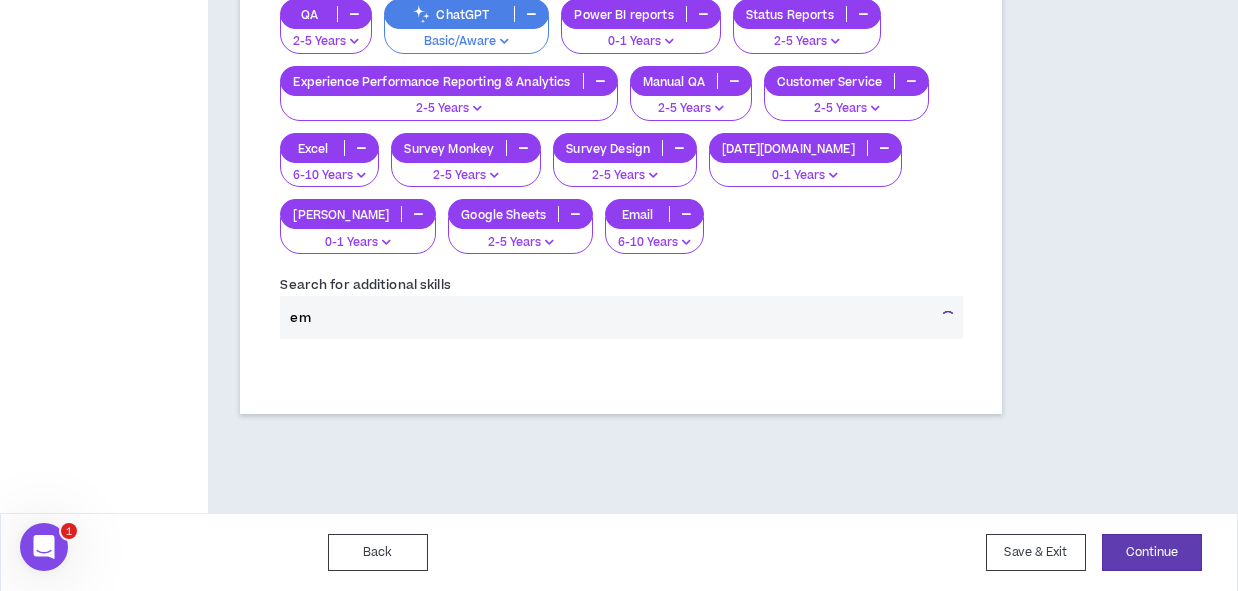 type on "e" 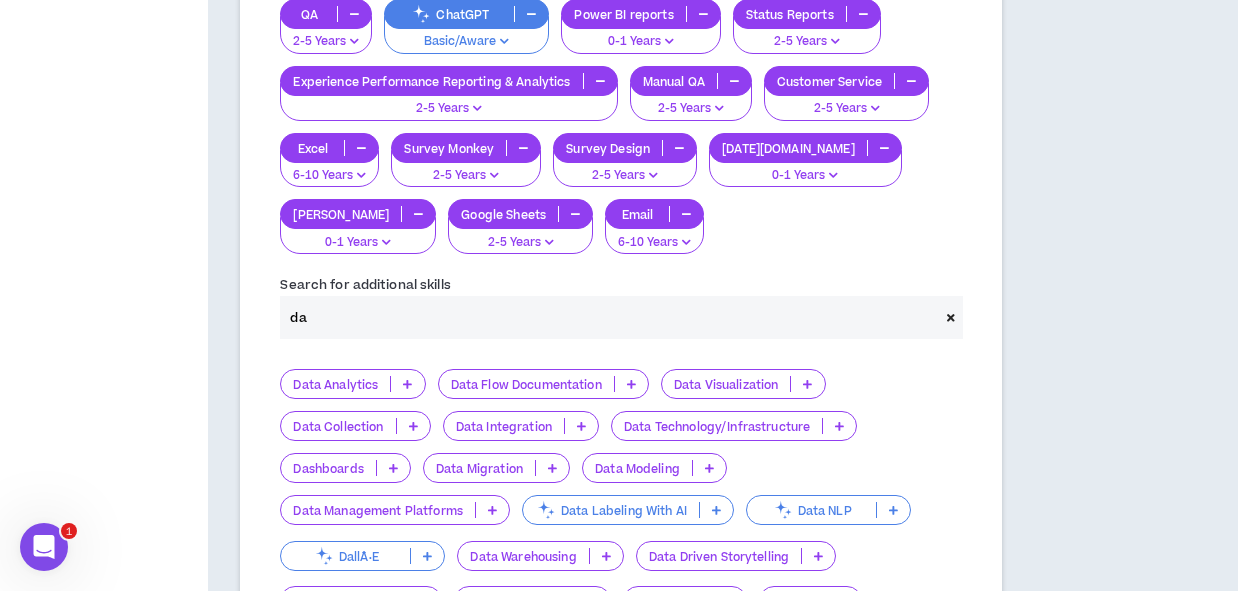 type on "da" 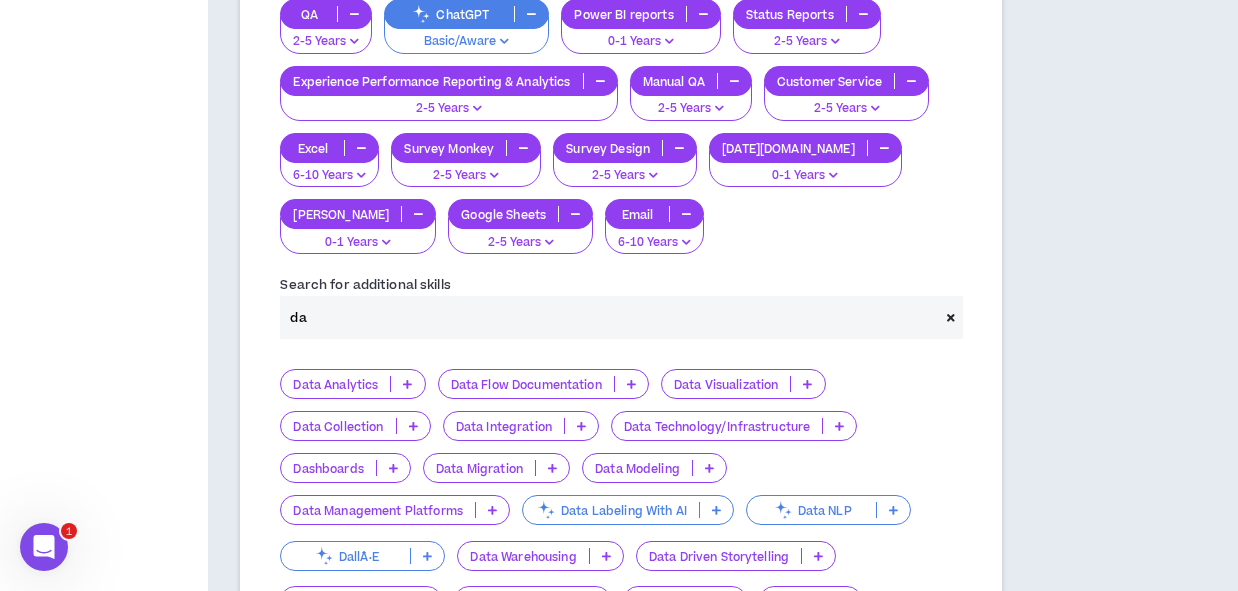 click at bounding box center (413, 426) 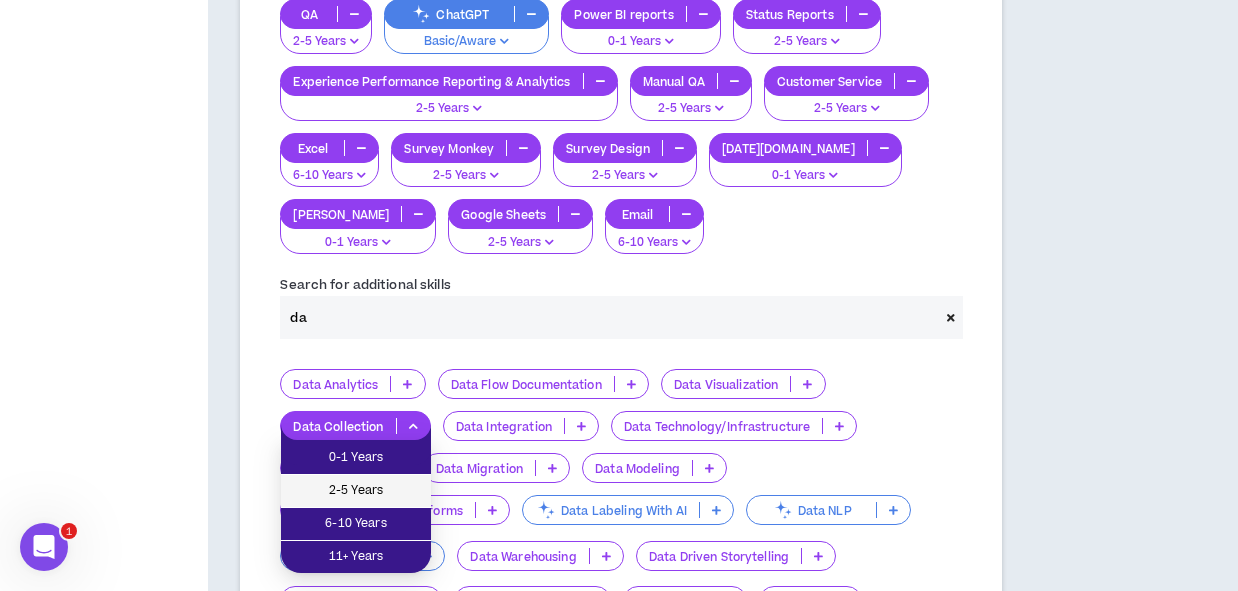click on "2-5 Years" at bounding box center (356, 491) 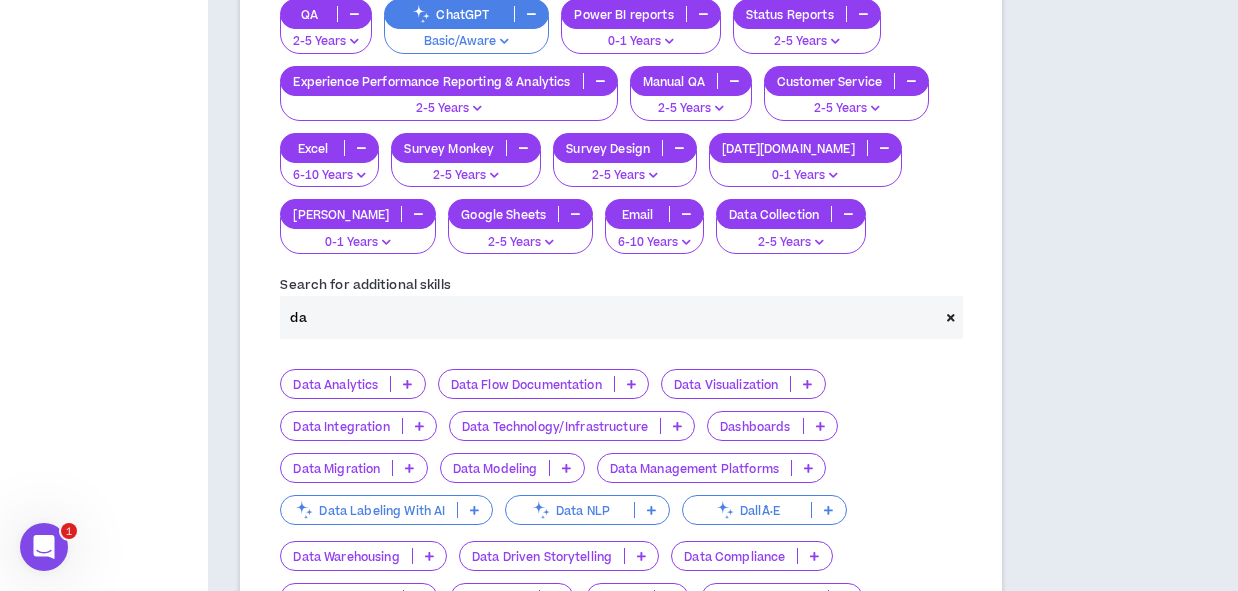 click on "Data Visualization" at bounding box center (743, 384) 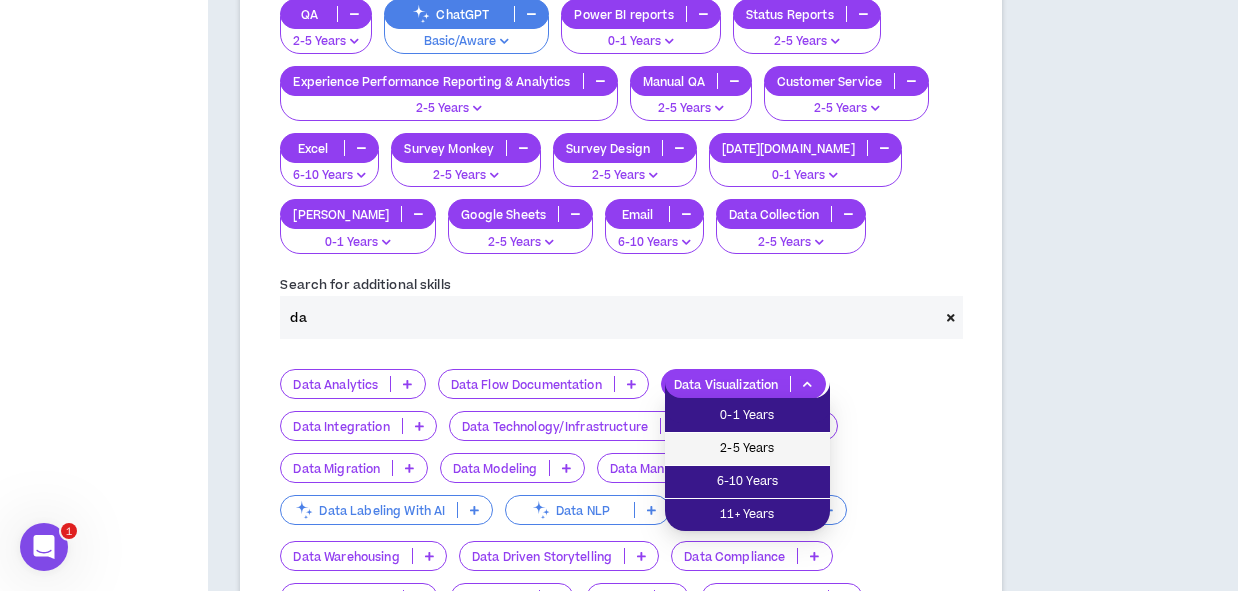 click on "2-5 Years" at bounding box center [747, 449] 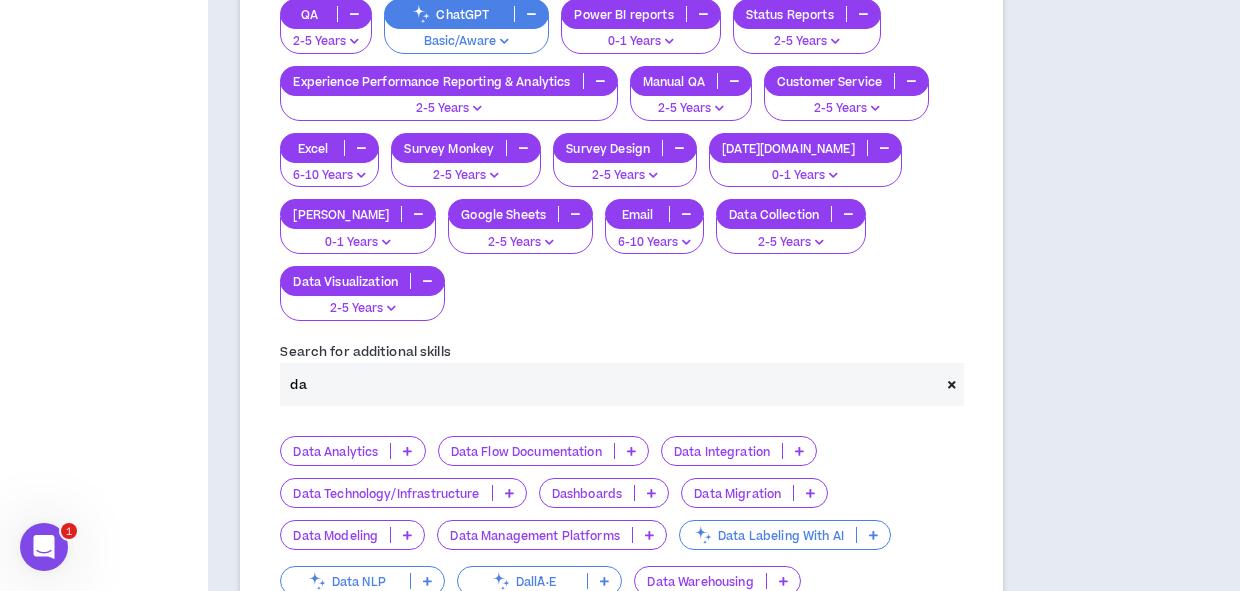 click on "Data Formatting" at bounding box center [744, 626] 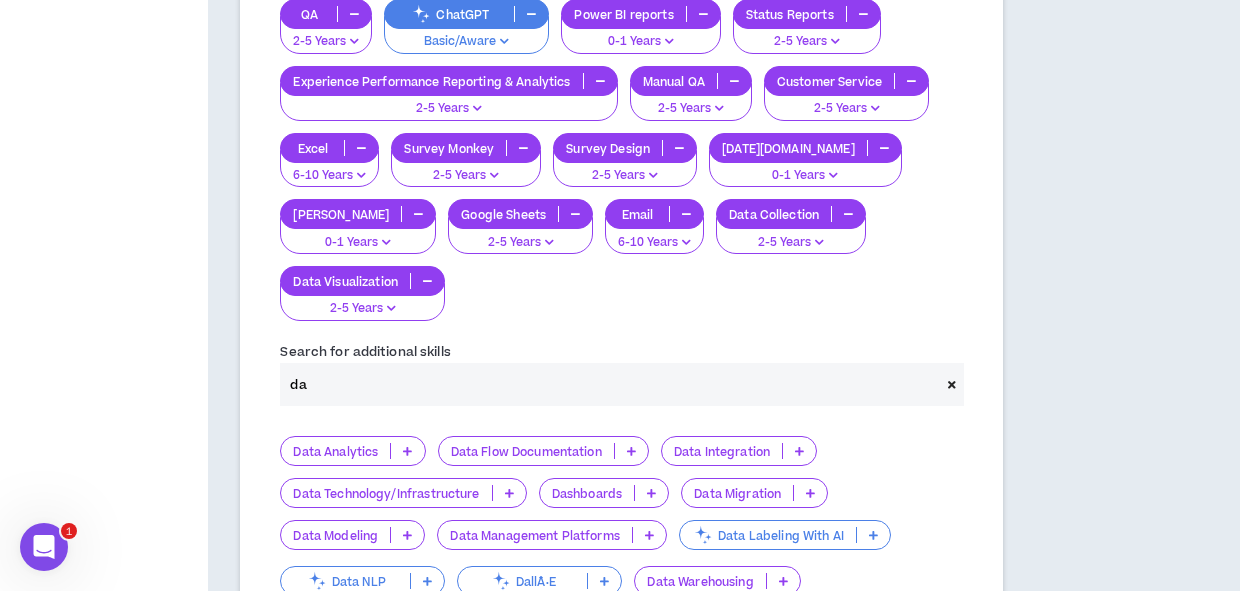 scroll, scrollTop: 1046, scrollLeft: 0, axis: vertical 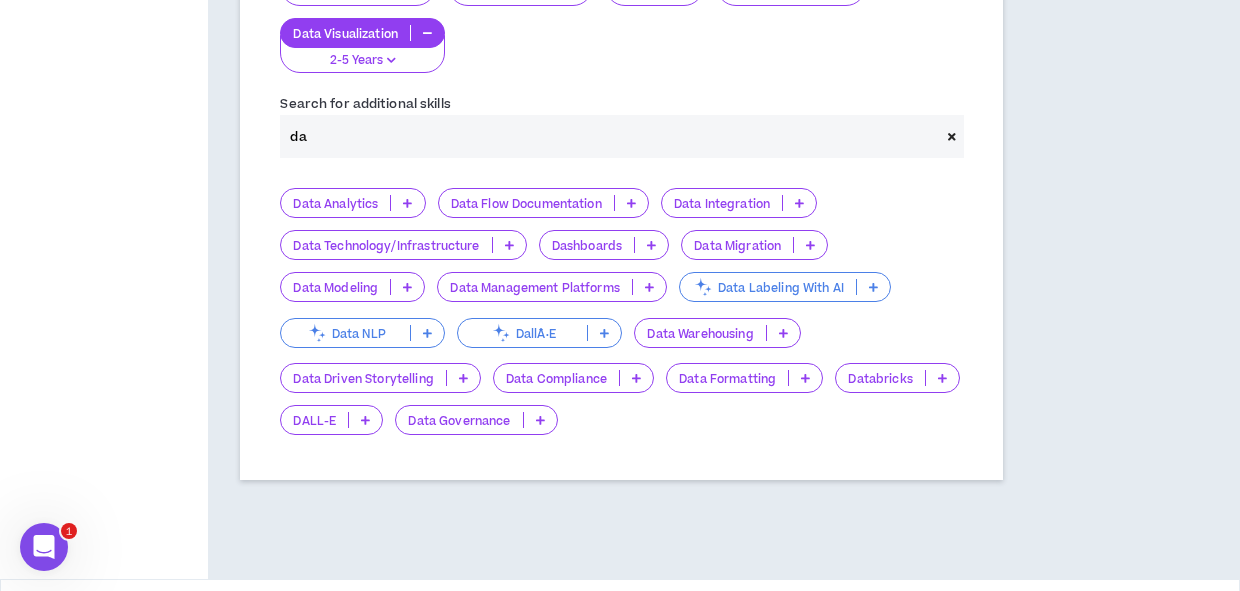 click at bounding box center [805, 378] 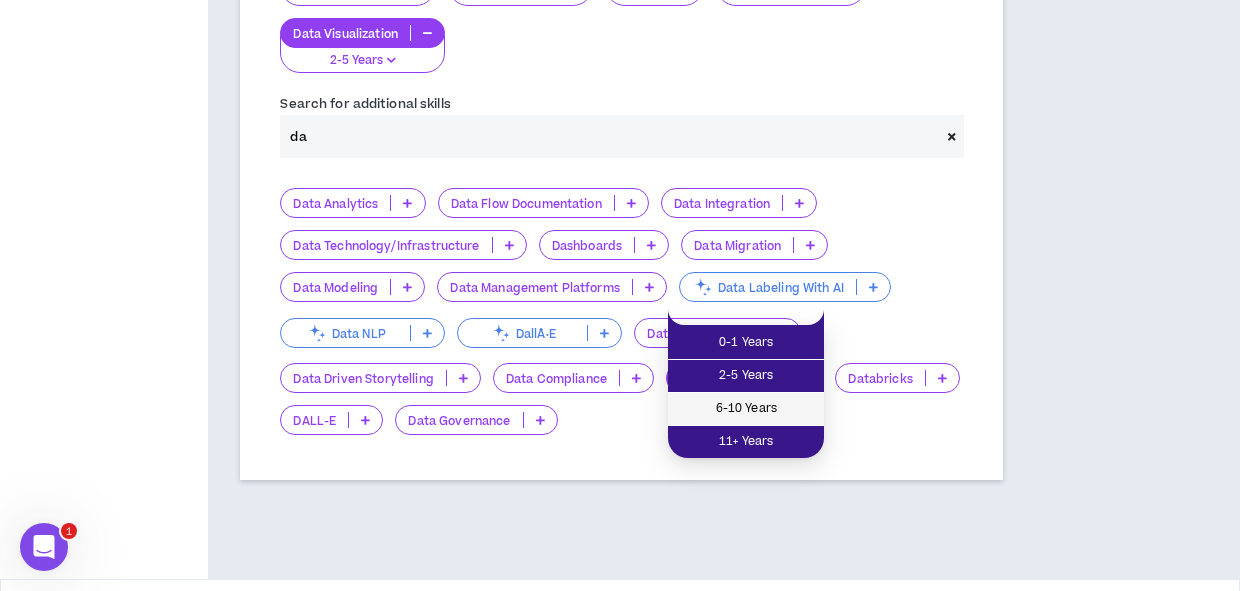 click on "6-10 Years" at bounding box center (746, 409) 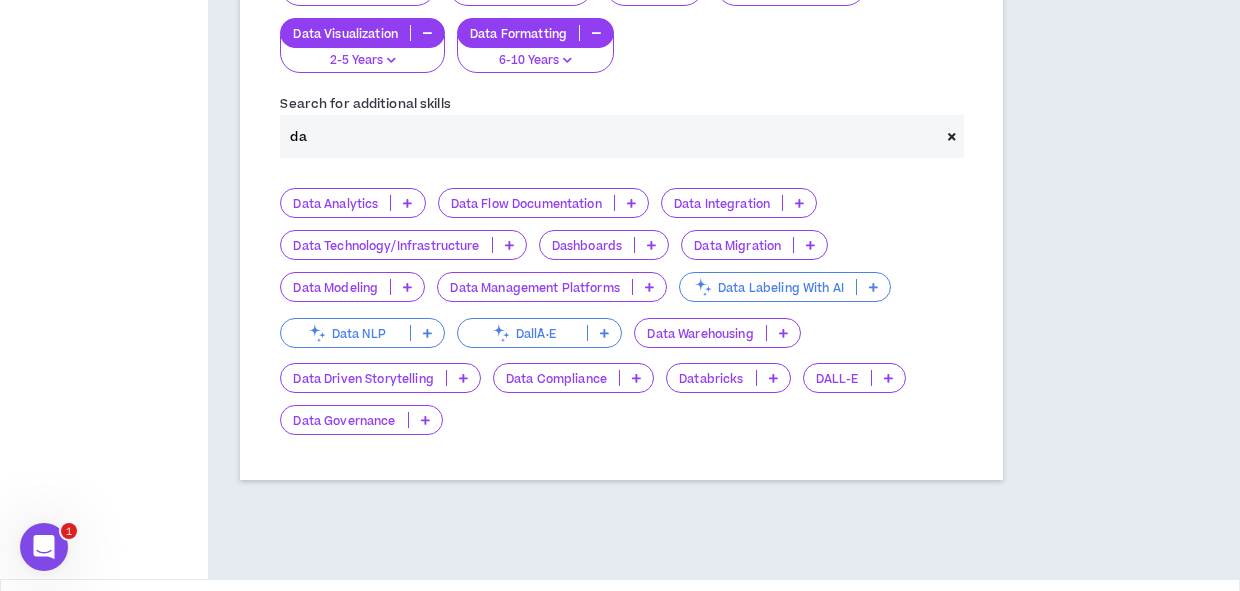 click at bounding box center [649, 287] 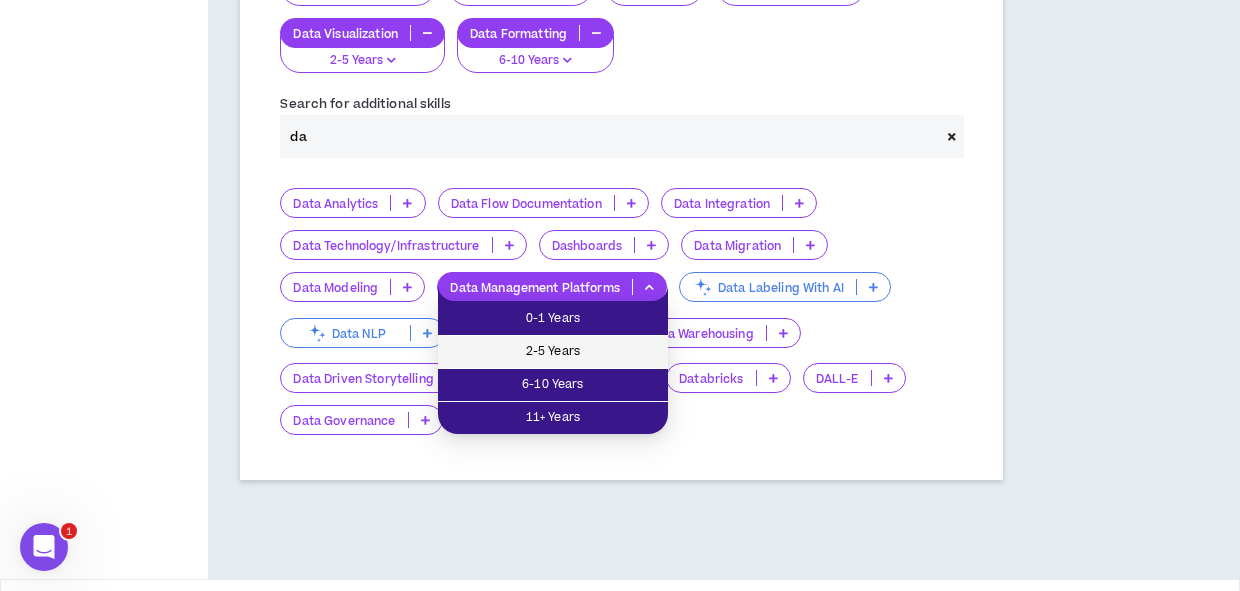 click on "2-5 Years" at bounding box center (553, 352) 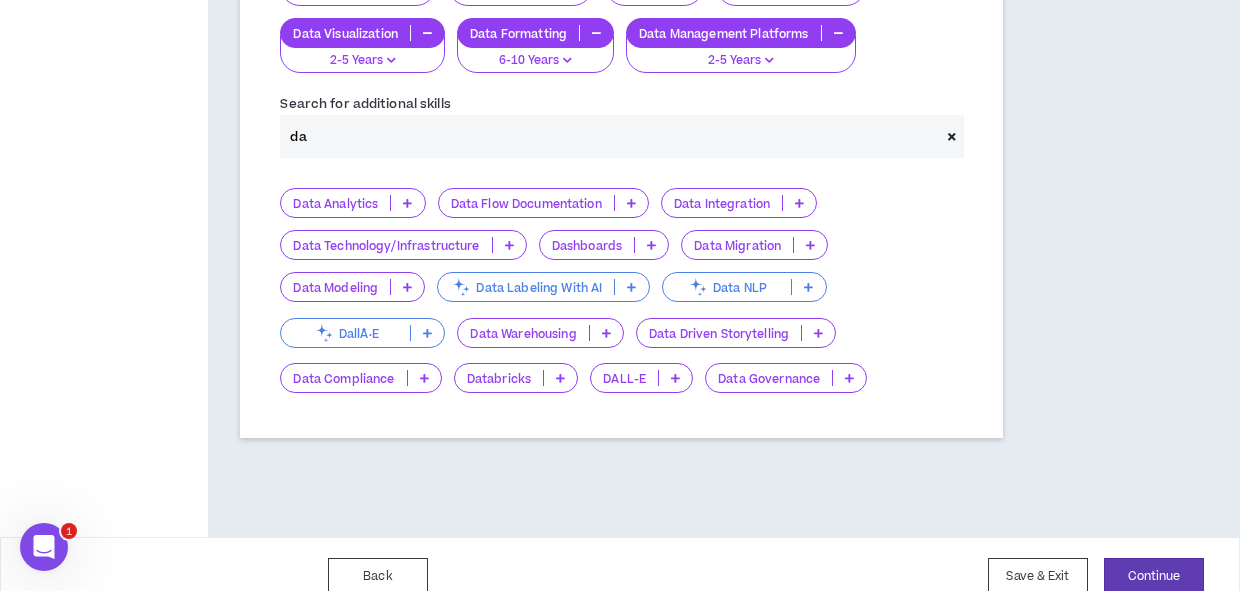 click at bounding box center (651, 245) 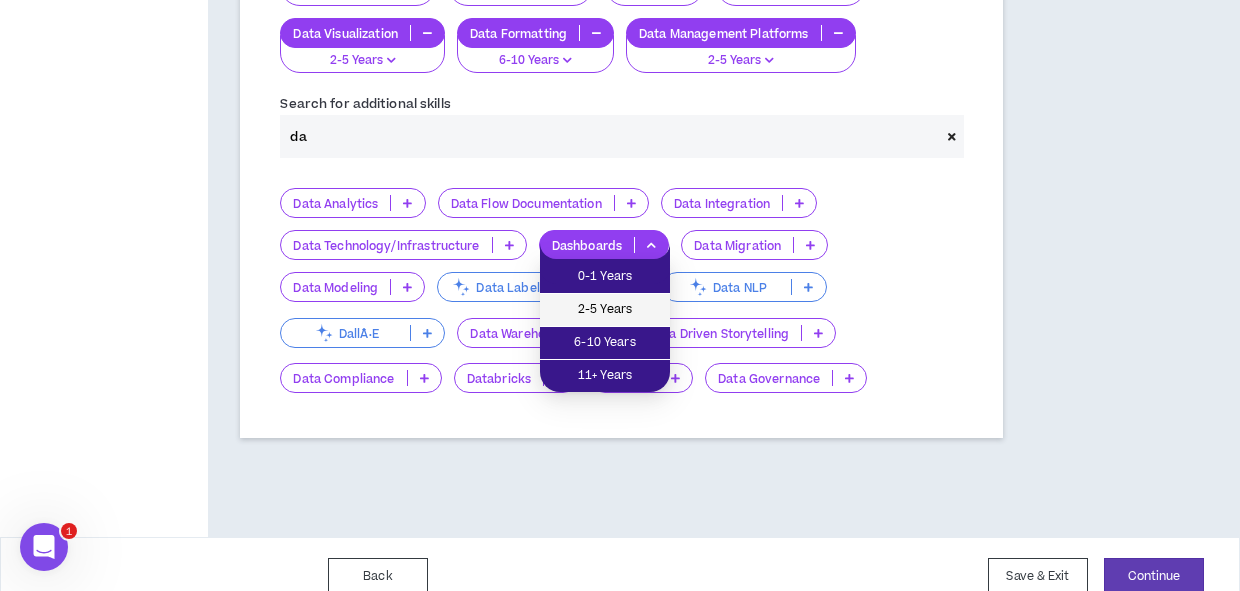 click on "2-5 Years" at bounding box center (605, 310) 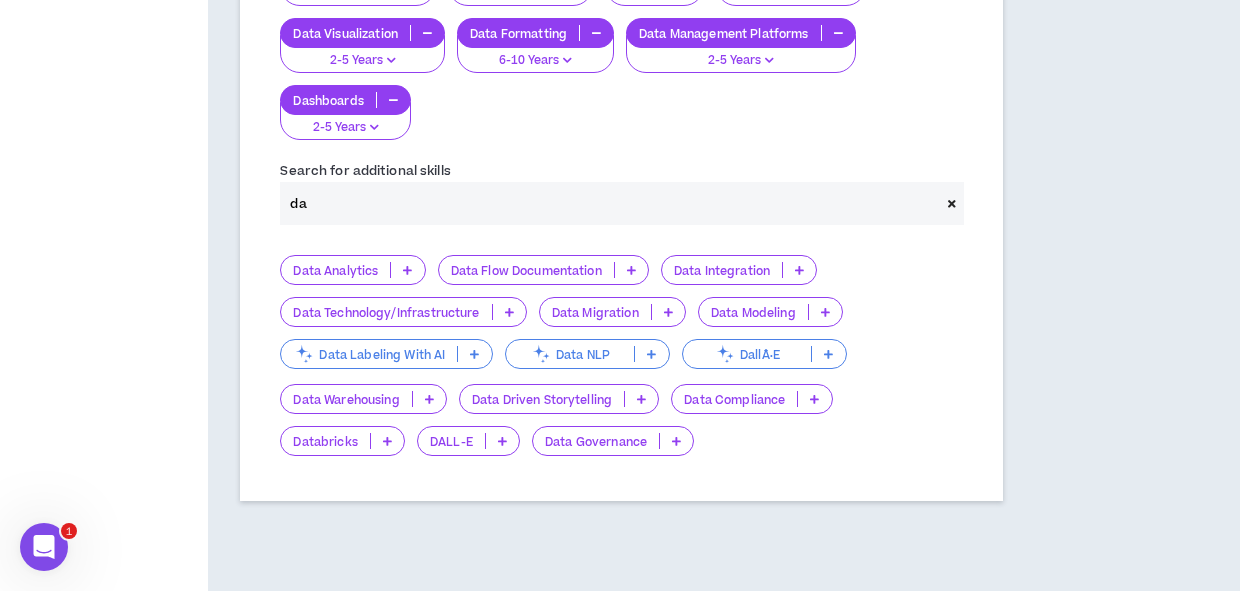 click on "Continue" at bounding box center (1154, 639) 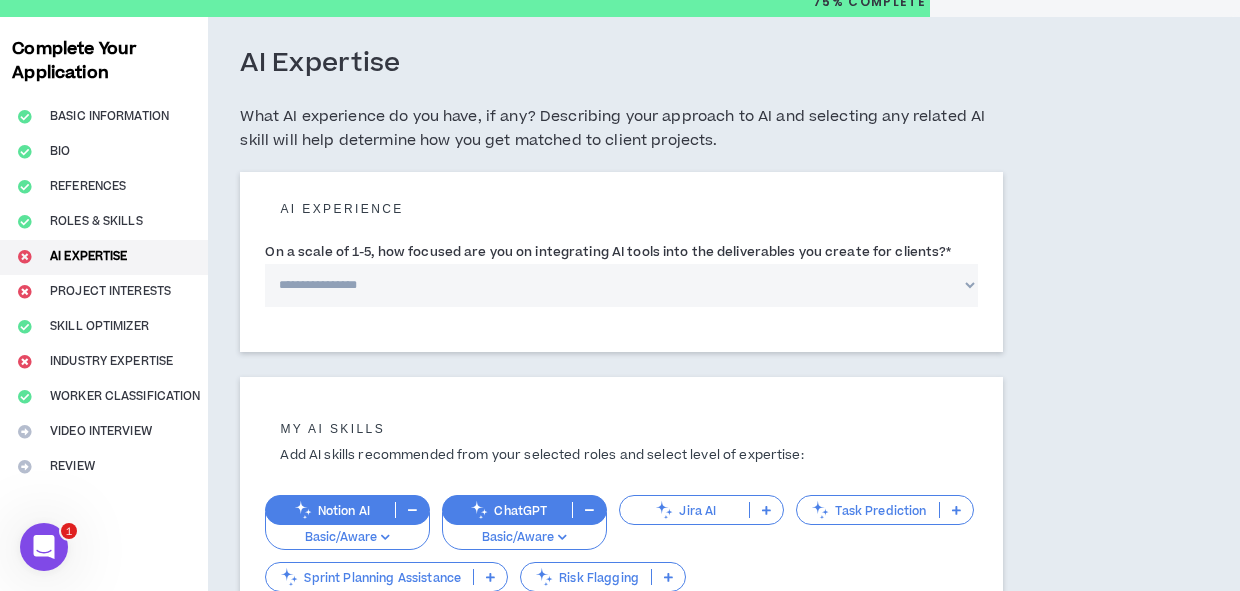 scroll, scrollTop: 0, scrollLeft: 0, axis: both 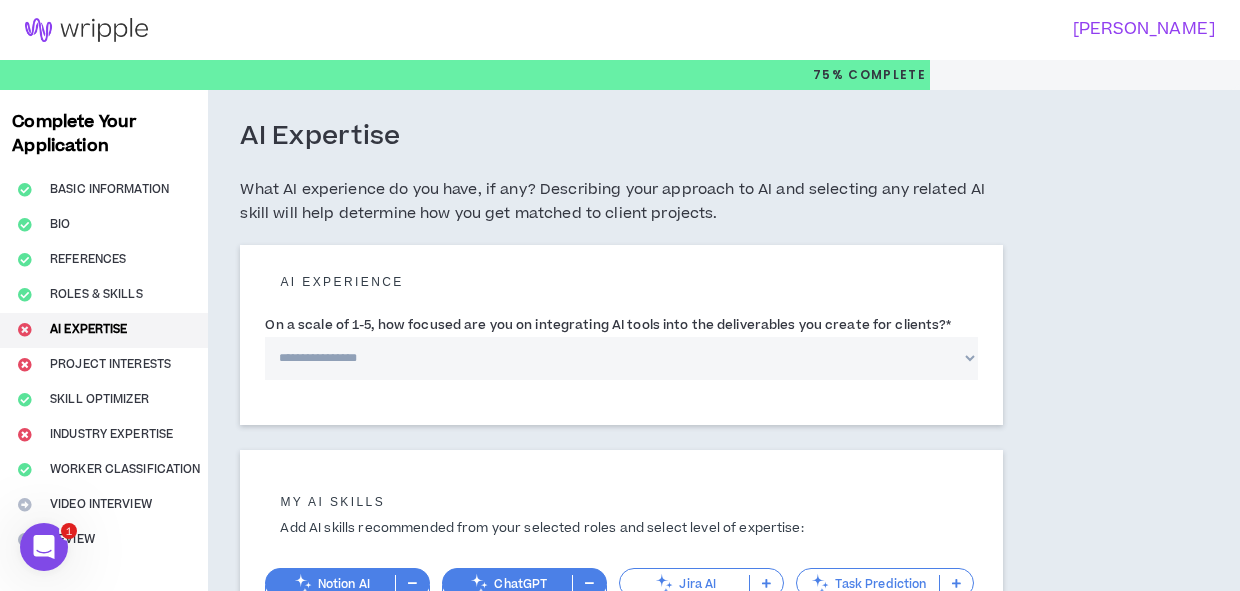 click on "**********" at bounding box center (621, 358) 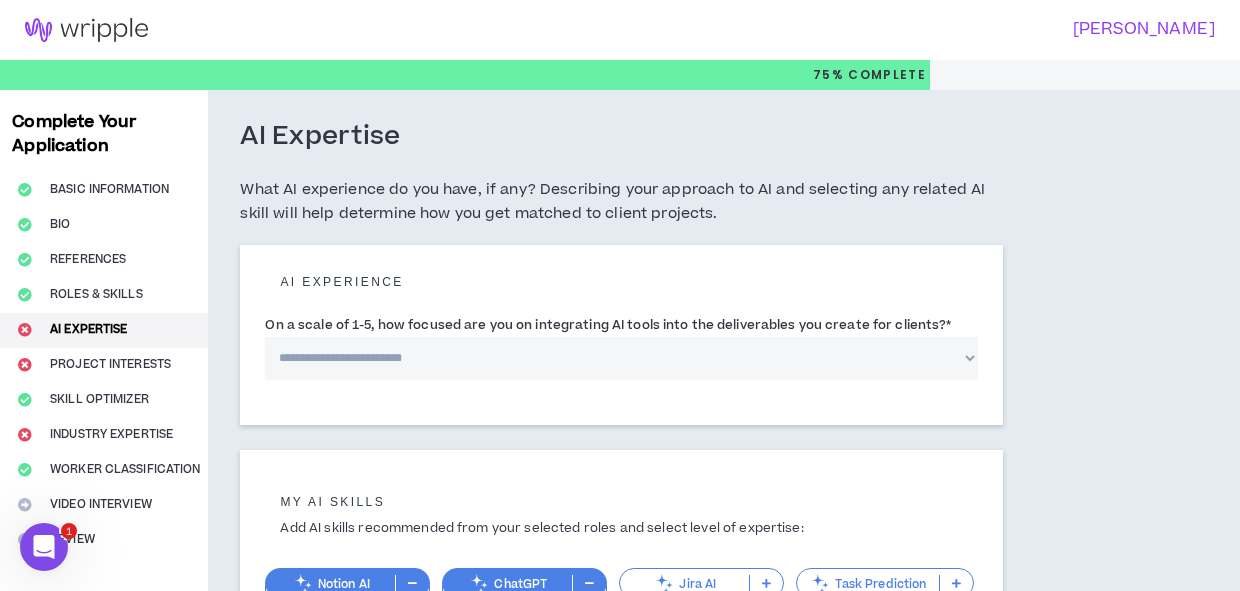 click on "**********" at bounding box center (621, 358) 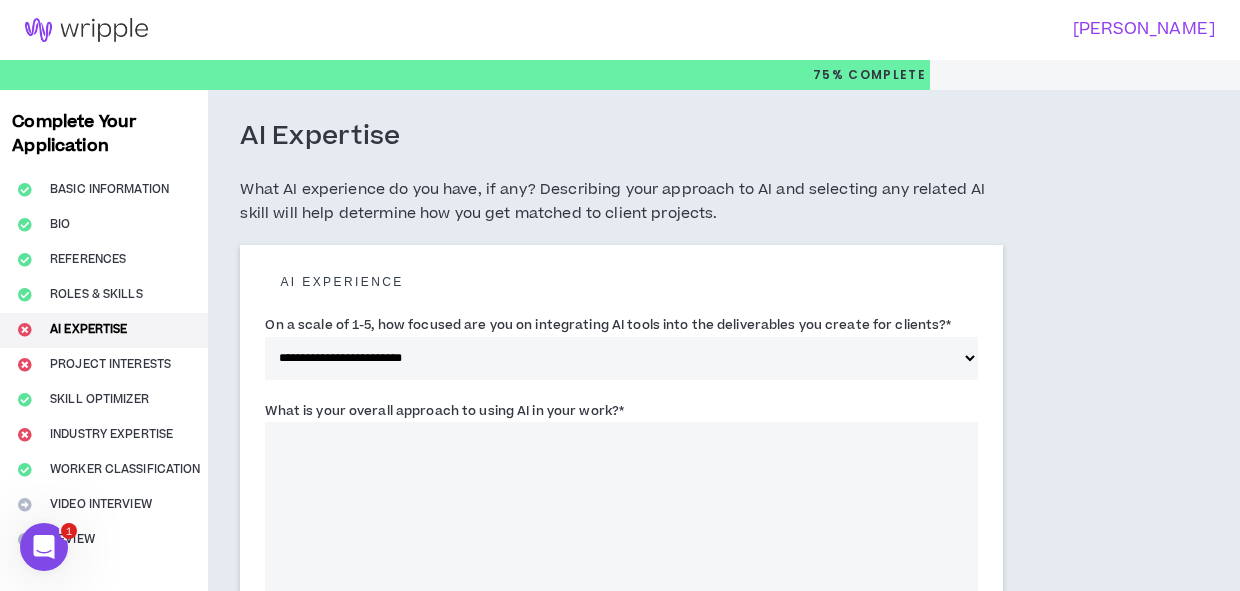 click on "What is your overall approach to using AI in your work?  *" at bounding box center (621, 540) 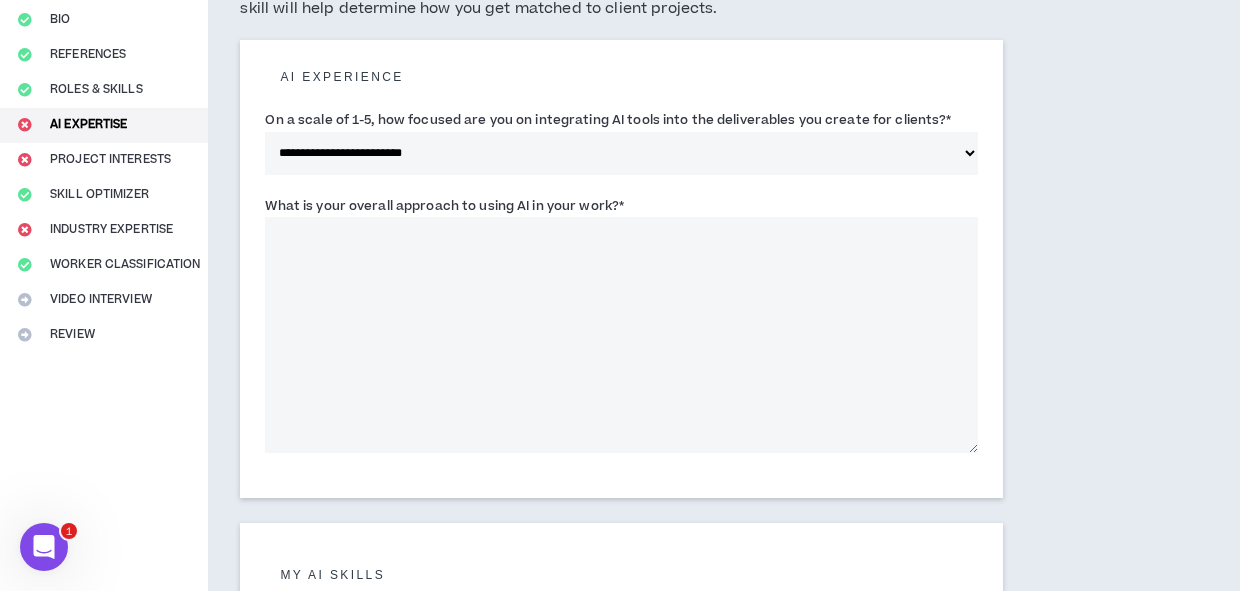 scroll, scrollTop: 210, scrollLeft: 0, axis: vertical 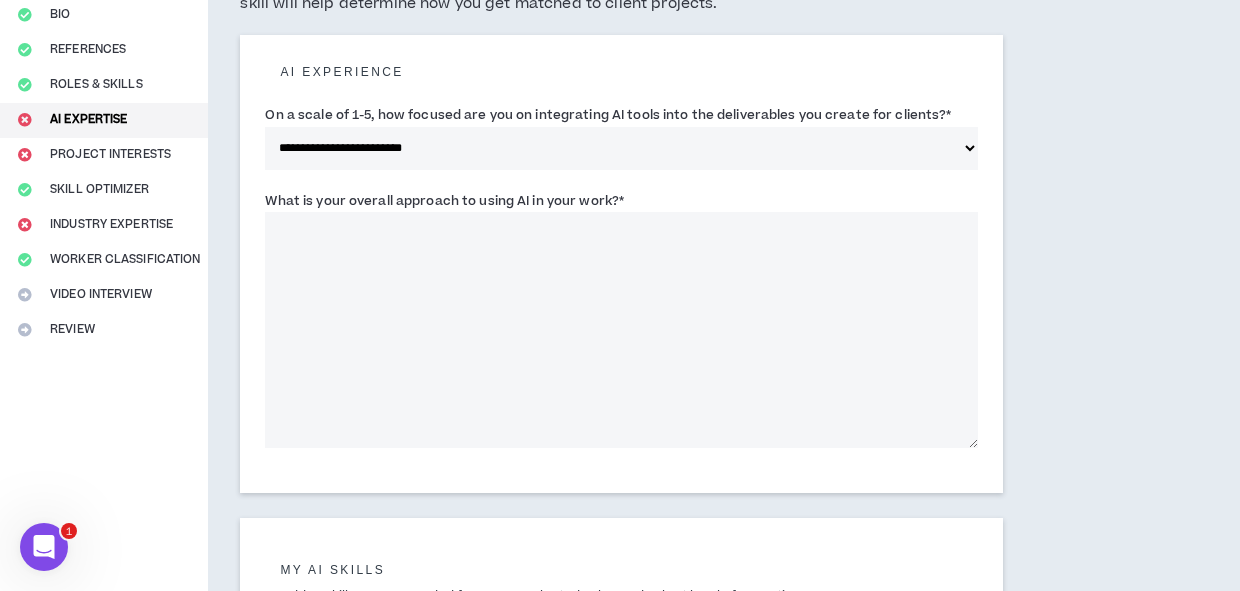 click on "What is your overall approach to using AI in your work?  *" at bounding box center [621, 330] 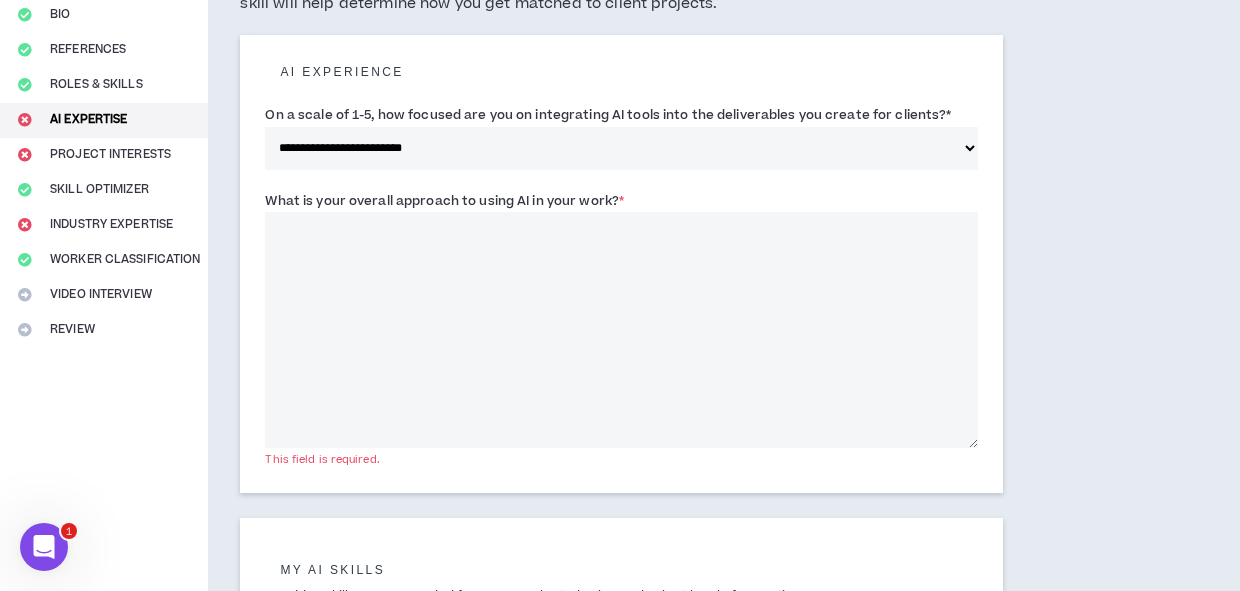 drag, startPoint x: 266, startPoint y: 198, endPoint x: 641, endPoint y: 191, distance: 375.06534 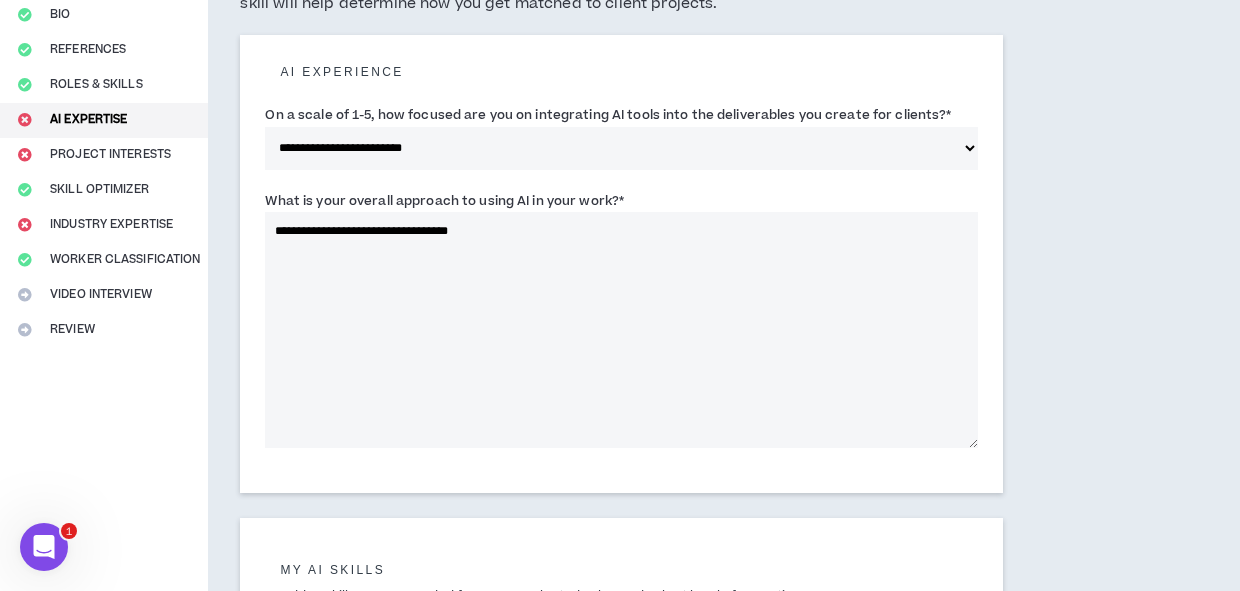 paste on "**********" 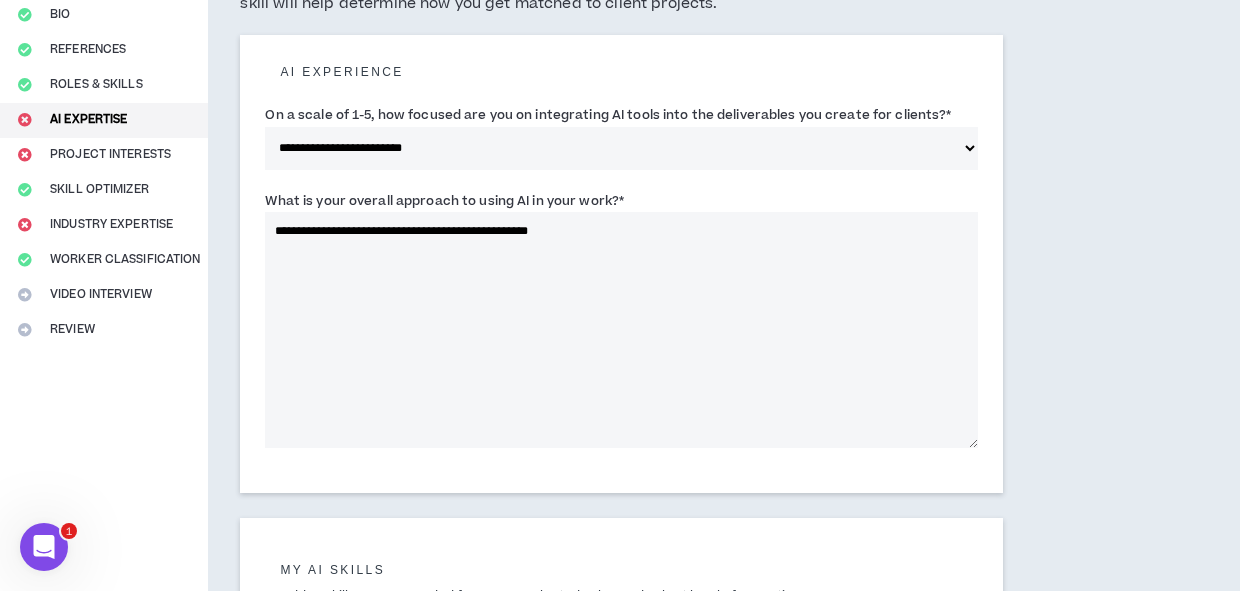paste on "**********" 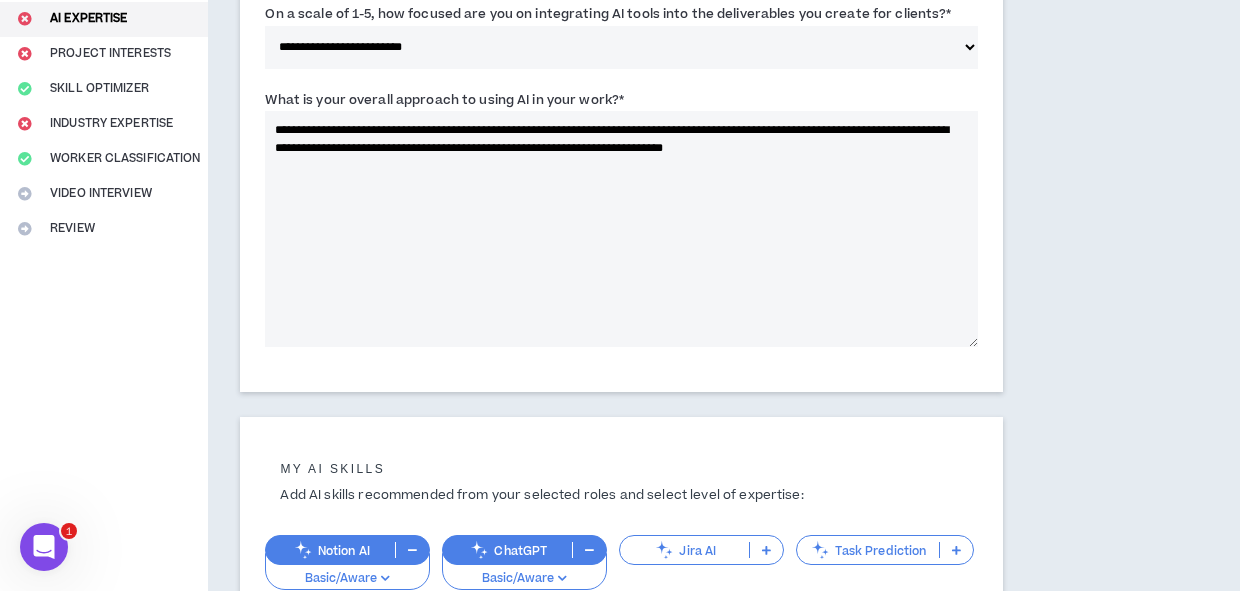 scroll, scrollTop: 314, scrollLeft: 0, axis: vertical 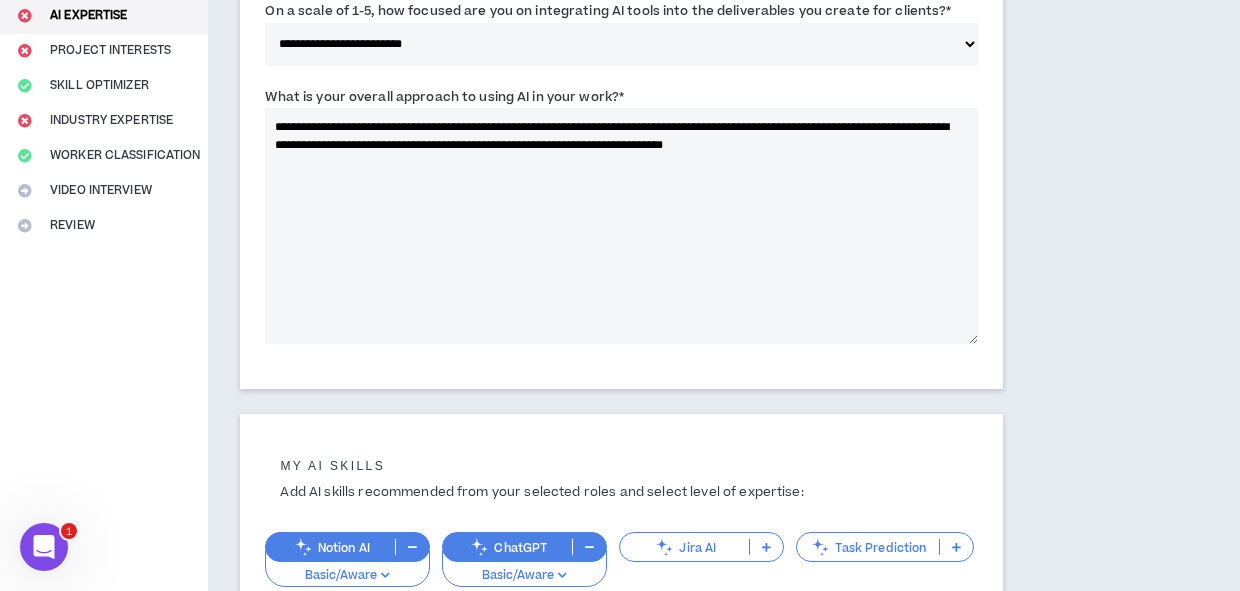 click on "**********" at bounding box center (621, 226) 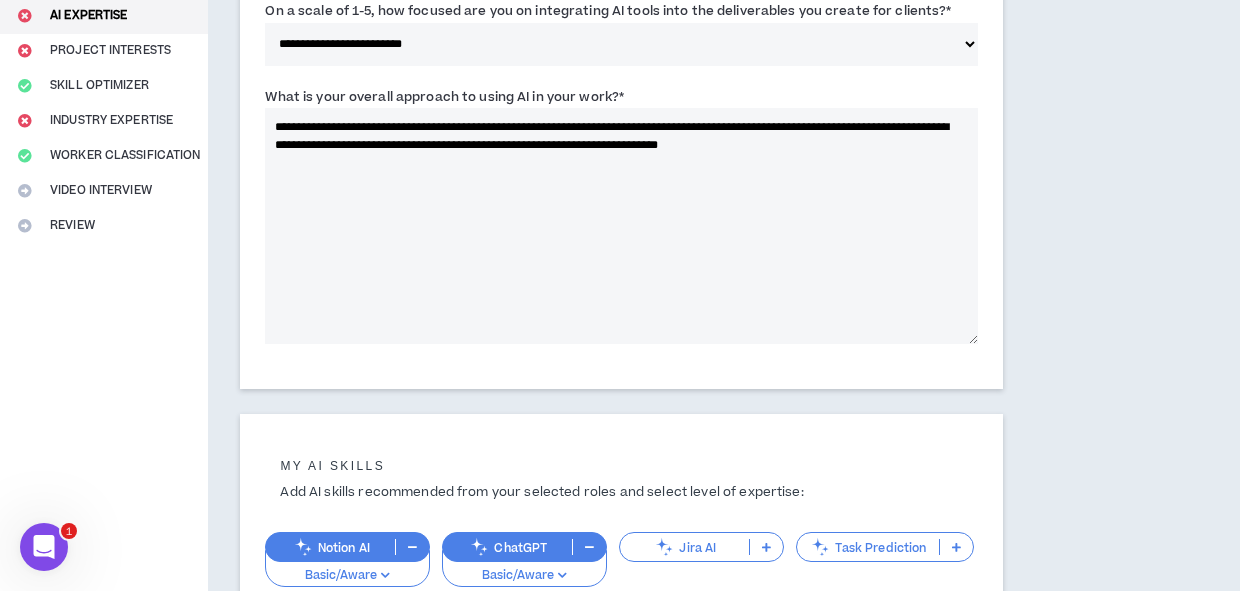 click on "**********" at bounding box center [621, 226] 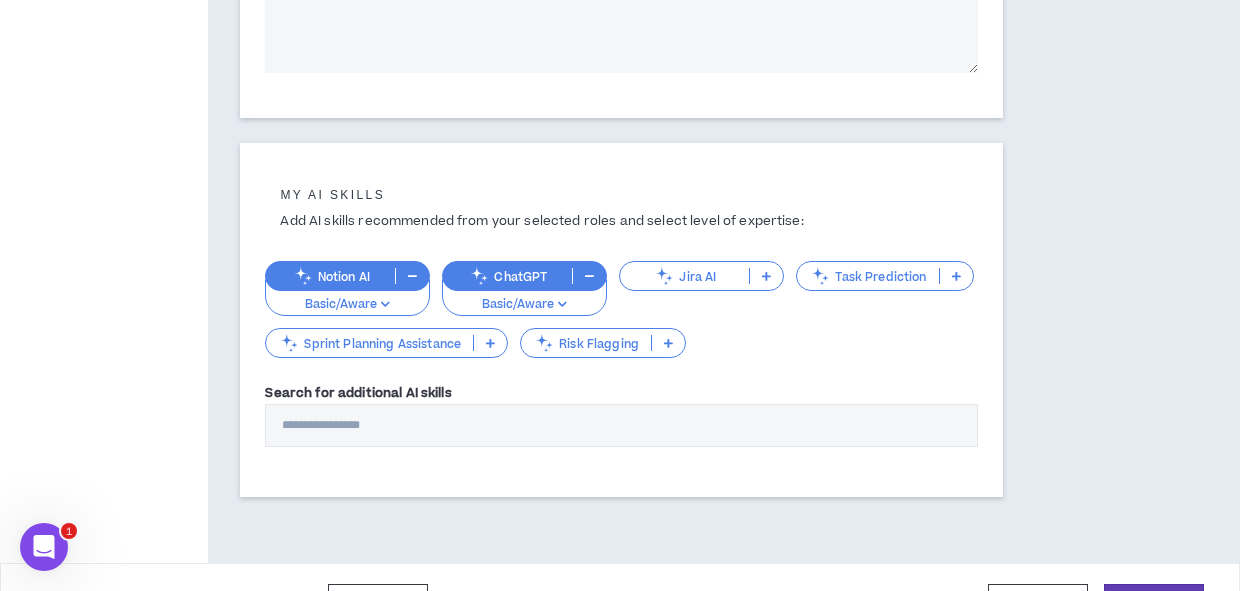 scroll, scrollTop: 592, scrollLeft: 0, axis: vertical 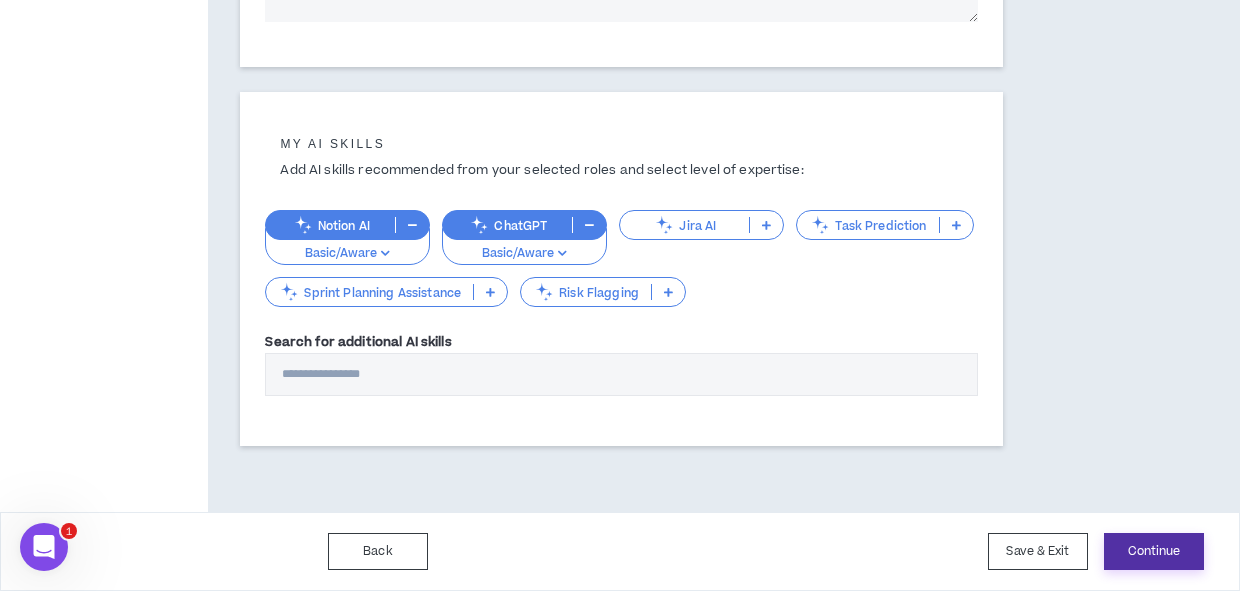 type on "**********" 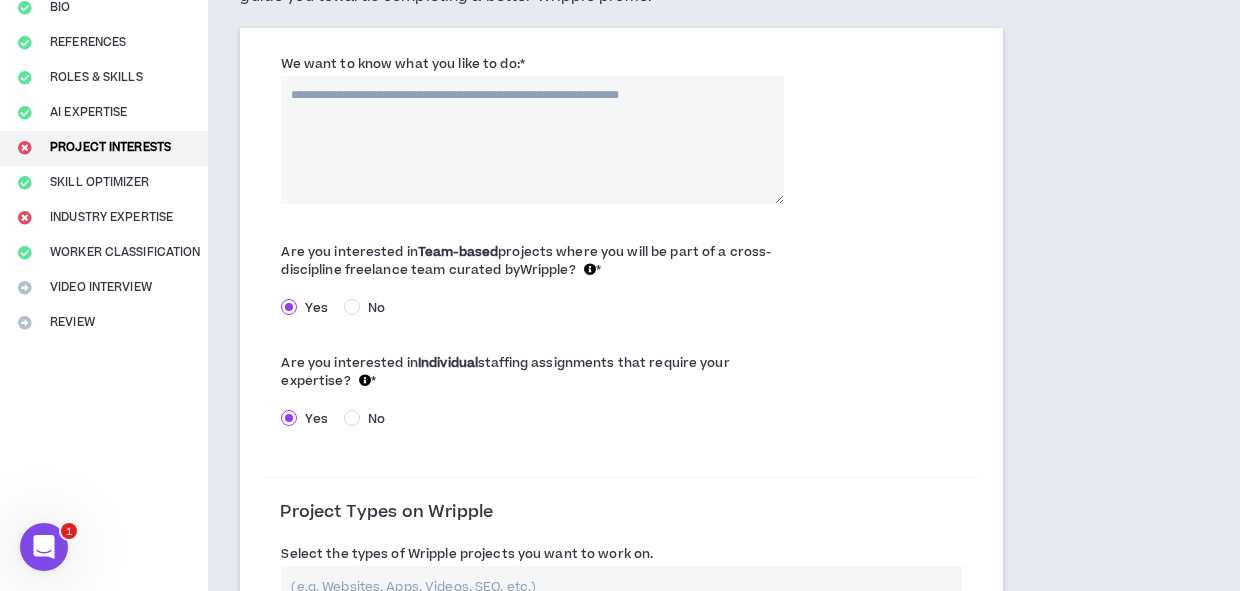 scroll, scrollTop: 0, scrollLeft: 0, axis: both 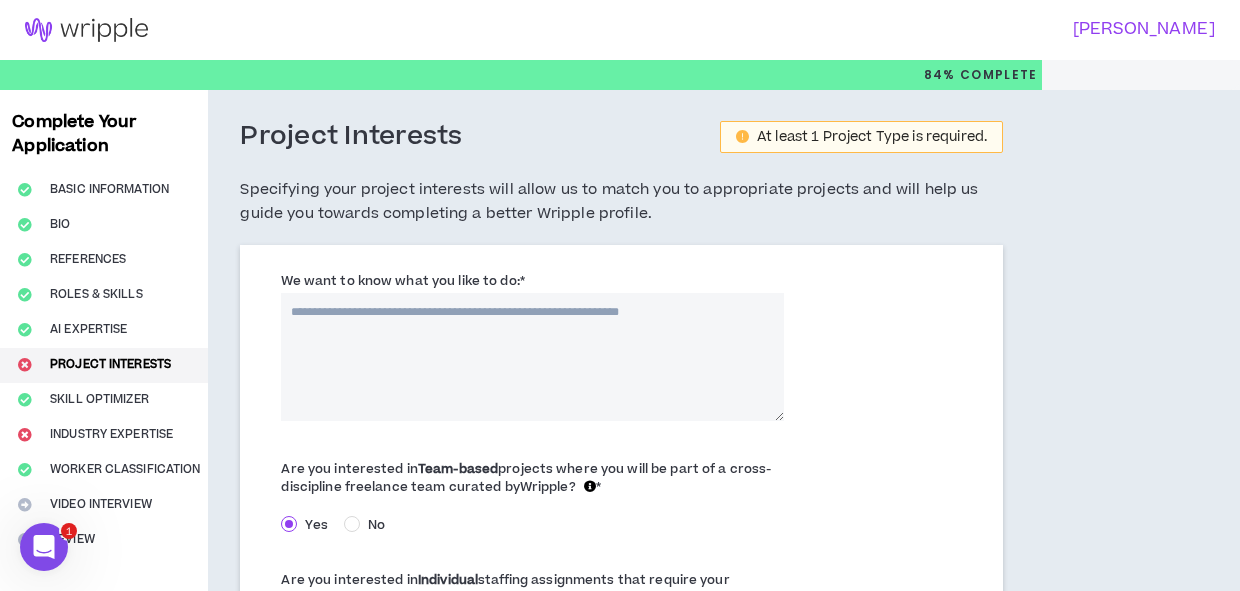 click on "We want to know what you like to do:  *" at bounding box center (532, 357) 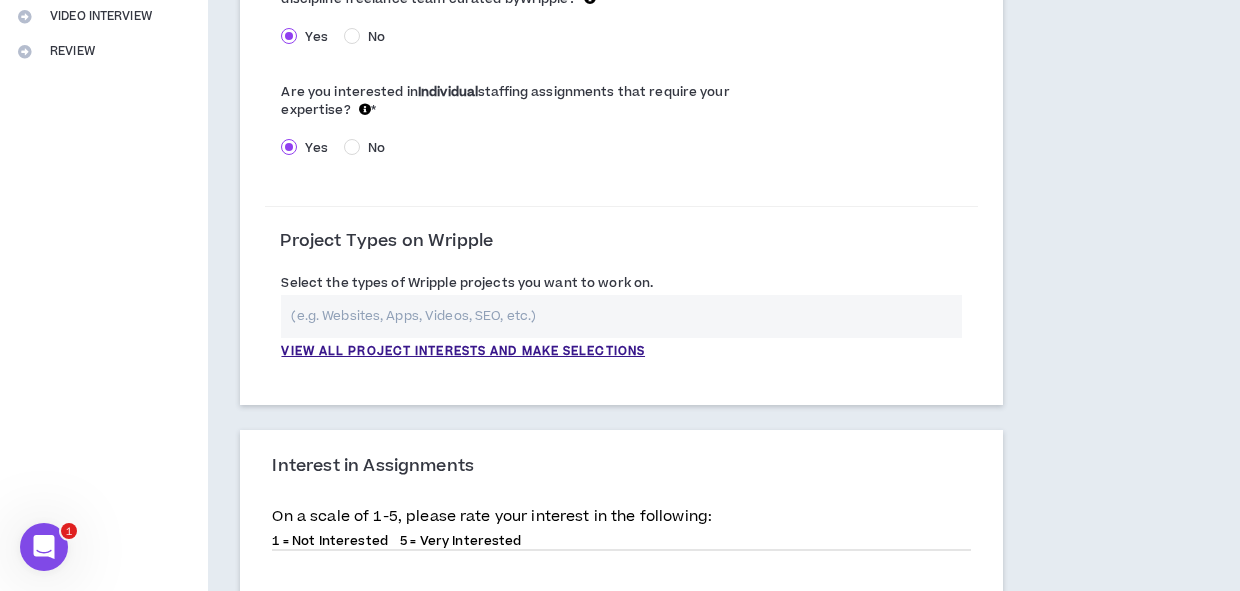 scroll, scrollTop: 491, scrollLeft: 0, axis: vertical 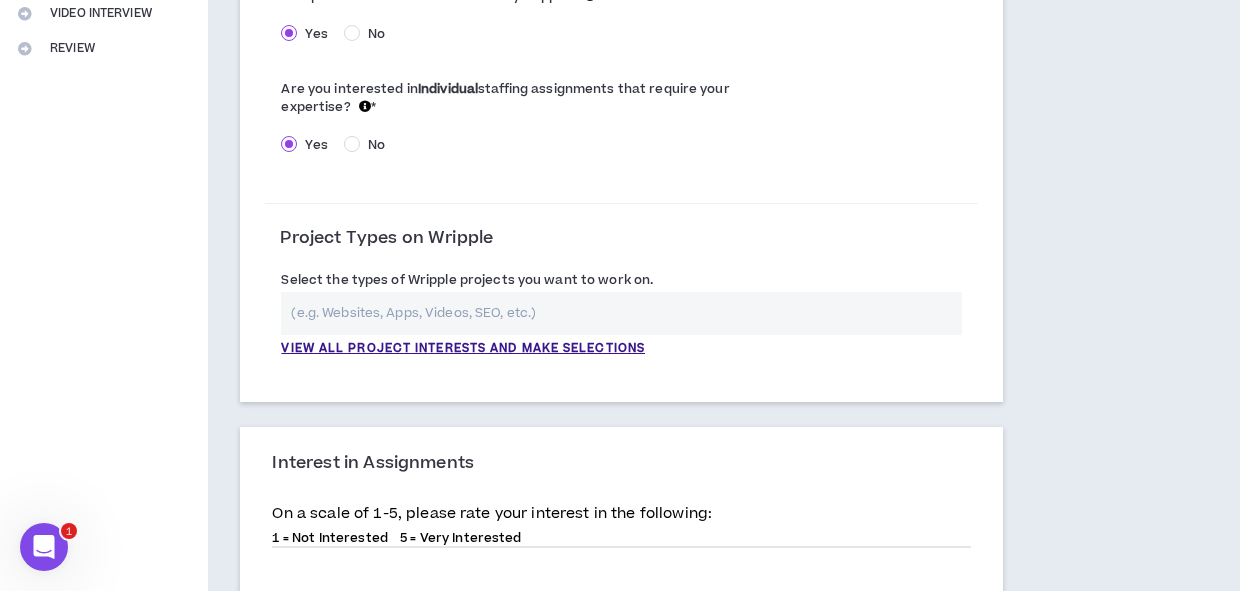 type on "**********" 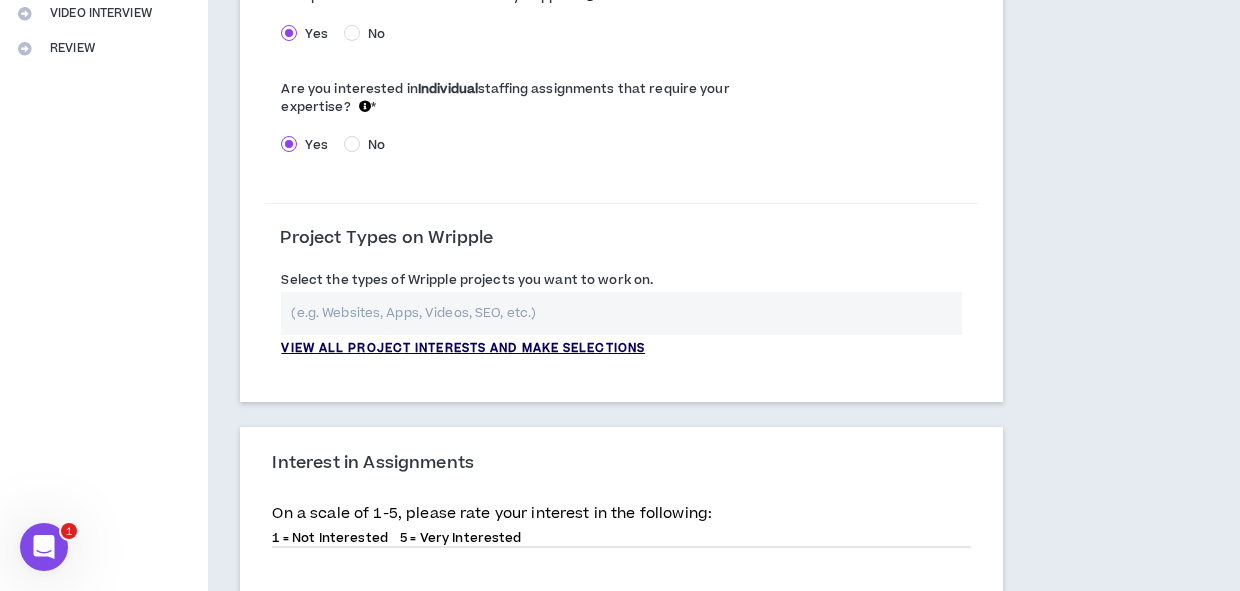 click on "View all project interests and make selections" at bounding box center [463, 349] 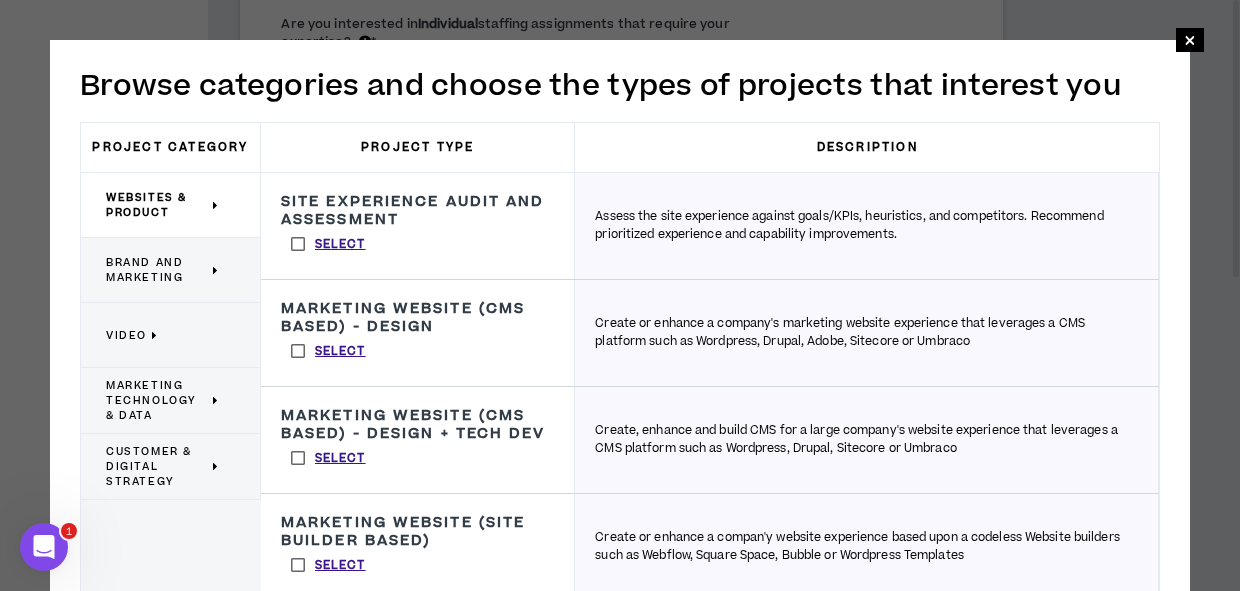 scroll, scrollTop: 559, scrollLeft: 0, axis: vertical 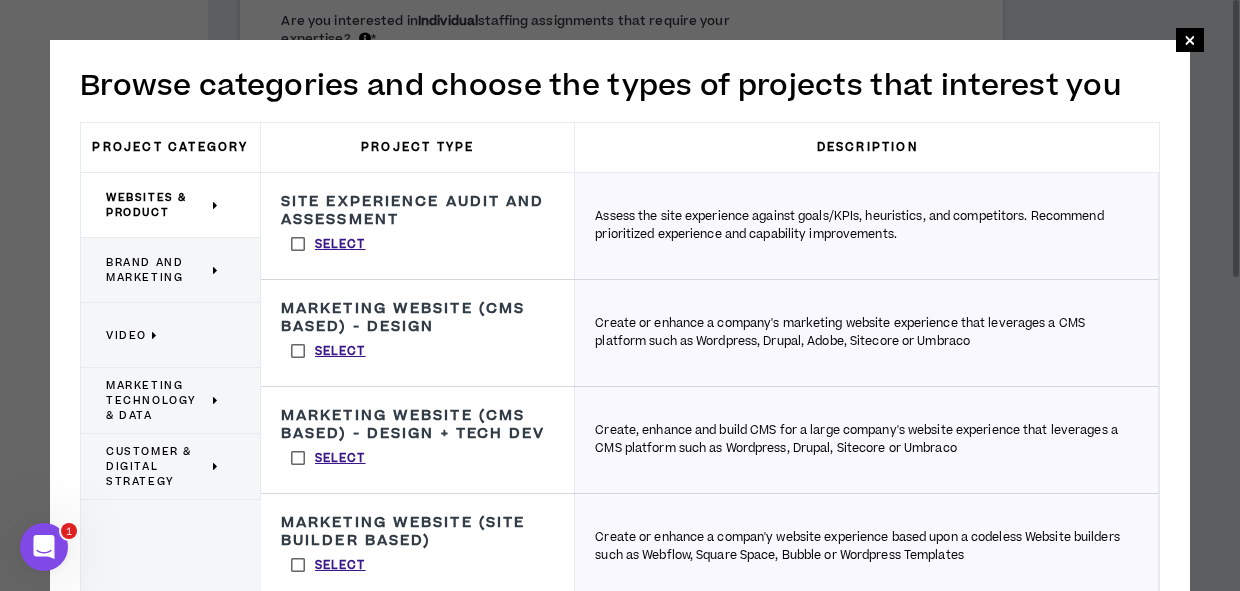 click at bounding box center (216, 400) 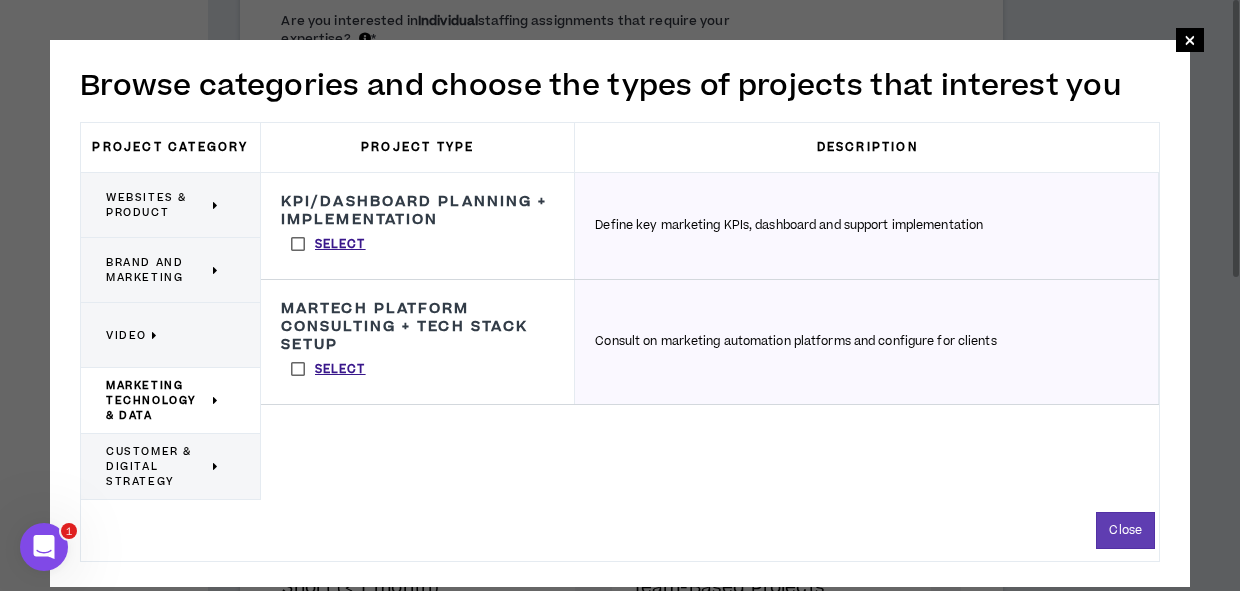 click at bounding box center (216, 466) 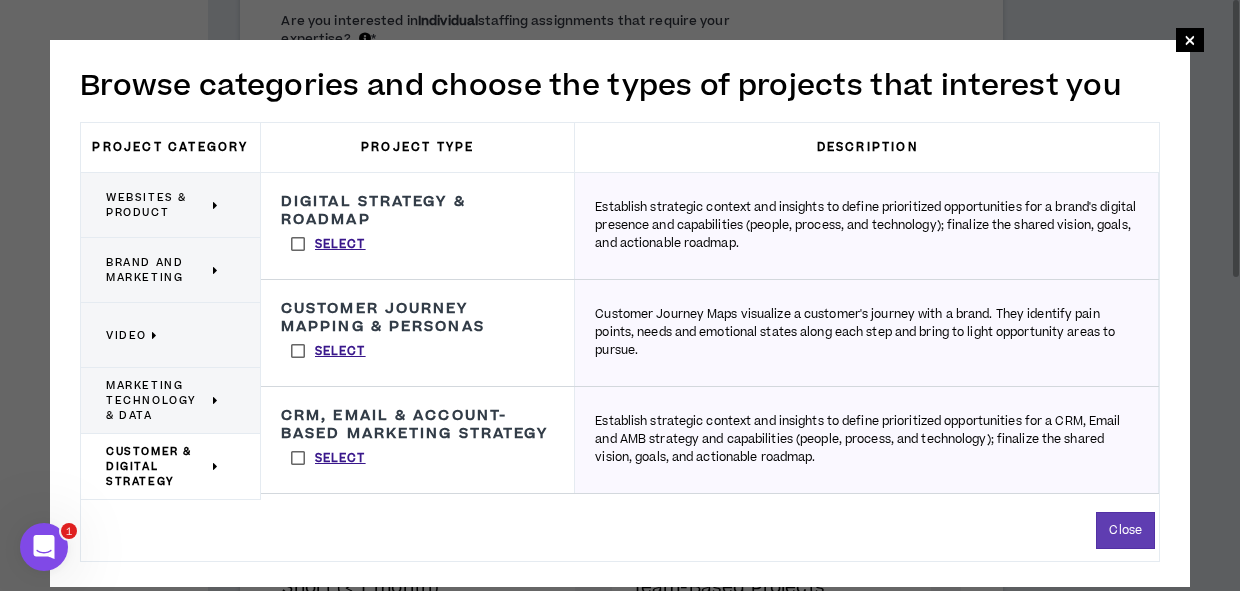 click on "Marketing Technology & Data" at bounding box center [171, 401] 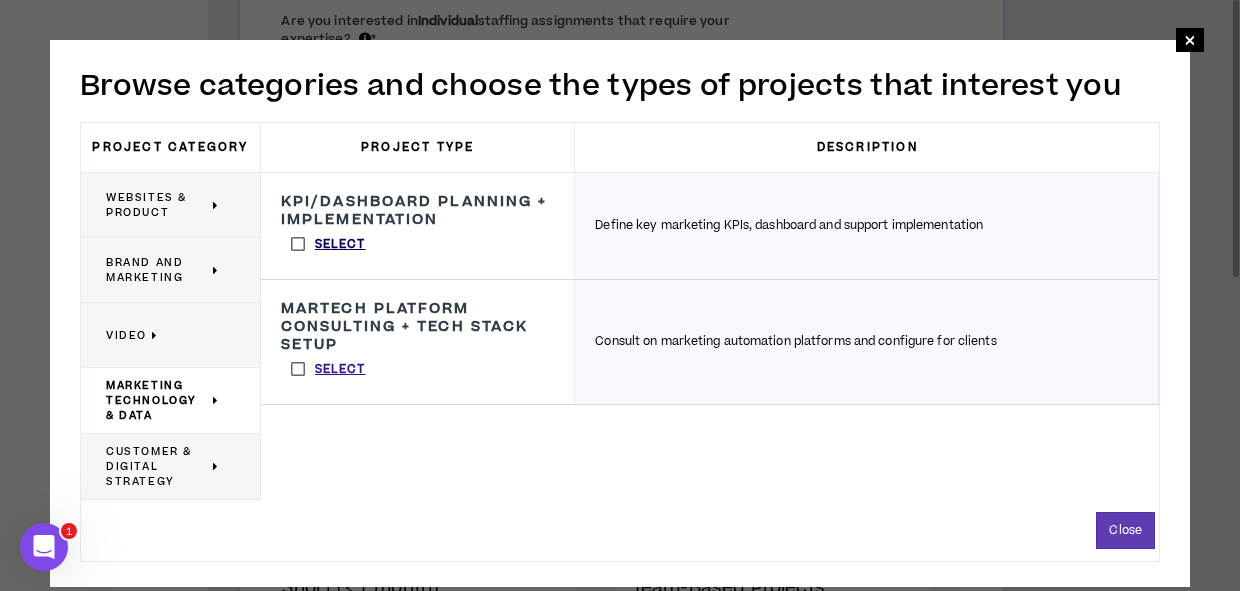 click on "Select" at bounding box center [340, 245] 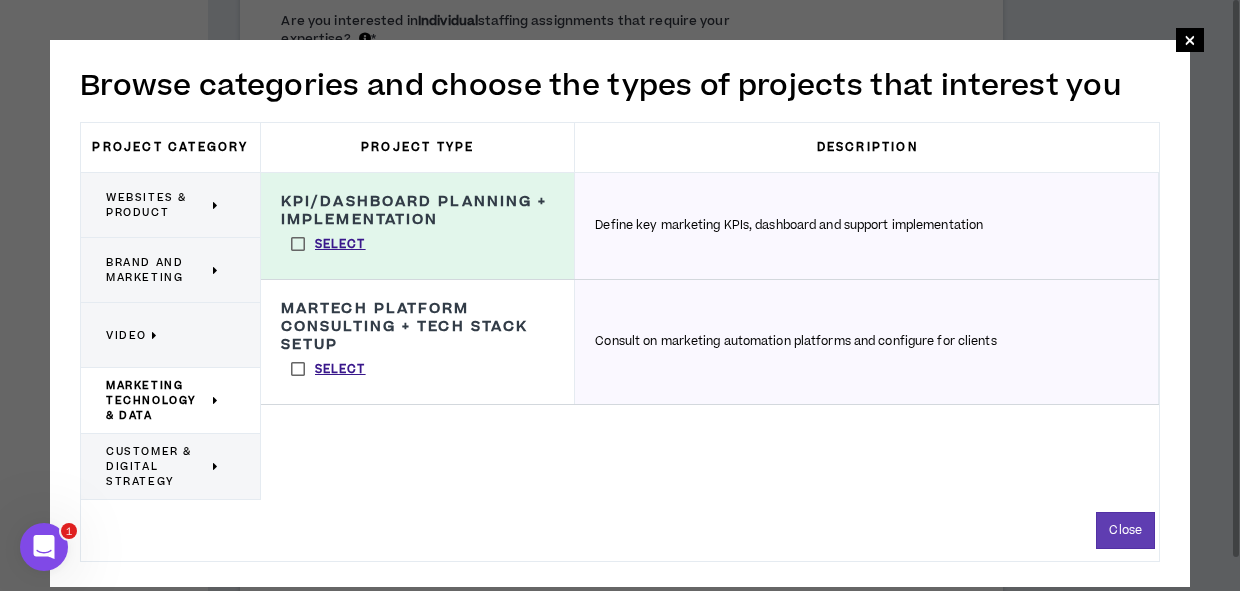 click on "Customer & Digital Strategy" at bounding box center [163, 466] 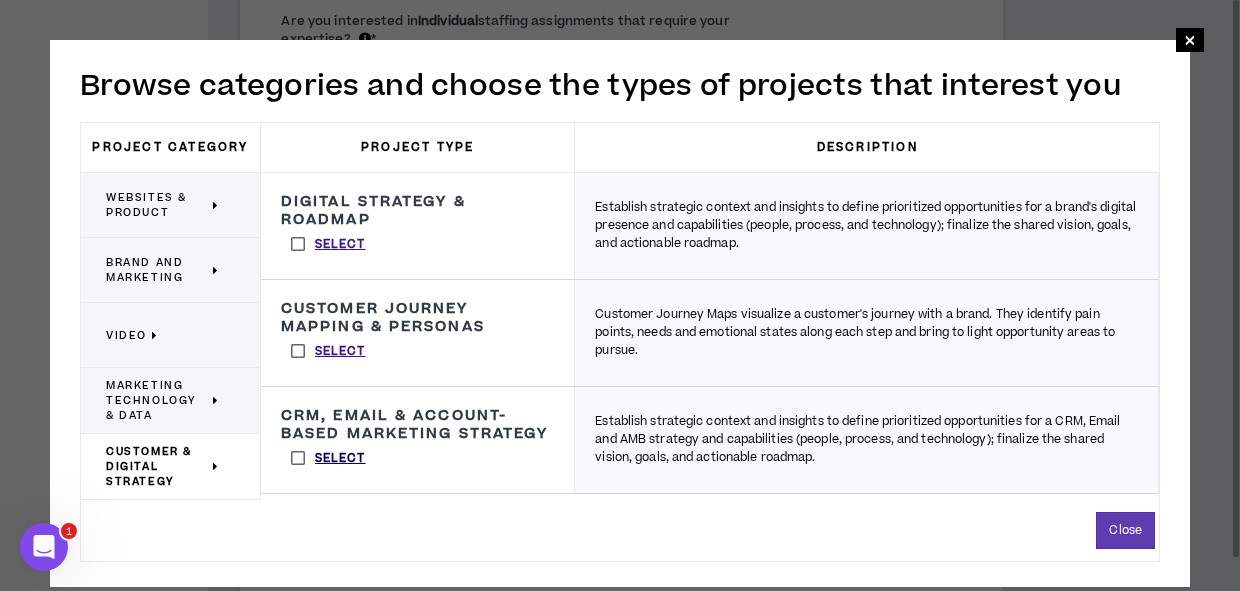 click on "Select" at bounding box center [340, 459] 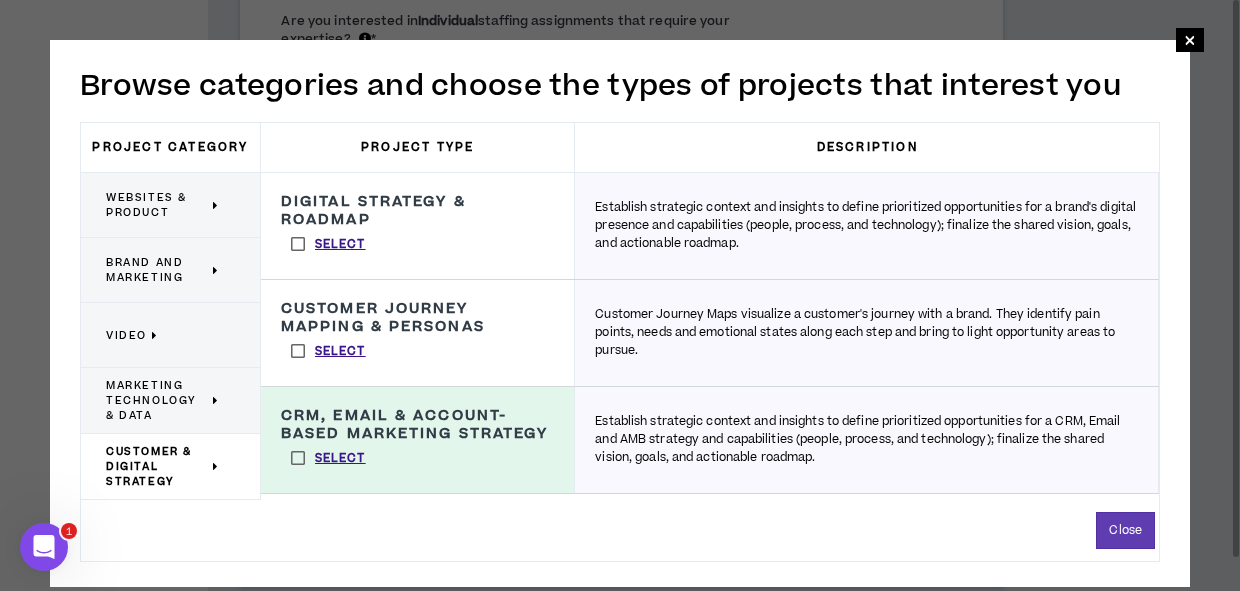 click on "Websites & Product" at bounding box center (163, 205) 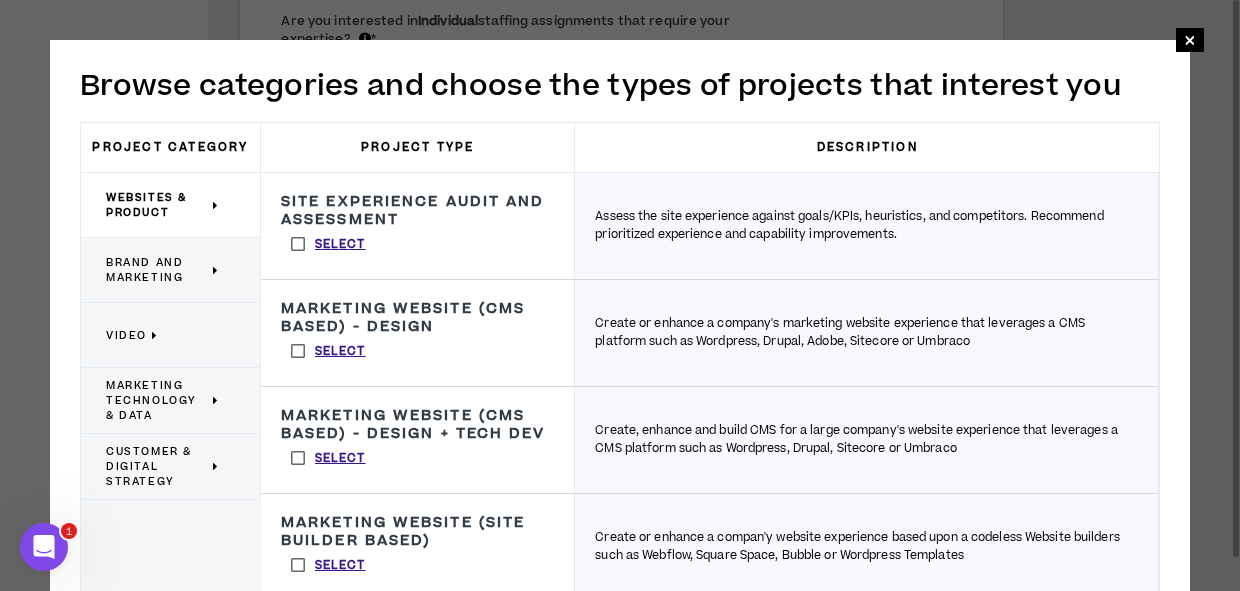 click at bounding box center [216, 270] 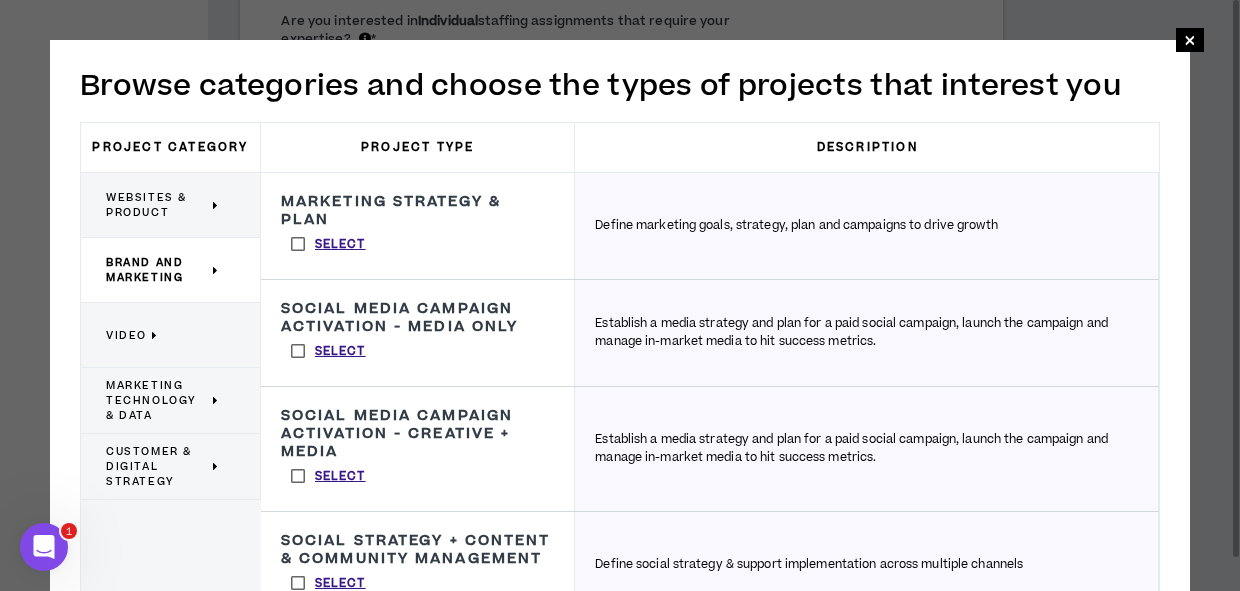 click on "Video" at bounding box center (163, 335) 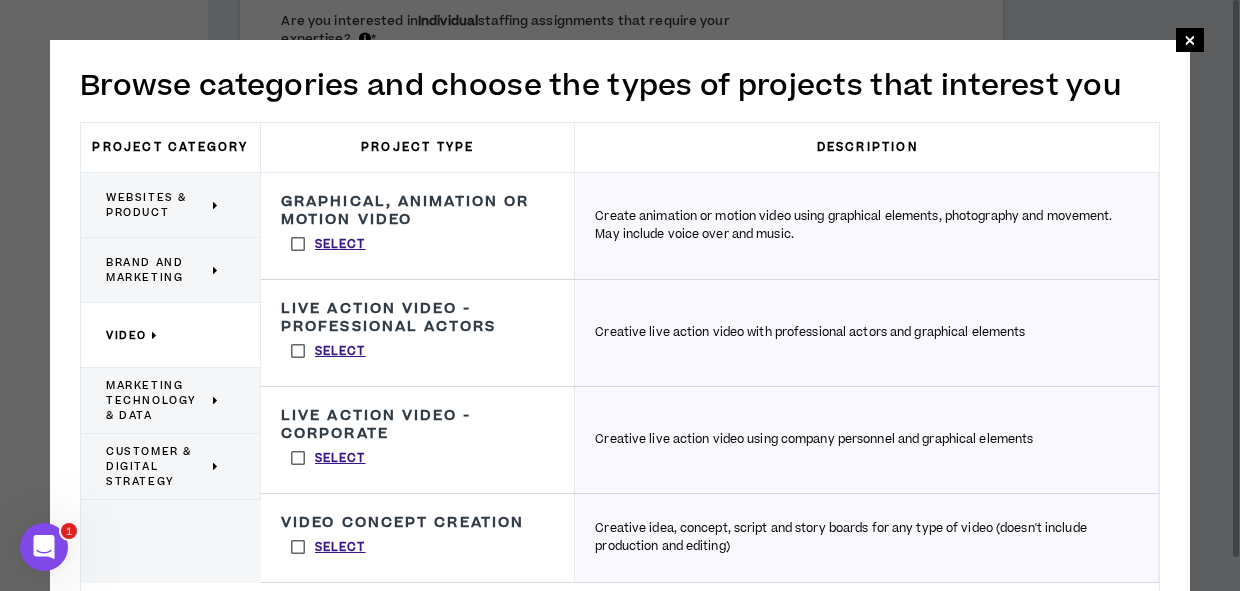 click on "Customer & Digital Strategy" at bounding box center (171, 467) 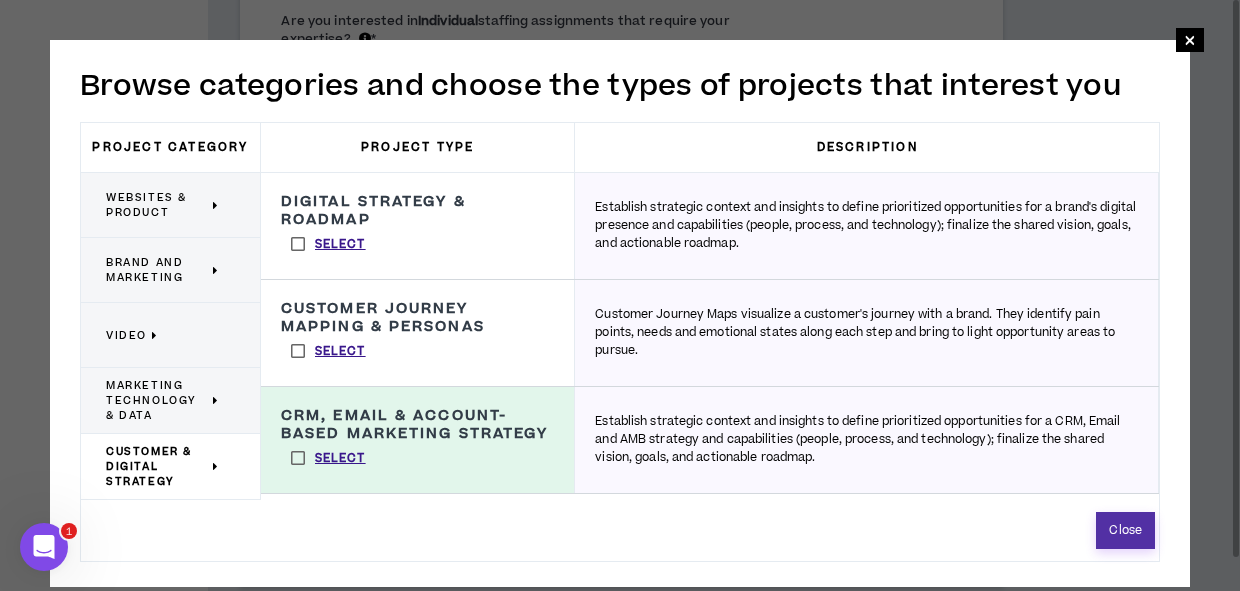 click on "Close" at bounding box center [1125, 530] 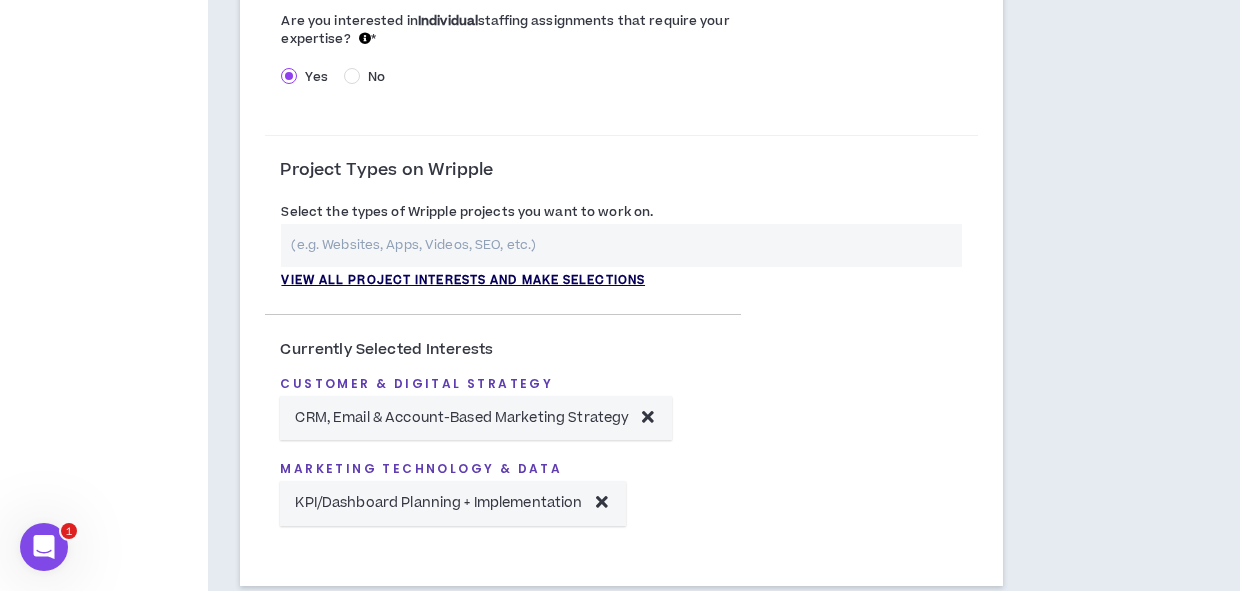 click on "View all project interests and make selections" at bounding box center [463, 281] 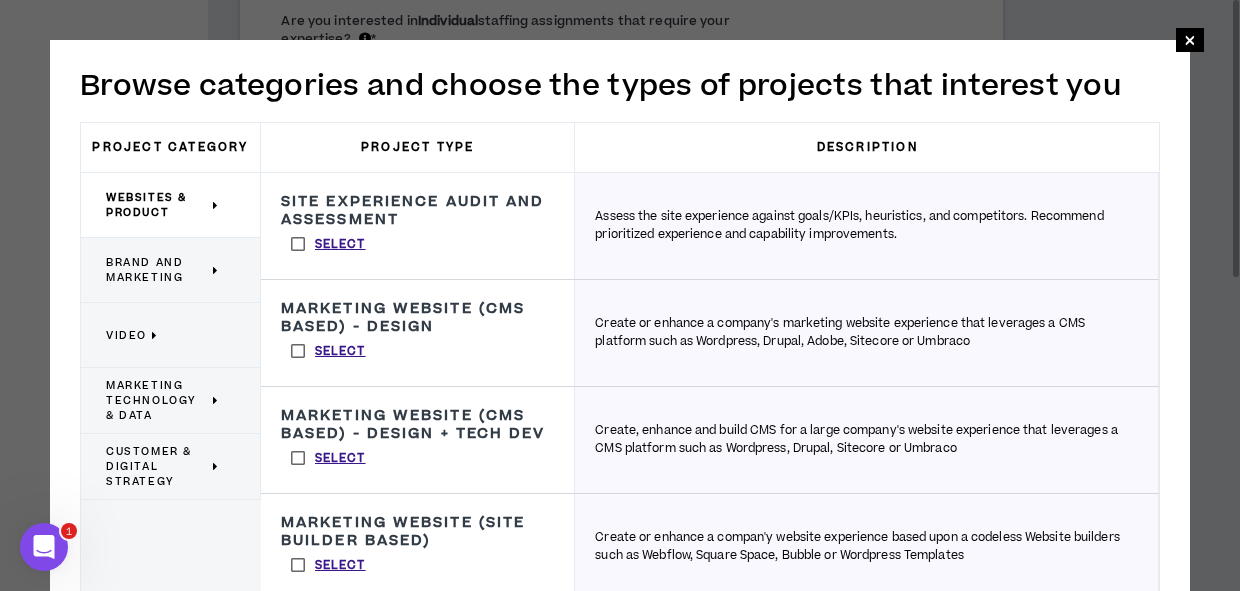 click on "Customer & Digital Strategy" at bounding box center [163, 466] 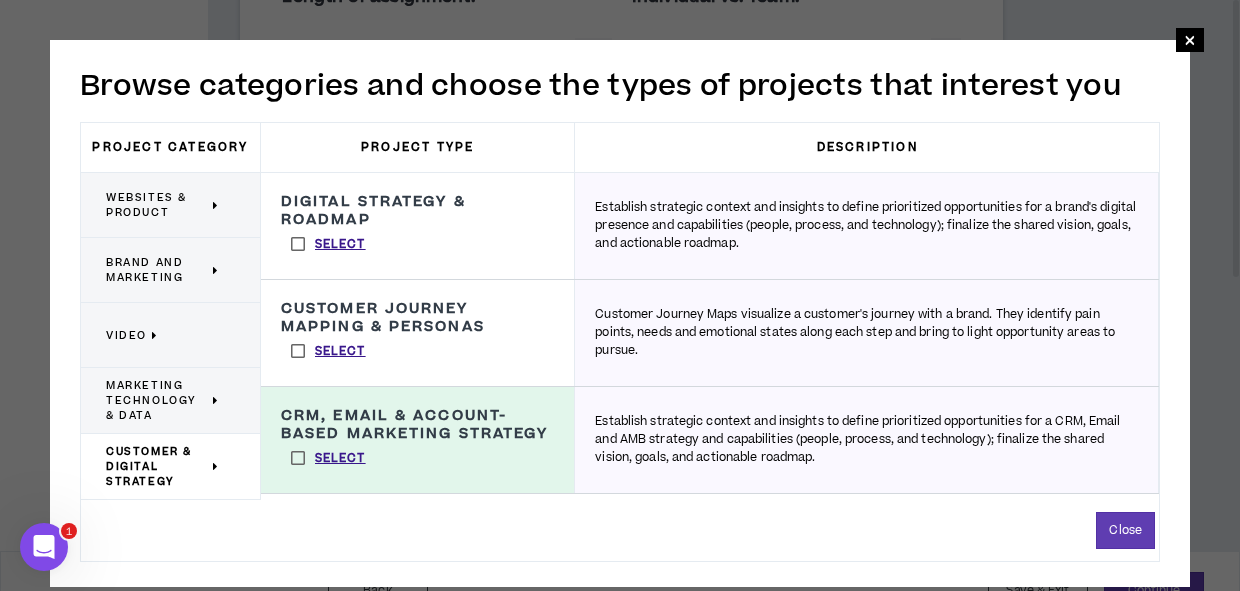 scroll, scrollTop: 1360, scrollLeft: 0, axis: vertical 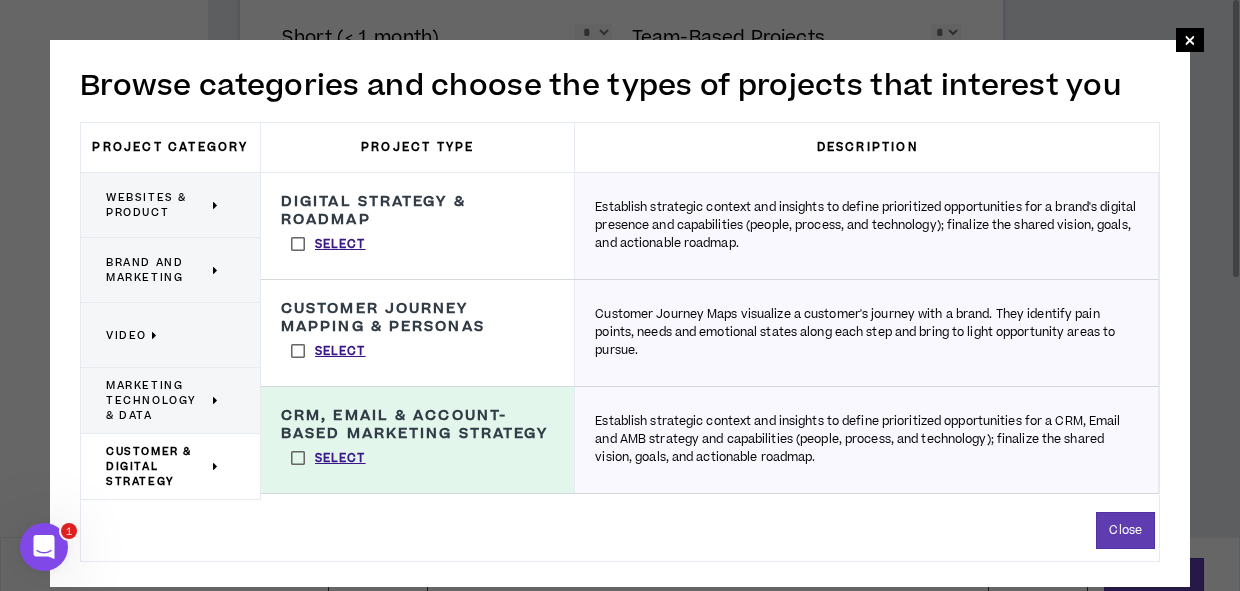 click on "Brand and Marketing" at bounding box center (157, 270) 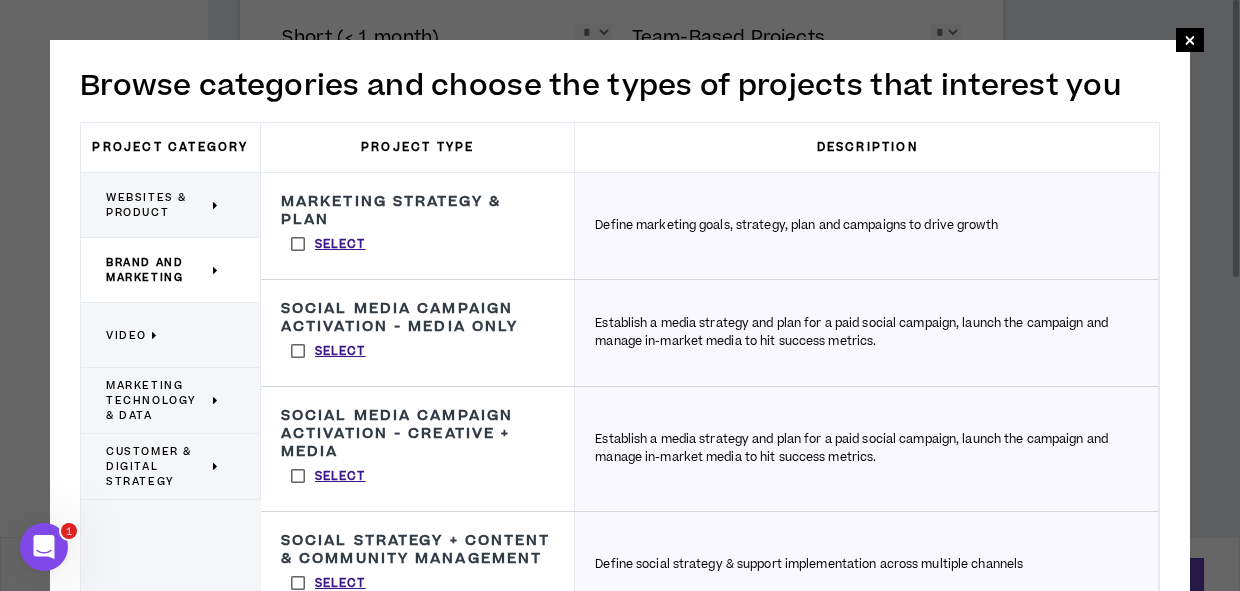 click on "Websites & Product" at bounding box center [171, 205] 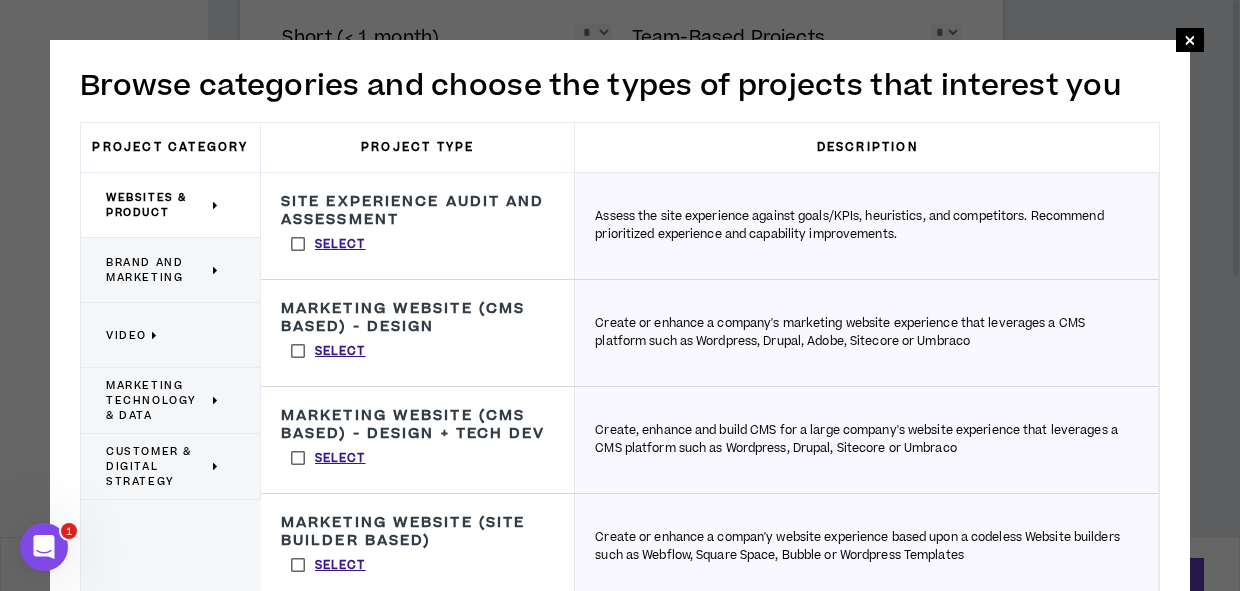 scroll, scrollTop: 1385, scrollLeft: 0, axis: vertical 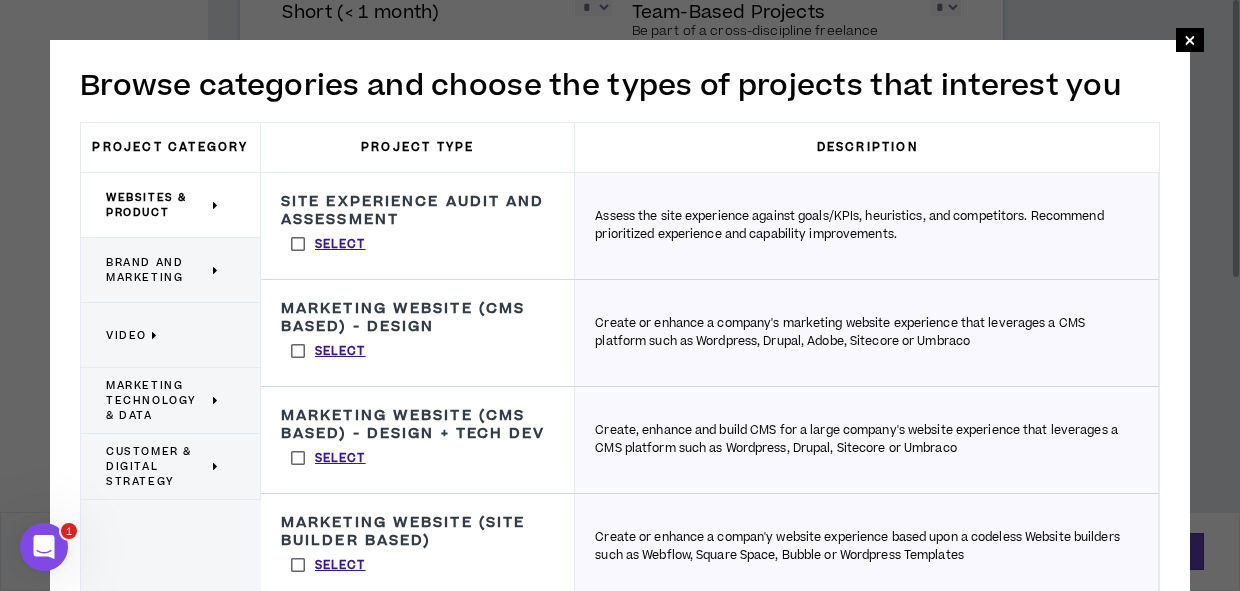 click on "Customer & Digital Strategy" at bounding box center [171, 467] 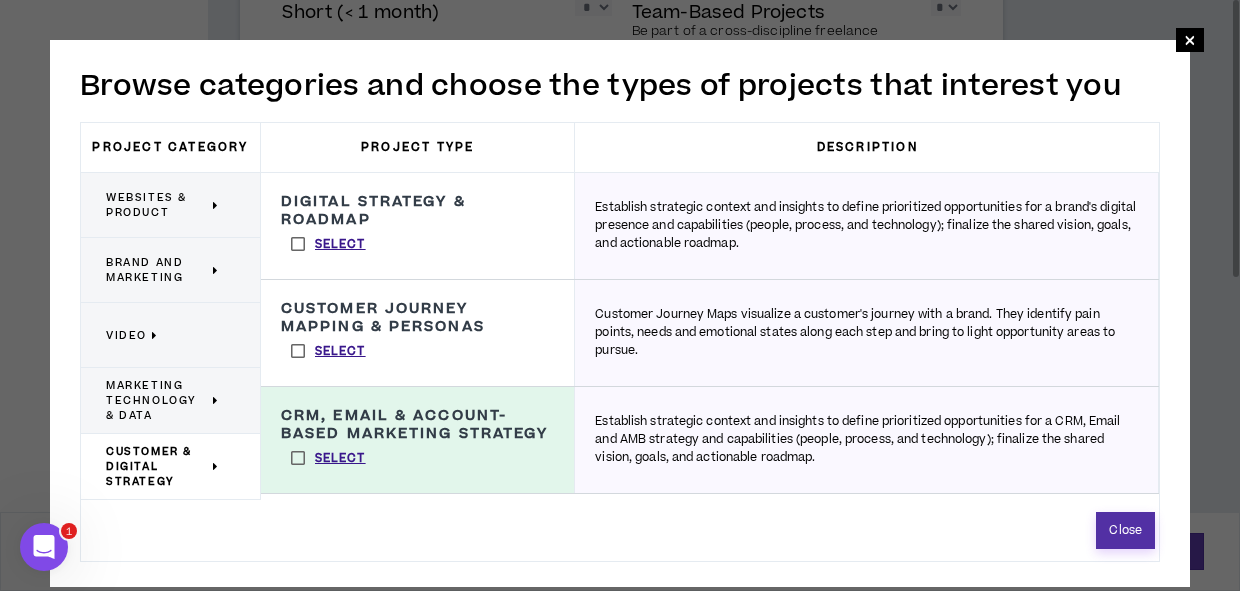 click on "Close" at bounding box center (1125, 530) 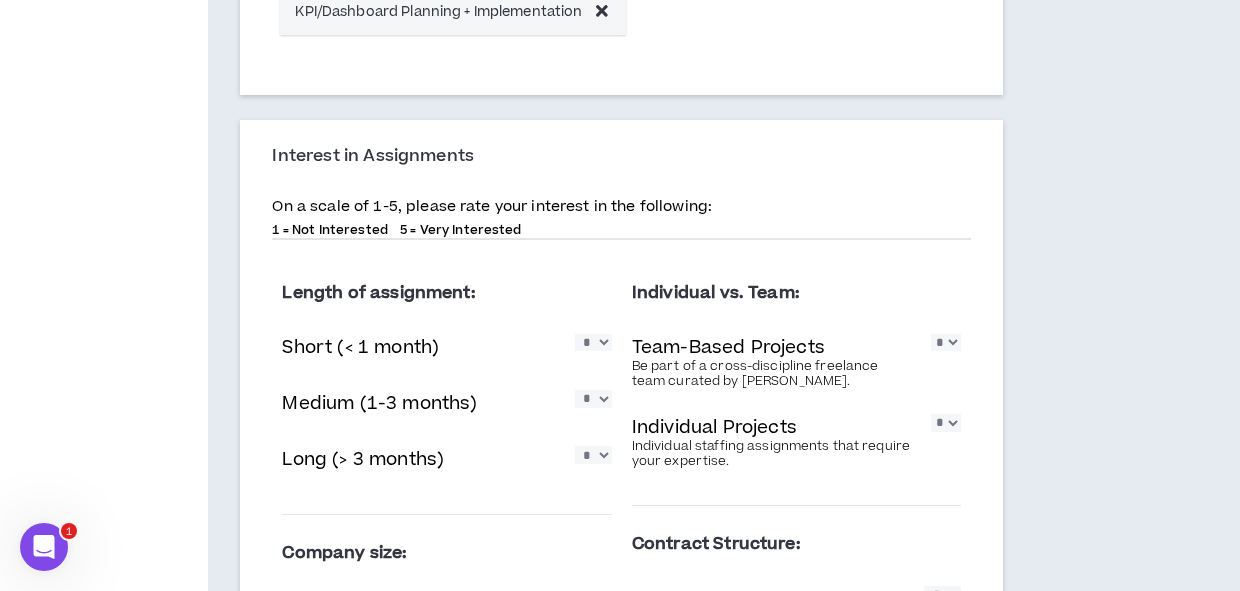 scroll, scrollTop: 1054, scrollLeft: 0, axis: vertical 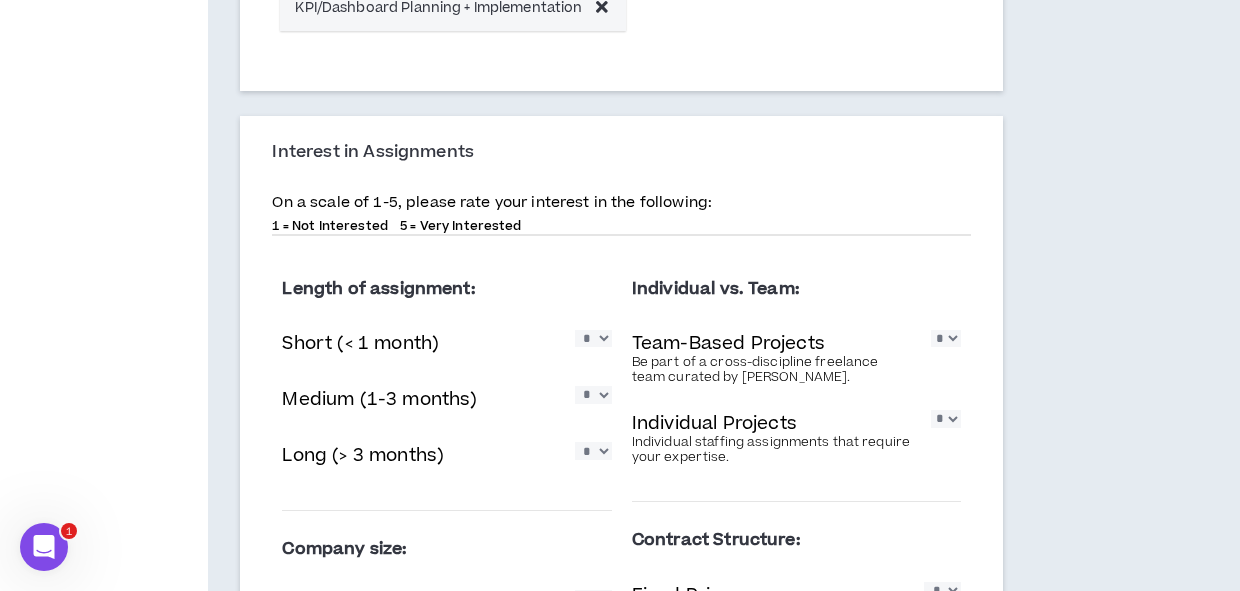 click on "* * * * *" at bounding box center [593, 338] 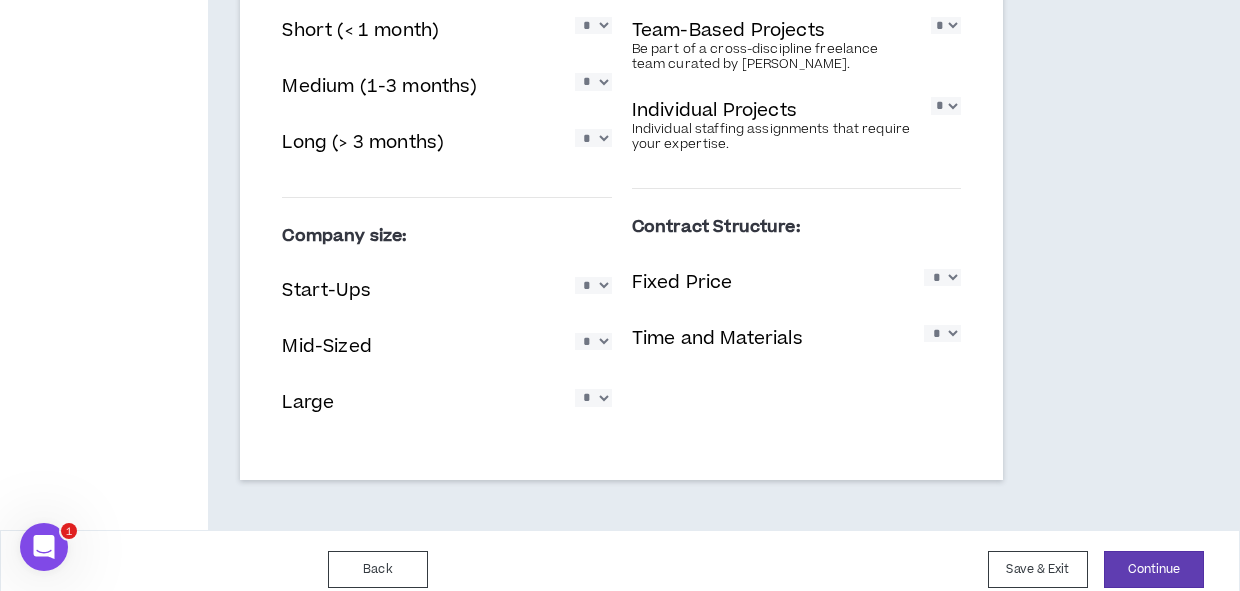 scroll, scrollTop: 1385, scrollLeft: 0, axis: vertical 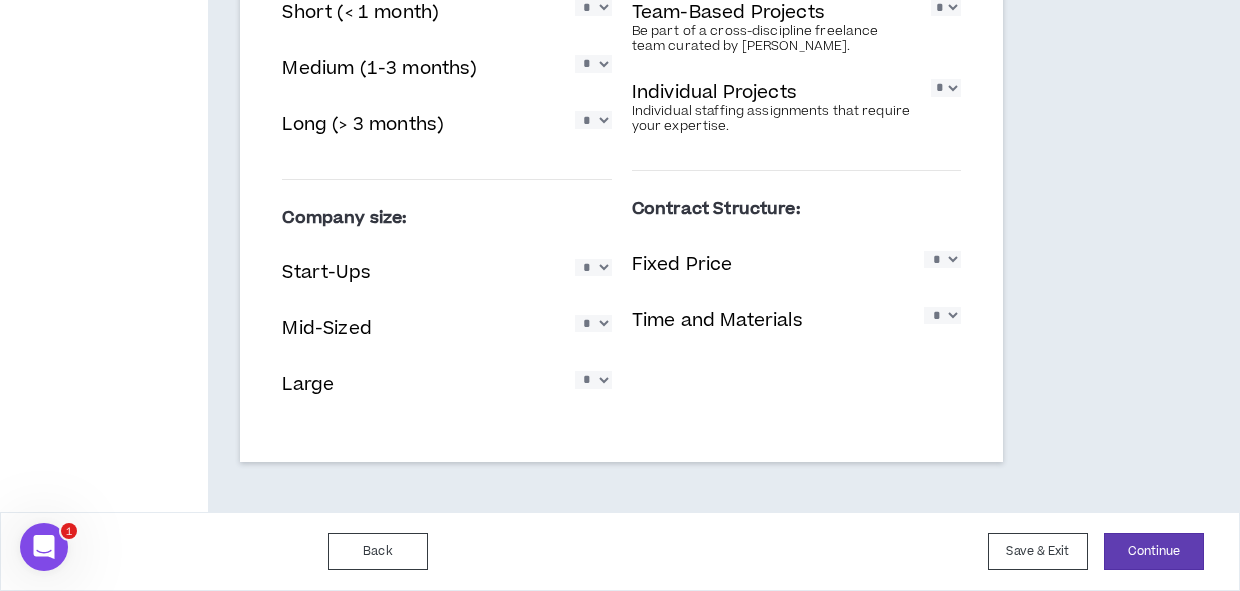 click on "* * * * *" at bounding box center (593, 267) 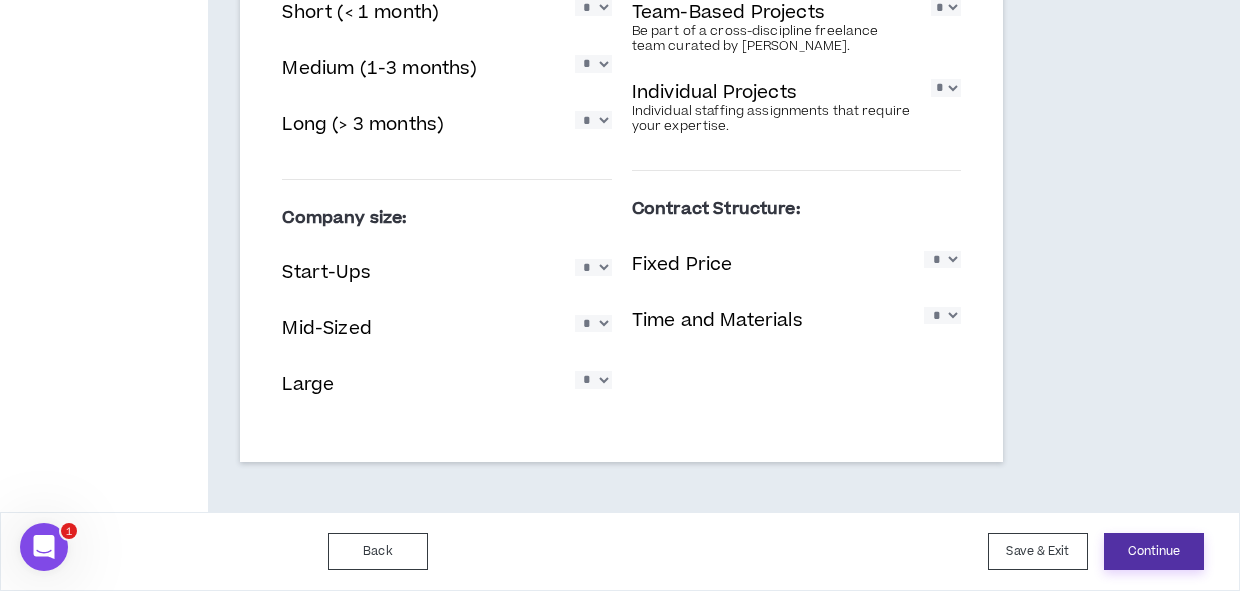 click on "Continue" at bounding box center (1154, 551) 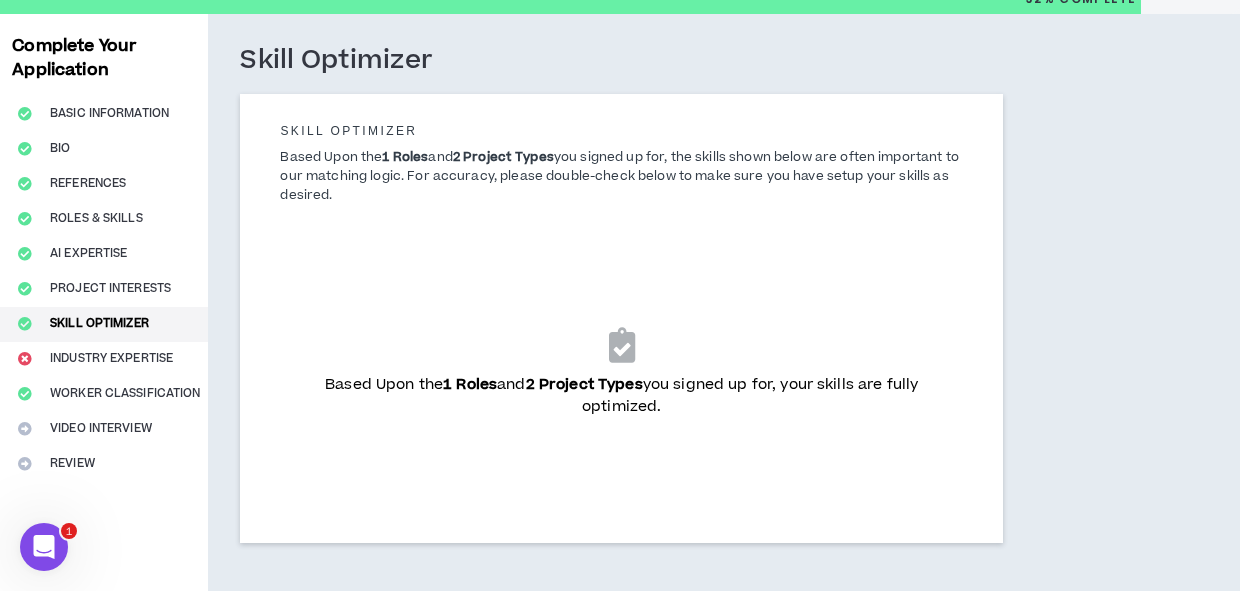 scroll, scrollTop: 75, scrollLeft: 0, axis: vertical 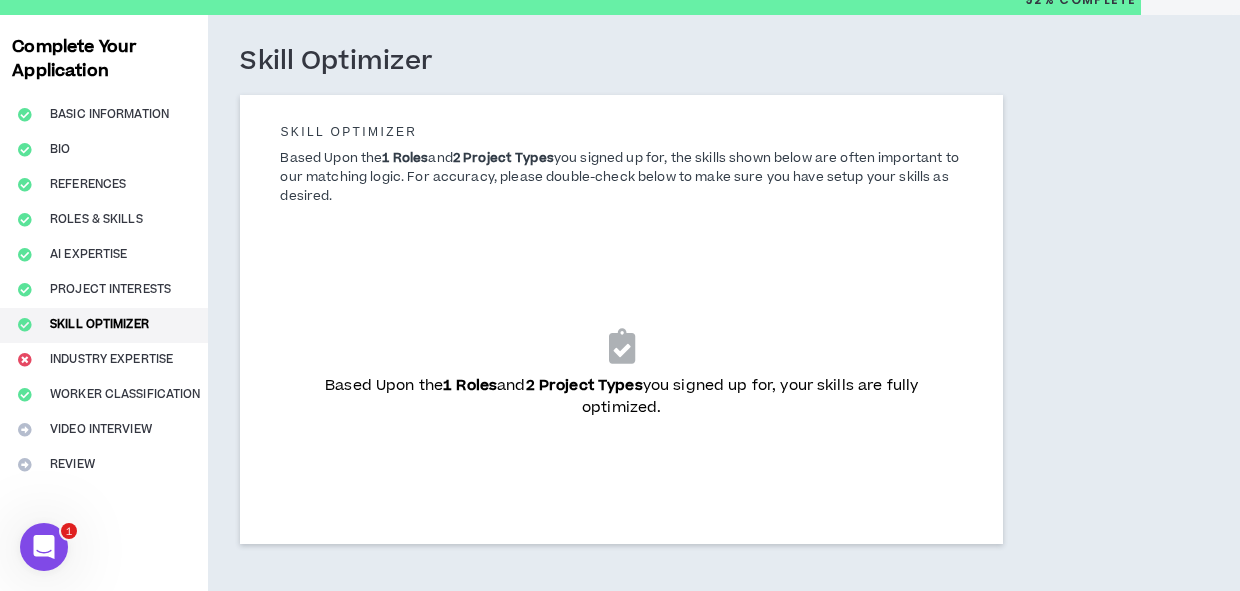click at bounding box center (622, 345) 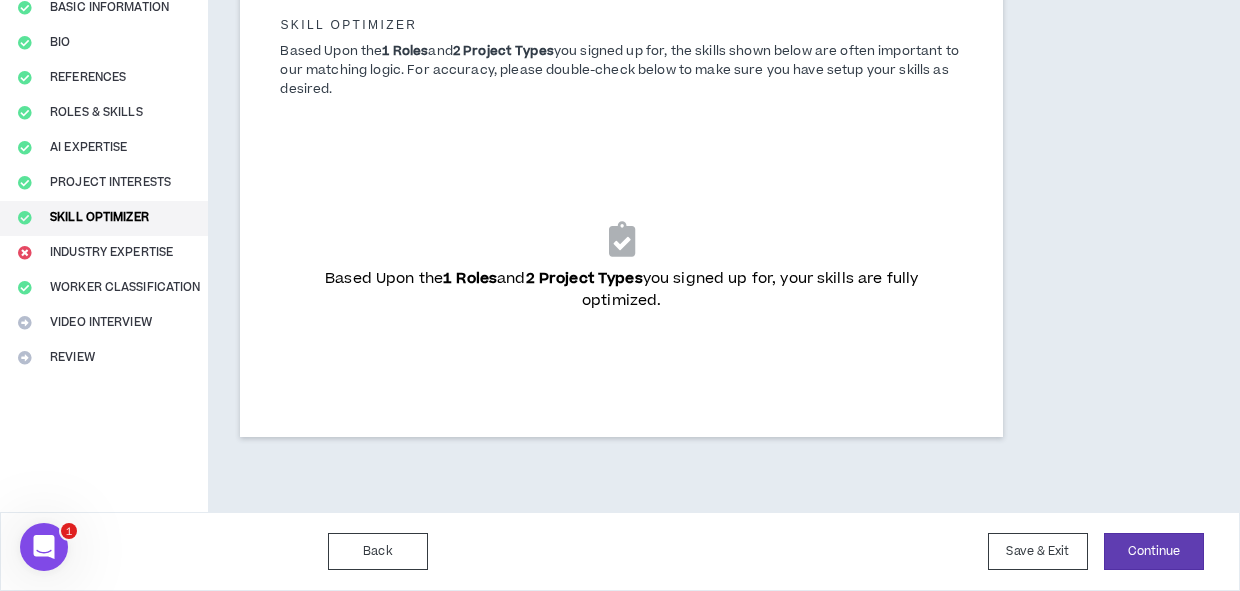 click at bounding box center (622, 238) 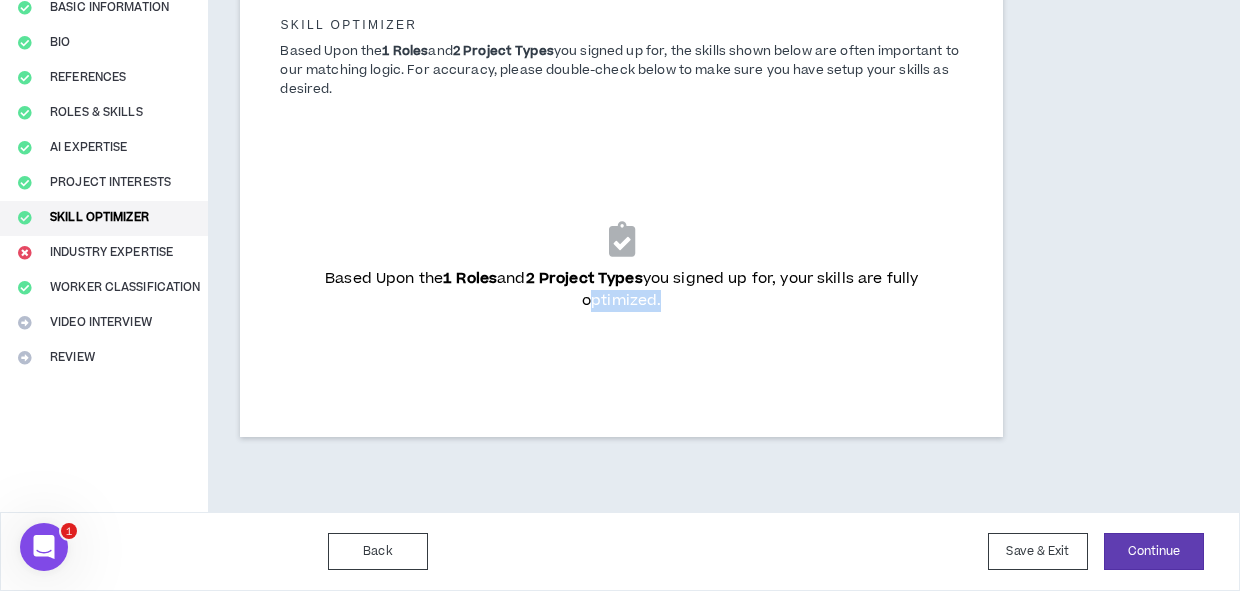 click on "Based Upon the  1 Roles  and  2 Project Types  you signed up for, your skills are fully optimized." at bounding box center (621, 289) 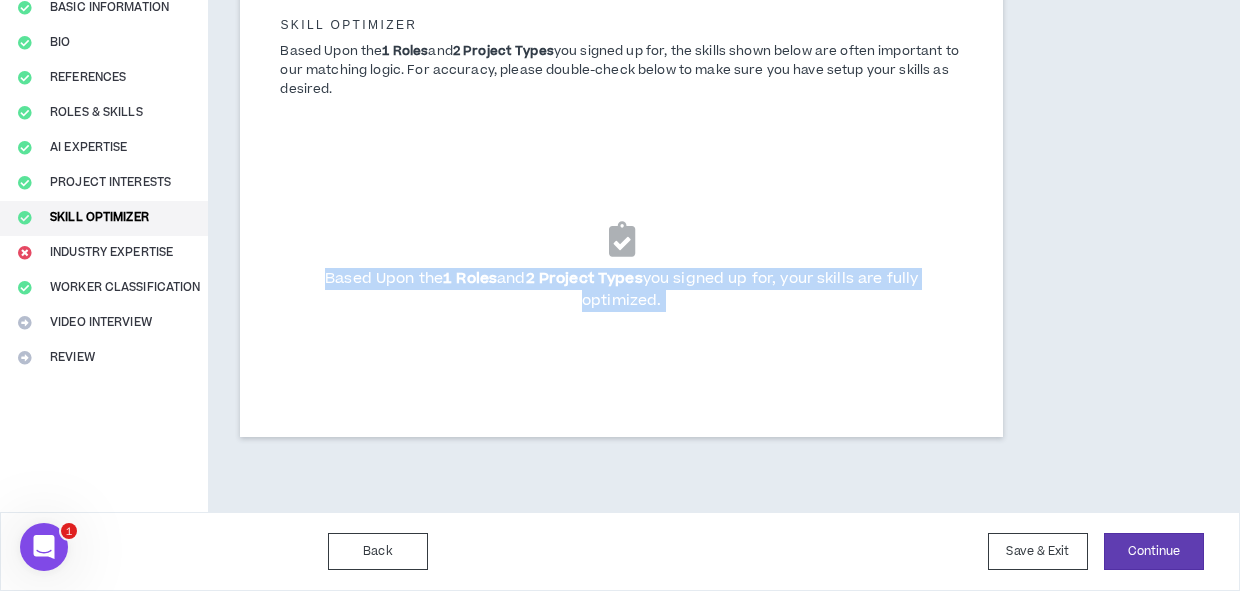 click on "Based Upon the  1 Roles  and  2 Project Types  you signed up for, your skills are fully optimized." at bounding box center [621, 289] 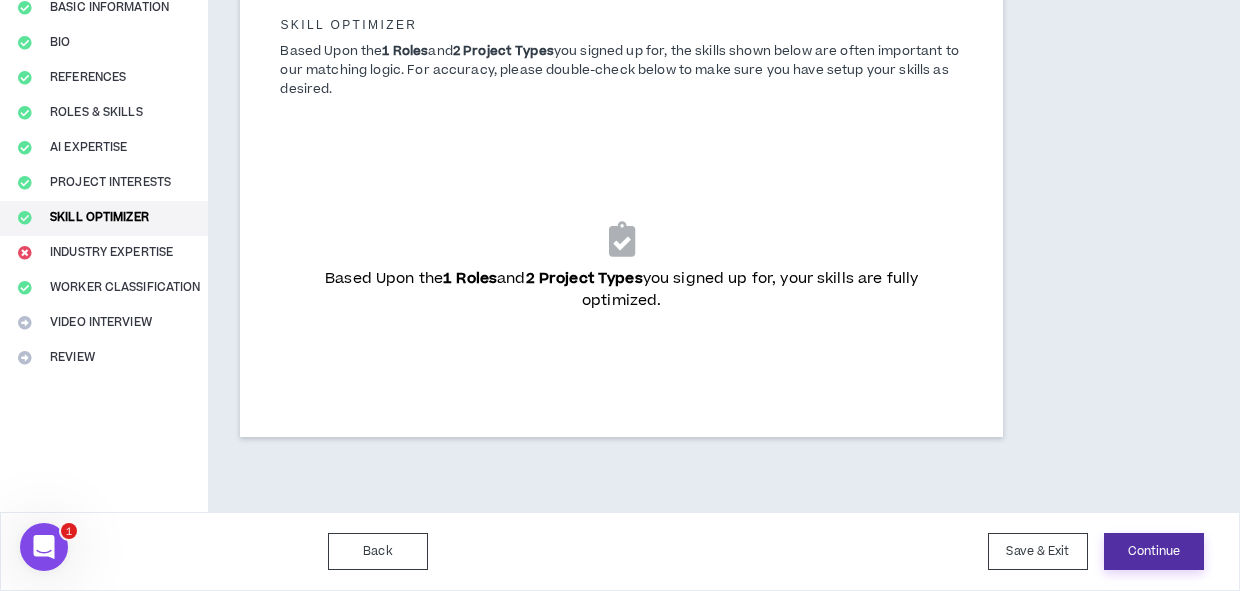 click on "Continue" at bounding box center (1154, 551) 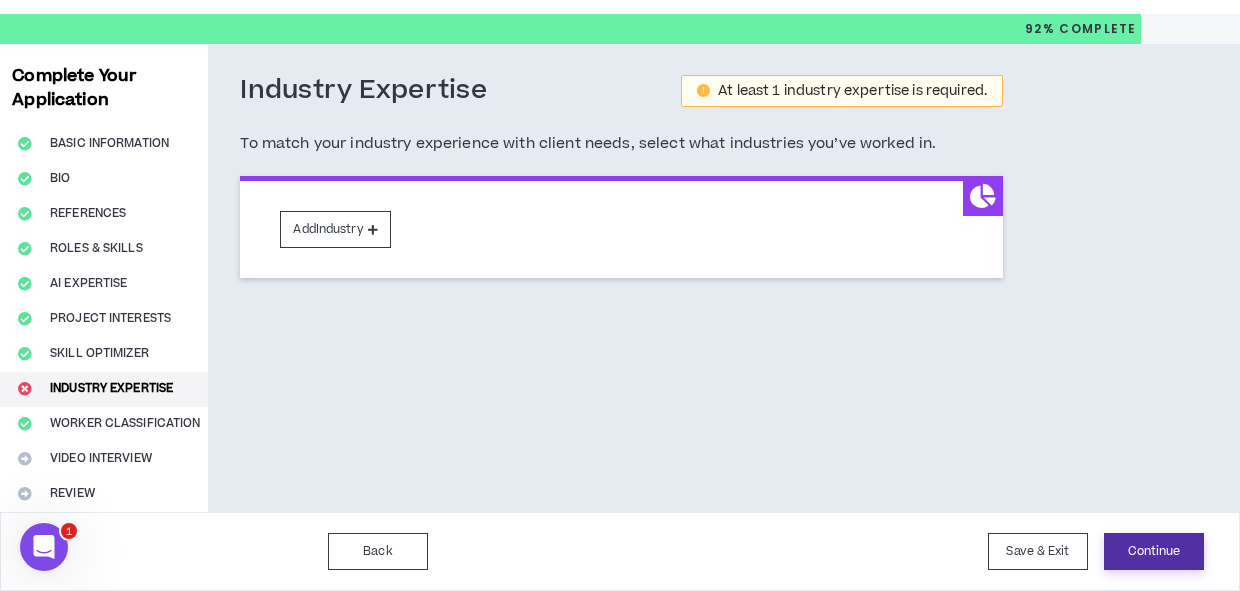 scroll, scrollTop: 0, scrollLeft: 0, axis: both 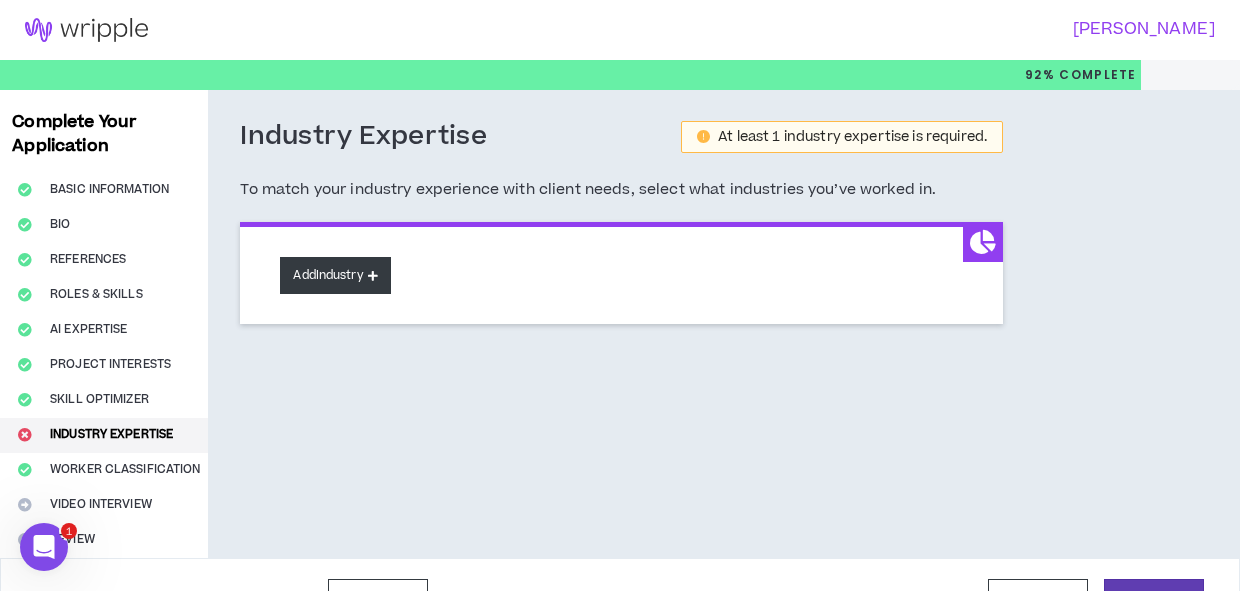 click on "Add  Industry" at bounding box center [335, 275] 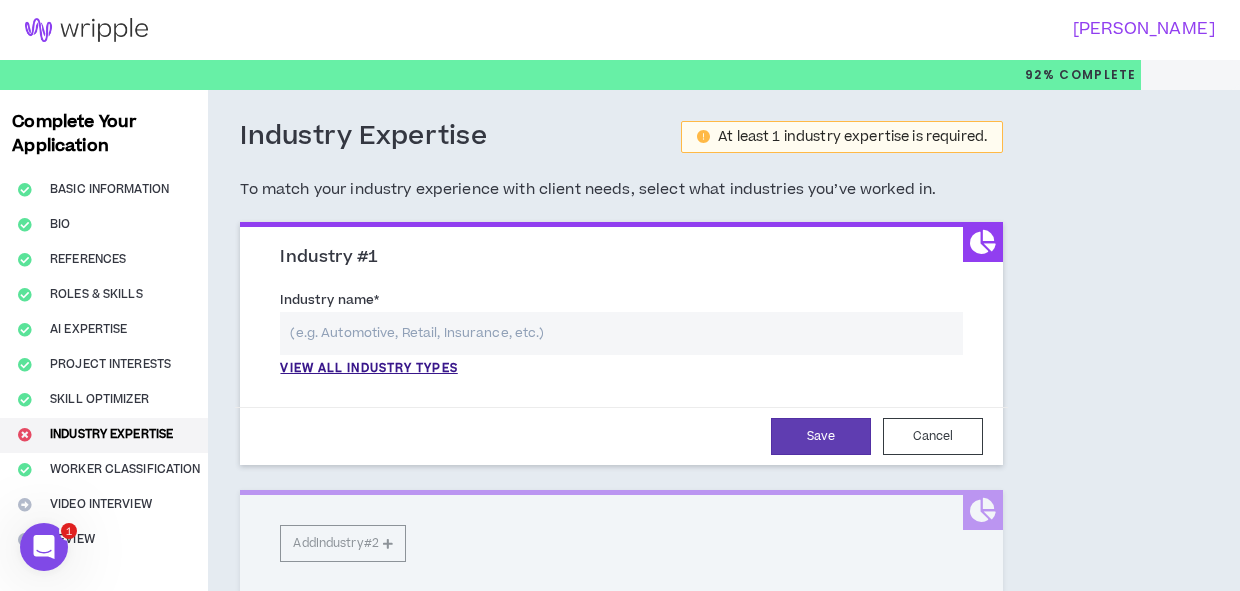 click at bounding box center [621, 333] 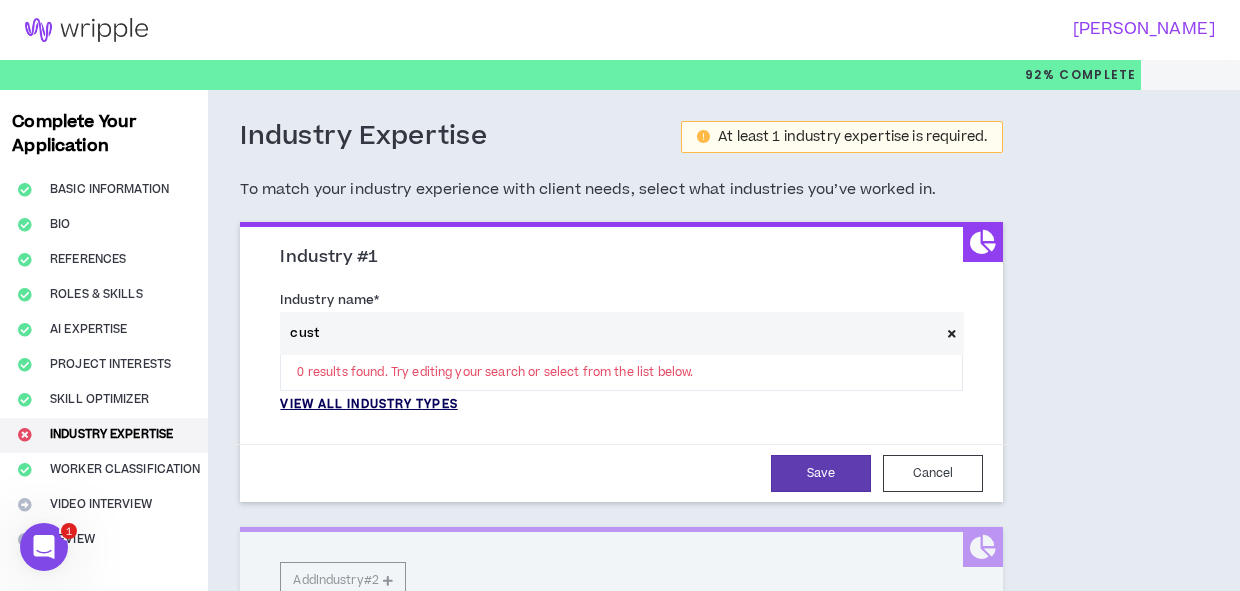 click on "View all industry types" at bounding box center [368, 405] 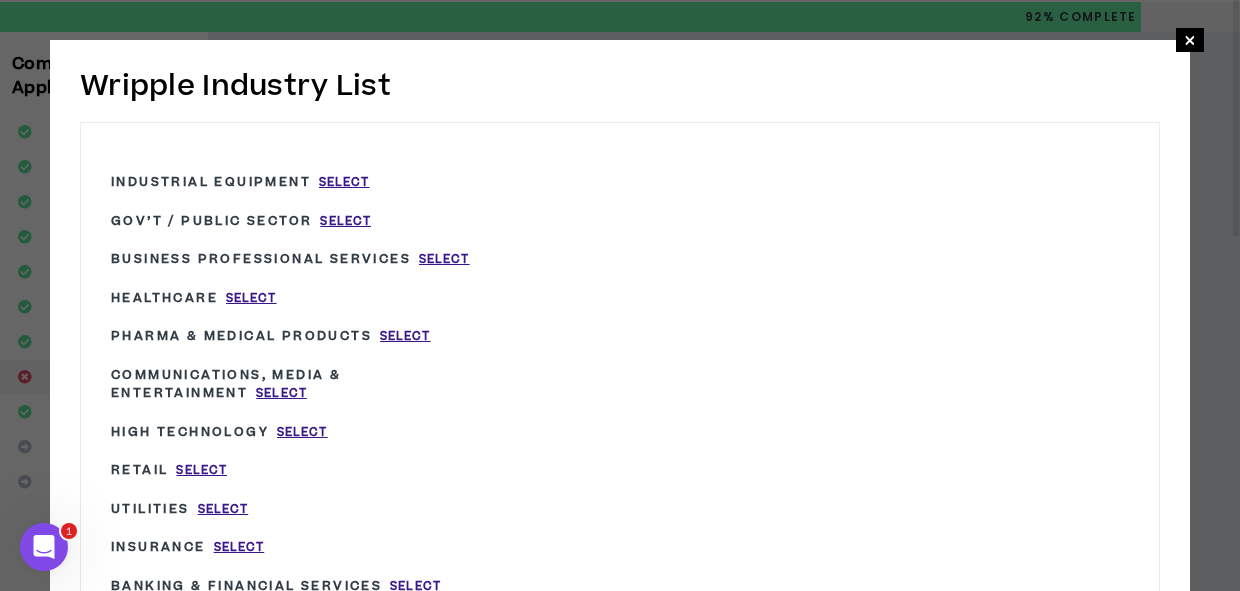 scroll, scrollTop: 70, scrollLeft: 0, axis: vertical 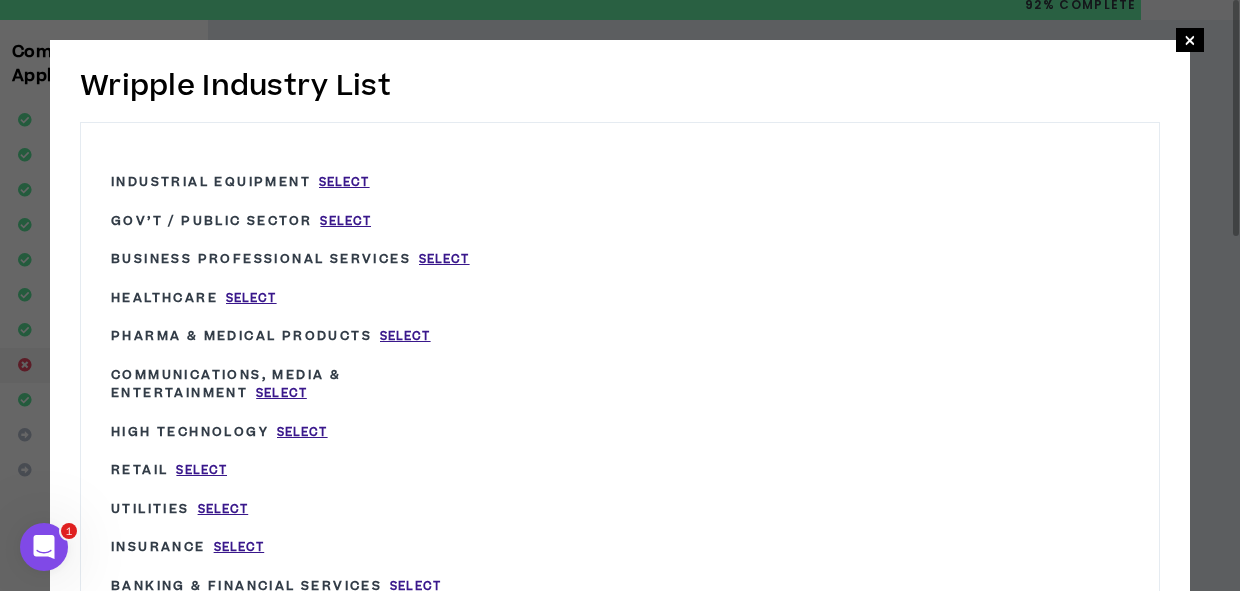 click on "Wripple Industry List × Industrial Equipment Select Gov’t / Public Sector Select Business Professional Services Select Healthcare Select Pharma & Medical Products Select Communications, Media & Entertainment Select High Technology Select Retail Select Utilities Select Insurance Select Banking & Financial Services Select Automotive Select Aerospace & Defense Select Travel and Hospitality Select Consumer Goods and Services Select Transportation and Logistics Select Agriculture Select Chemicals Select Metals and Mining Select Oil and Gas Select Non Profit Select Education Select Construction Select BtoC Select BtoB Select Startups Select Marketplaces Select Wealth Management Select Food & Beverage Select Beauty and Fashion Select Fitness Select" at bounding box center (620, 741) 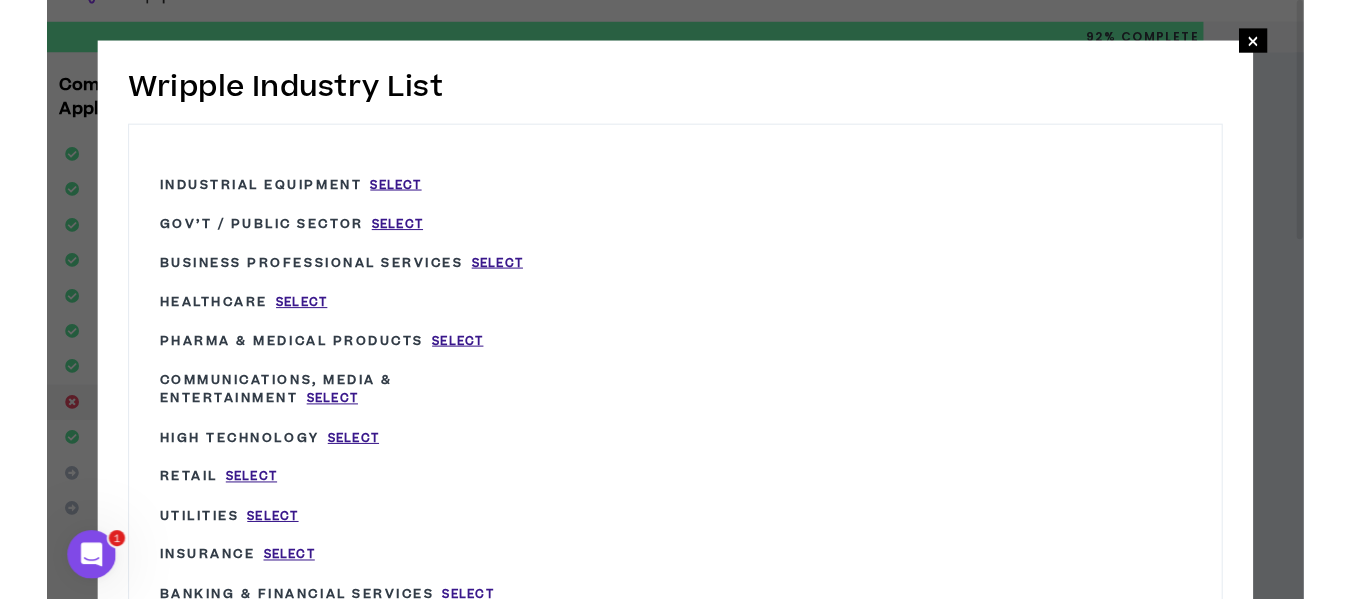 scroll, scrollTop: 0, scrollLeft: 0, axis: both 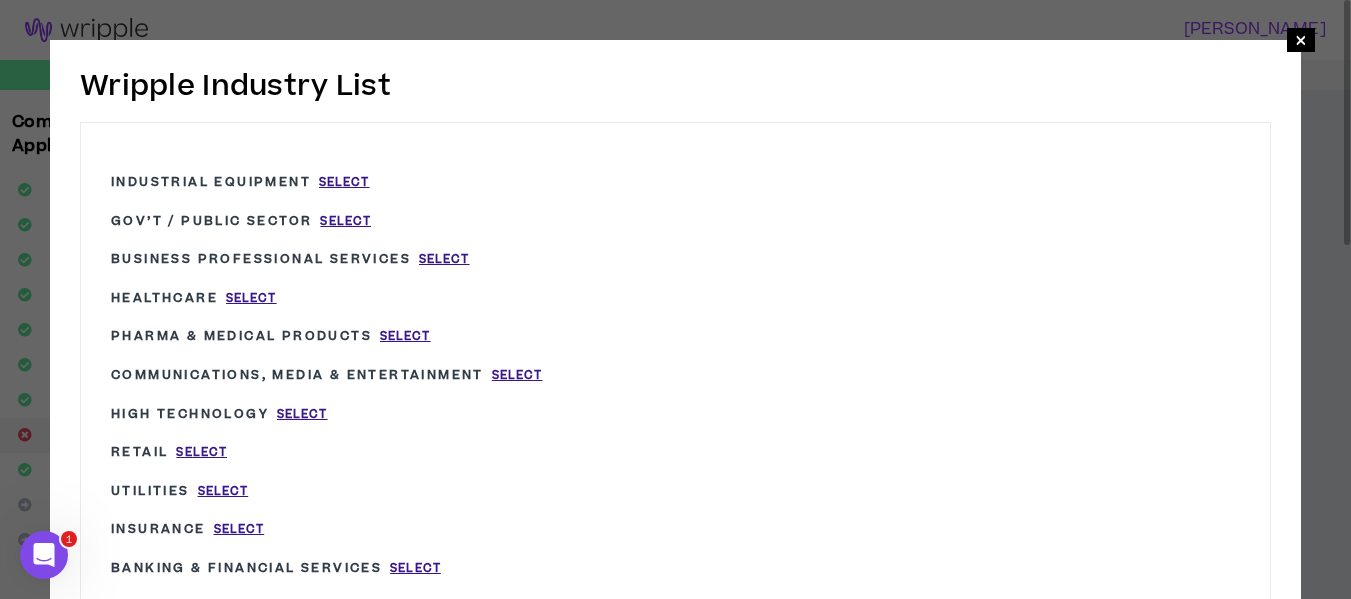 click on "Industrial Equipment Select Gov’t / Public Sector Select Business Professional Services Select Healthcare Select Pharma & Medical Products Select Communications, Media & Entertainment Select High Technology Select Retail Select Utilities Select Insurance Select Banking & Financial Services Select Automotive Select Aerospace & Defense Select Travel and Hospitality Select Consumer Goods and Services Select Transportation and Logistics Select Agriculture Select Chemicals Select Metals and Mining Select Oil and Gas Select Non Profit Select Education Select Construction Select BtoC Select BtoB Select Startups Select Marketplaces Select Wealth Management Select Food & Beverage Select Beauty and Fashion Select Fitness Select" at bounding box center [675, 761] 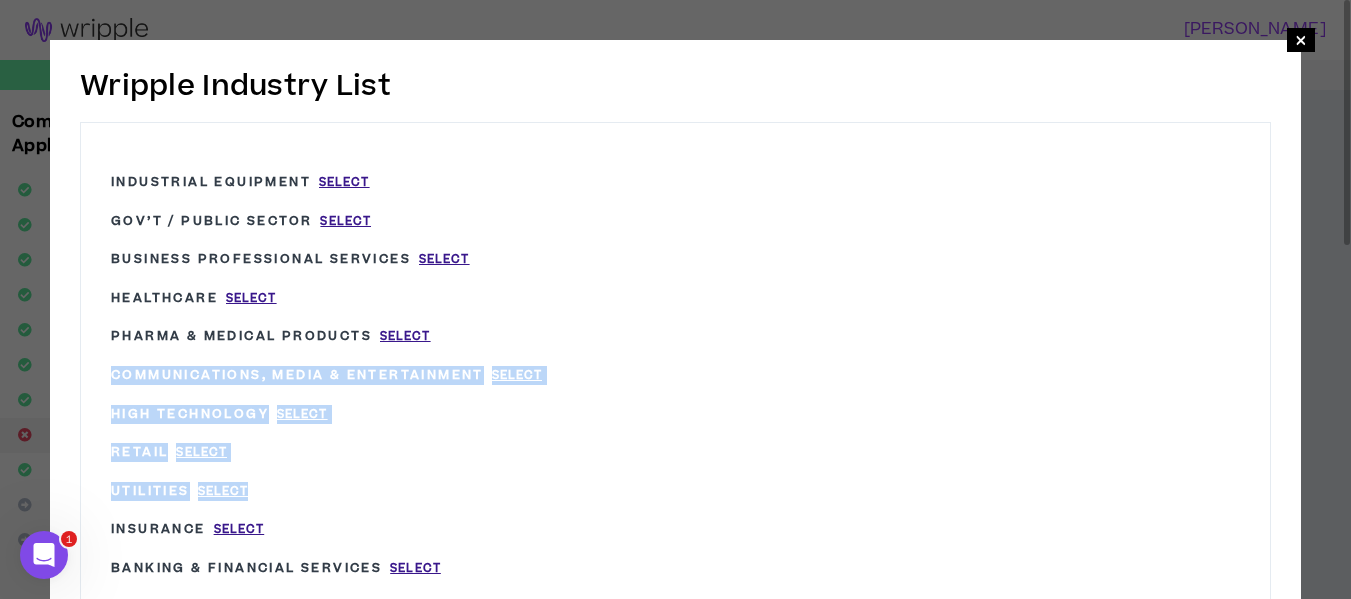 drag, startPoint x: 1264, startPoint y: 371, endPoint x: 670, endPoint y: 499, distance: 607.63477 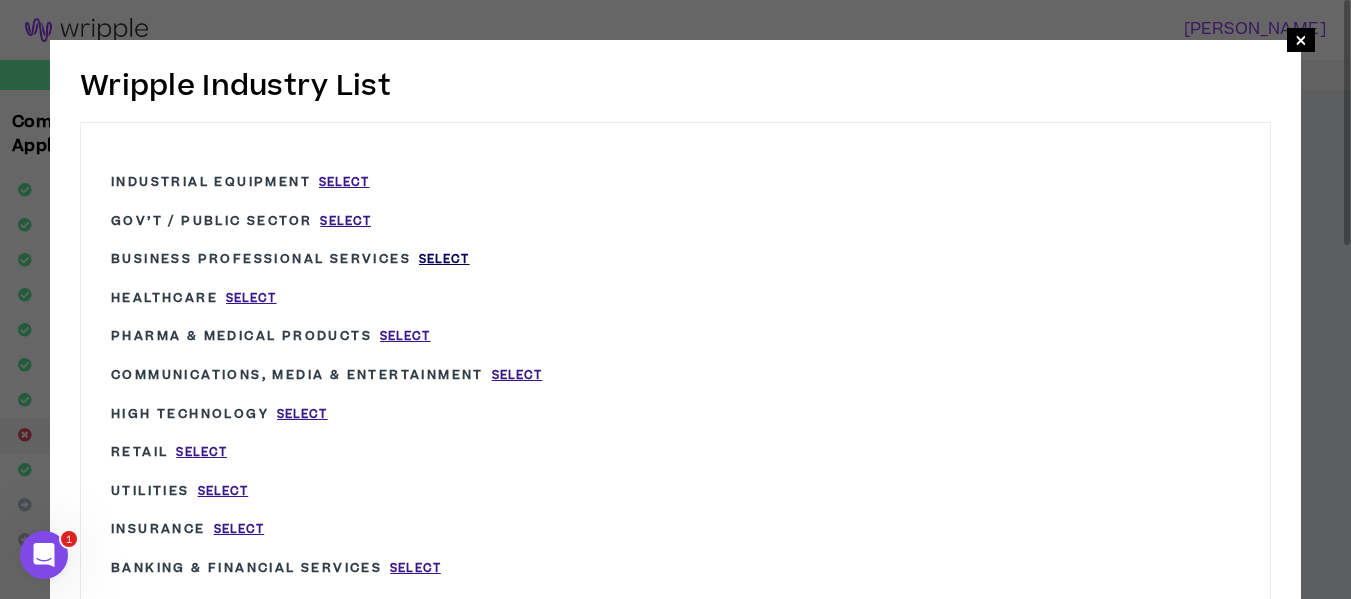 click on "Select" at bounding box center [444, 259] 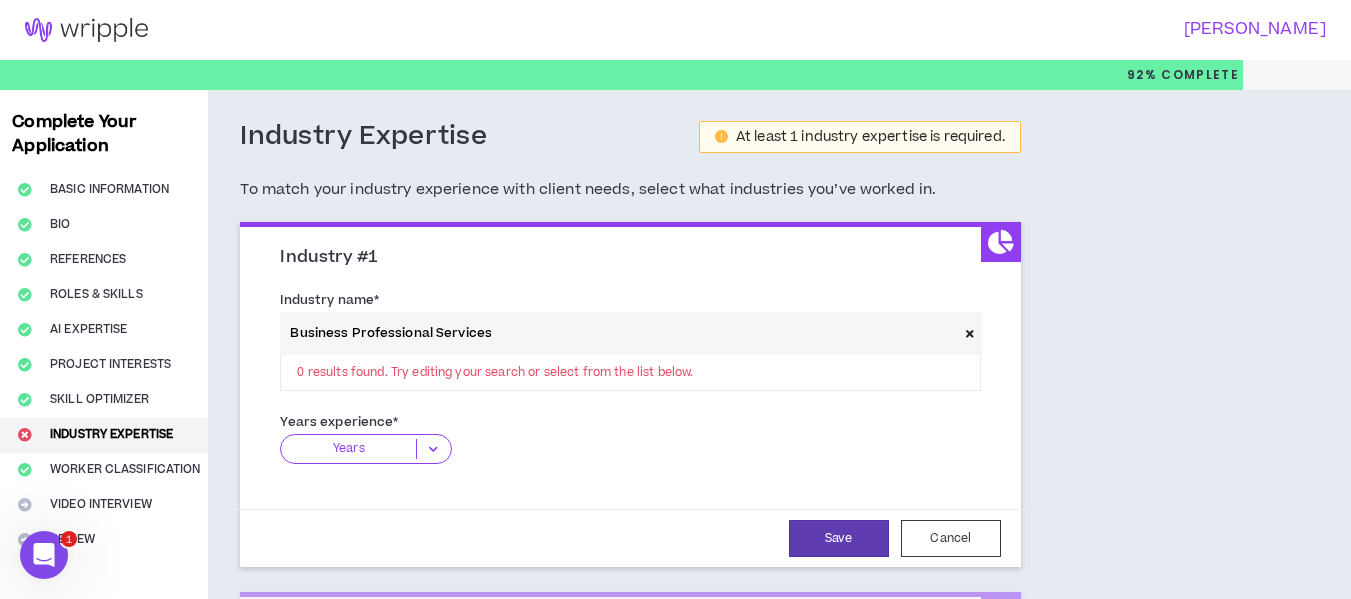 click on "Business Professional Services 0 results found. Try editing your search or select from the list below." at bounding box center (630, 352) 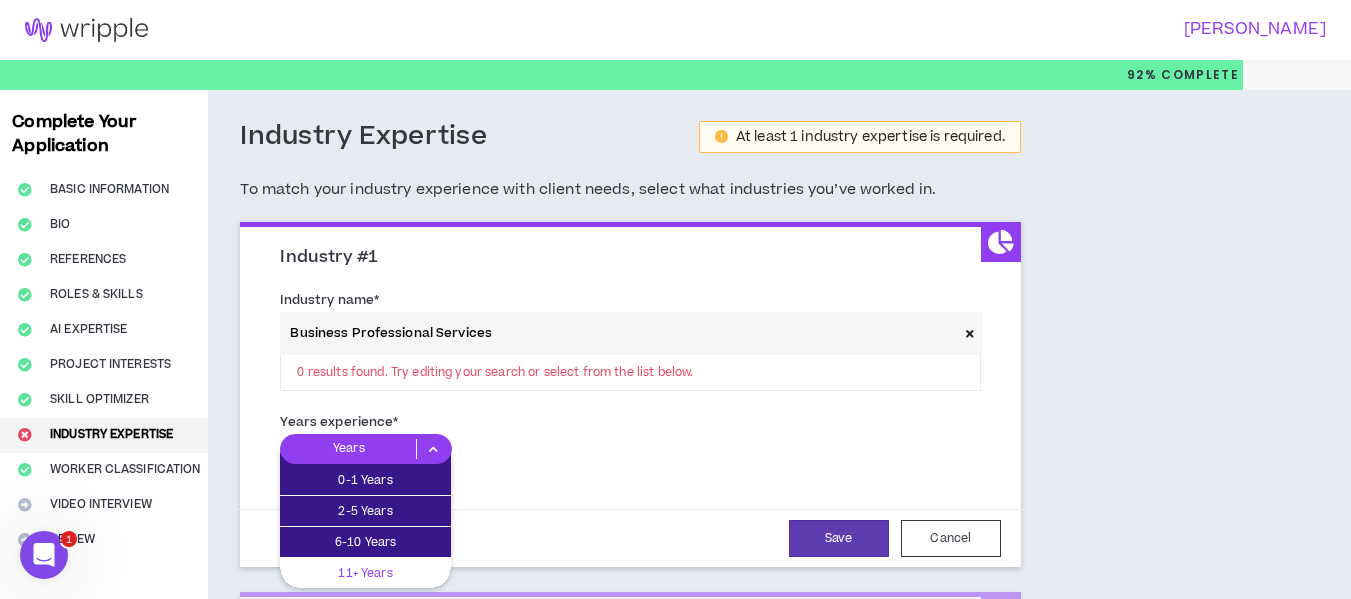 click on "11+ Years" at bounding box center (365, 573) 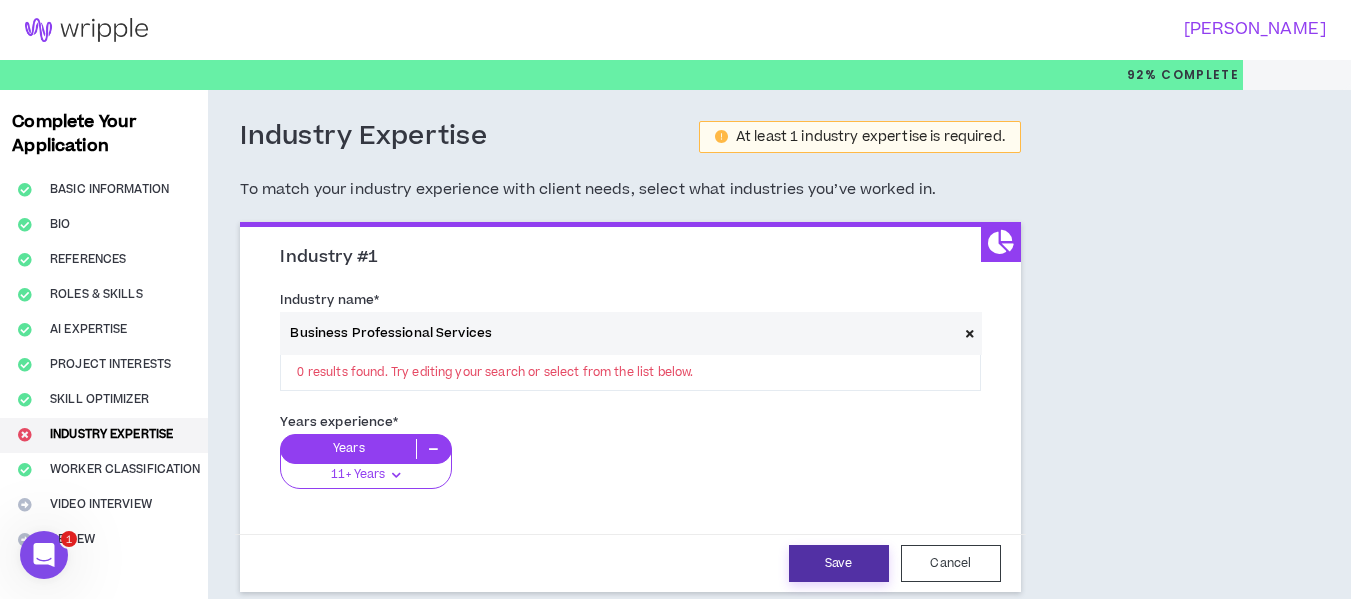click on "Save" at bounding box center (839, 563) 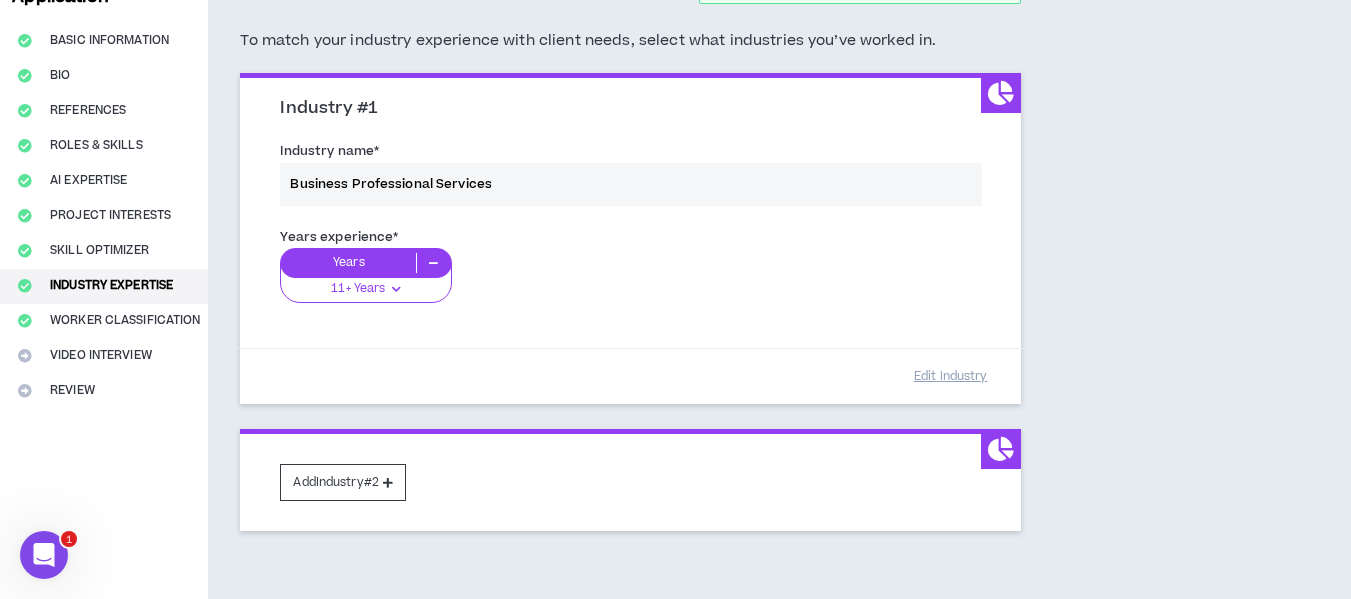 scroll, scrollTop: 165, scrollLeft: 0, axis: vertical 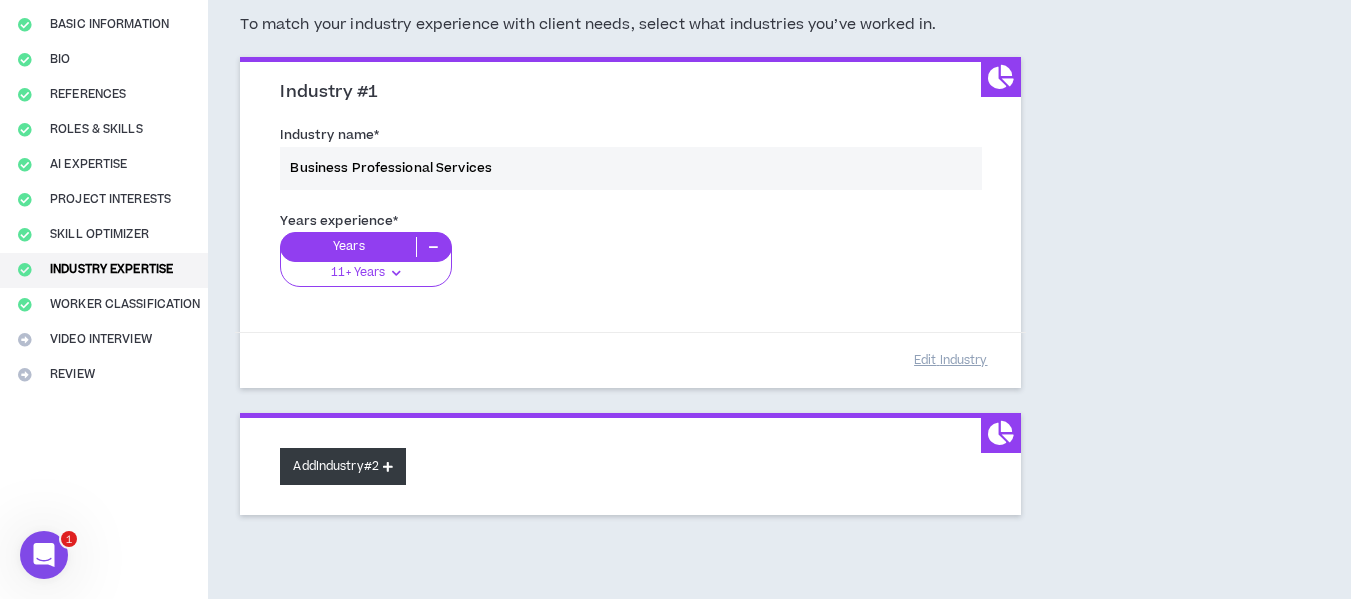 click at bounding box center [388, 466] 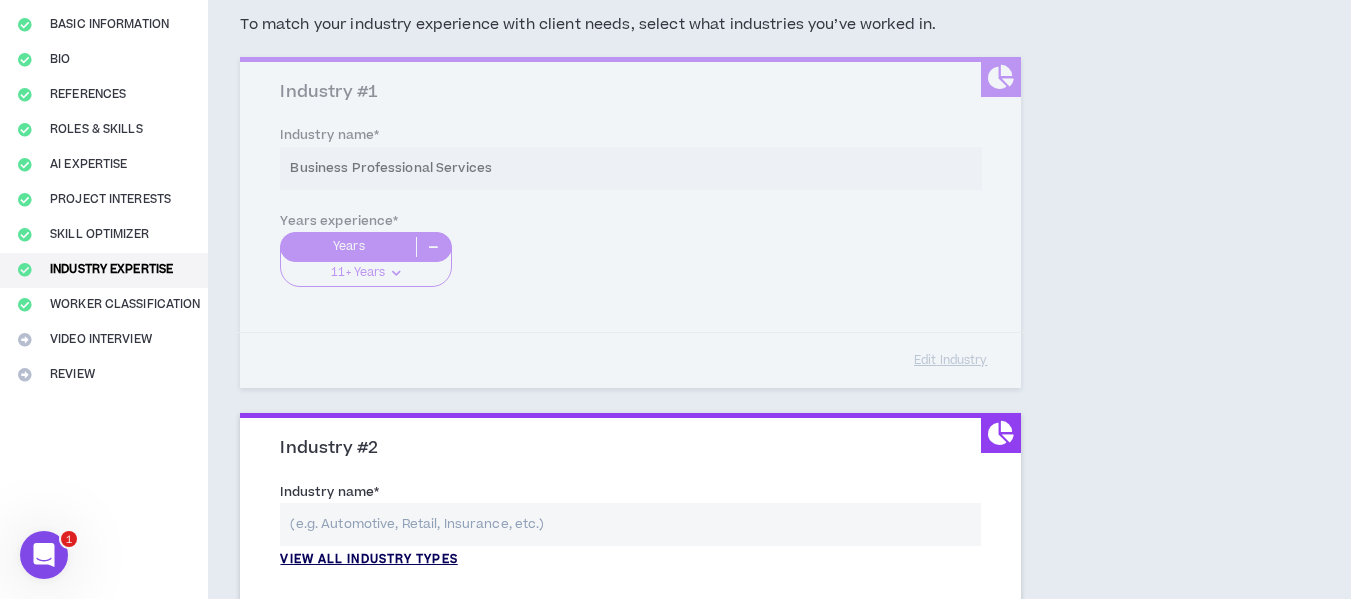 click on "View all industry types" at bounding box center [368, 560] 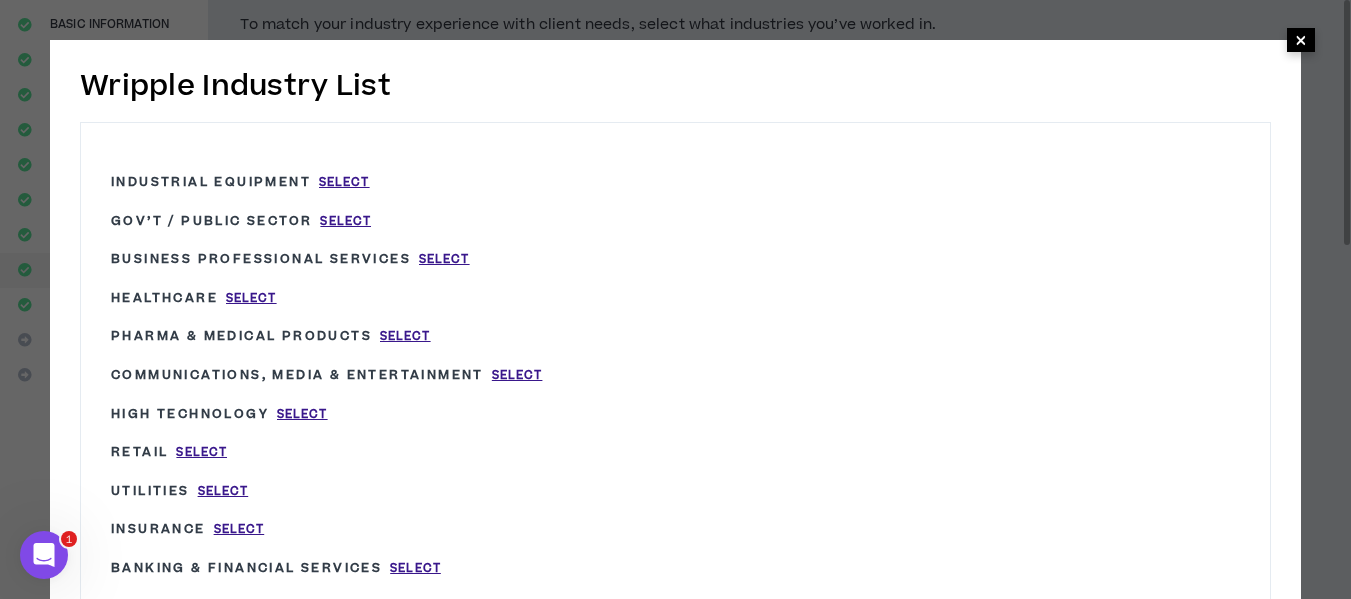 click on "×" at bounding box center (1301, 40) 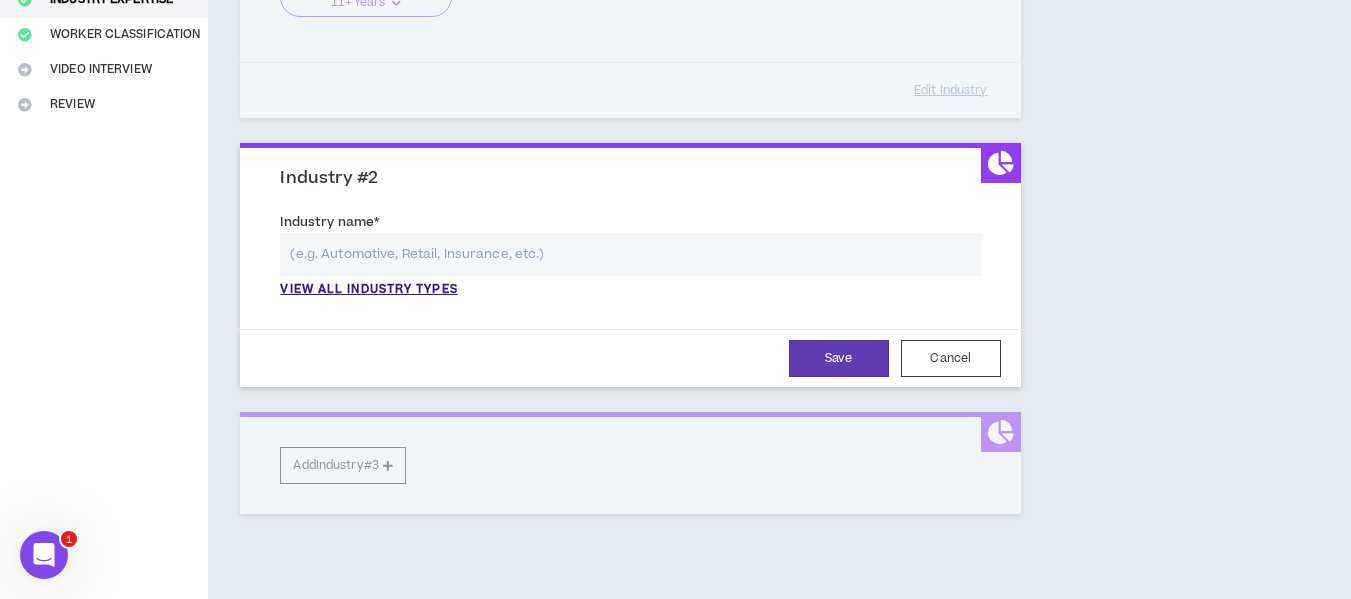 scroll, scrollTop: 441, scrollLeft: 0, axis: vertical 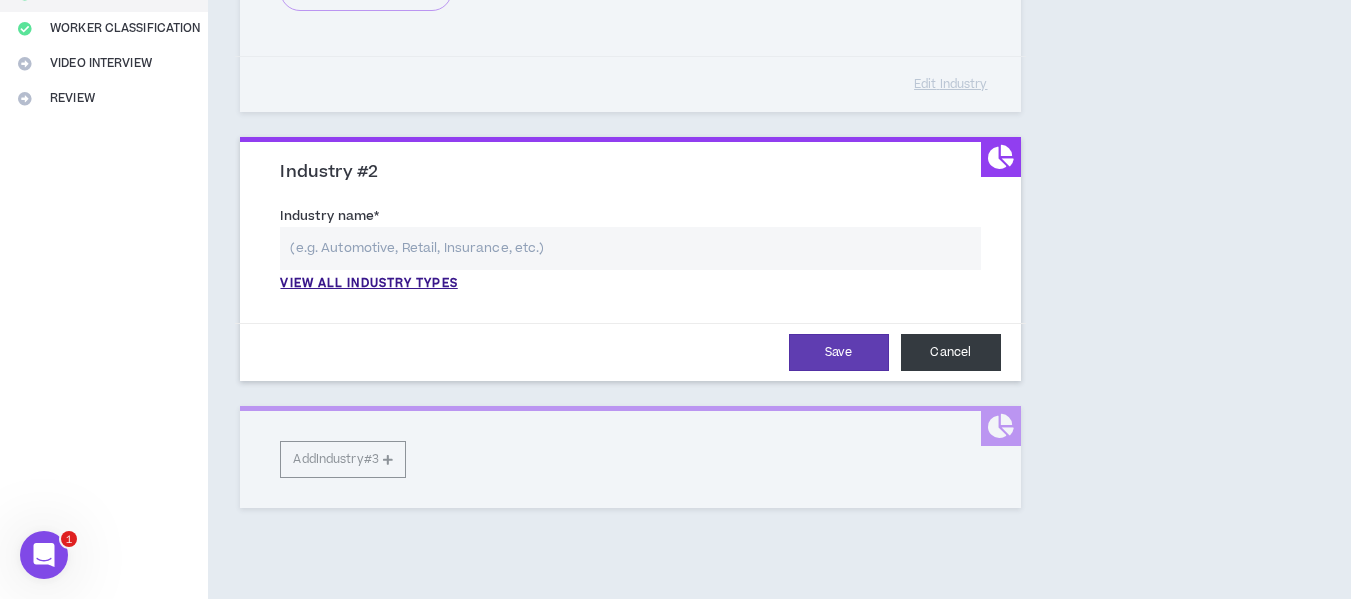click on "Cancel" at bounding box center [951, 352] 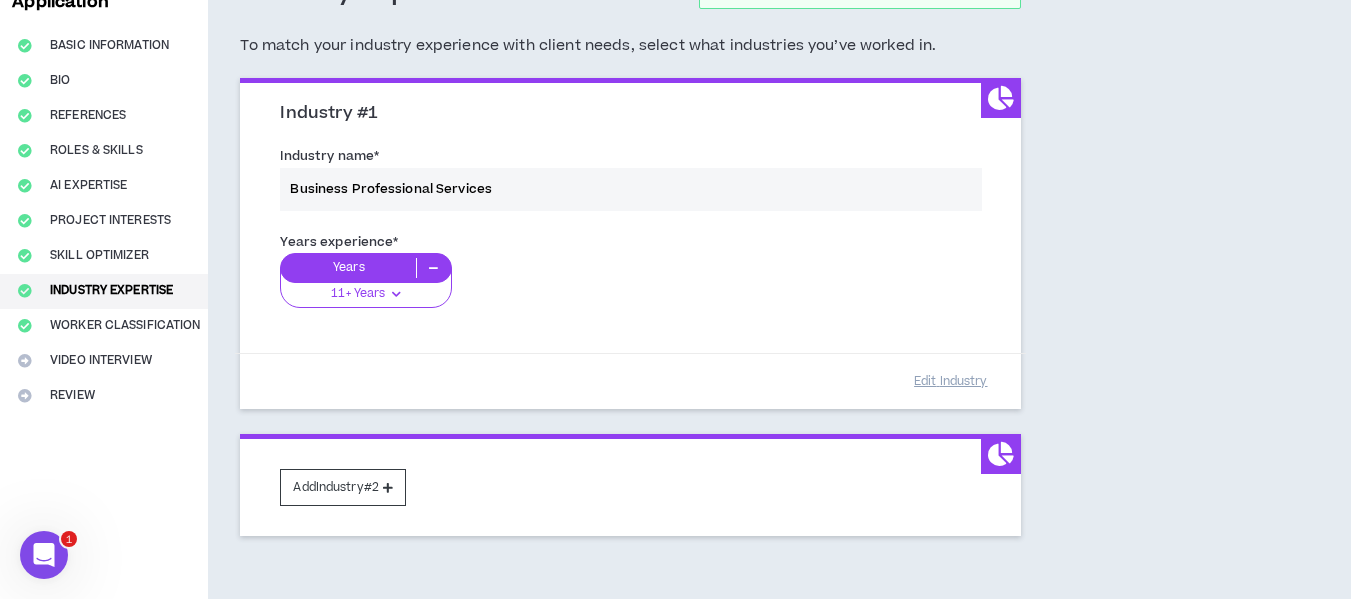 scroll, scrollTop: 259, scrollLeft: 0, axis: vertical 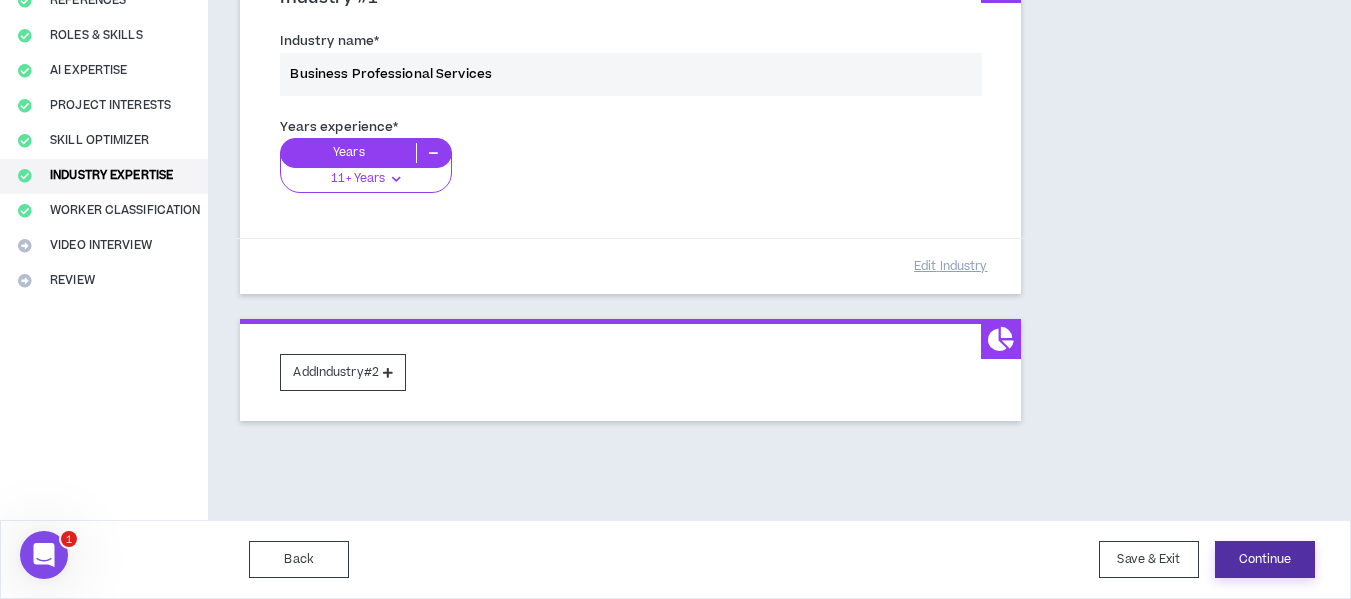 click on "Continue" at bounding box center (1265, 559) 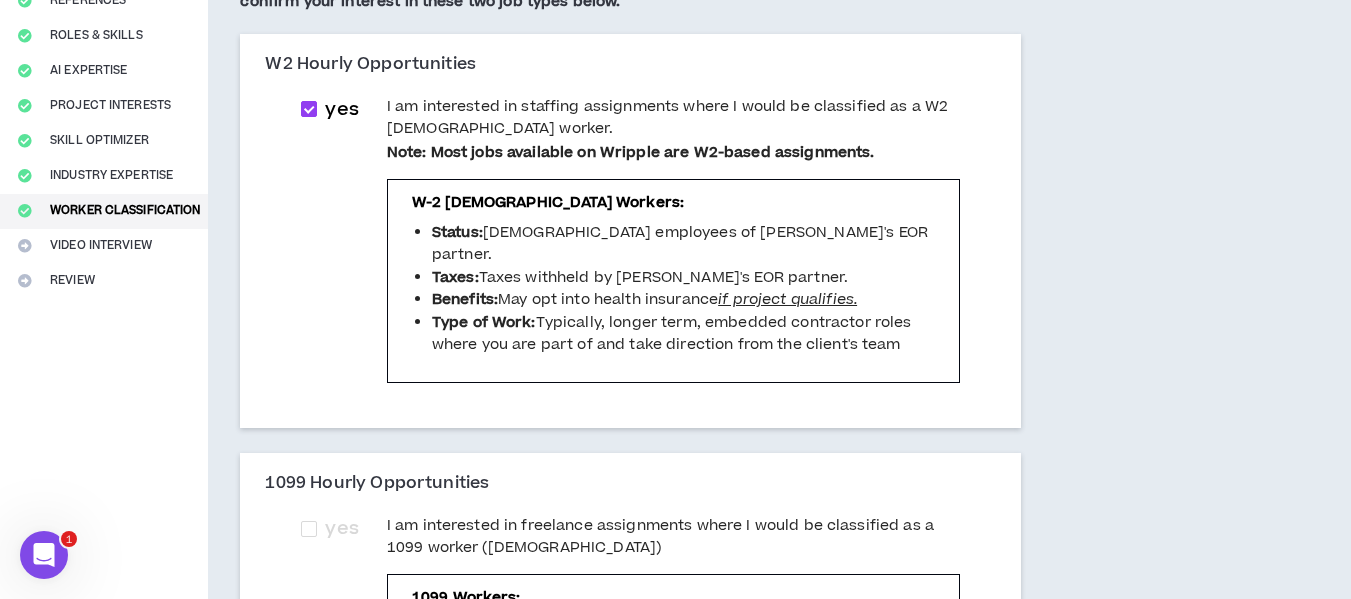 scroll, scrollTop: 20, scrollLeft: 0, axis: vertical 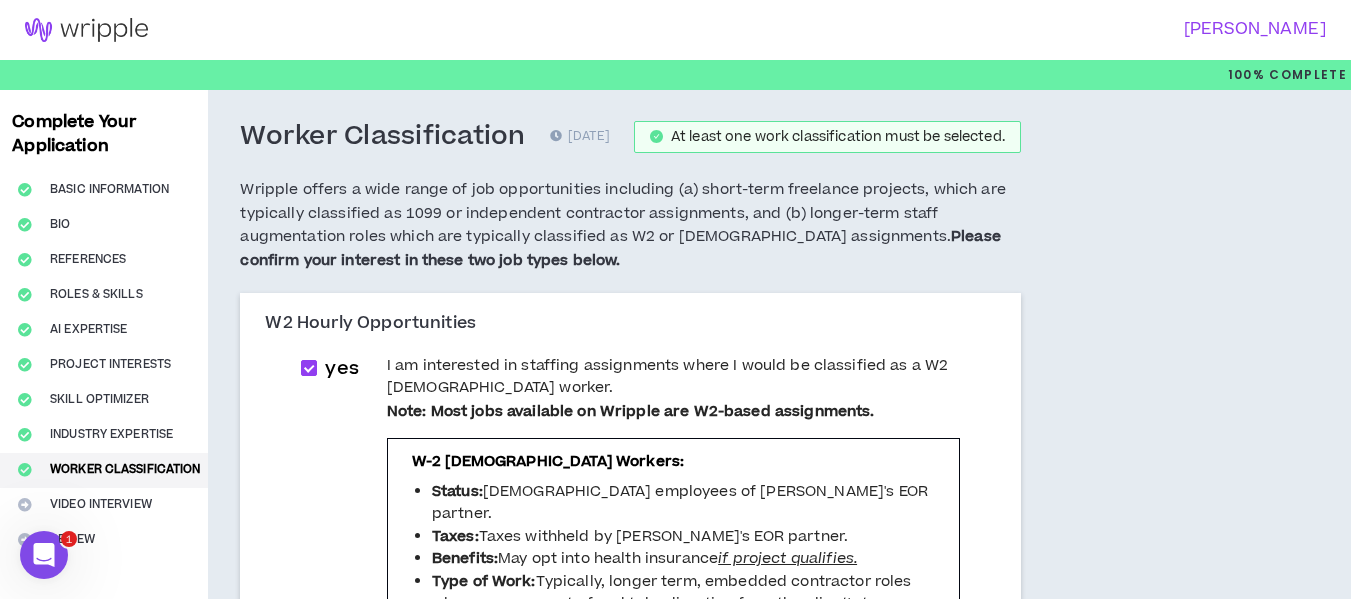 click on "Complete Your Application Basic Information Bio References Roles & Skills AI Expertise Project Interests Skill Optimizer Industry Expertise Worker Classification Video Interview Review Worker Classification    [DATE] At least one work classification must be selected. Wripple offers a wide range of job opportunities including (a) short-term freelance projects, which are typically classified as 1099 or independent contractor assignments, and (b) longer-term staff augmentation roles which are typically classified as W2 or [DEMOGRAPHIC_DATA] assignments.  Please confirm your interest in these two job types below. W2 [DEMOGRAPHIC_DATA] Opportunities yes I am interested in staffing assignments where I would be classified as a W2 [DEMOGRAPHIC_DATA] worker. Note: Most jobs available on Wripple are W2-based assignments. W-2 [DEMOGRAPHIC_DATA] Workers: Status:  [DEMOGRAPHIC_DATA] employees of [PERSON_NAME]'s EOR partner. Taxes:  Taxes withheld by [PERSON_NAME]'s EOR partner. Benefits:  May opt into health insurance  if project qualifies. Type of Work: 1099 [DEMOGRAPHIC_DATA] Opportunities No" at bounding box center (675, 946) 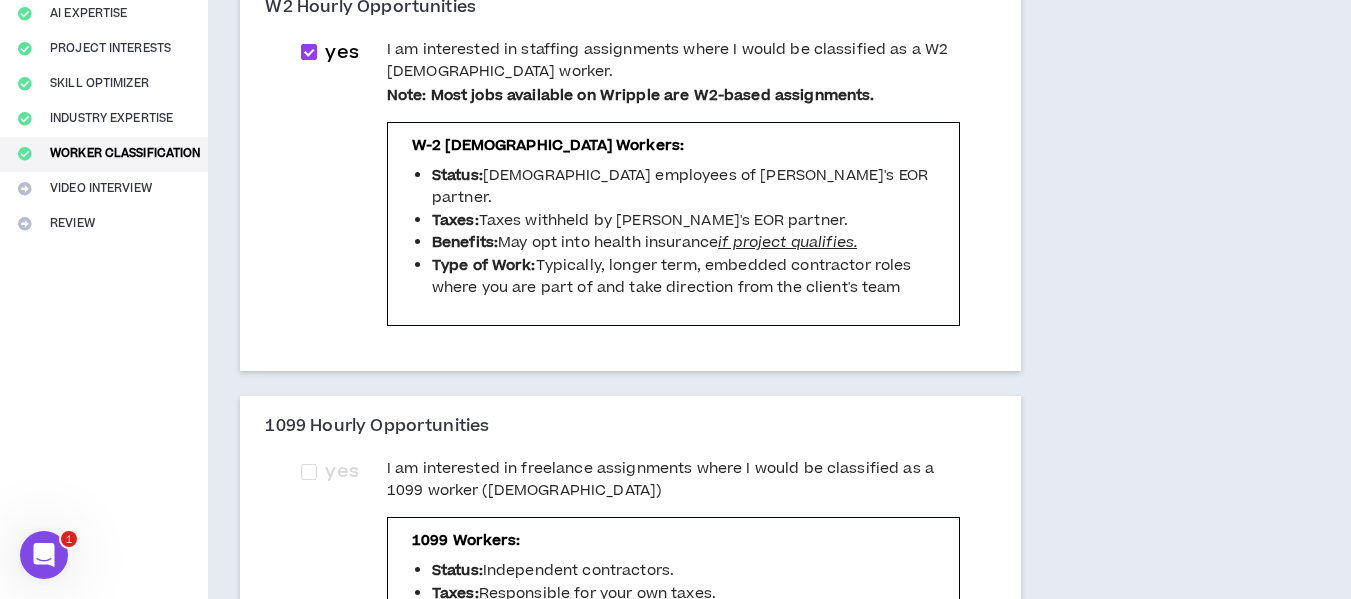 scroll, scrollTop: 319, scrollLeft: 0, axis: vertical 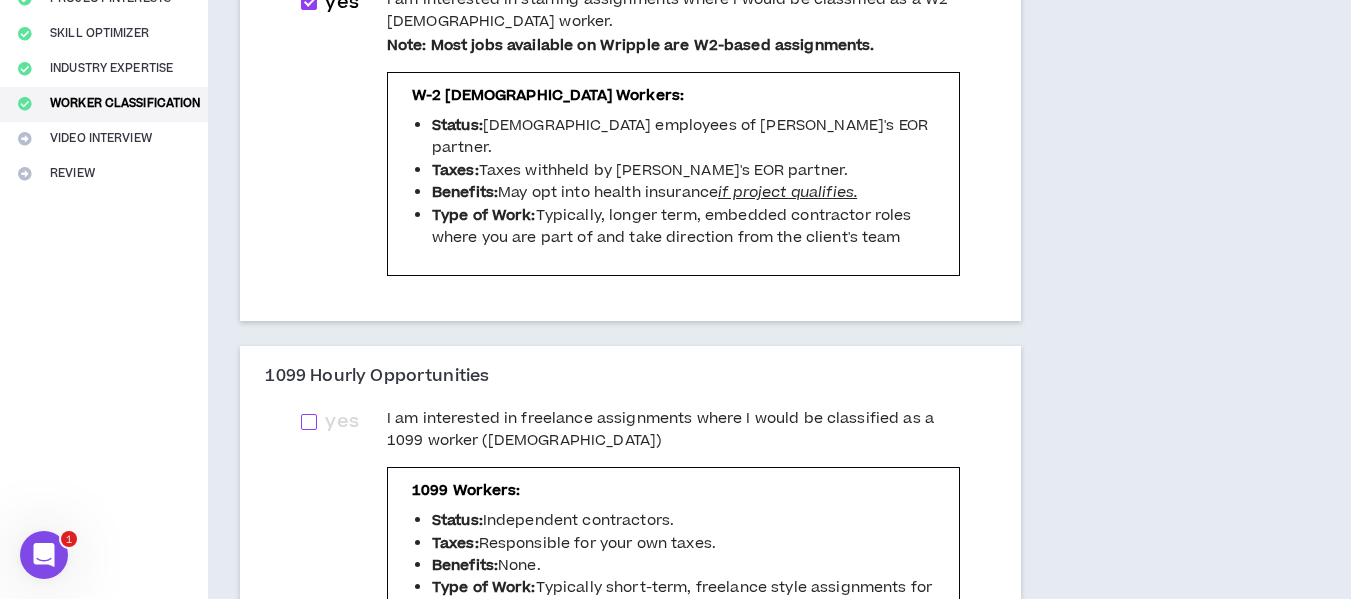 click at bounding box center [309, 422] 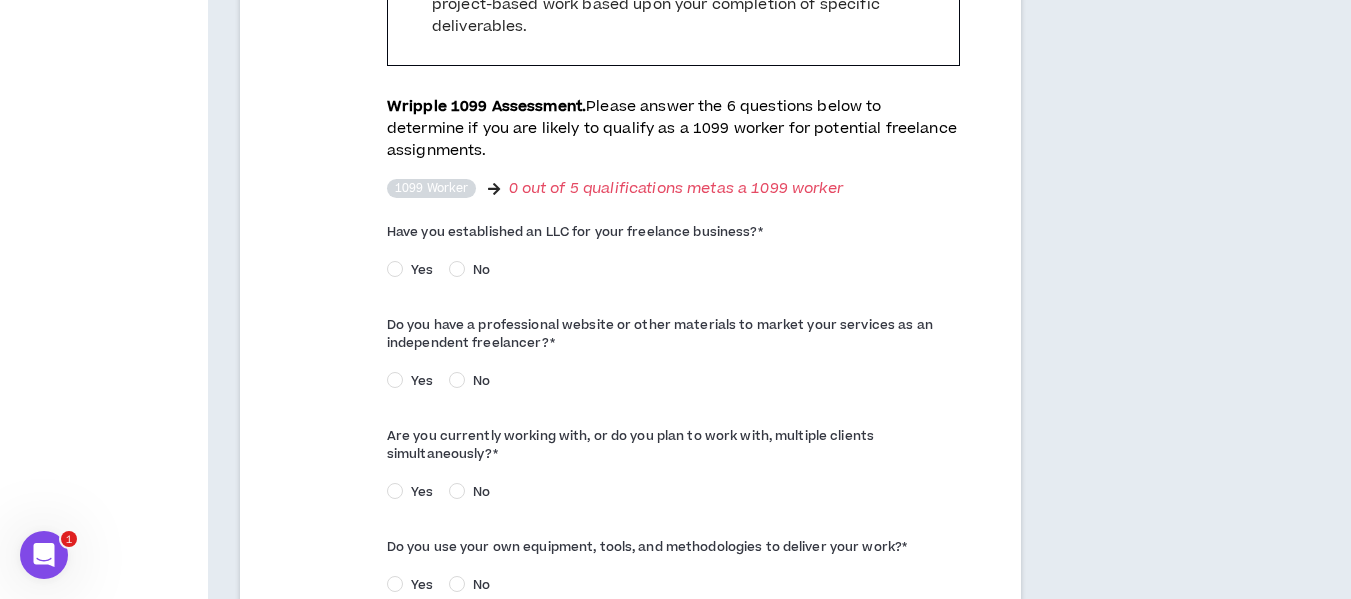 scroll, scrollTop: 975, scrollLeft: 0, axis: vertical 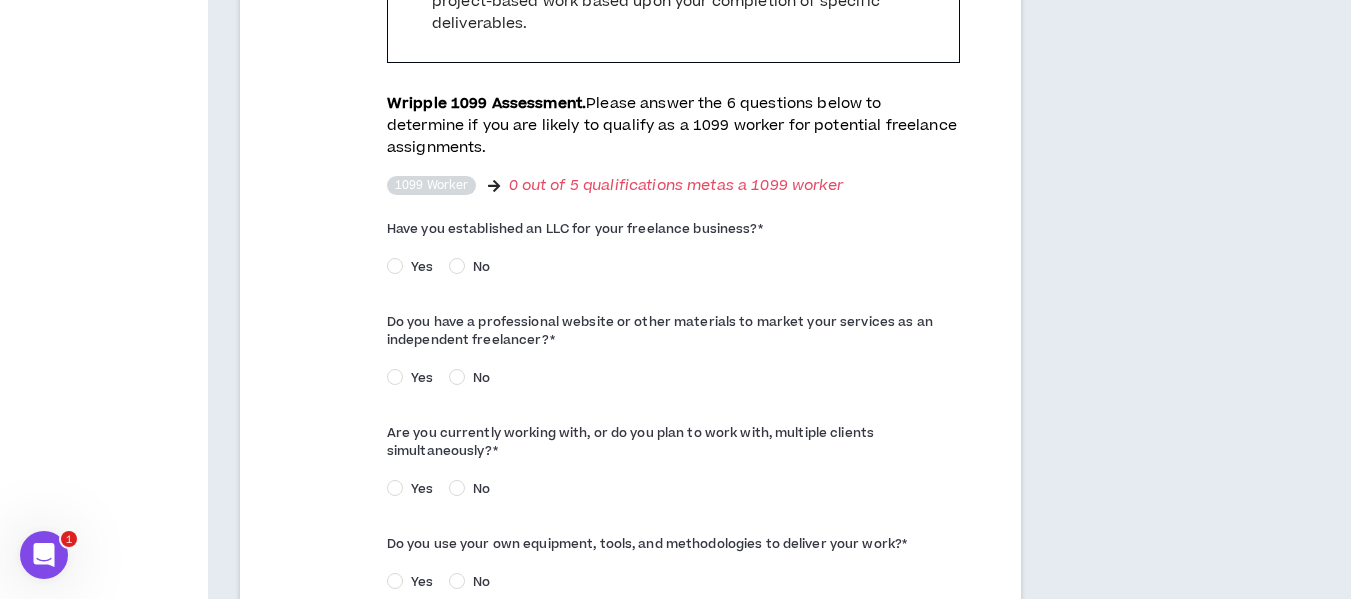 click on "No" at bounding box center (481, 267) 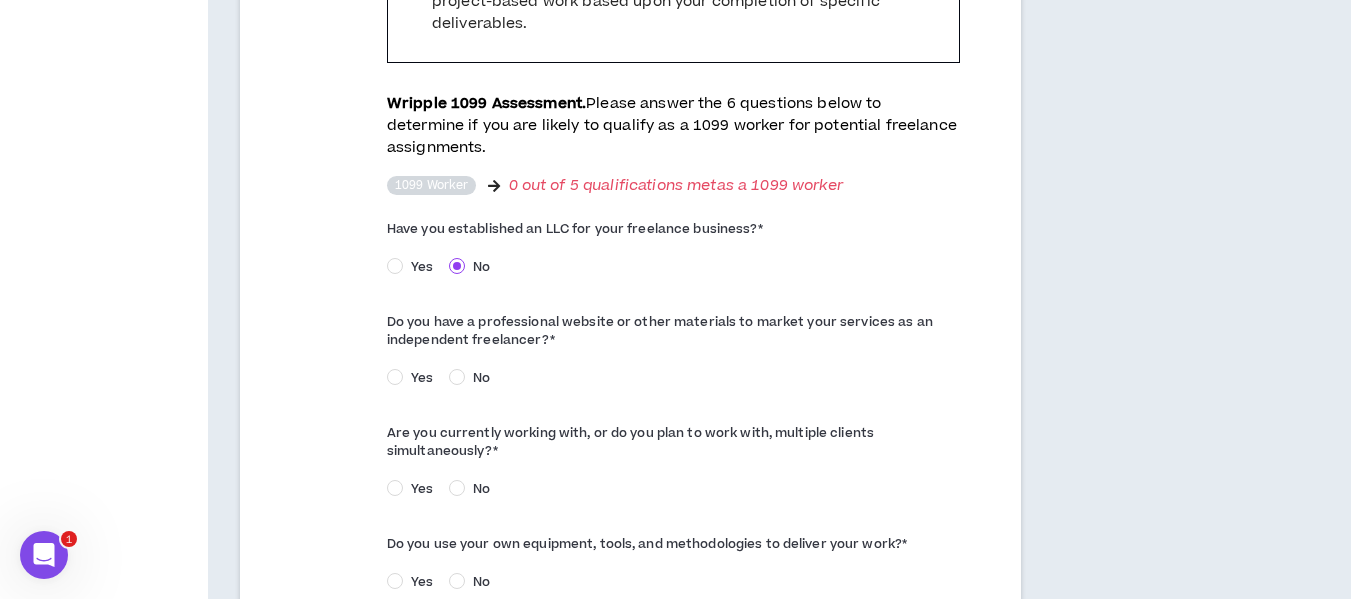 click on "No" at bounding box center (481, 378) 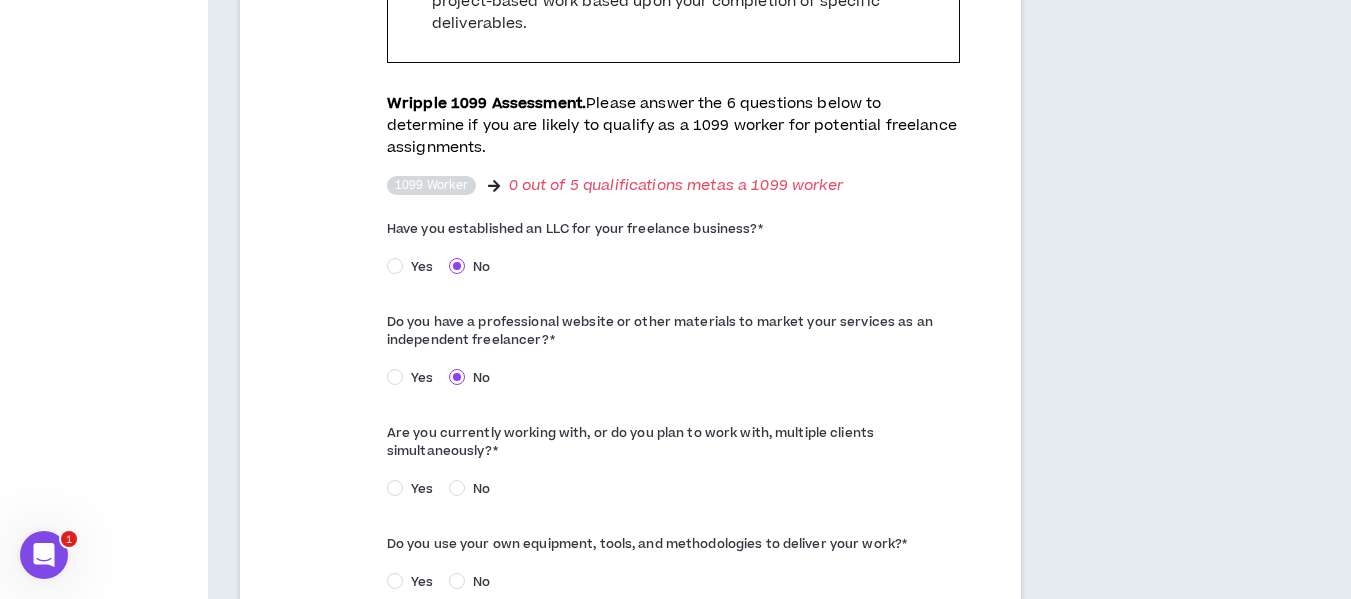 click on "No" at bounding box center (481, 489) 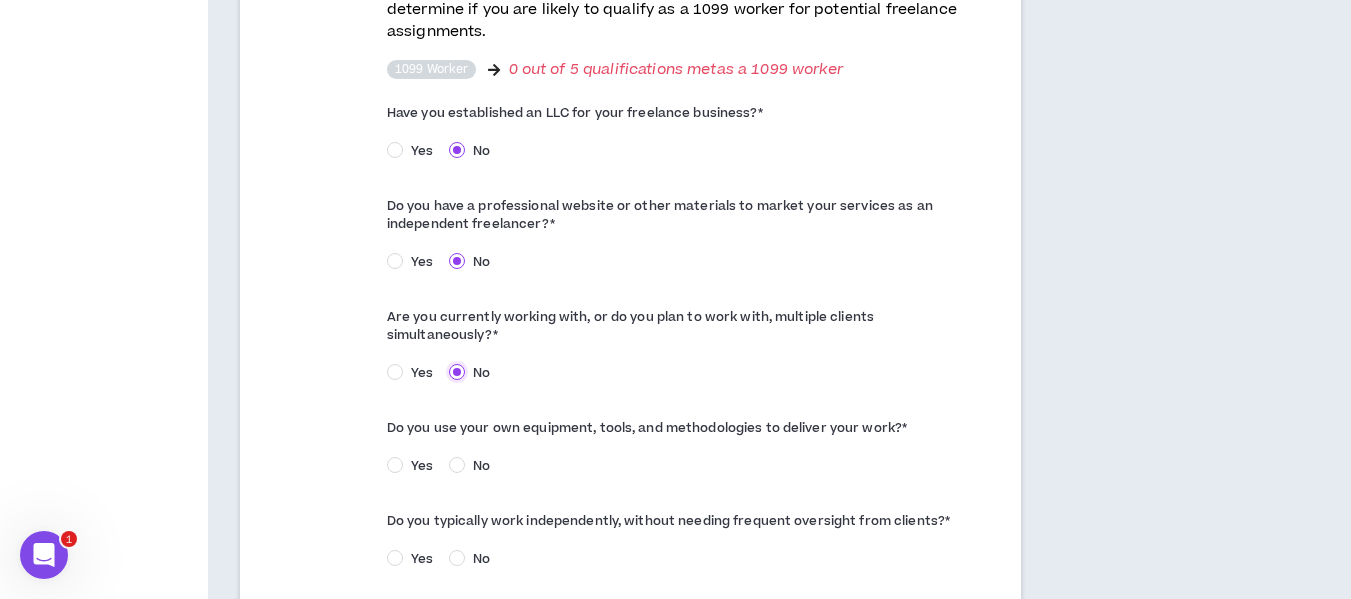 scroll, scrollTop: 1101, scrollLeft: 0, axis: vertical 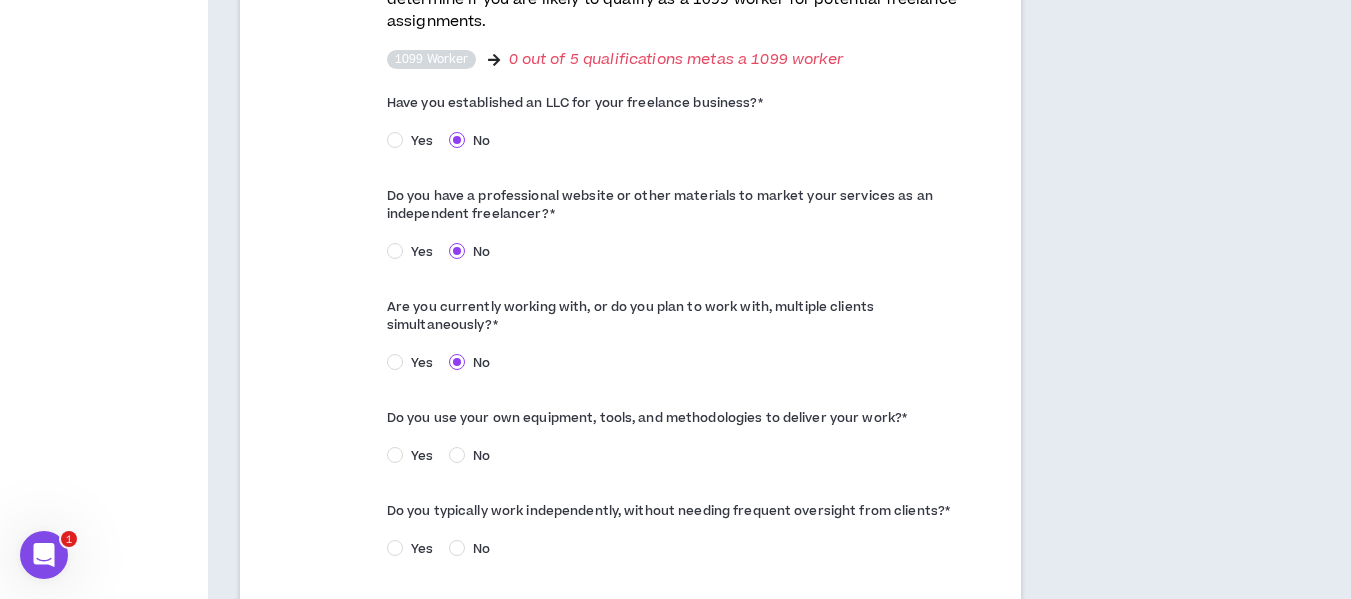 click on "Yes" at bounding box center (422, 456) 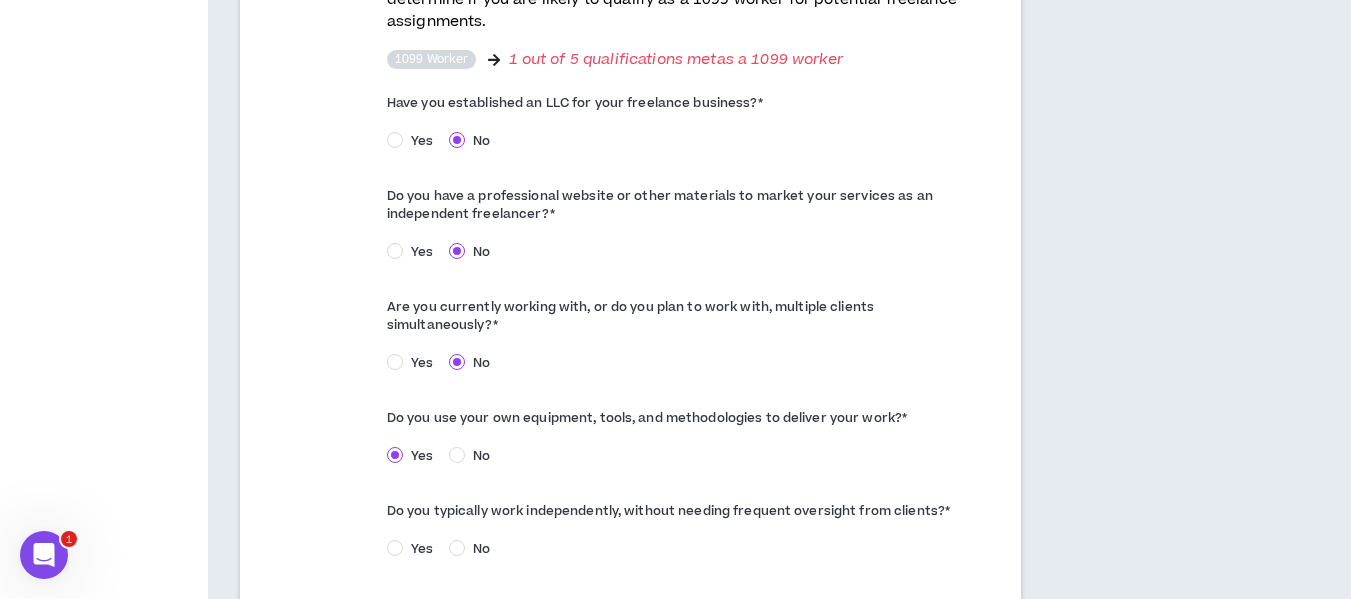 click on "Yes" at bounding box center (422, 549) 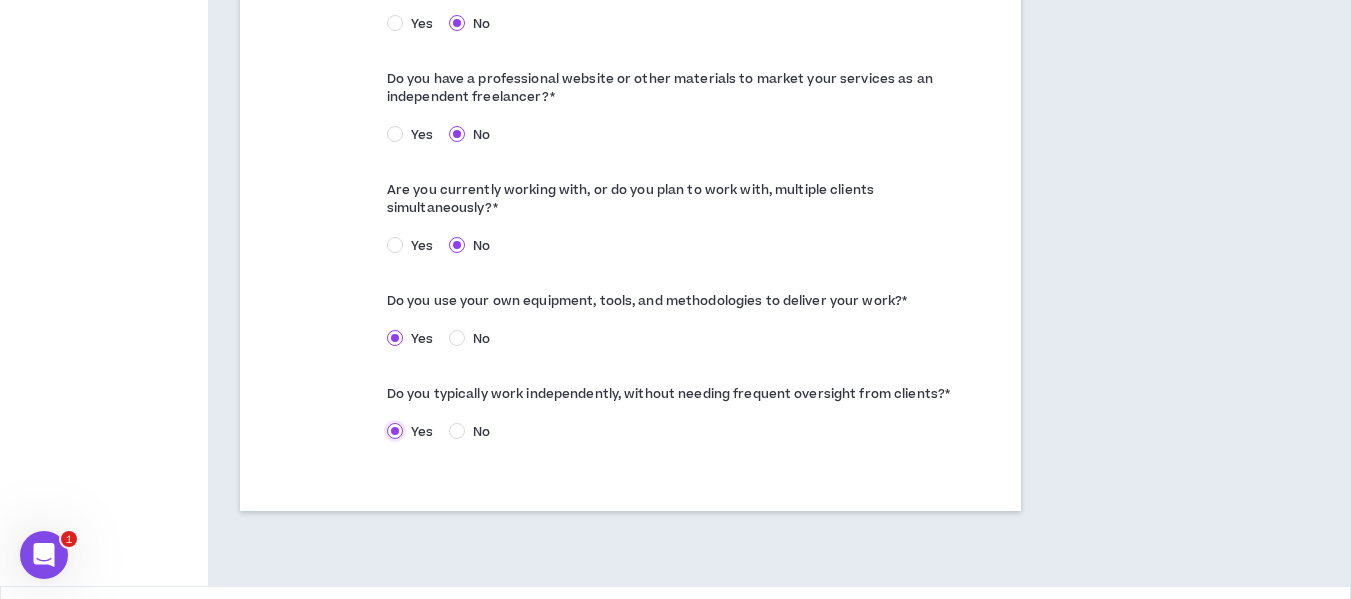 scroll, scrollTop: 1215, scrollLeft: 0, axis: vertical 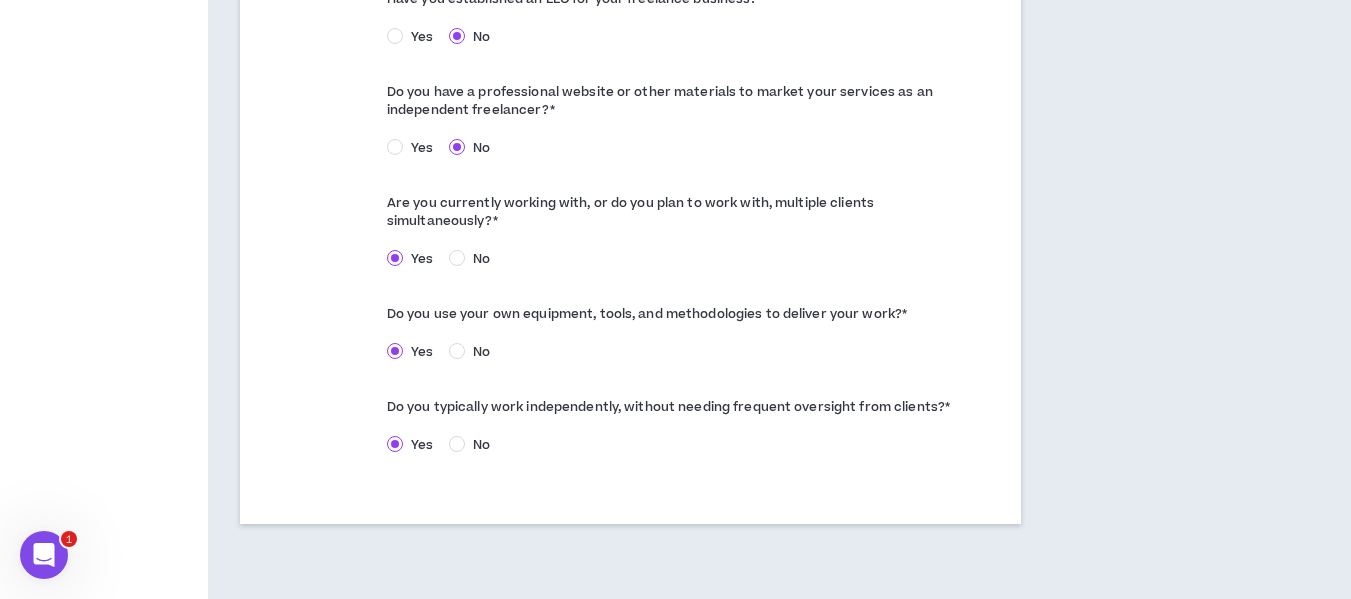 click on "Yes" at bounding box center (422, 148) 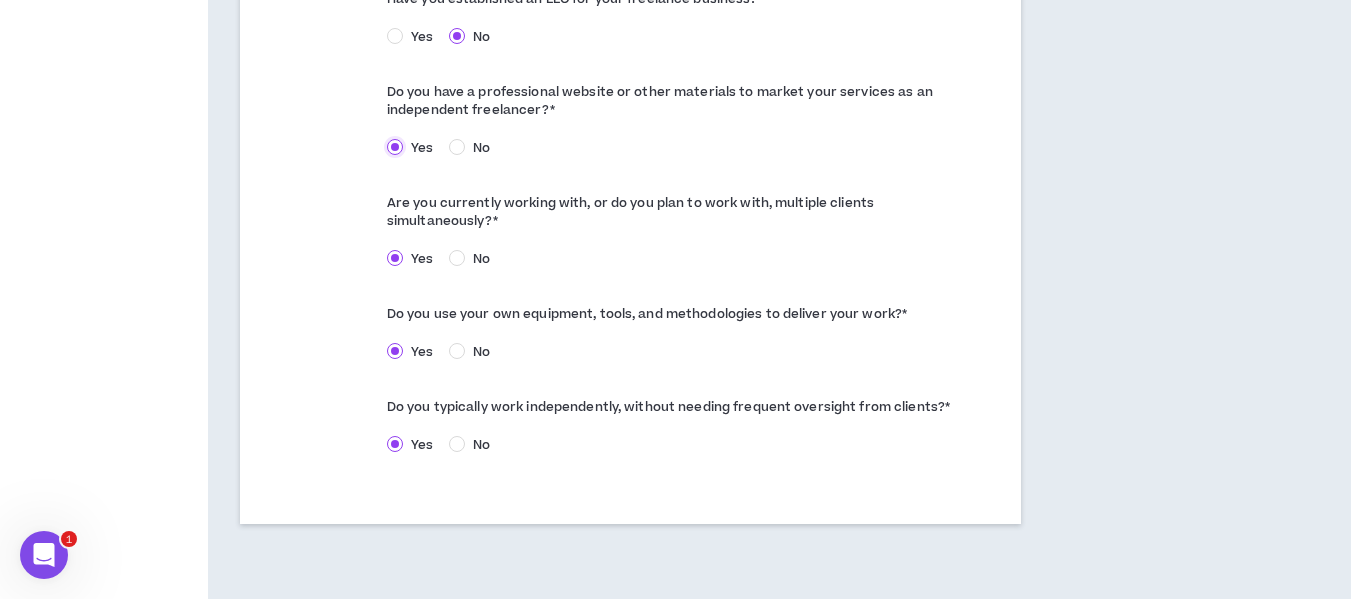 scroll, scrollTop: 1295, scrollLeft: 0, axis: vertical 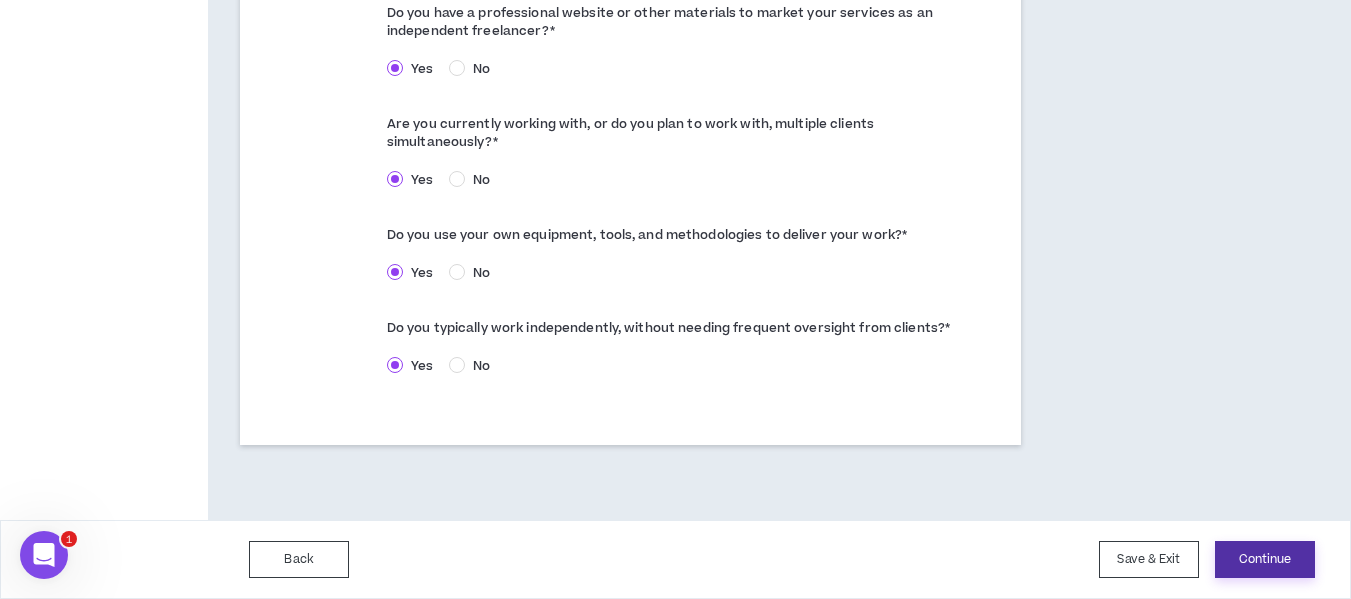 click on "Continue" at bounding box center (1265, 559) 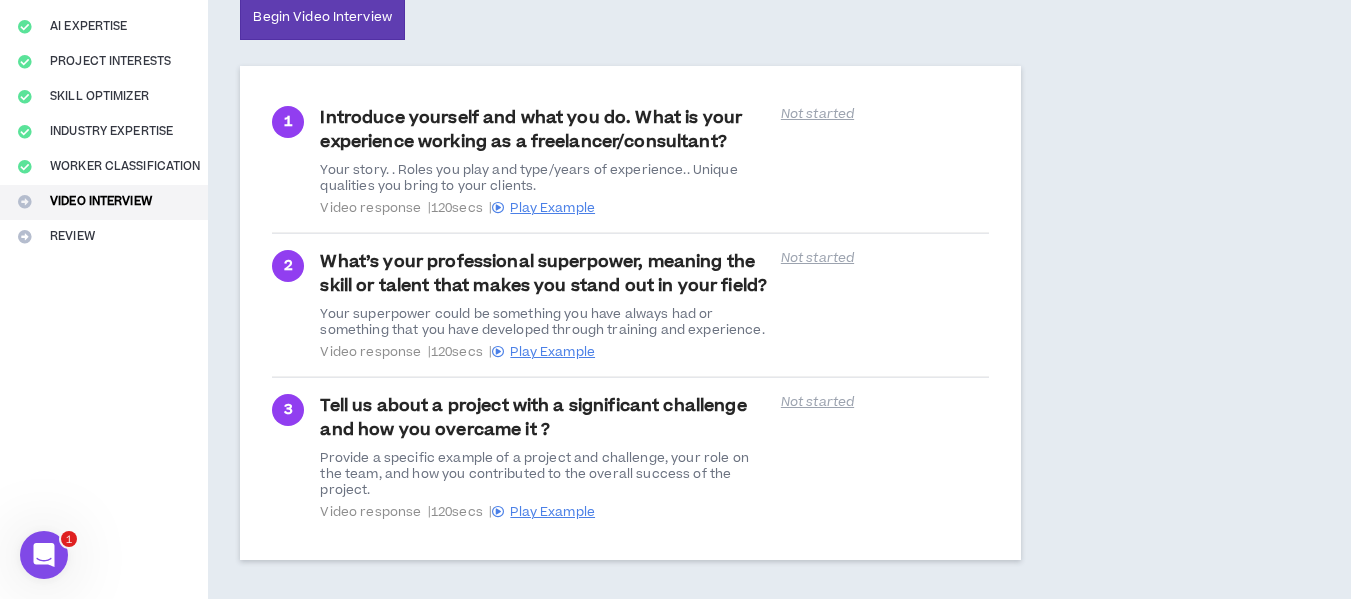 scroll, scrollTop: 0, scrollLeft: 0, axis: both 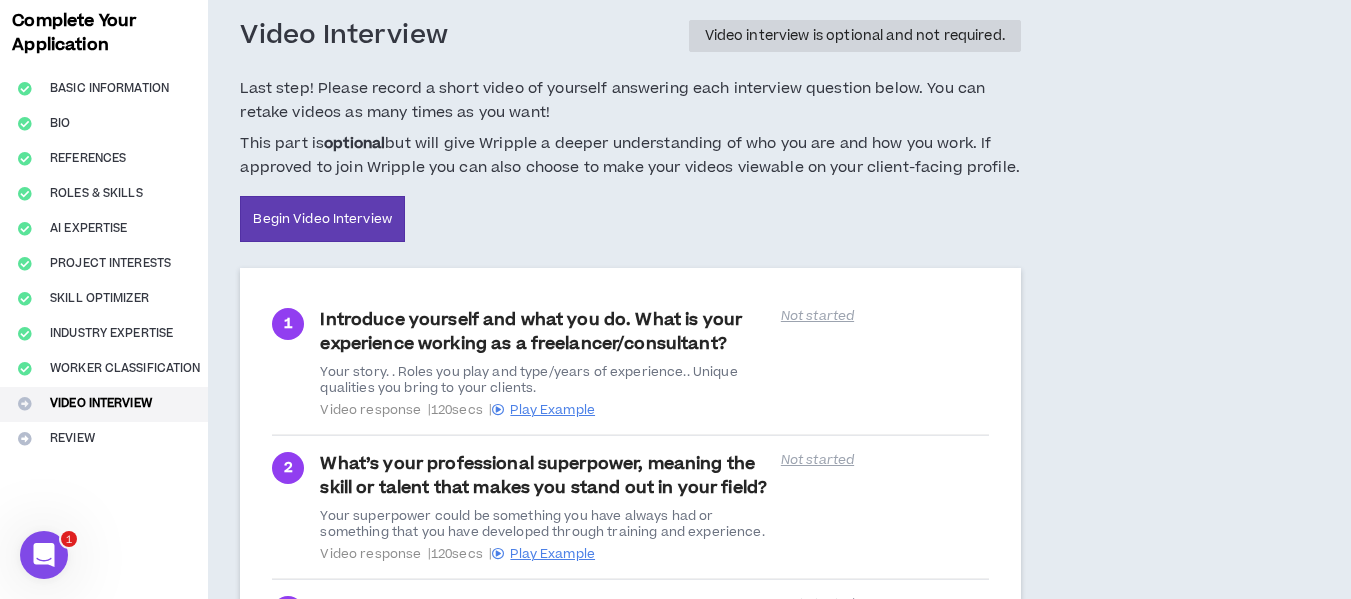drag, startPoint x: 1237, startPoint y: 208, endPoint x: 1237, endPoint y: 226, distance: 18 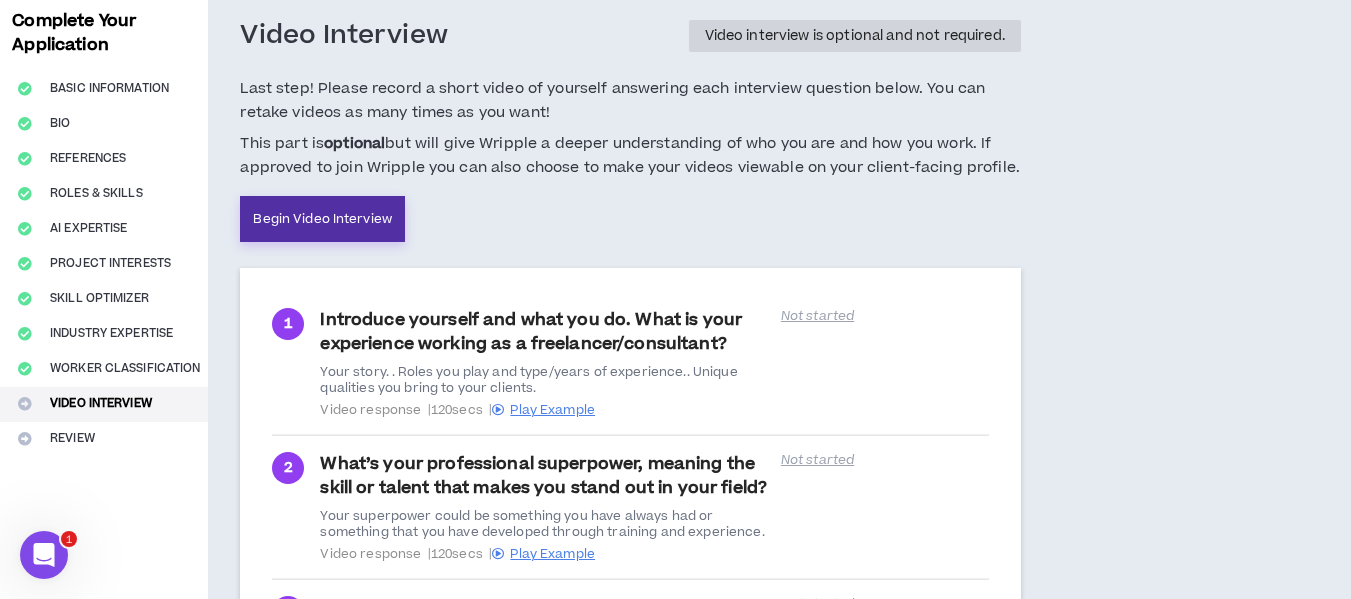 click on "Begin Video Interview" at bounding box center [322, 219] 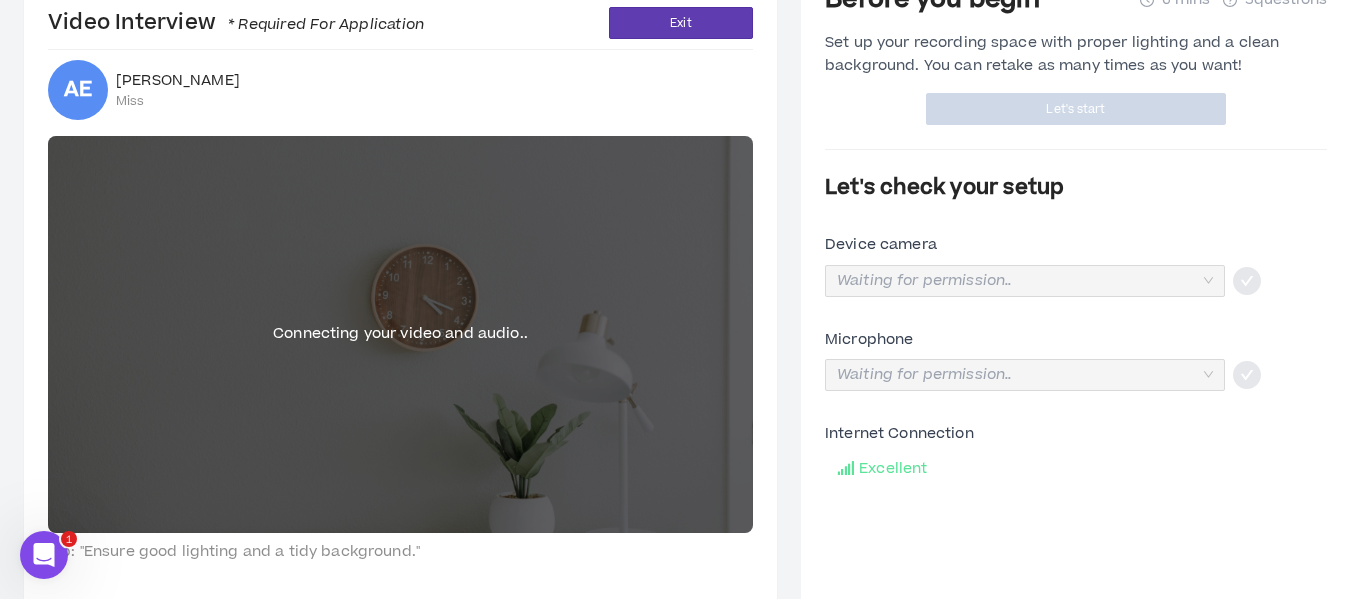 scroll, scrollTop: 0, scrollLeft: 0, axis: both 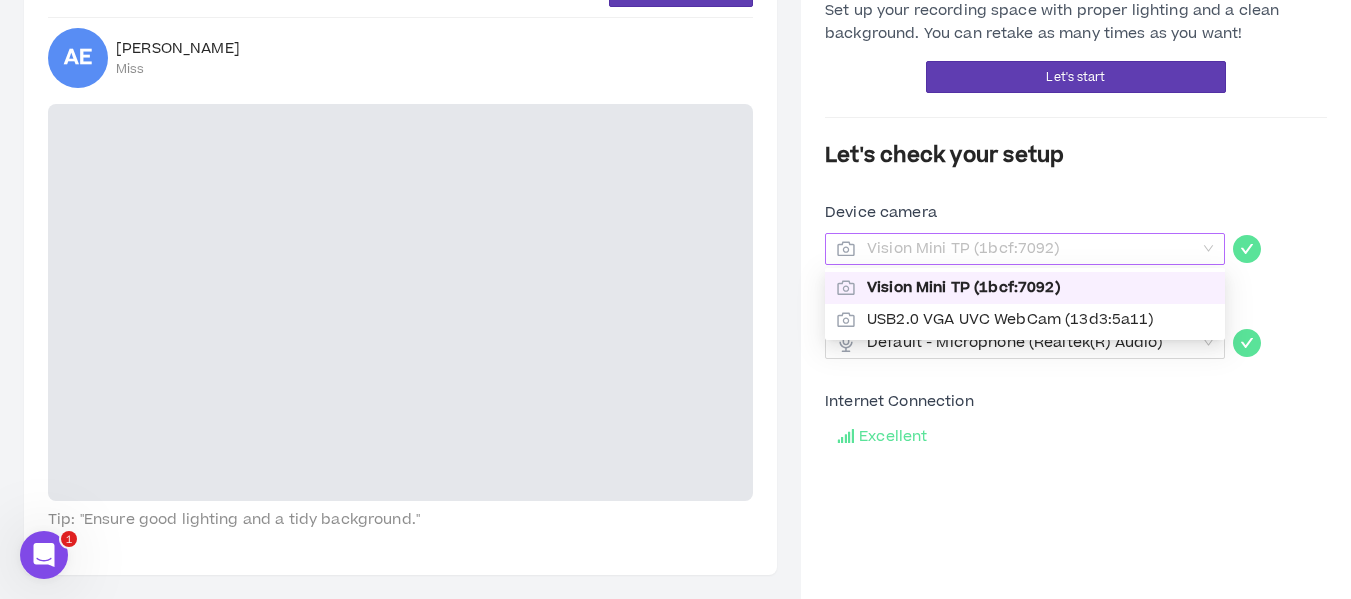 click on "Vision Mini TP (1bcf:7092)" at bounding box center [1025, 249] 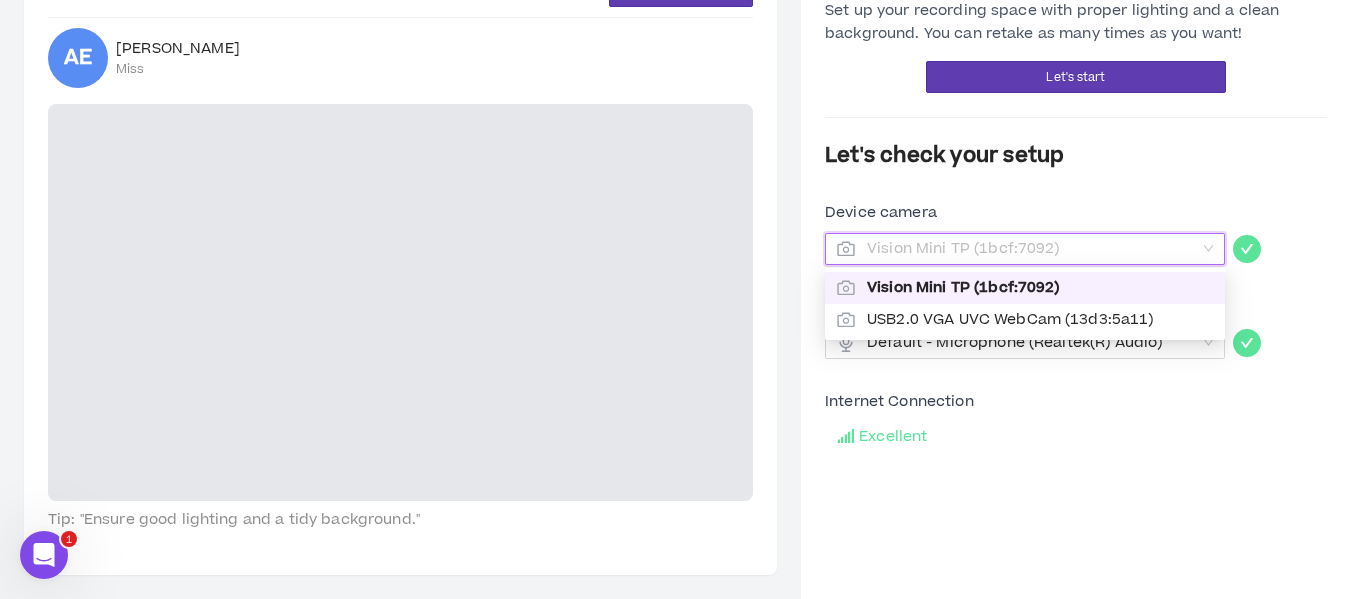 click on "Vision Mini TP (1bcf:7092)" at bounding box center (1040, 288) 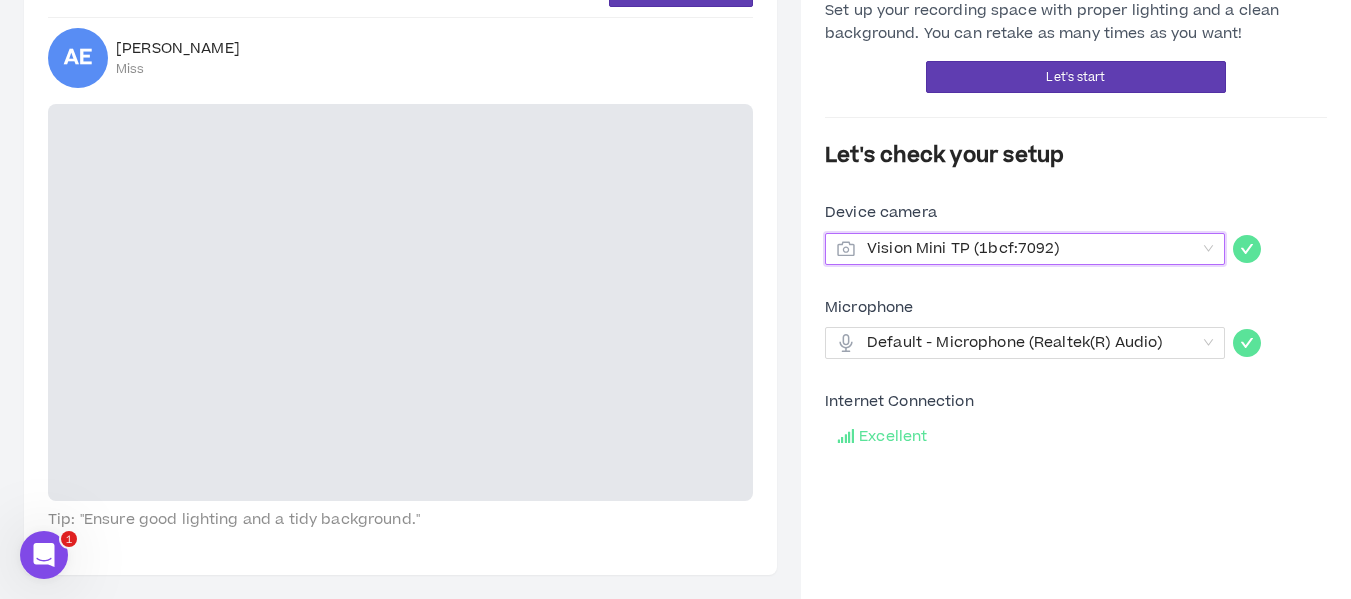scroll, scrollTop: 0, scrollLeft: 0, axis: both 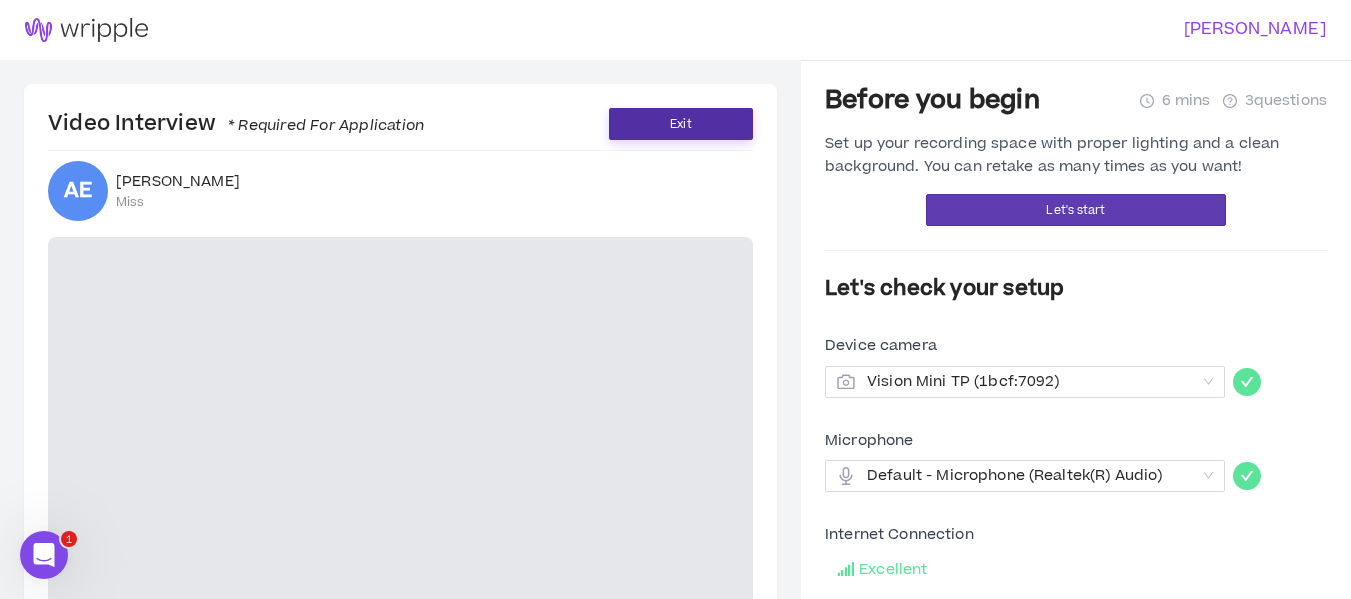 click on "Exit" at bounding box center [681, 124] 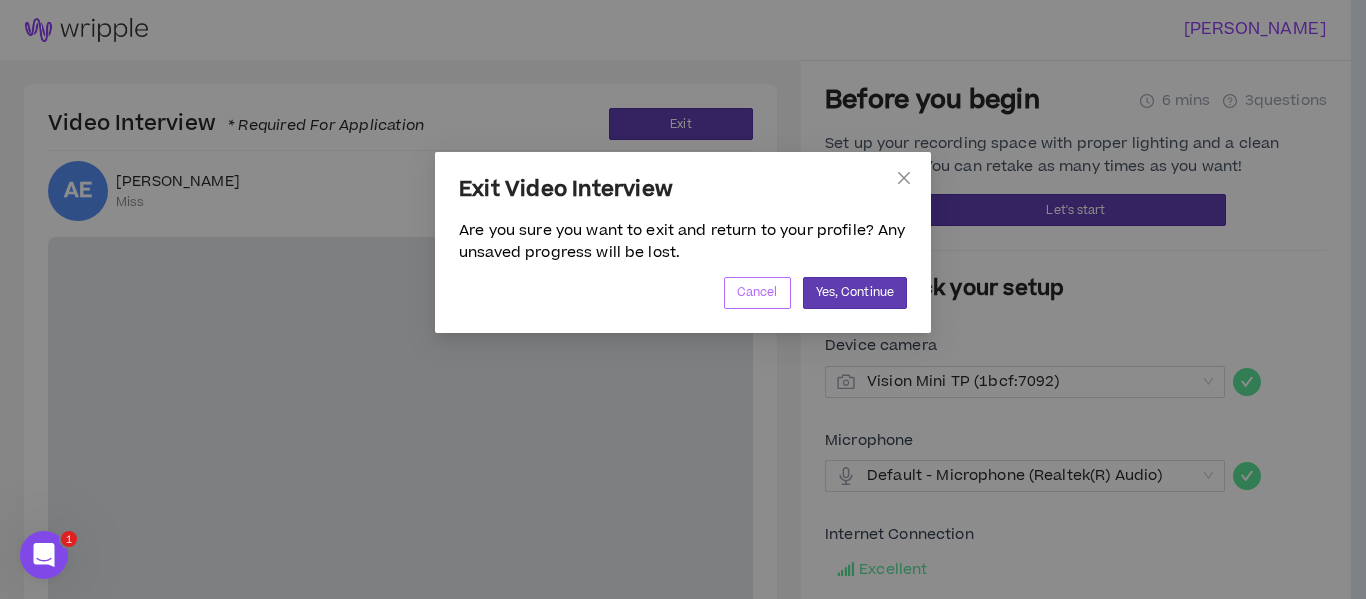 click on "Cancel" at bounding box center [757, 292] 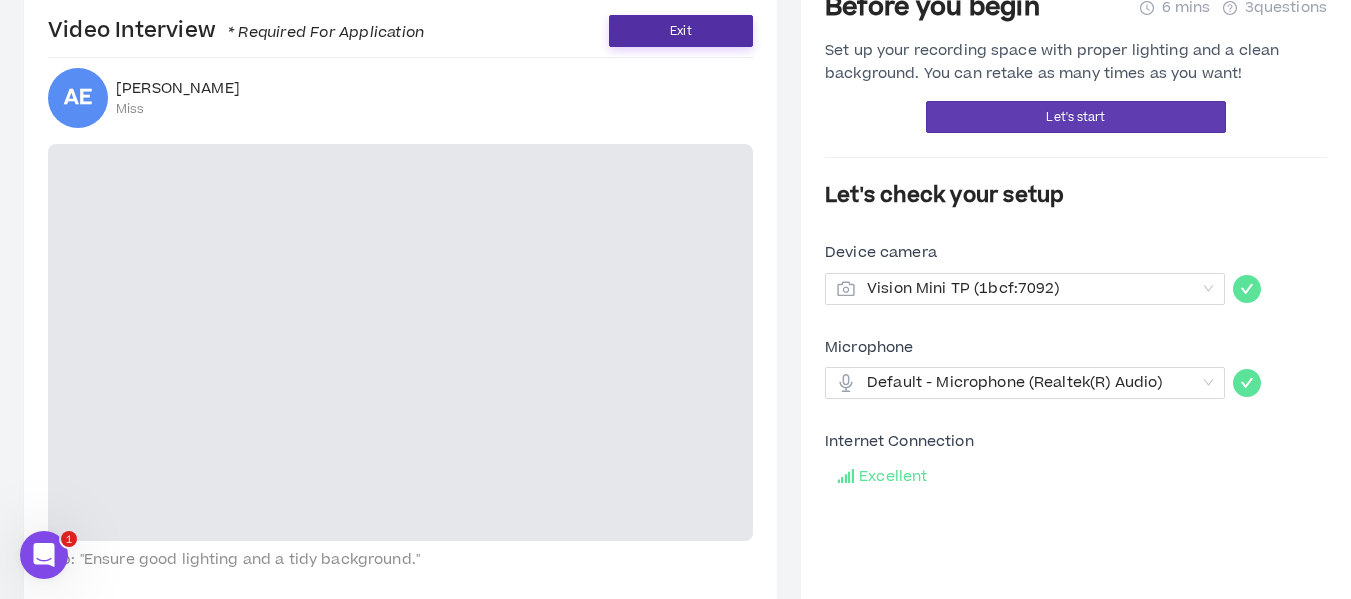 scroll, scrollTop: 133, scrollLeft: 0, axis: vertical 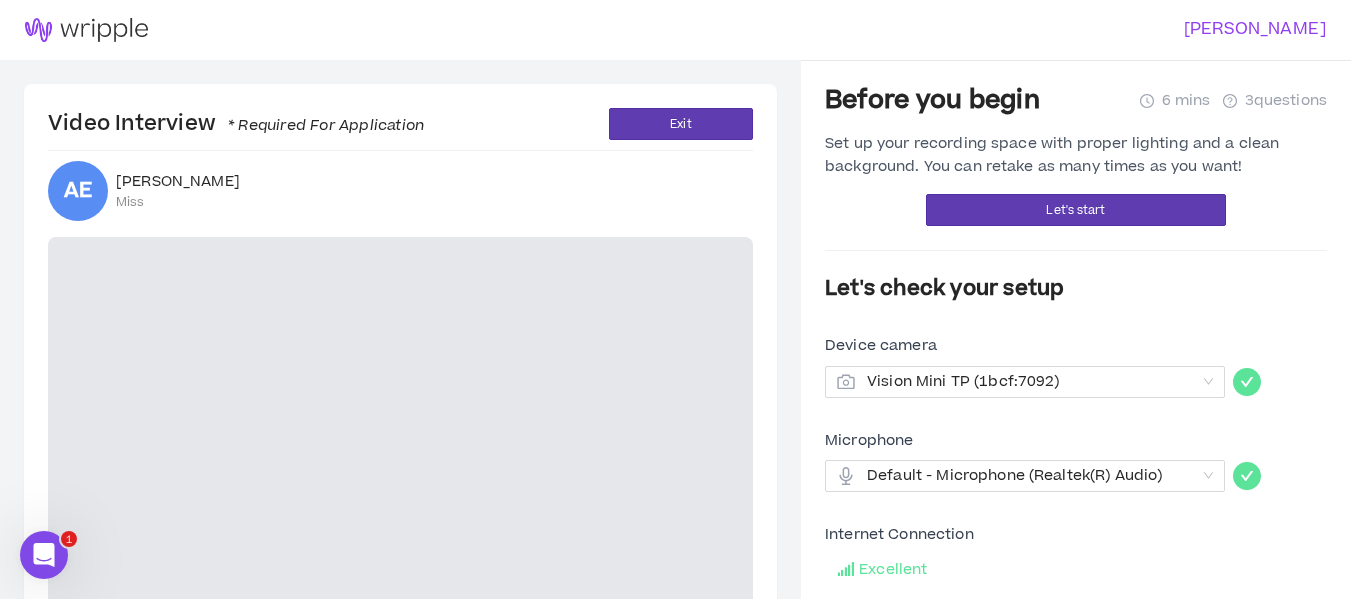 click on "Video Interview * Required For Application Exit [PERSON_NAME] Eguna Miss Tip: "Ensure good lighting and a tidy background."" at bounding box center (400, 396) 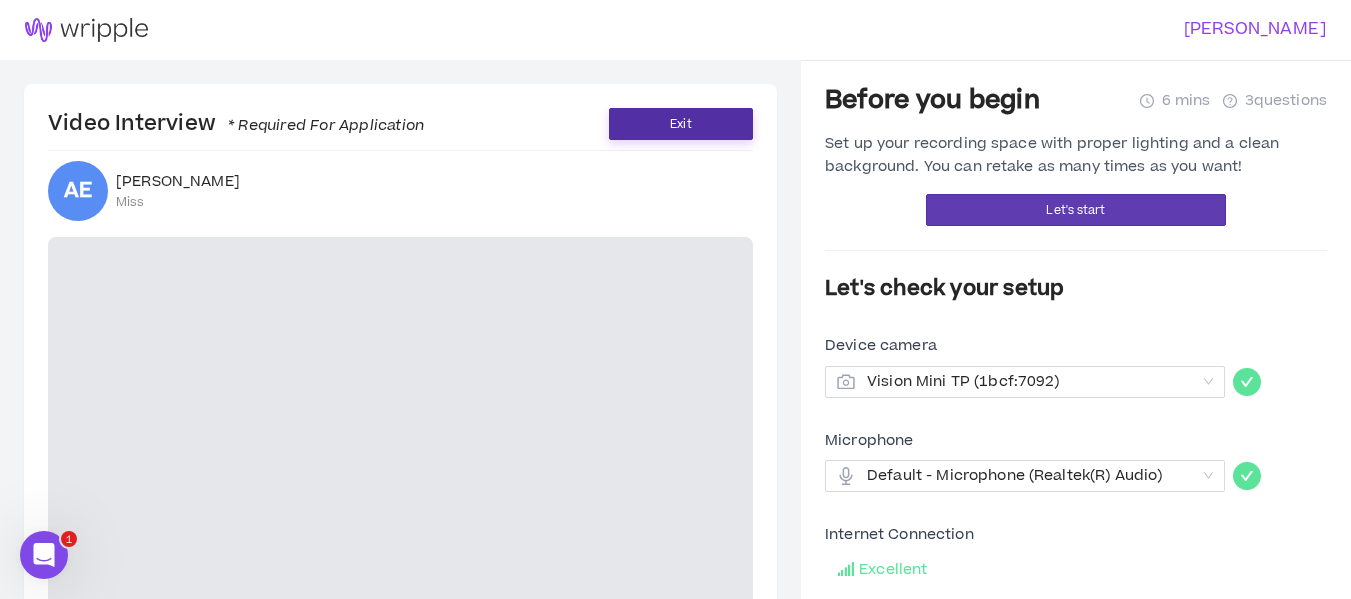 click on "Exit" at bounding box center [680, 124] 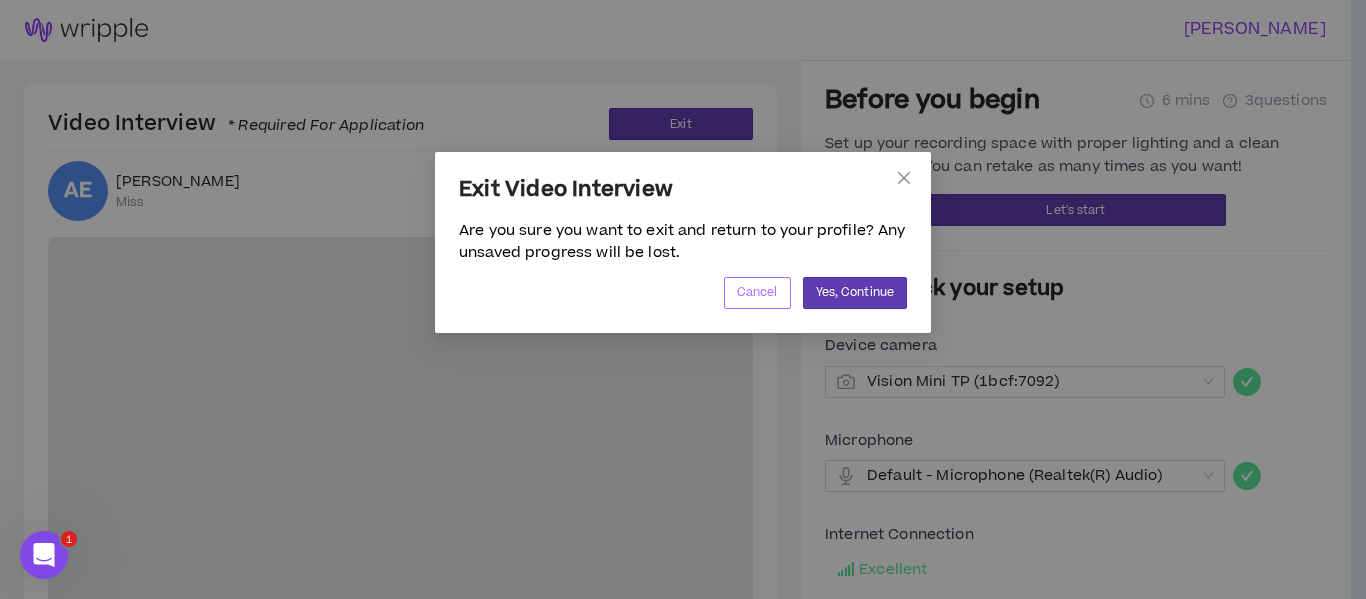 click on "Cancel" at bounding box center [757, 292] 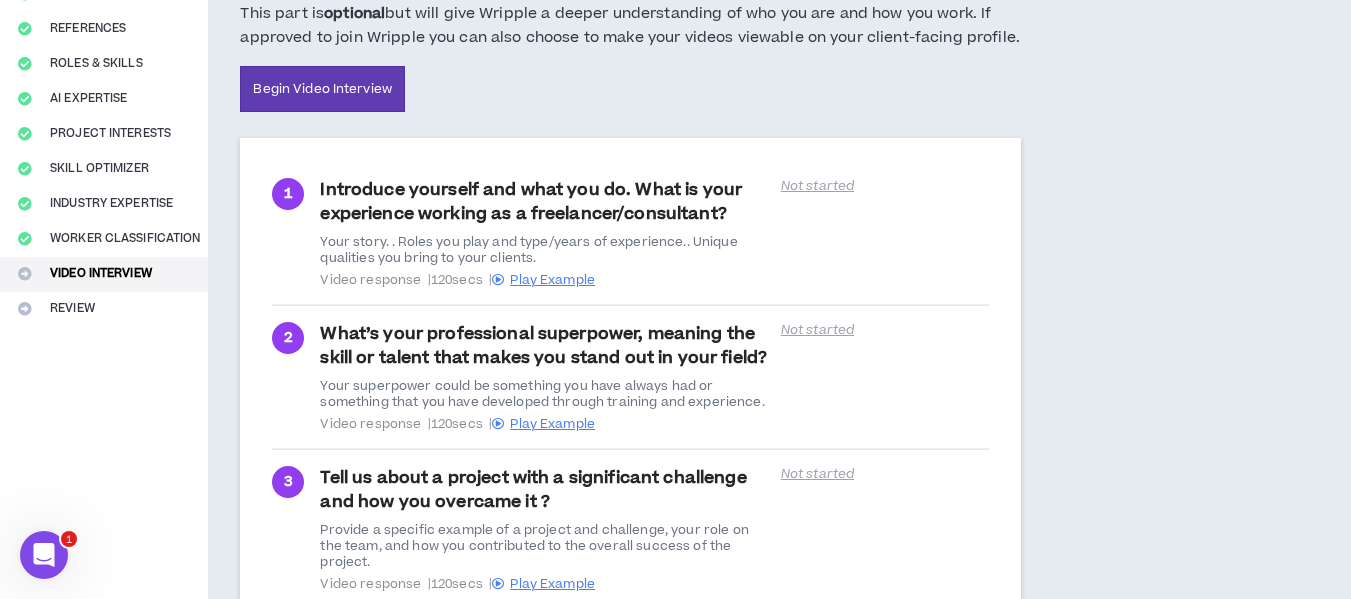 scroll, scrollTop: 377, scrollLeft: 0, axis: vertical 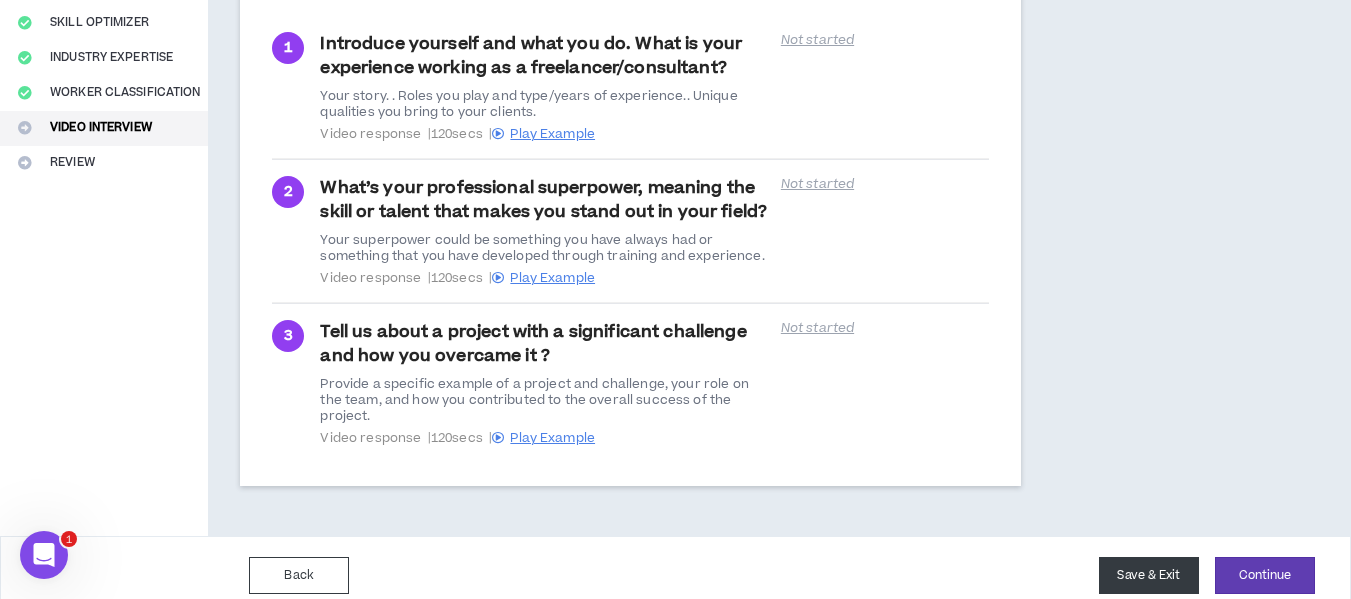 click on "Save & Exit" at bounding box center (1149, 575) 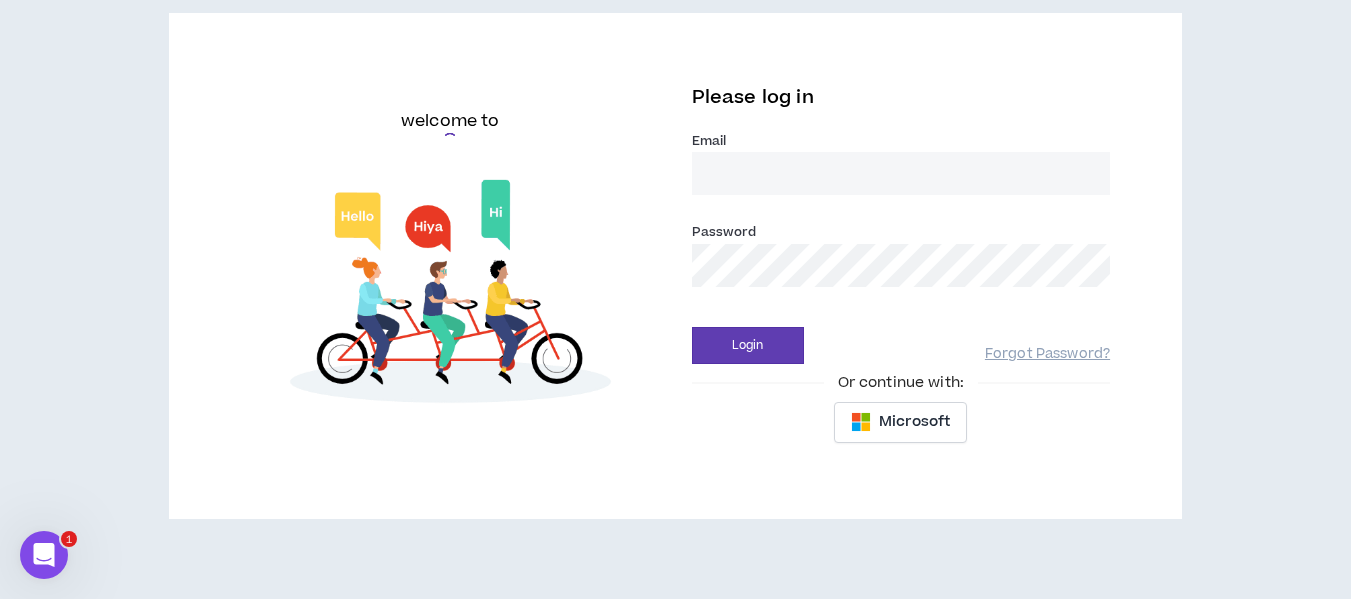scroll, scrollTop: 0, scrollLeft: 0, axis: both 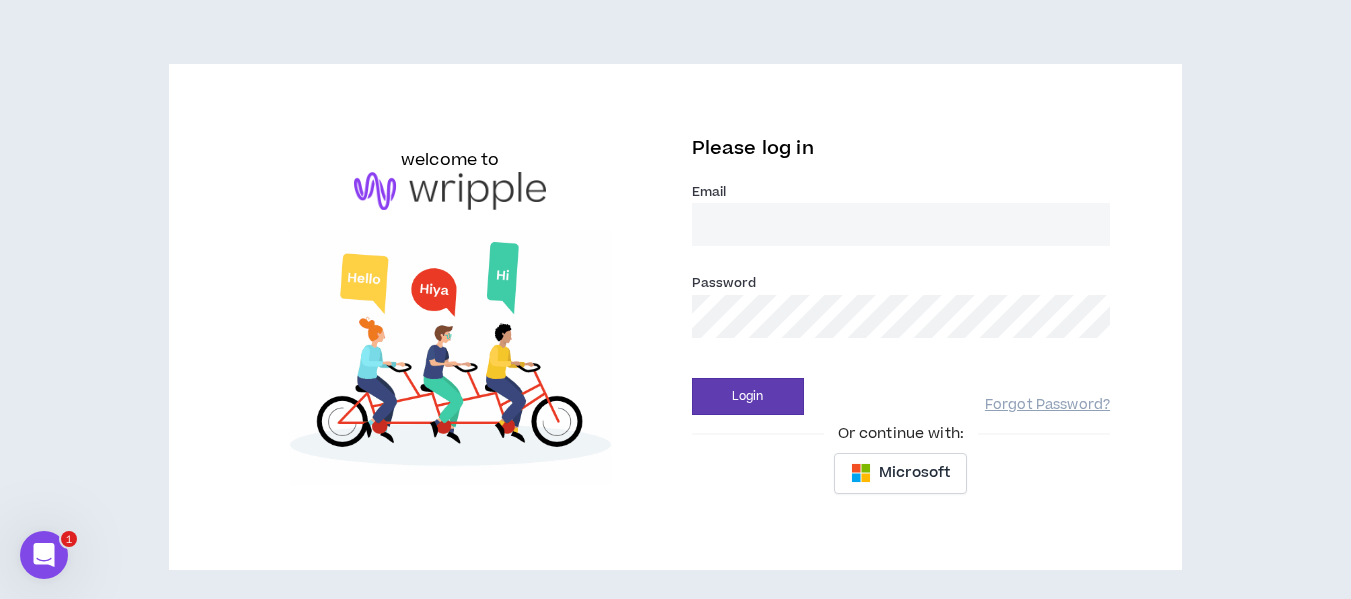 click on "Email  *" at bounding box center (901, 224) 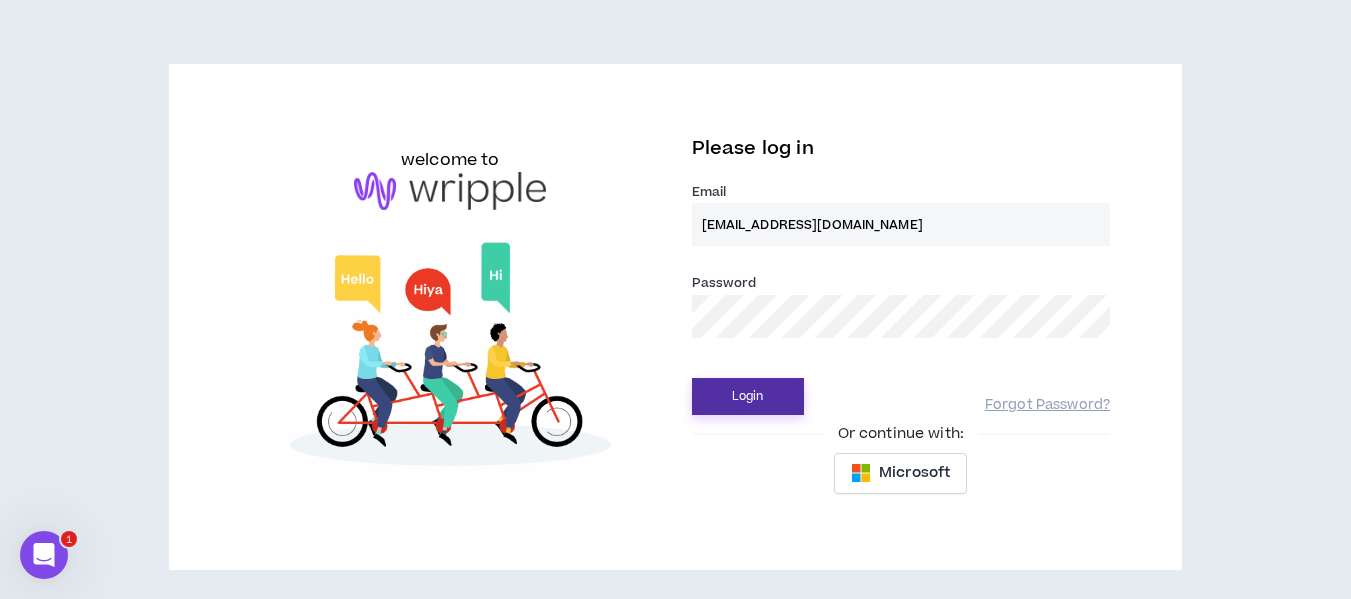 click on "Login" at bounding box center [748, 396] 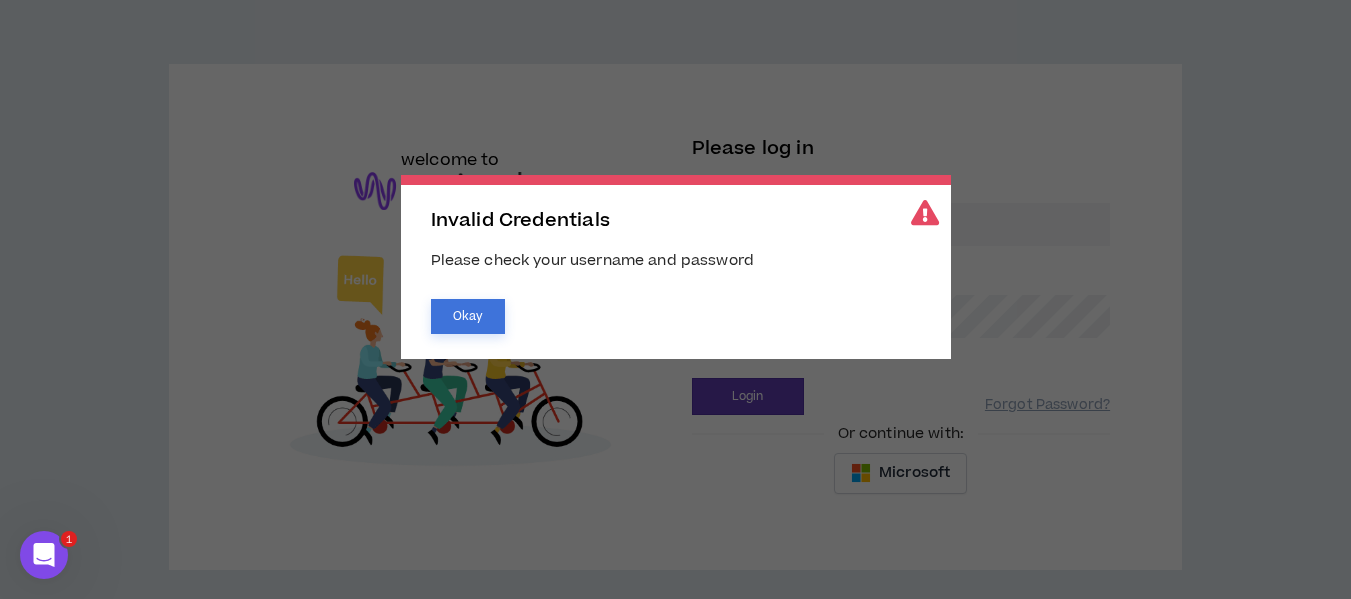 click on "Okay" at bounding box center [468, 316] 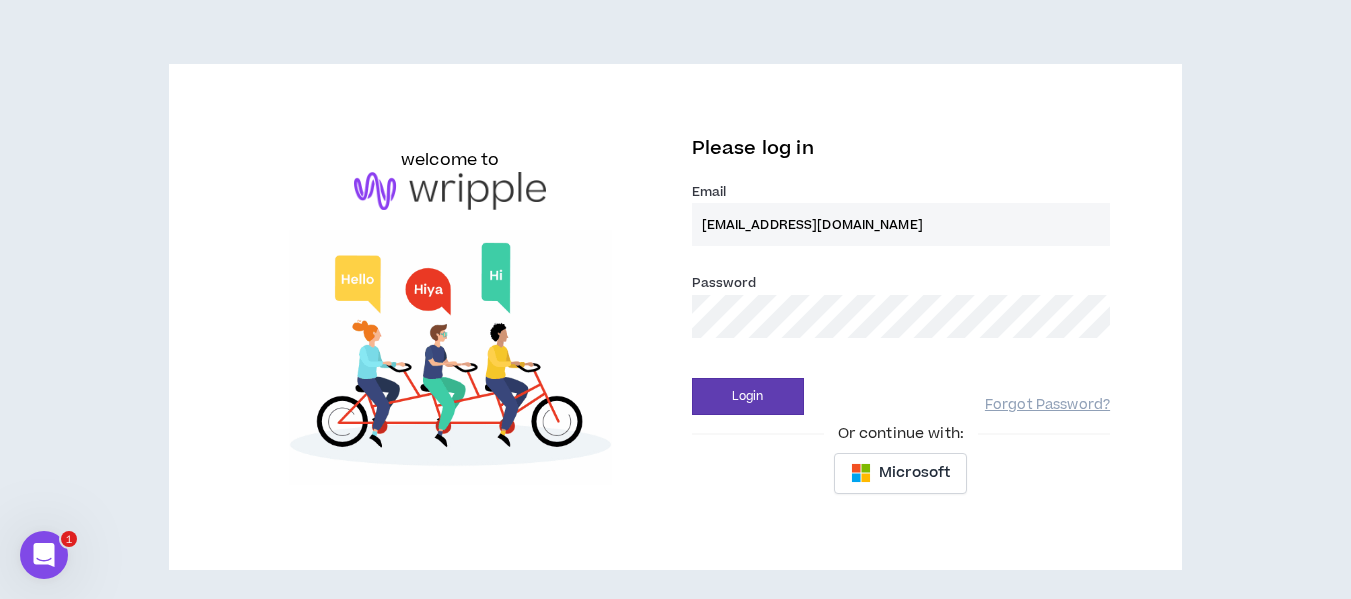 click on "Password  *" at bounding box center [901, 304] 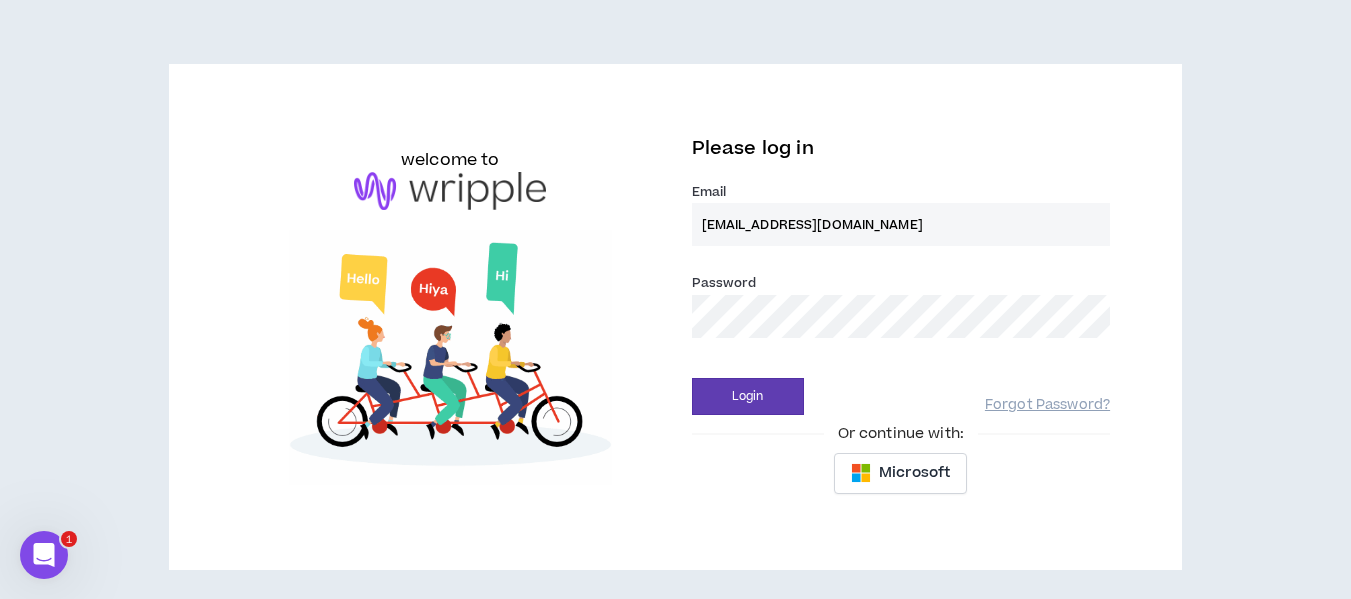 click on "[EMAIL_ADDRESS][DOMAIN_NAME]" at bounding box center (901, 224) 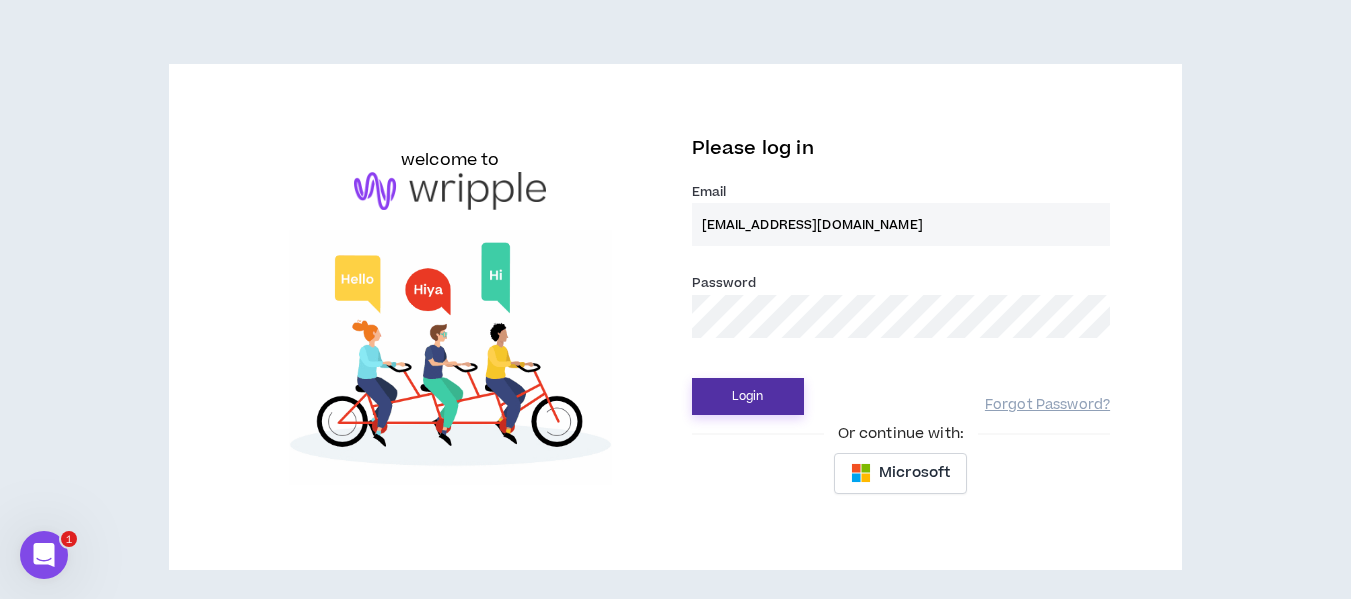 type on "[EMAIL_ADDRESS][DOMAIN_NAME]" 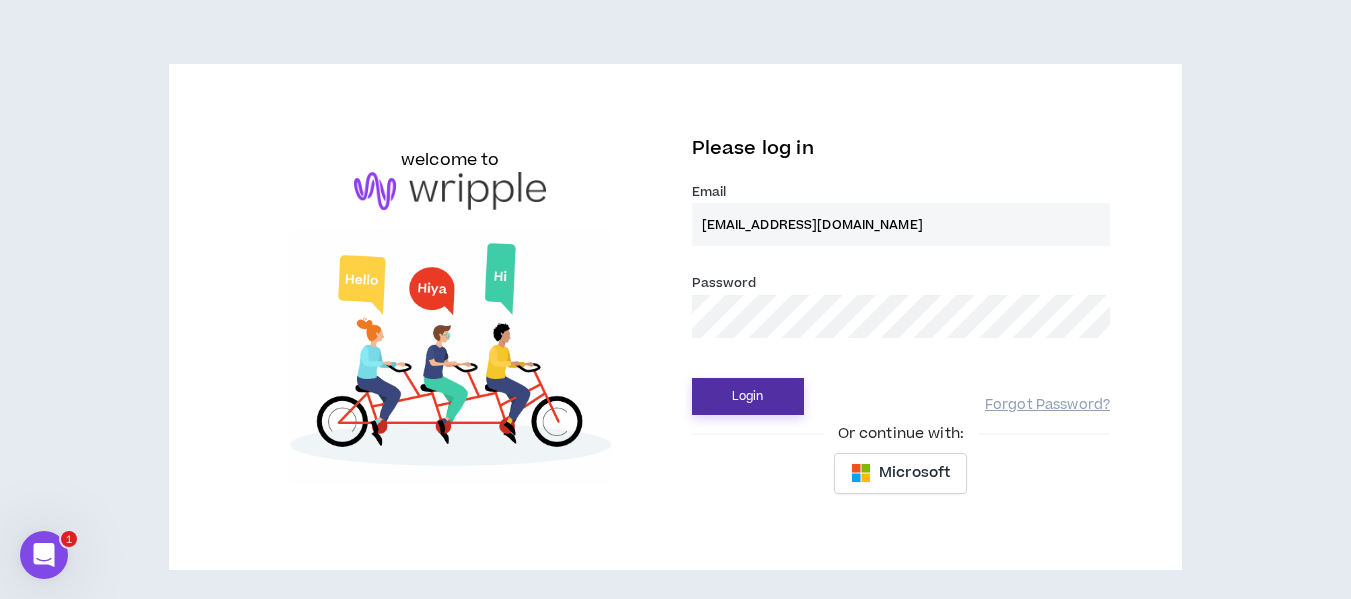 click on "Login" at bounding box center (748, 396) 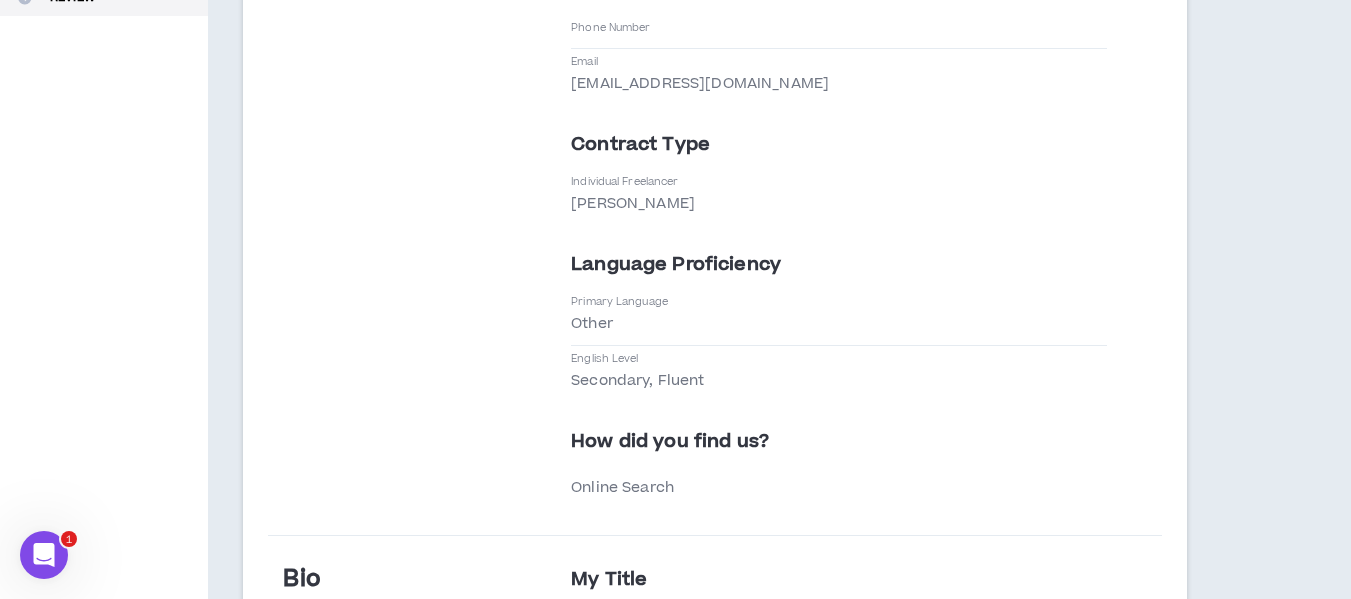 scroll, scrollTop: 0, scrollLeft: 0, axis: both 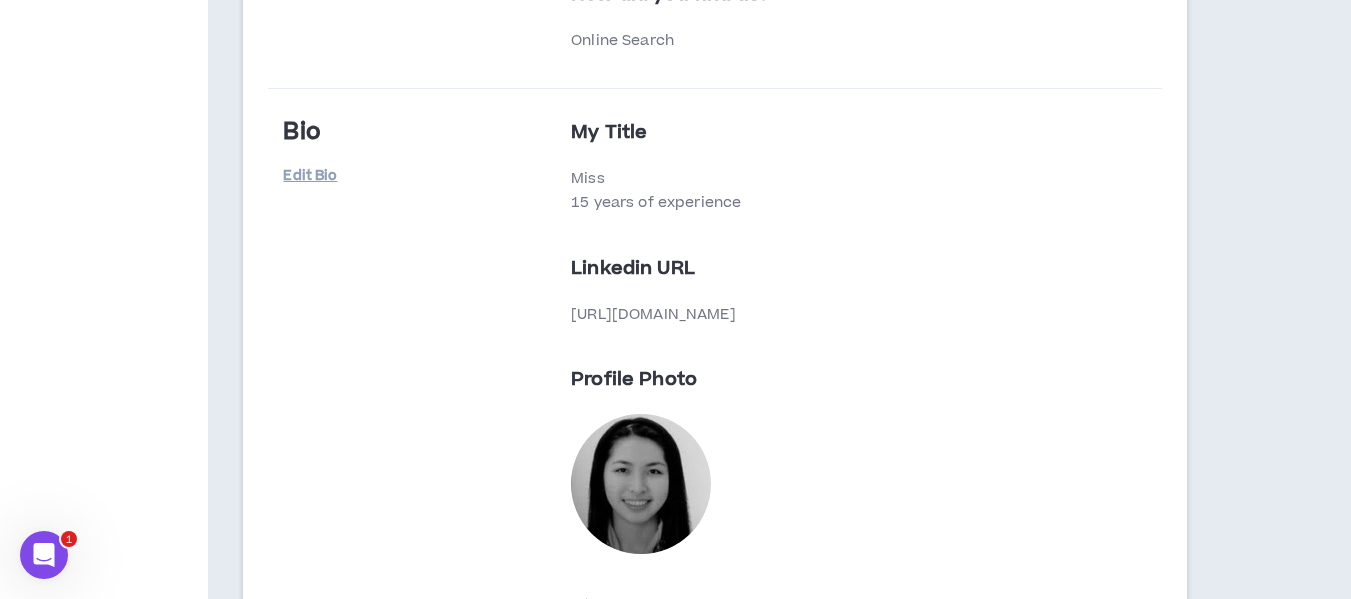 click at bounding box center [641, 484] 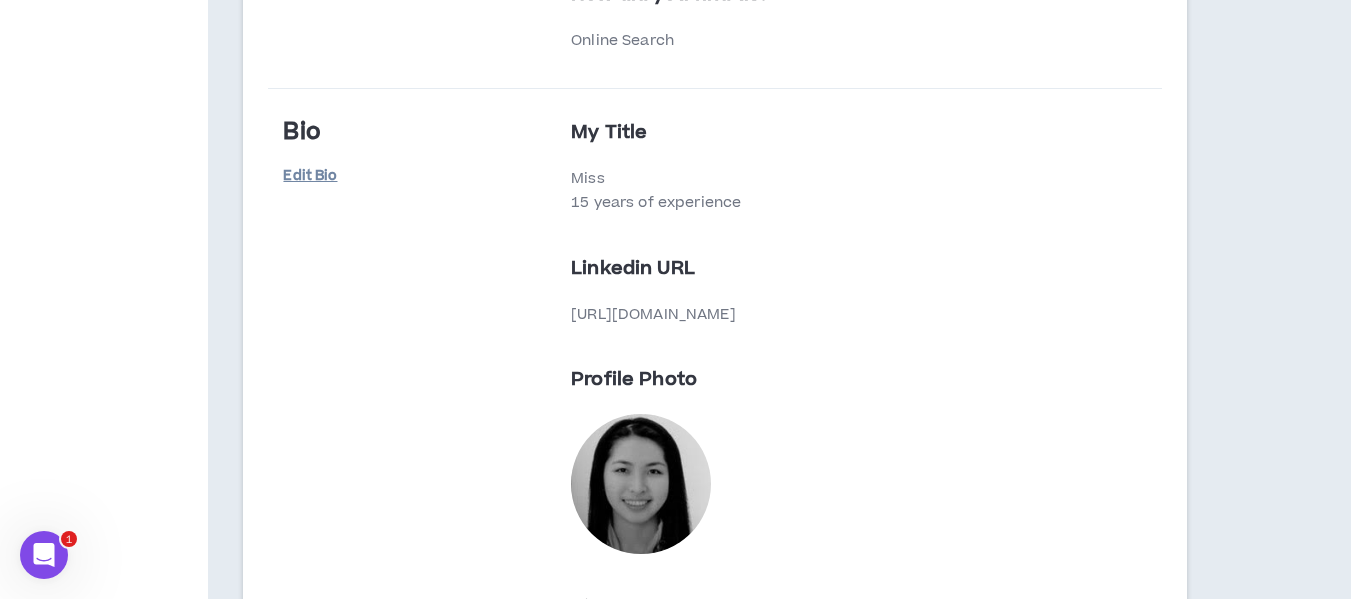 click on "Edit Bio" at bounding box center (333, 176) 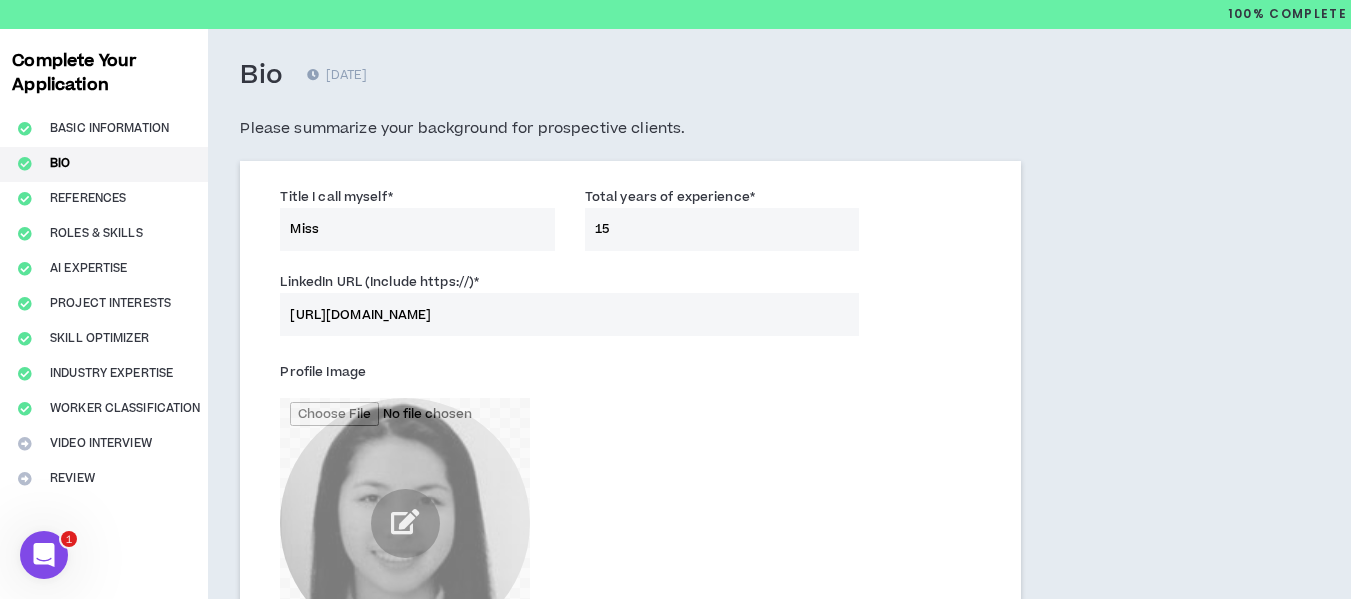 scroll, scrollTop: 0, scrollLeft: 0, axis: both 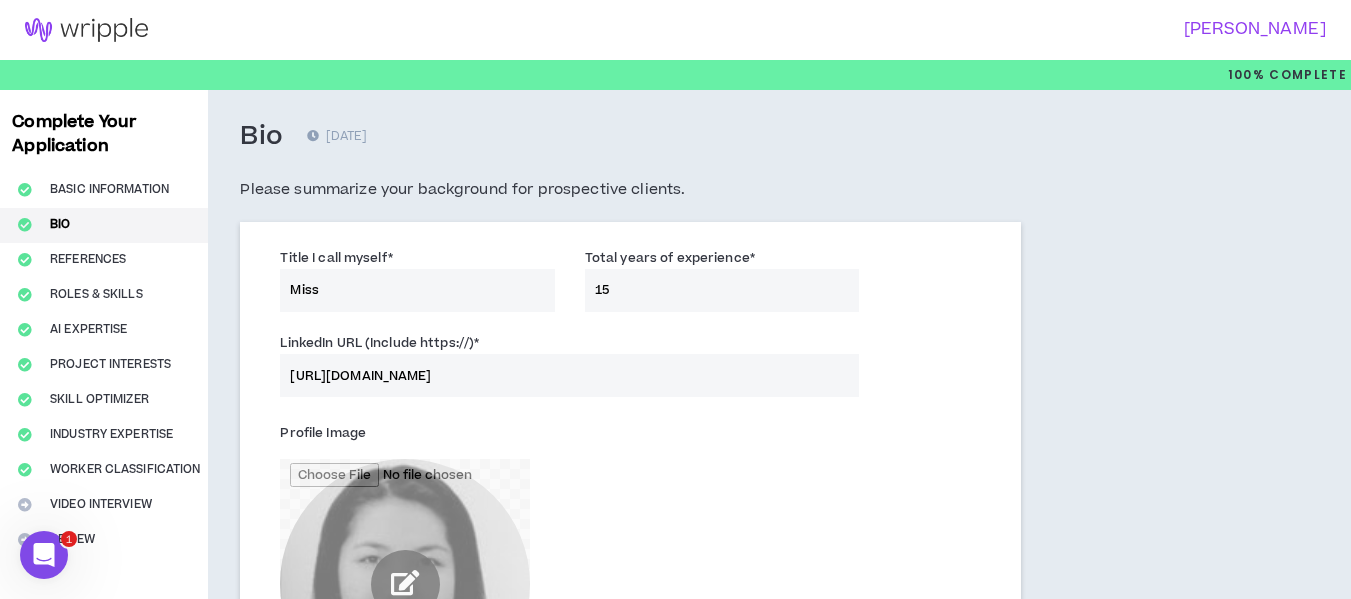 click at bounding box center [405, 584] 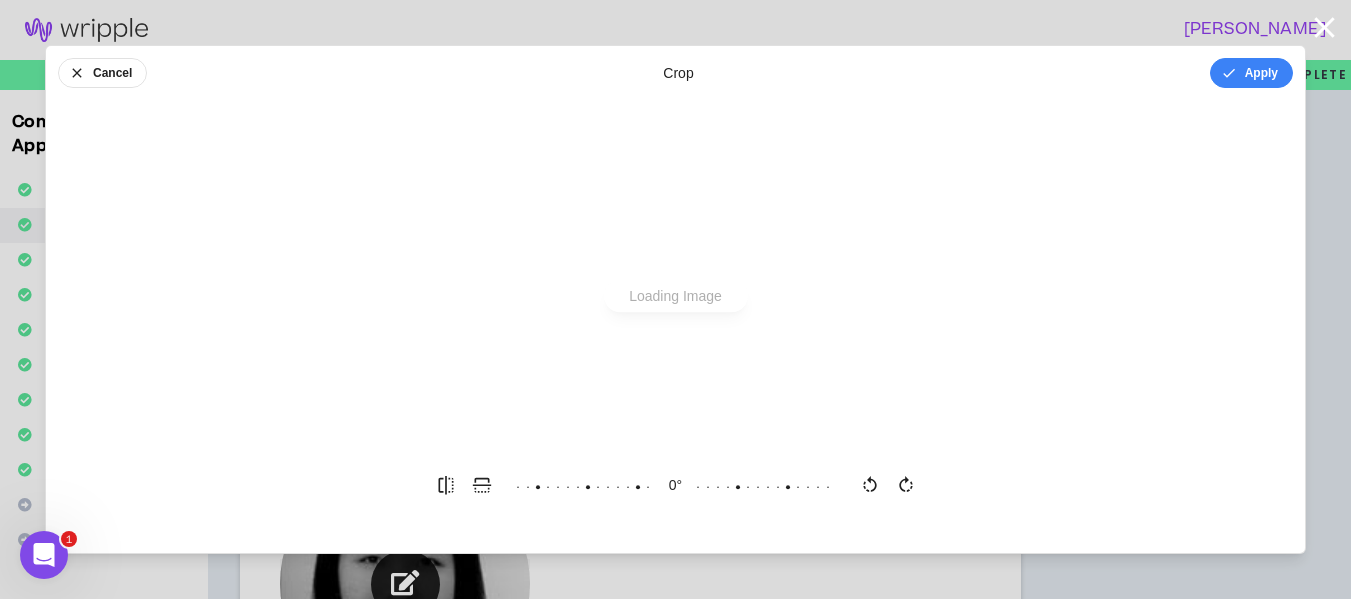 scroll, scrollTop: 0, scrollLeft: 0, axis: both 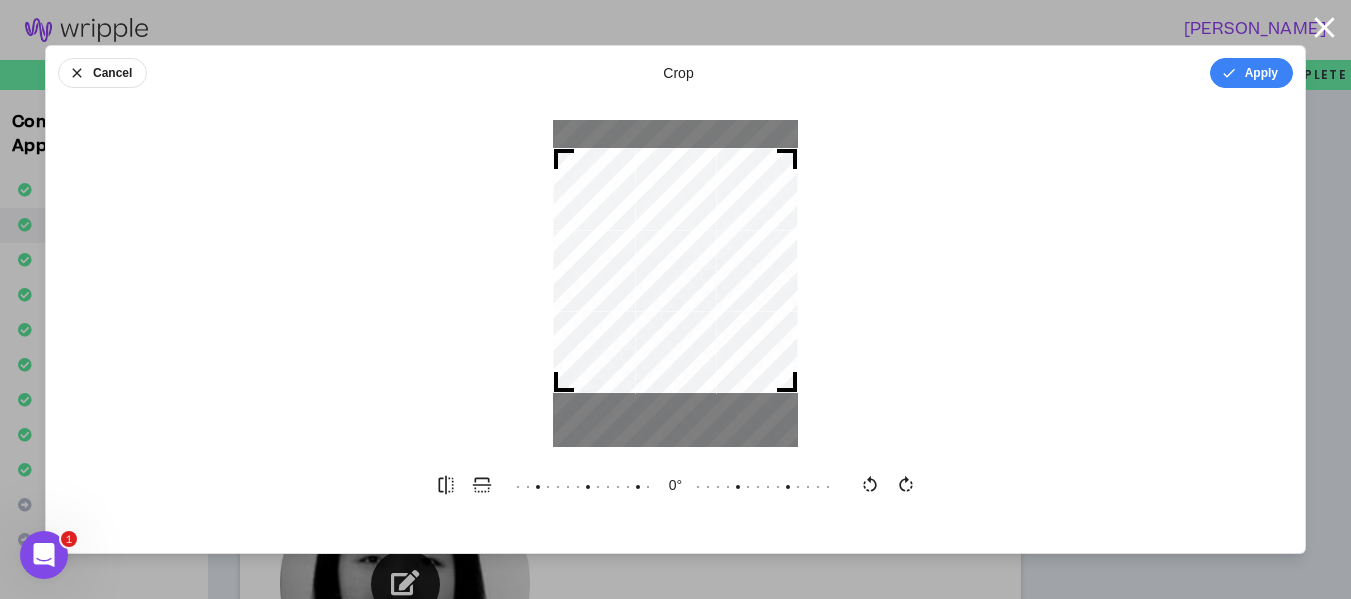 drag, startPoint x: 760, startPoint y: 206, endPoint x: 763, endPoint y: 194, distance: 12.369317 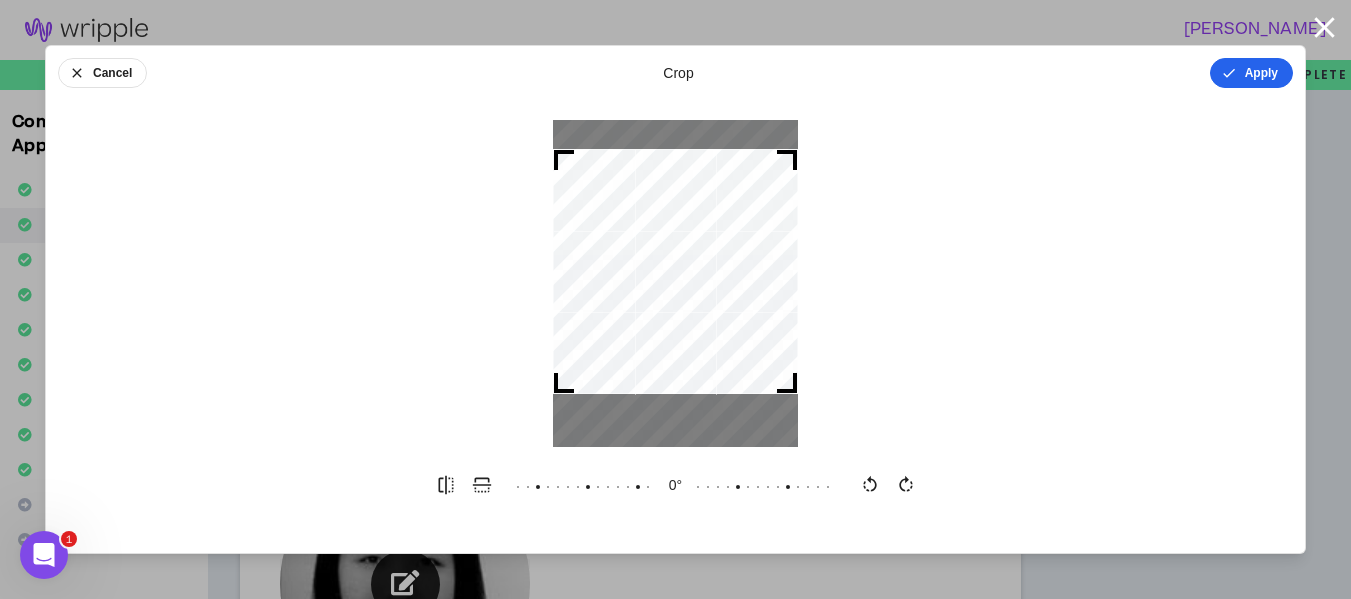 click on "Apply" at bounding box center [1251, 73] 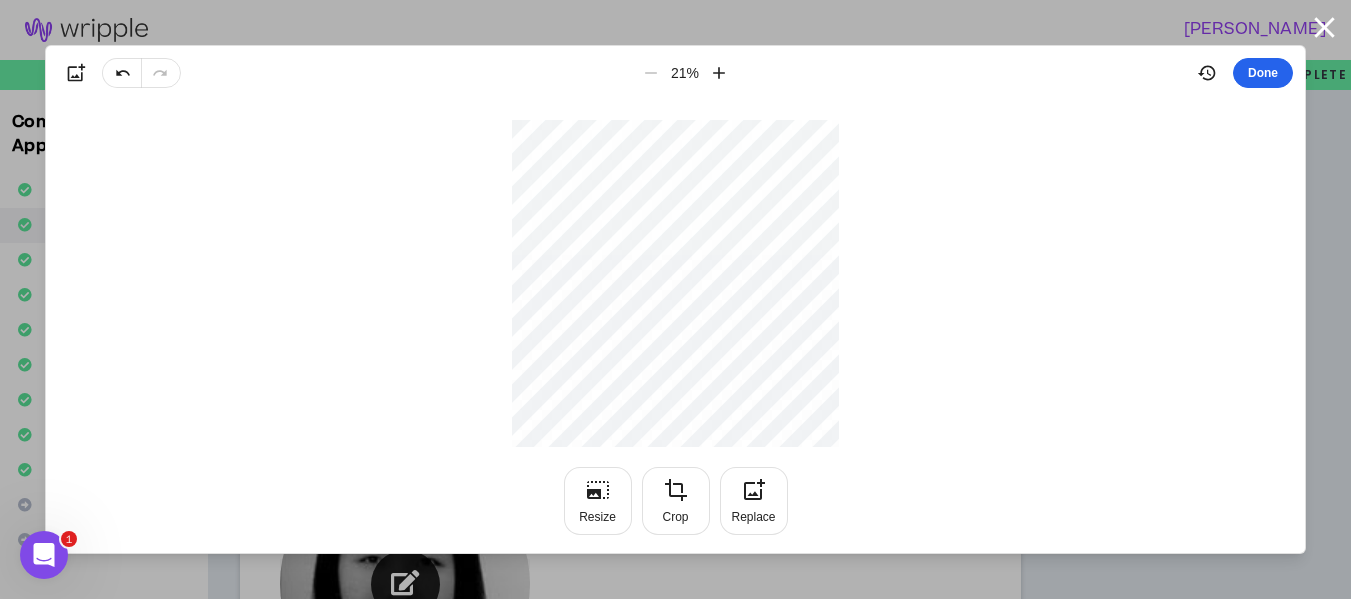 click on "Done" at bounding box center [1263, 73] 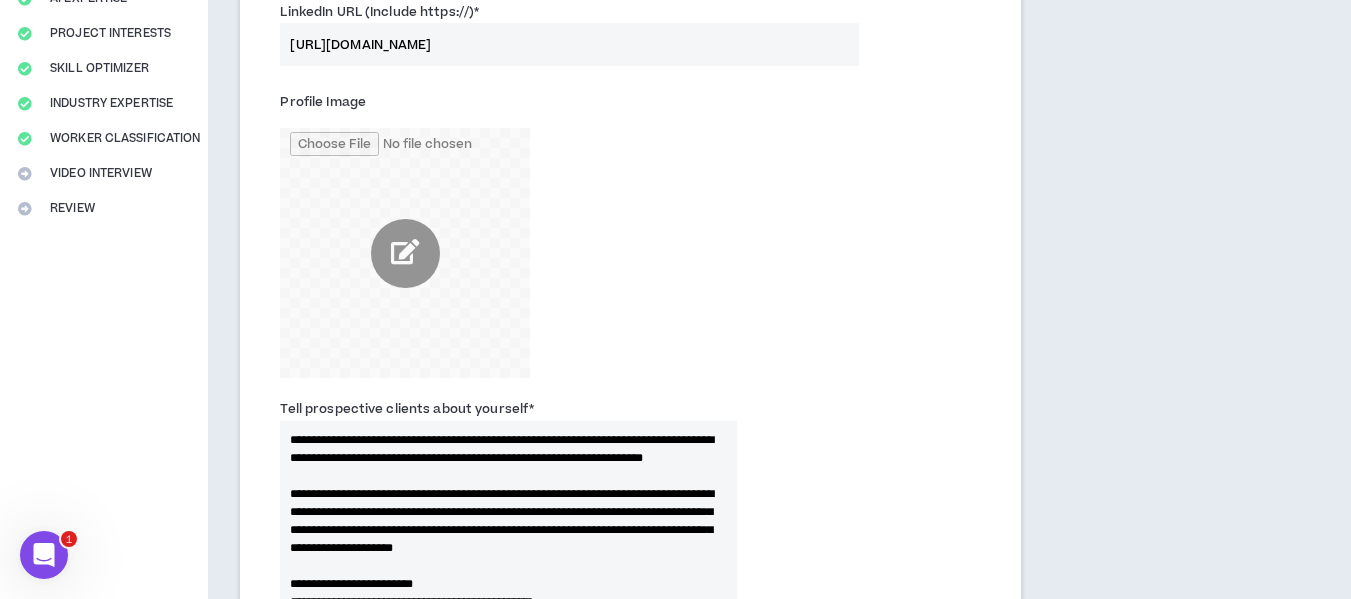 scroll, scrollTop: 354, scrollLeft: 0, axis: vertical 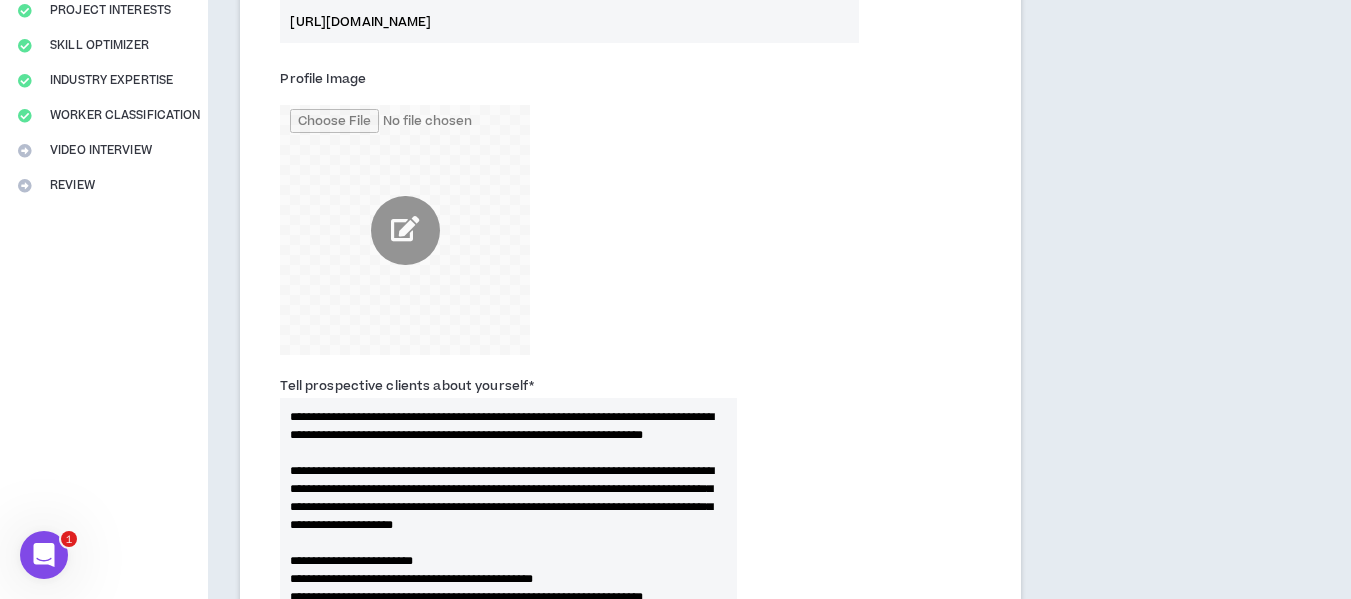 click at bounding box center [405, 230] 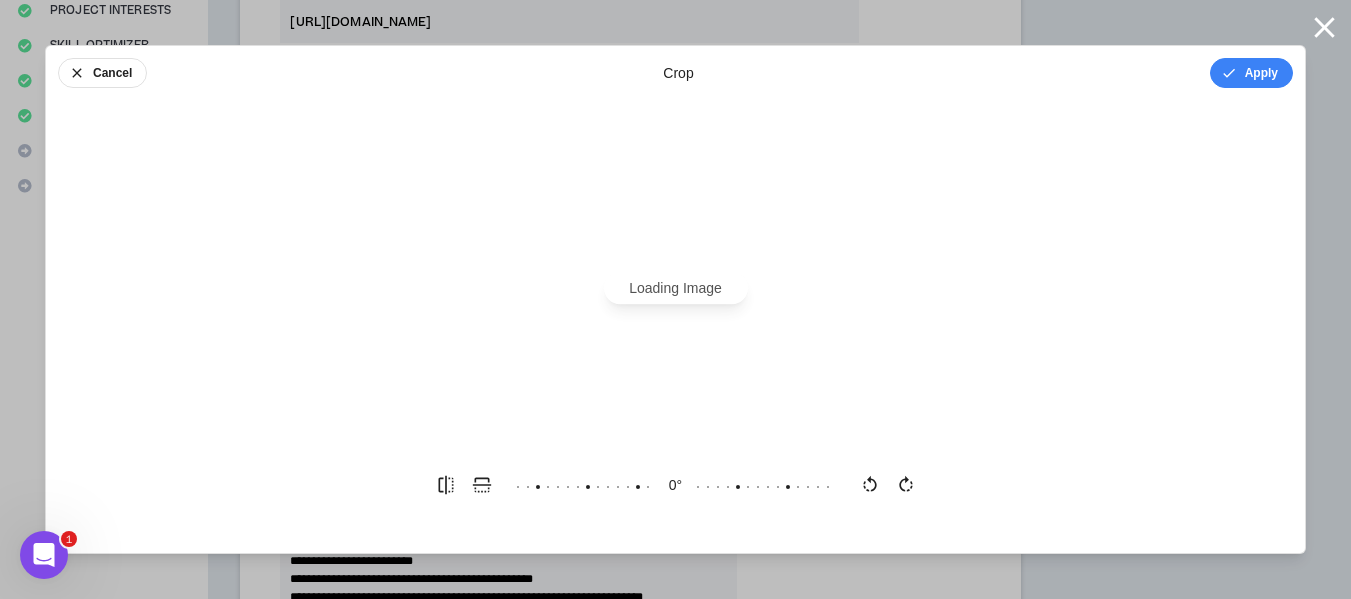 scroll, scrollTop: 0, scrollLeft: 0, axis: both 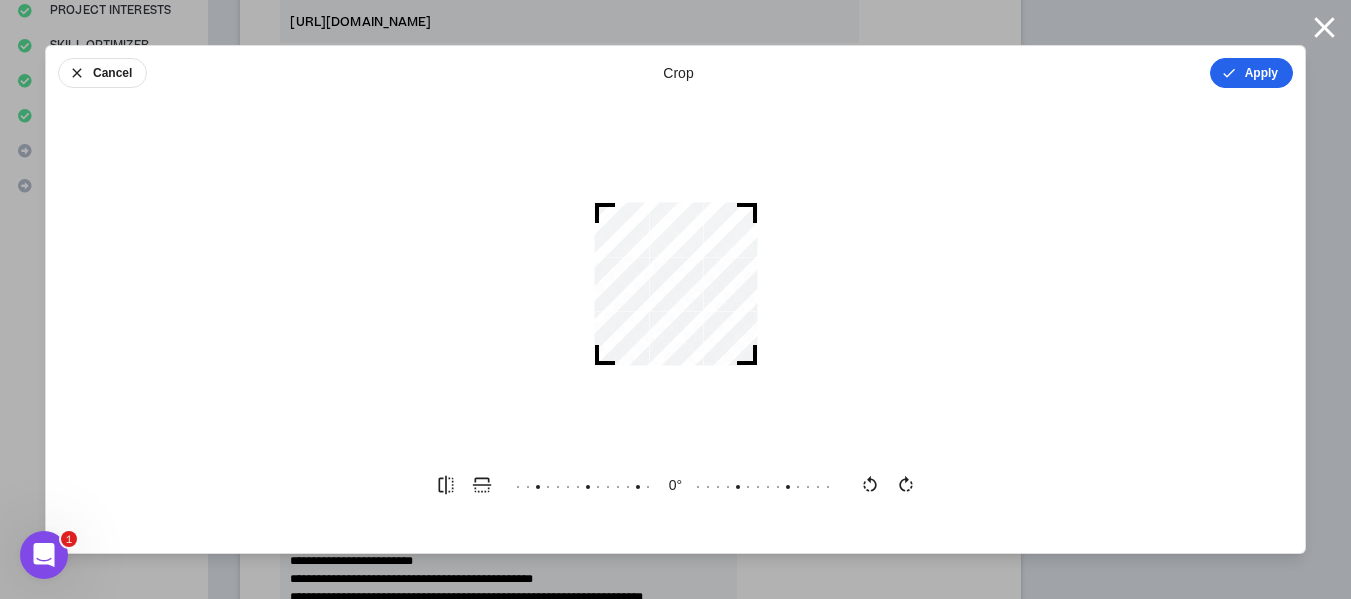 click on "Apply" at bounding box center [1251, 73] 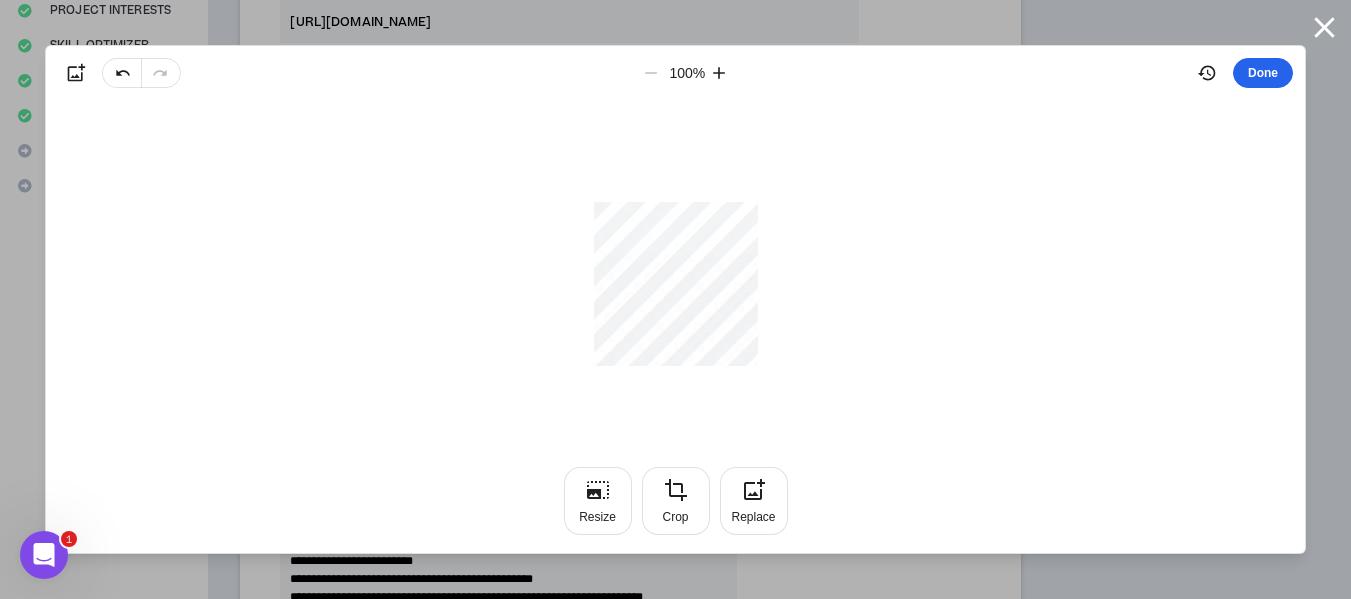 click on "Done" at bounding box center (1263, 73) 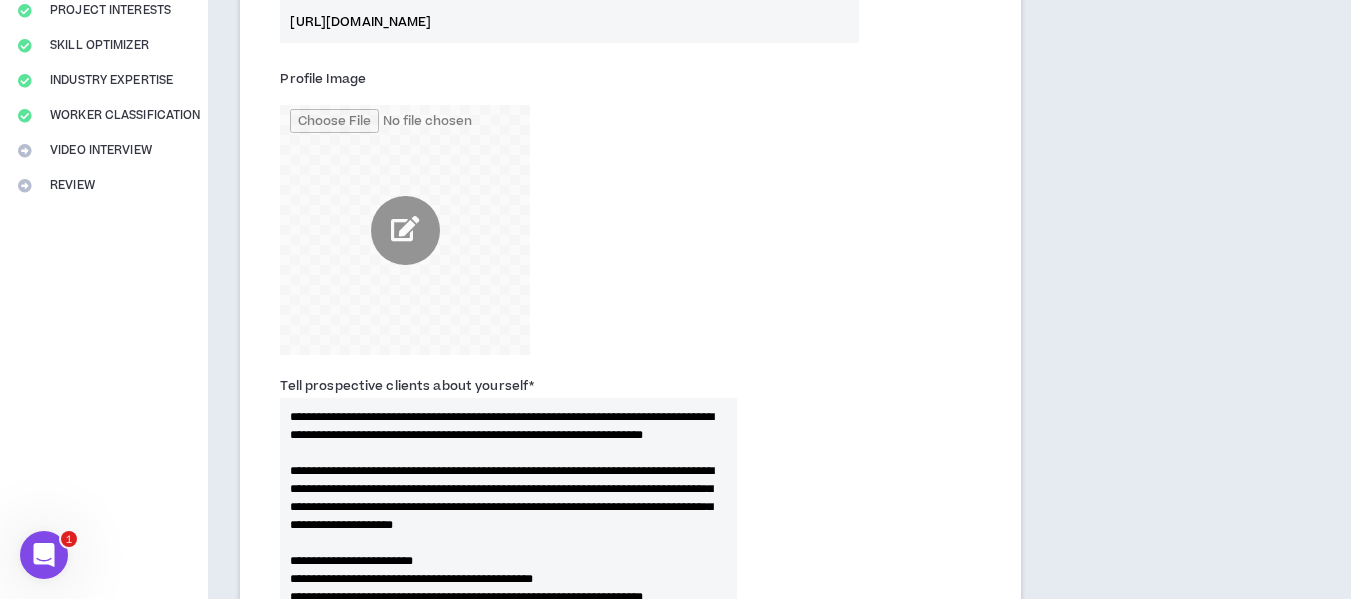 type on "**********" 